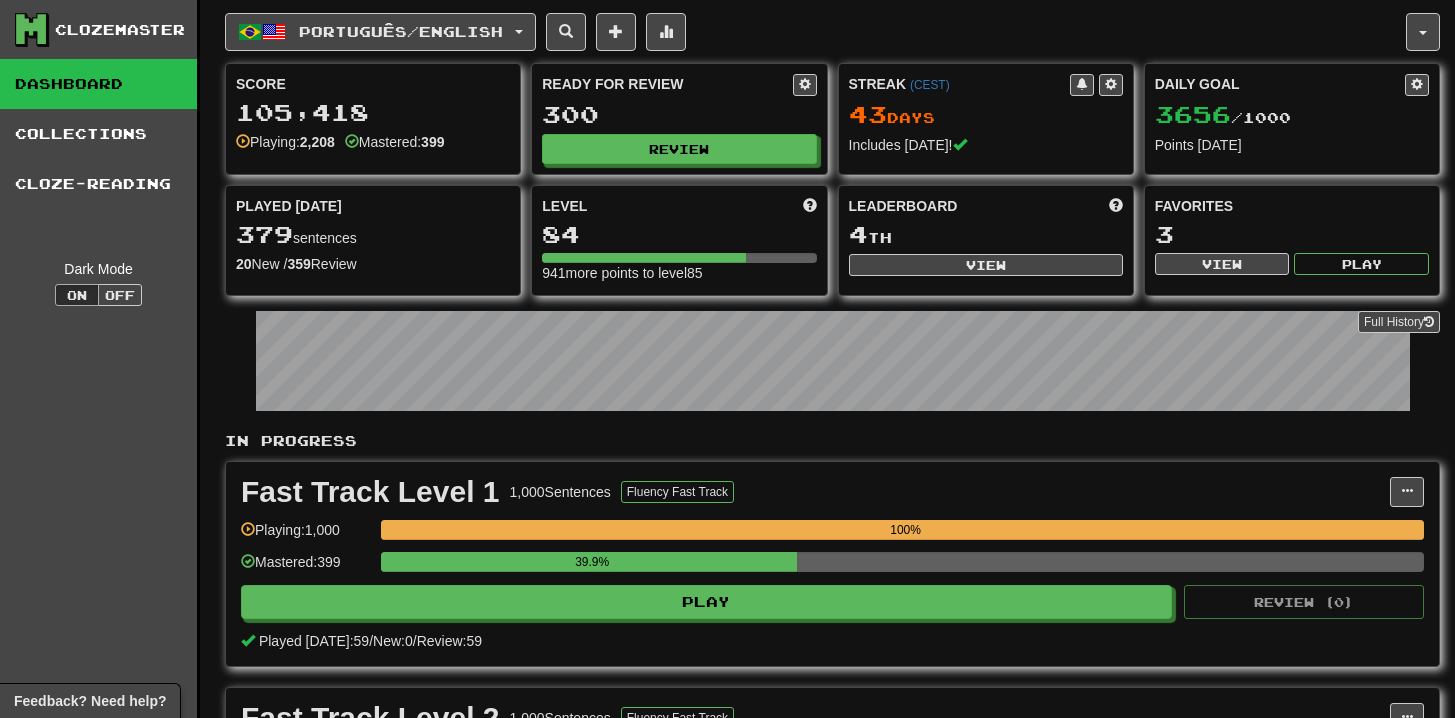 scroll, scrollTop: 0, scrollLeft: 0, axis: both 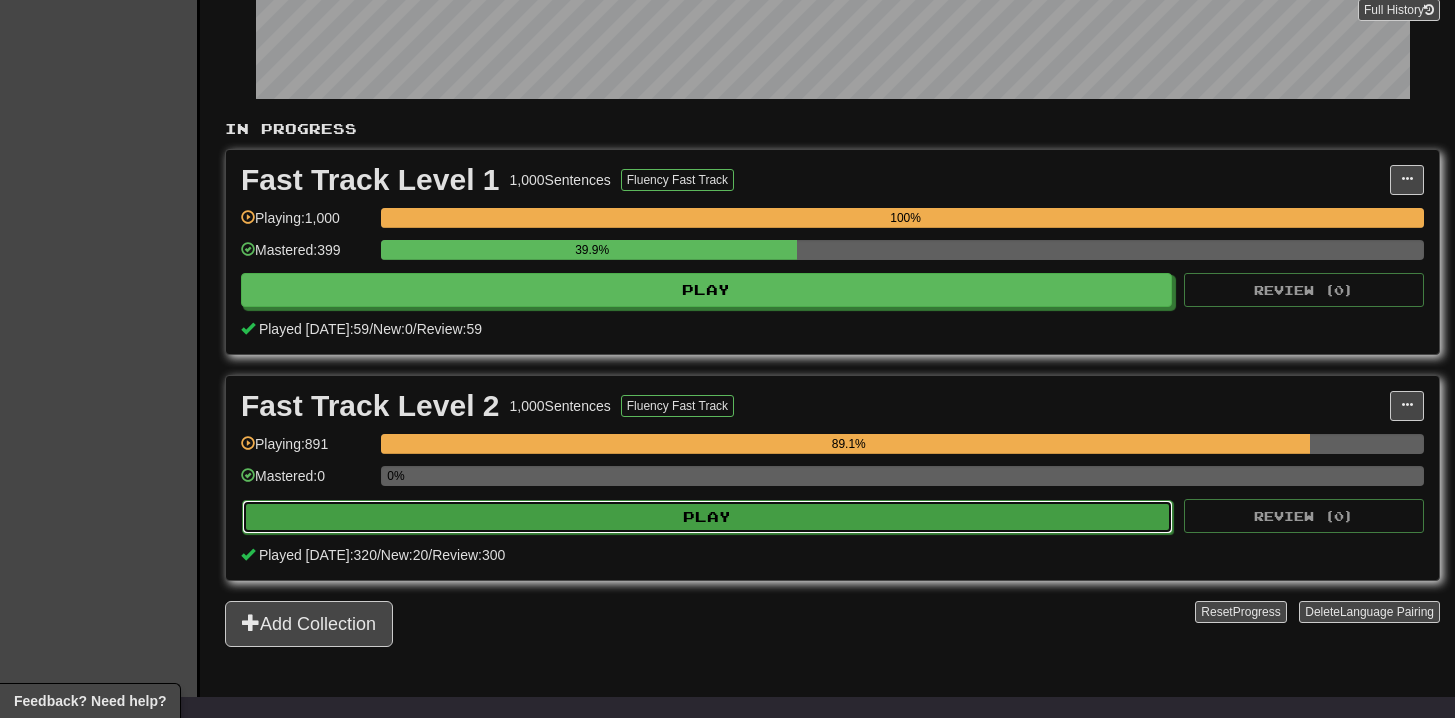 click on "Play" 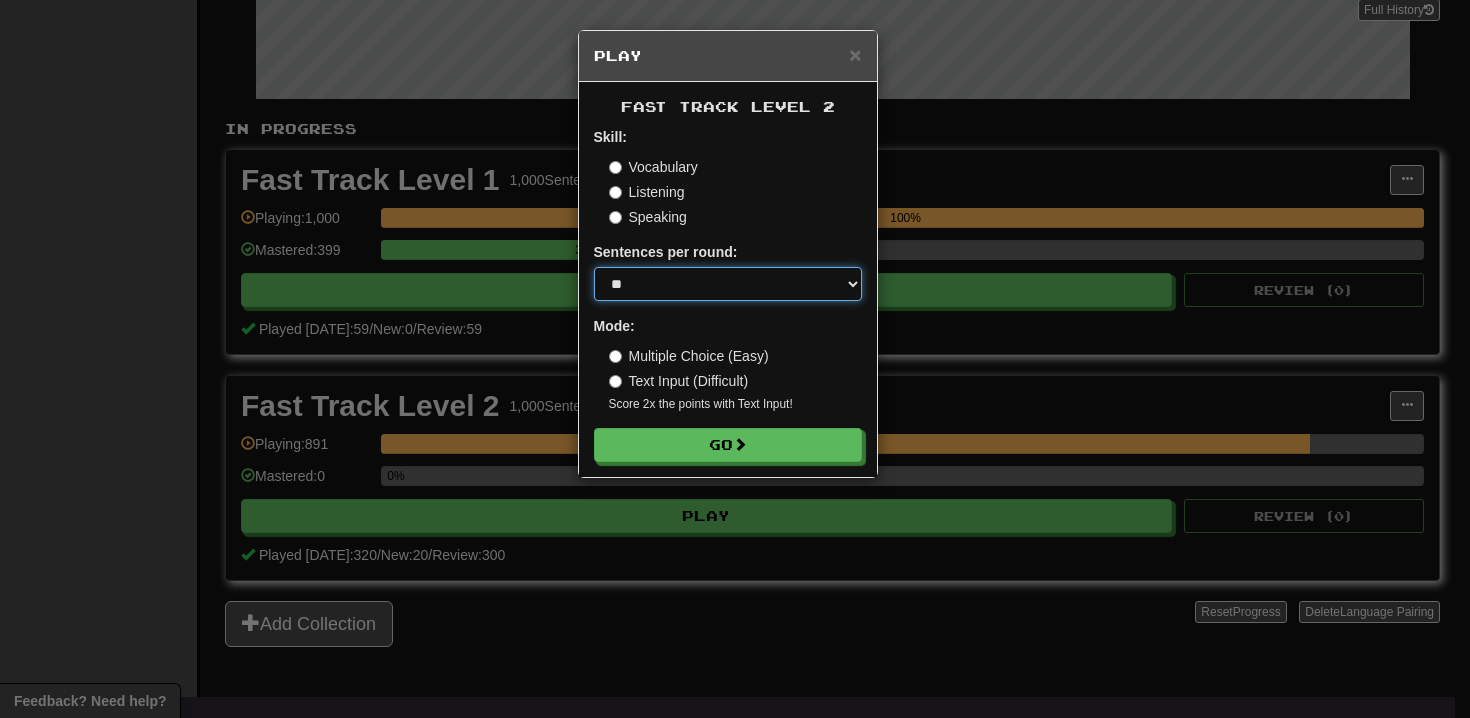 click on "* ** ** ** ** ** *** ********" at bounding box center (728, 284) 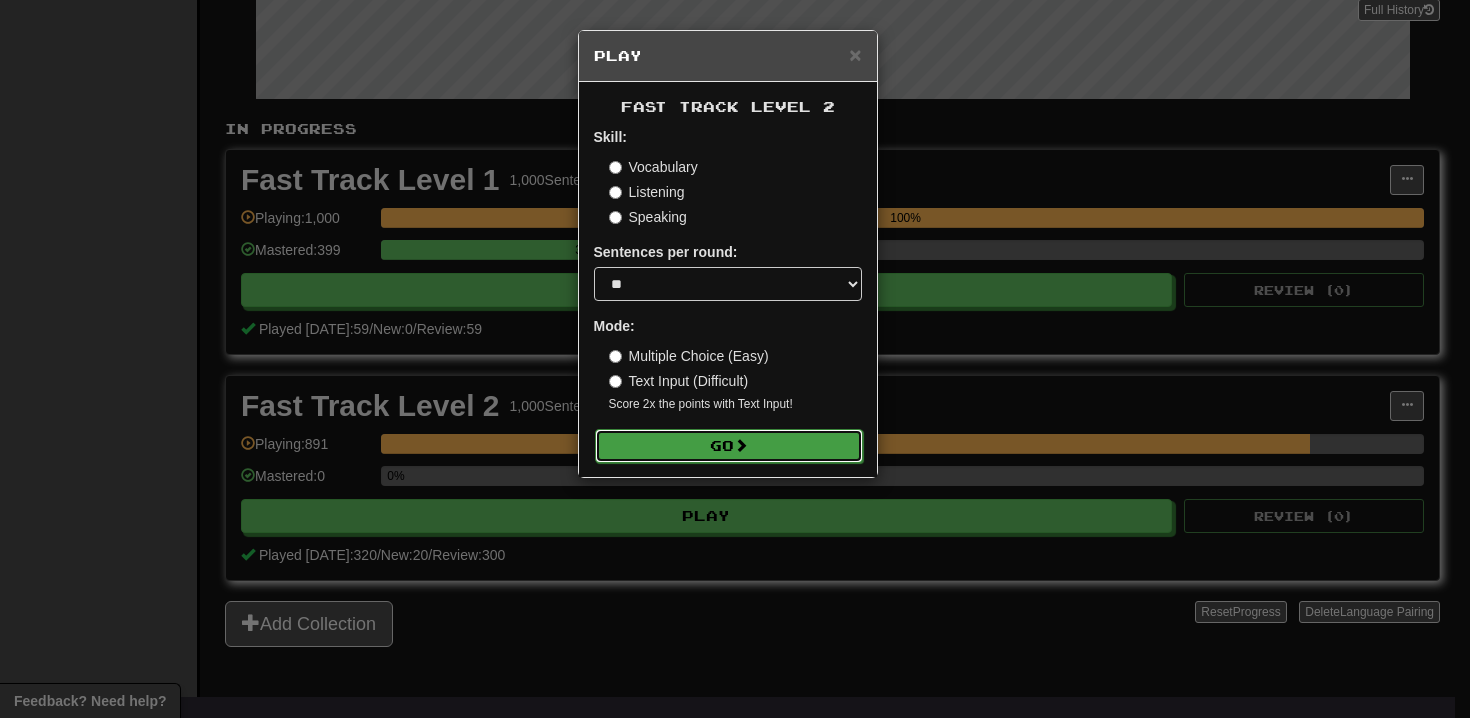 click at bounding box center (741, 445) 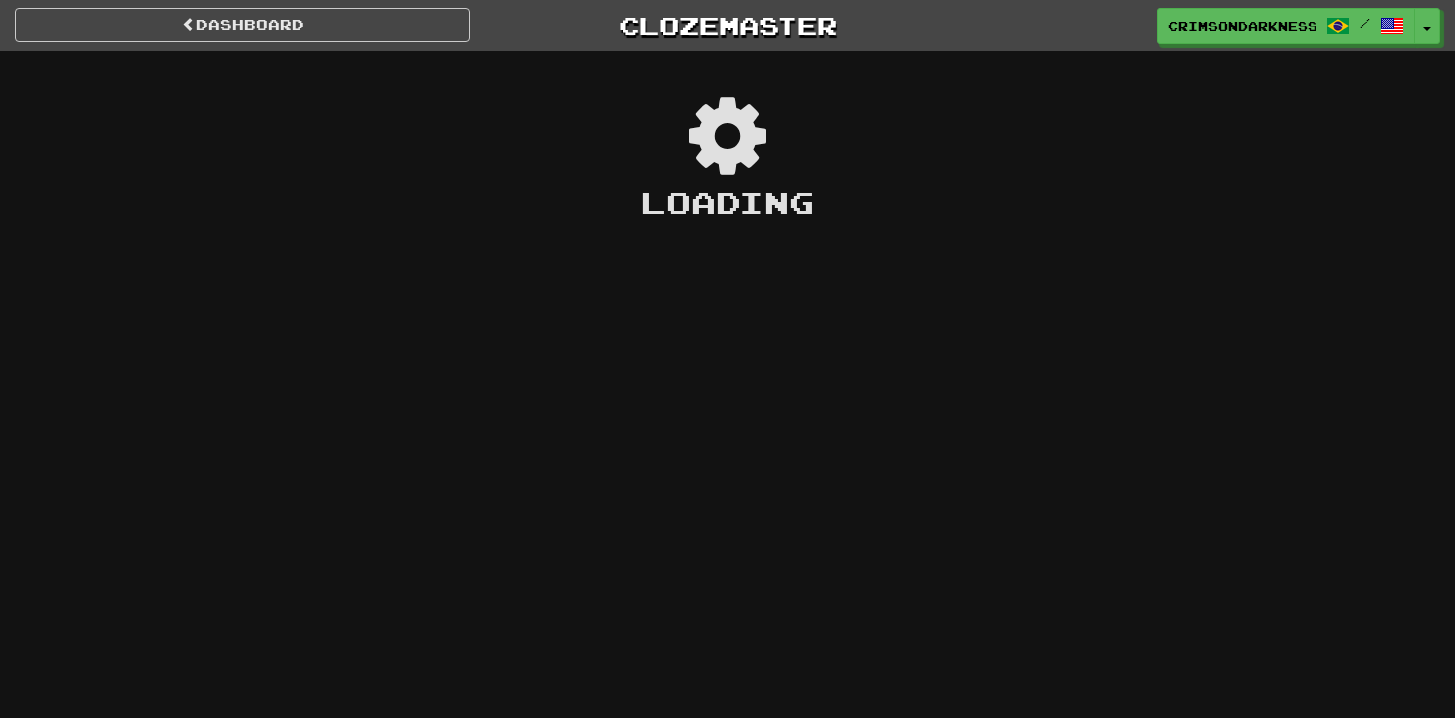 scroll, scrollTop: 0, scrollLeft: 0, axis: both 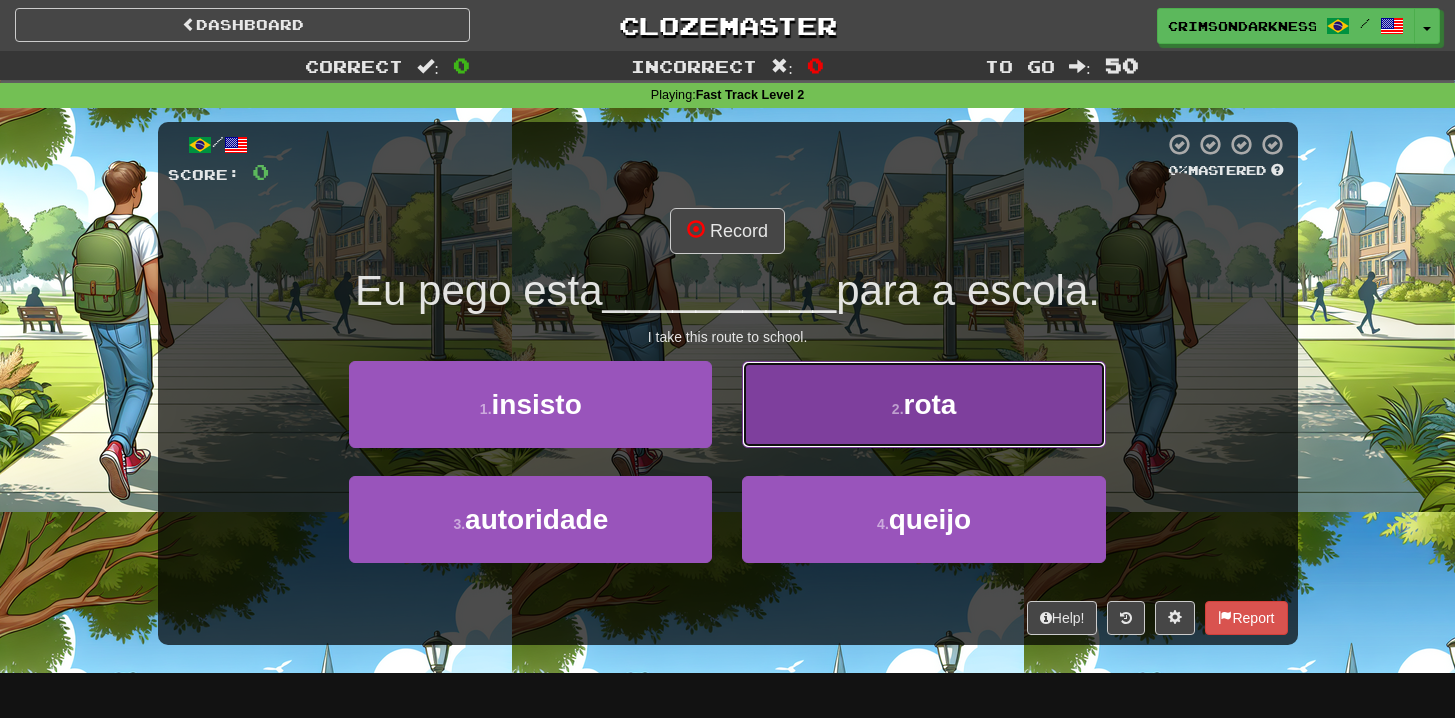 click on "2 .  rota" at bounding box center (923, 404) 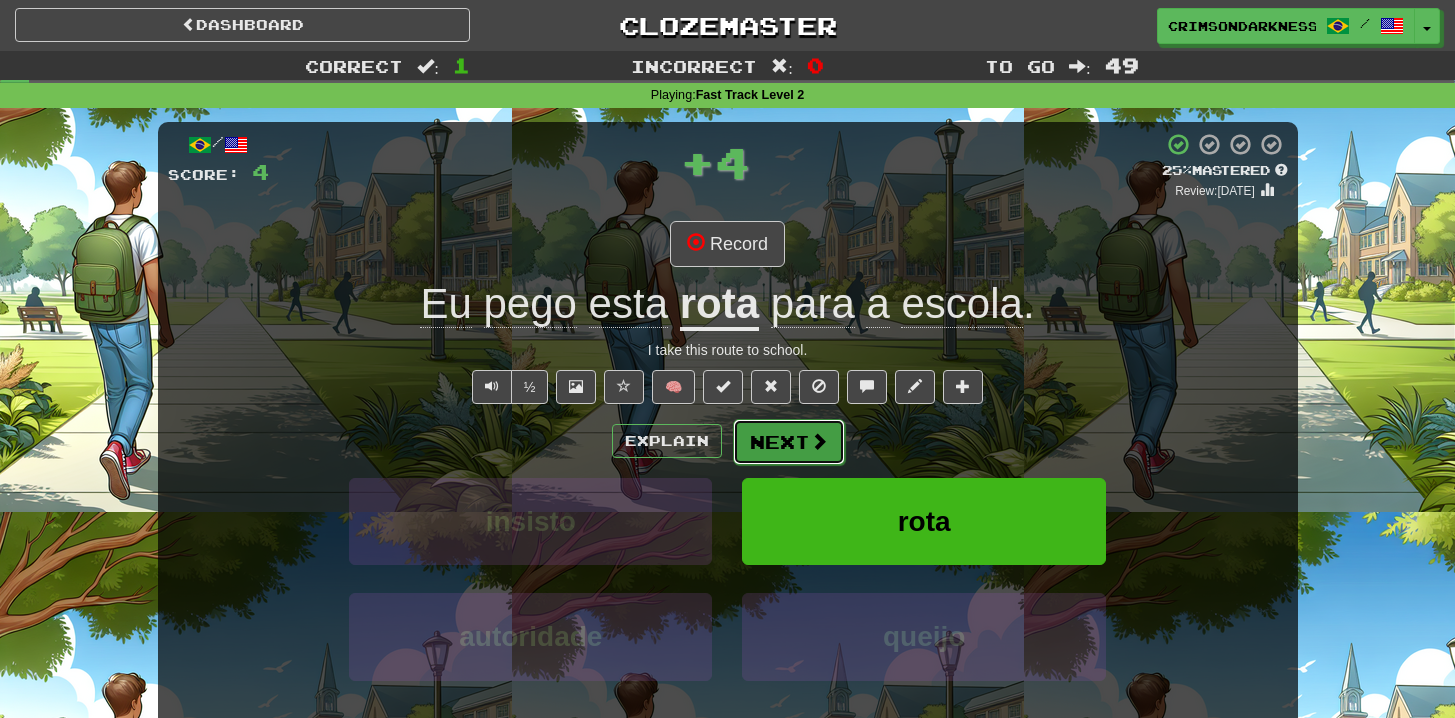 click at bounding box center [819, 441] 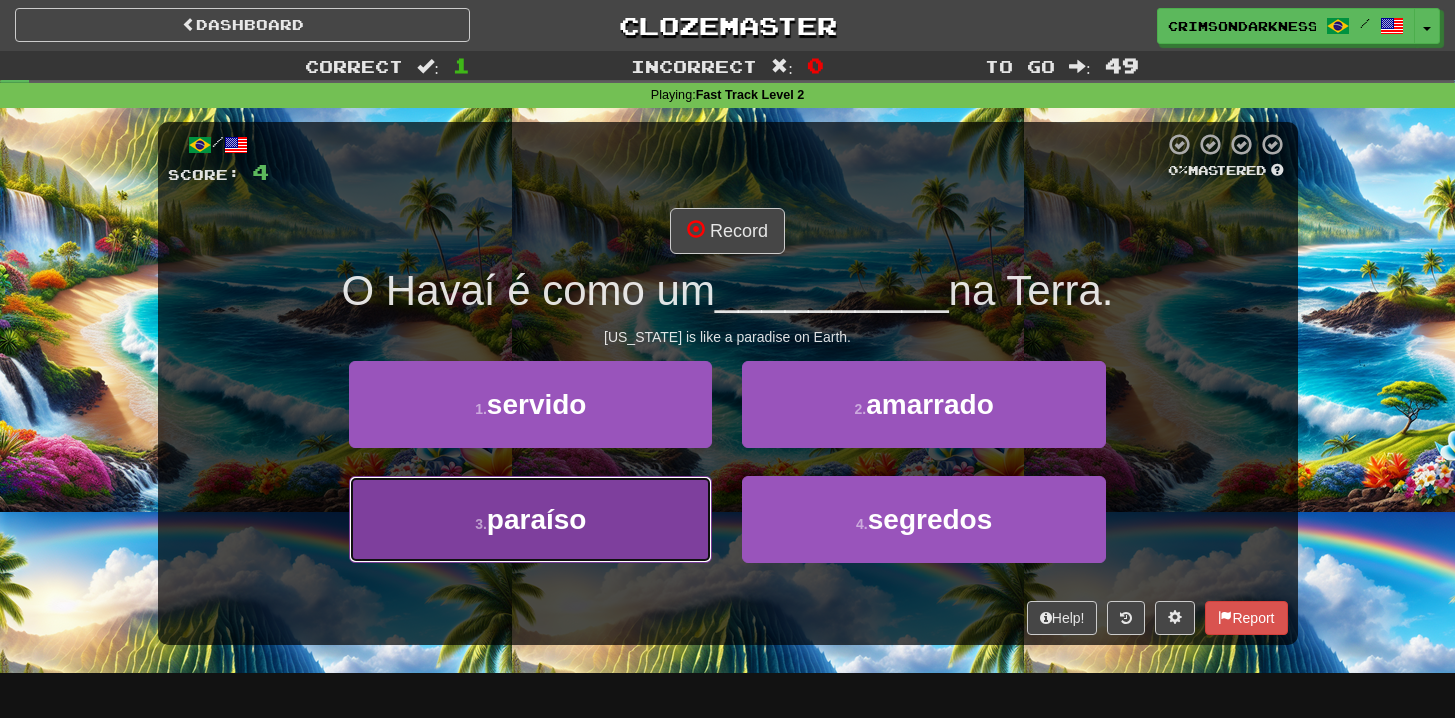 click on "3 .  paraíso" at bounding box center [530, 519] 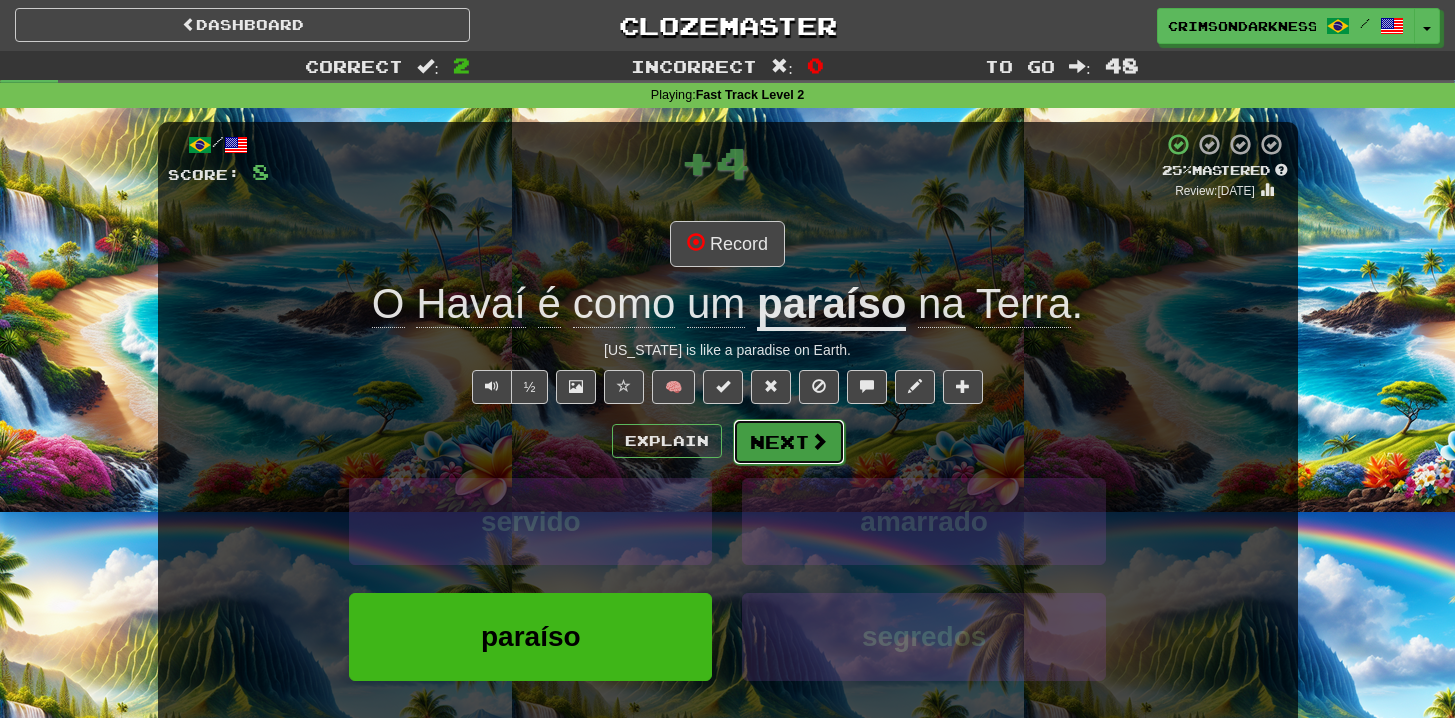 click at bounding box center [819, 441] 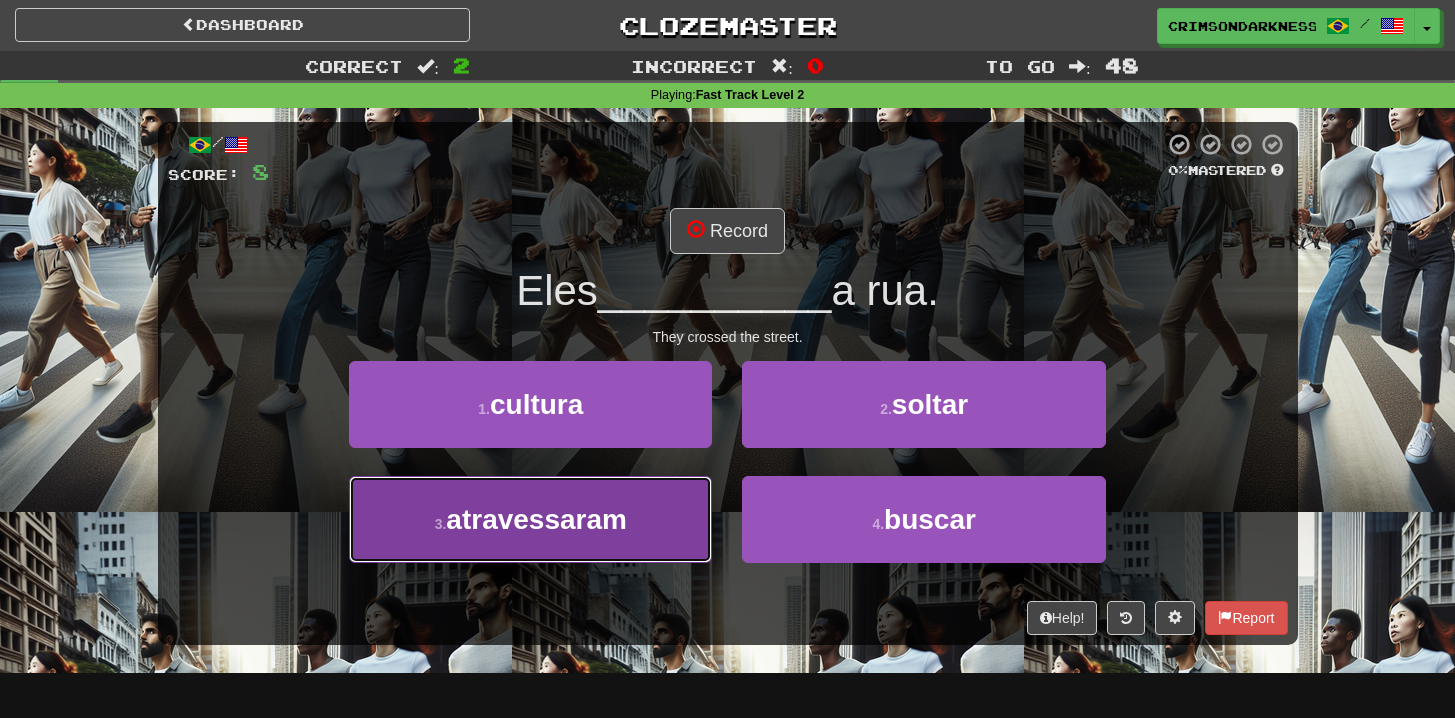 click on "3 .  atravessaram" at bounding box center (530, 519) 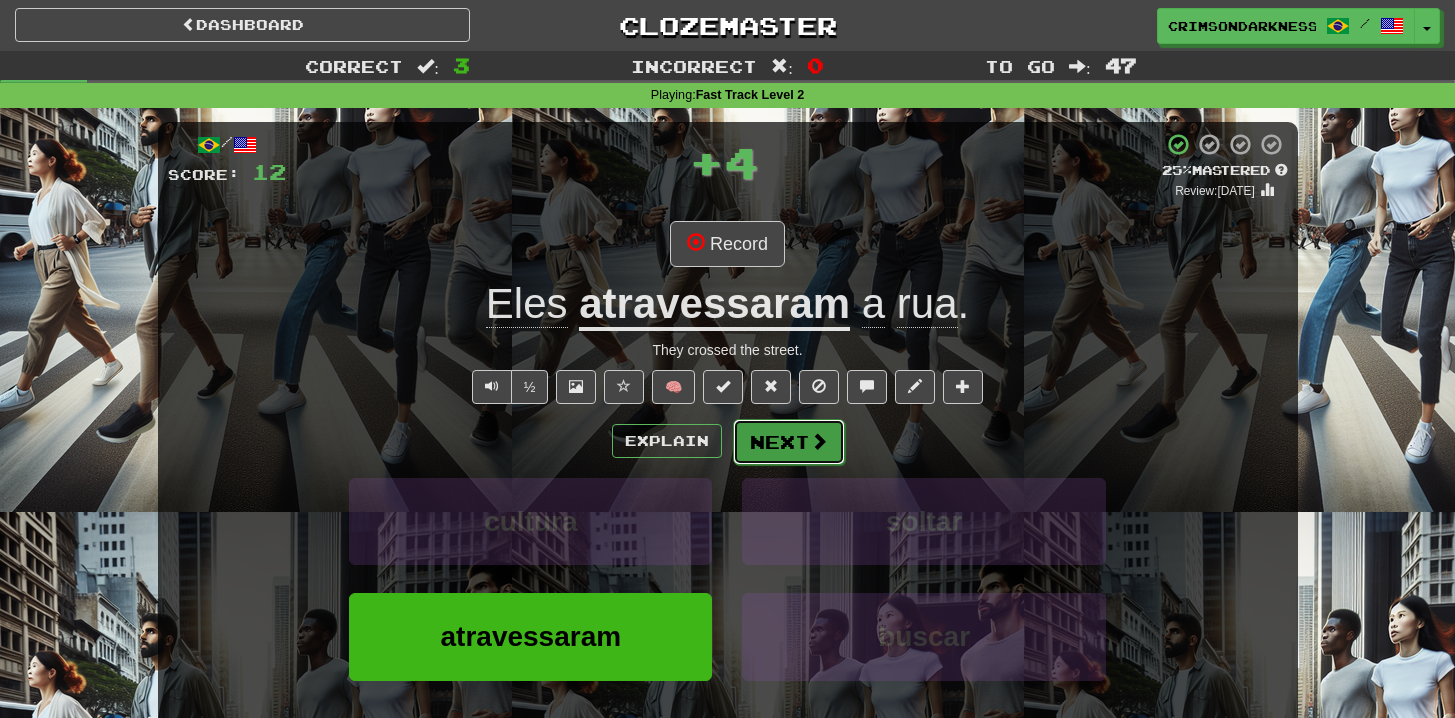 click at bounding box center (819, 441) 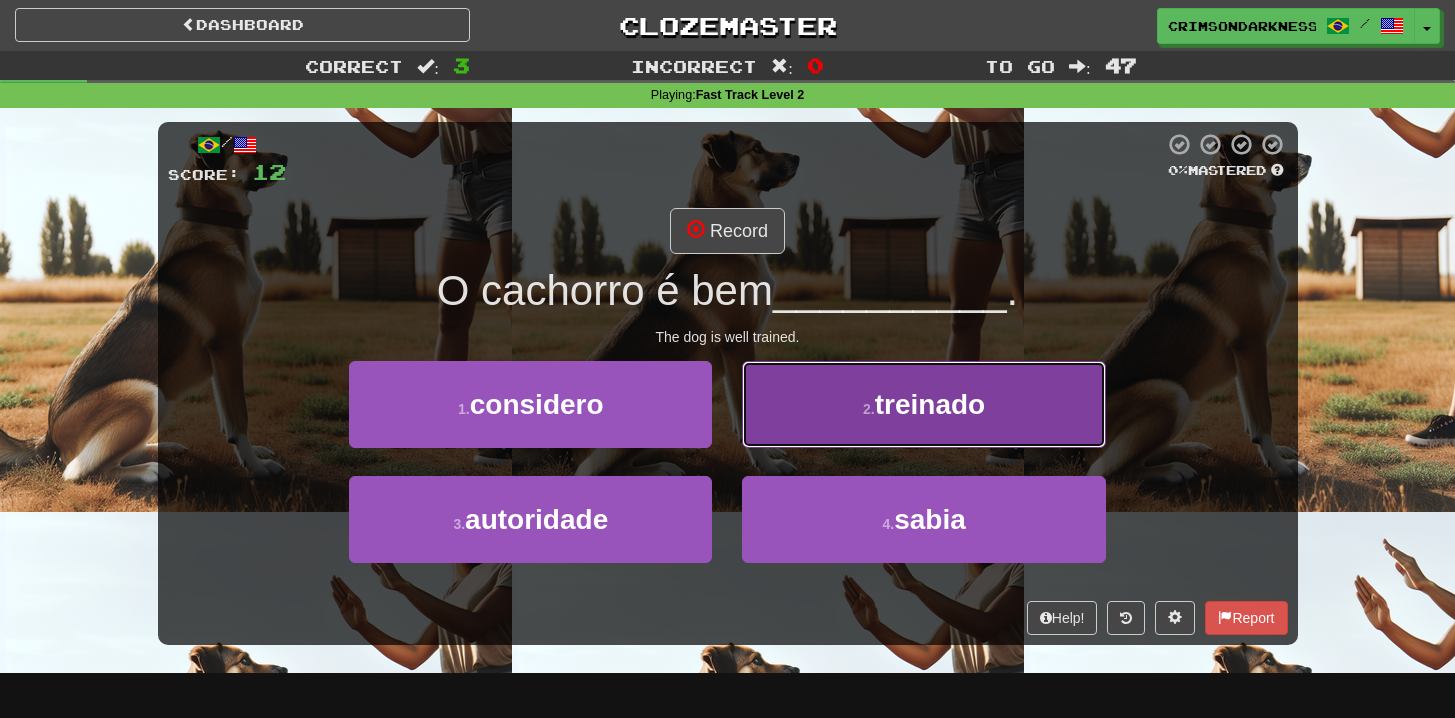 click on "2 .  treinado" at bounding box center [923, 404] 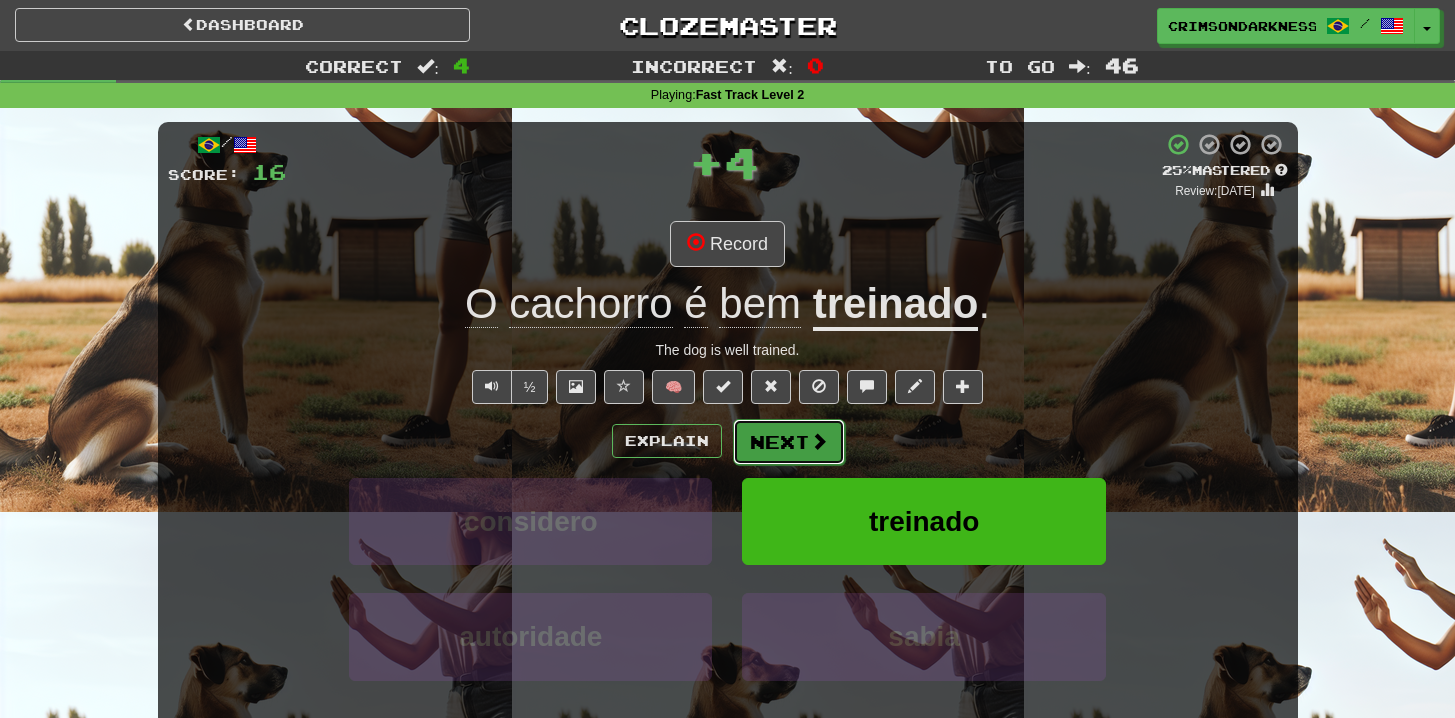 click on "Next" at bounding box center [789, 442] 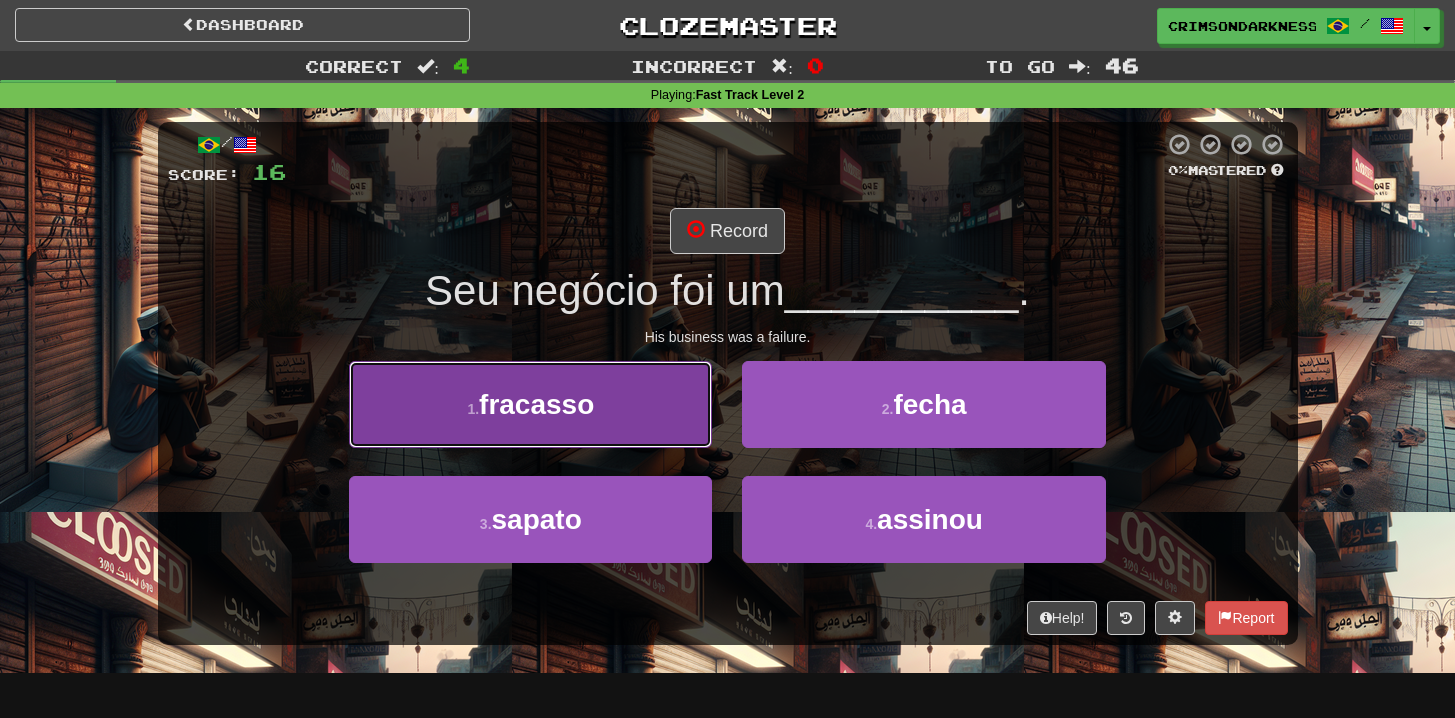 click on "1 .  fracasso" at bounding box center [530, 404] 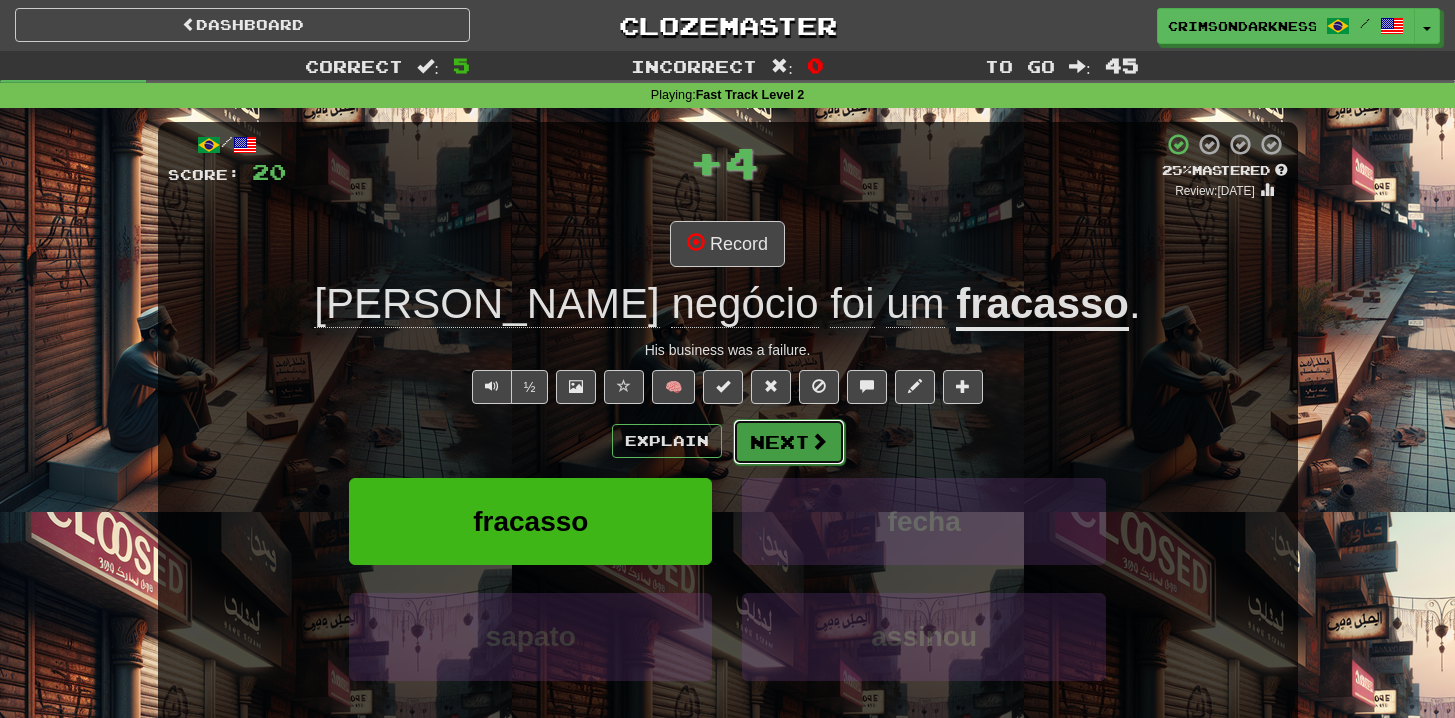 click at bounding box center (819, 441) 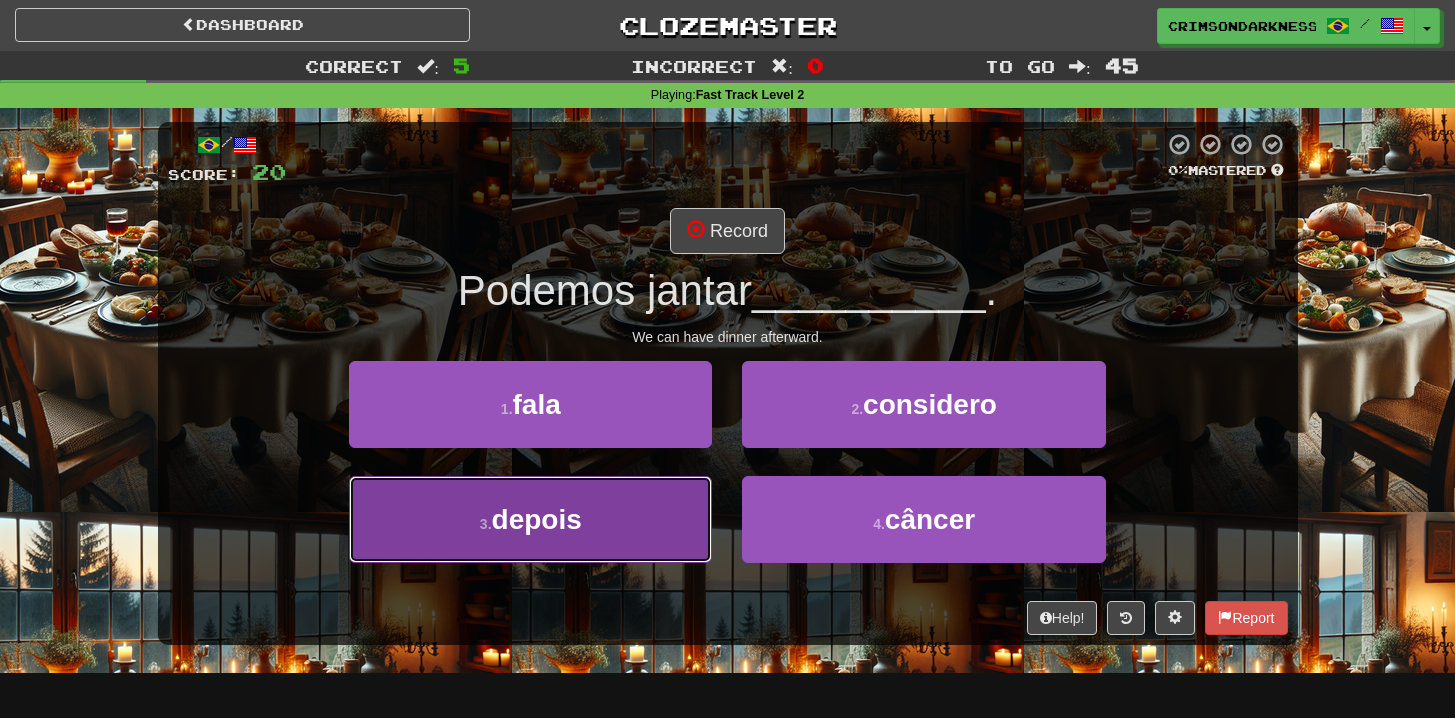 click on "3 .  depois" at bounding box center [530, 519] 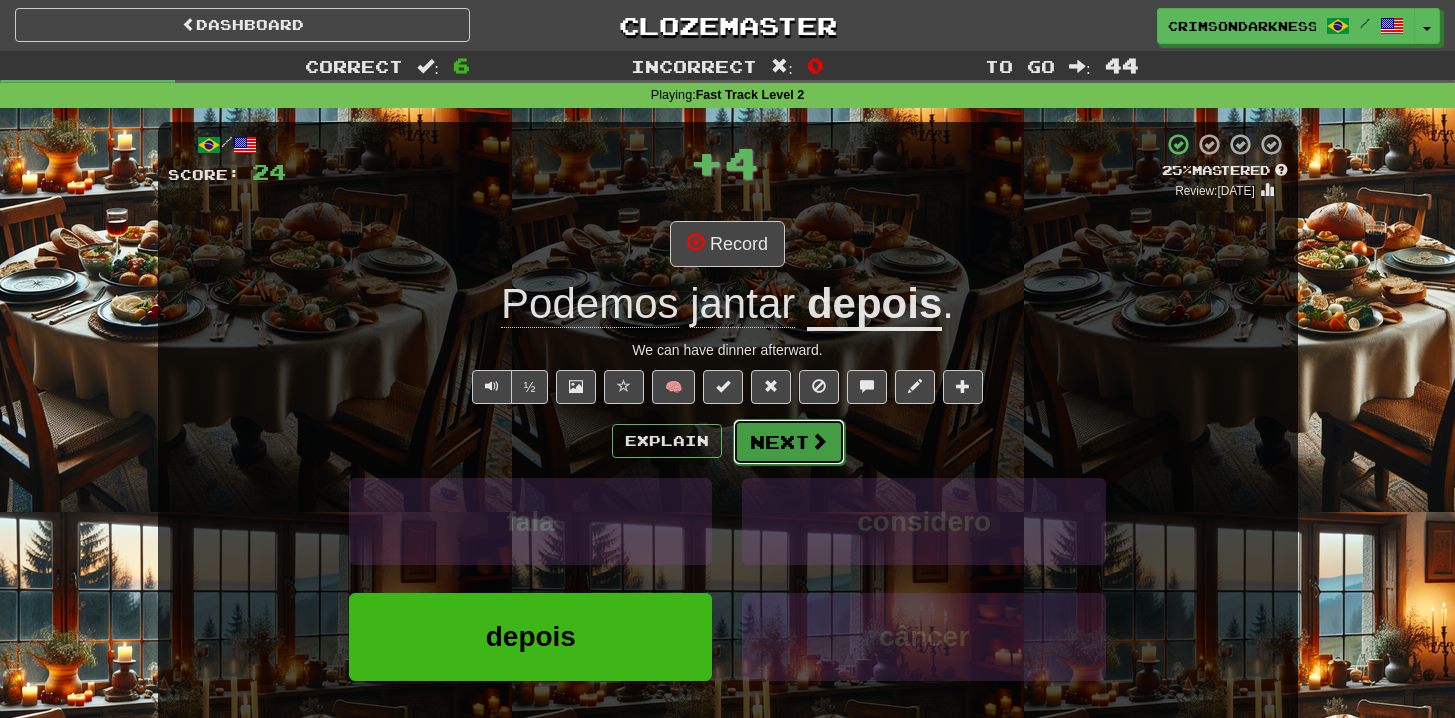 click on "Next" at bounding box center [789, 442] 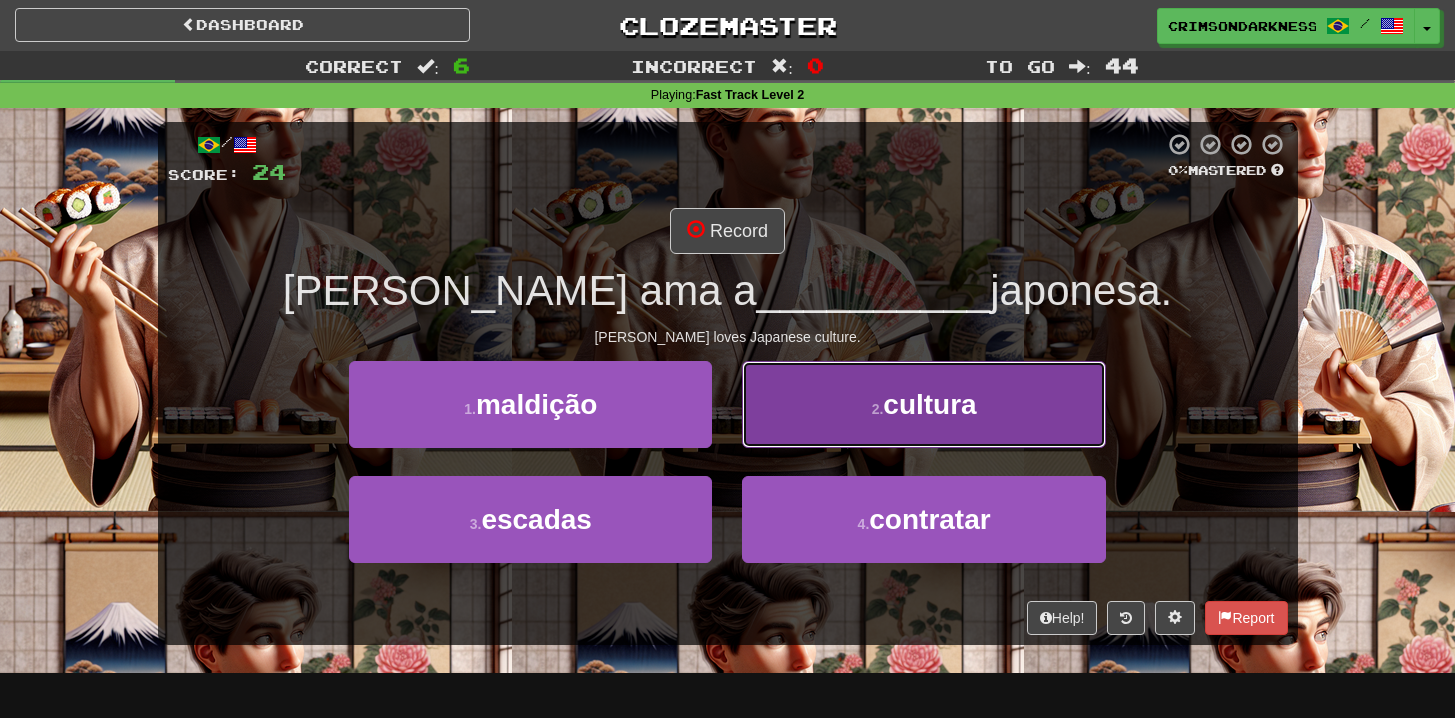 click on "2 .  cultura" at bounding box center [923, 404] 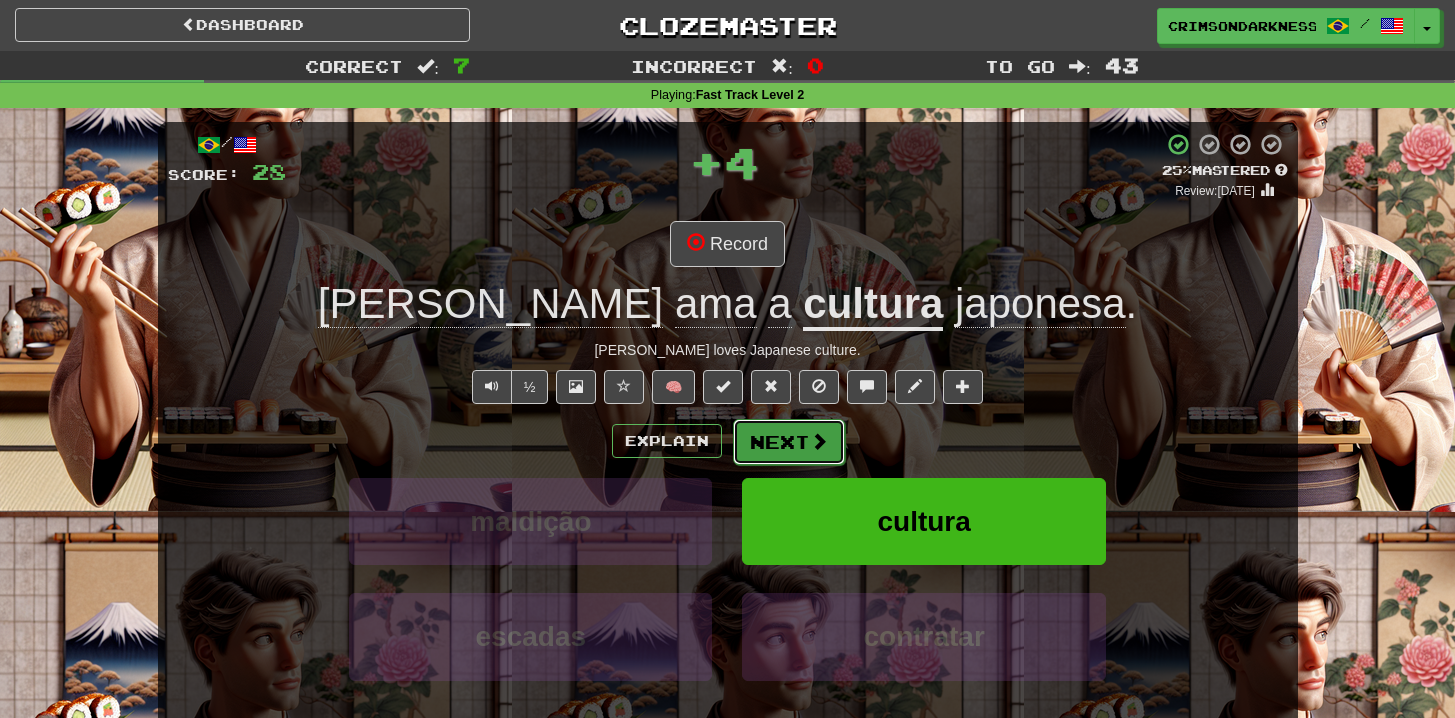 click on "Next" at bounding box center [789, 442] 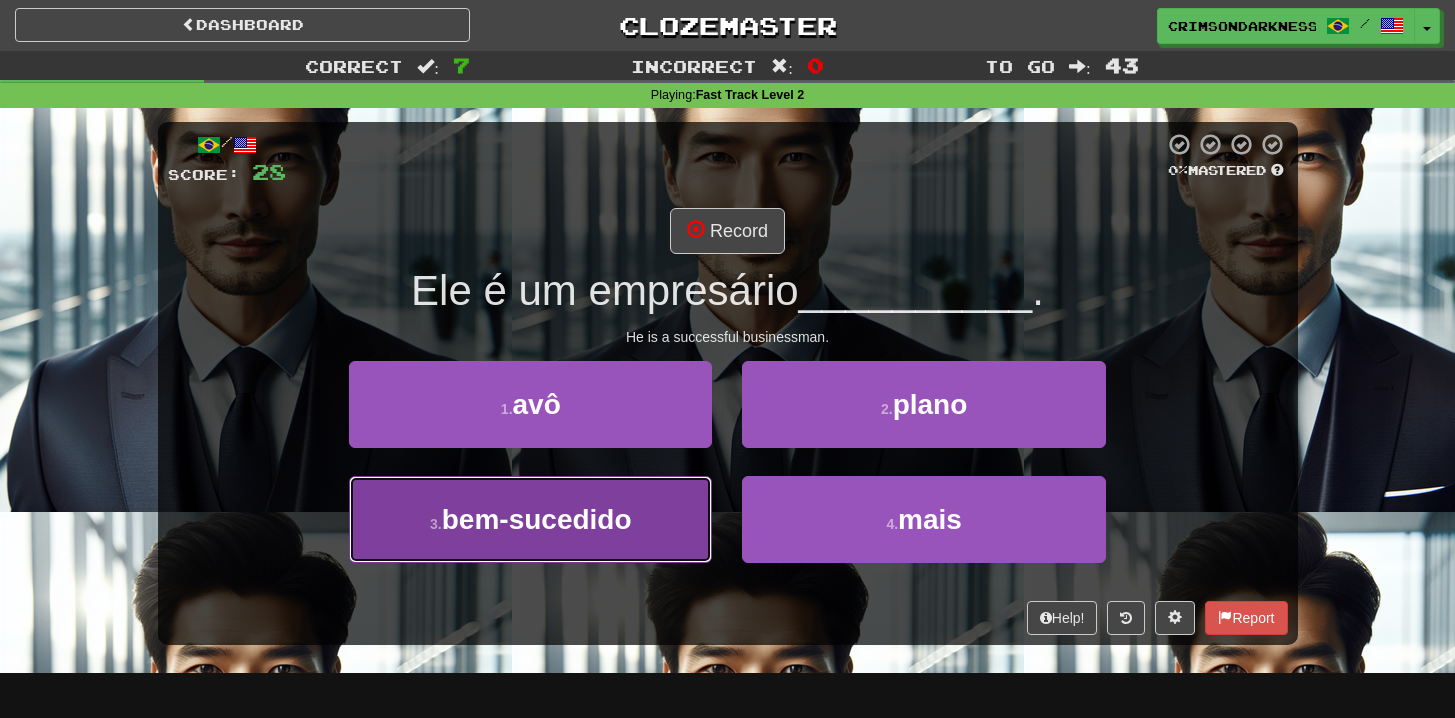 click on "3 .  bem-sucedido" at bounding box center [530, 519] 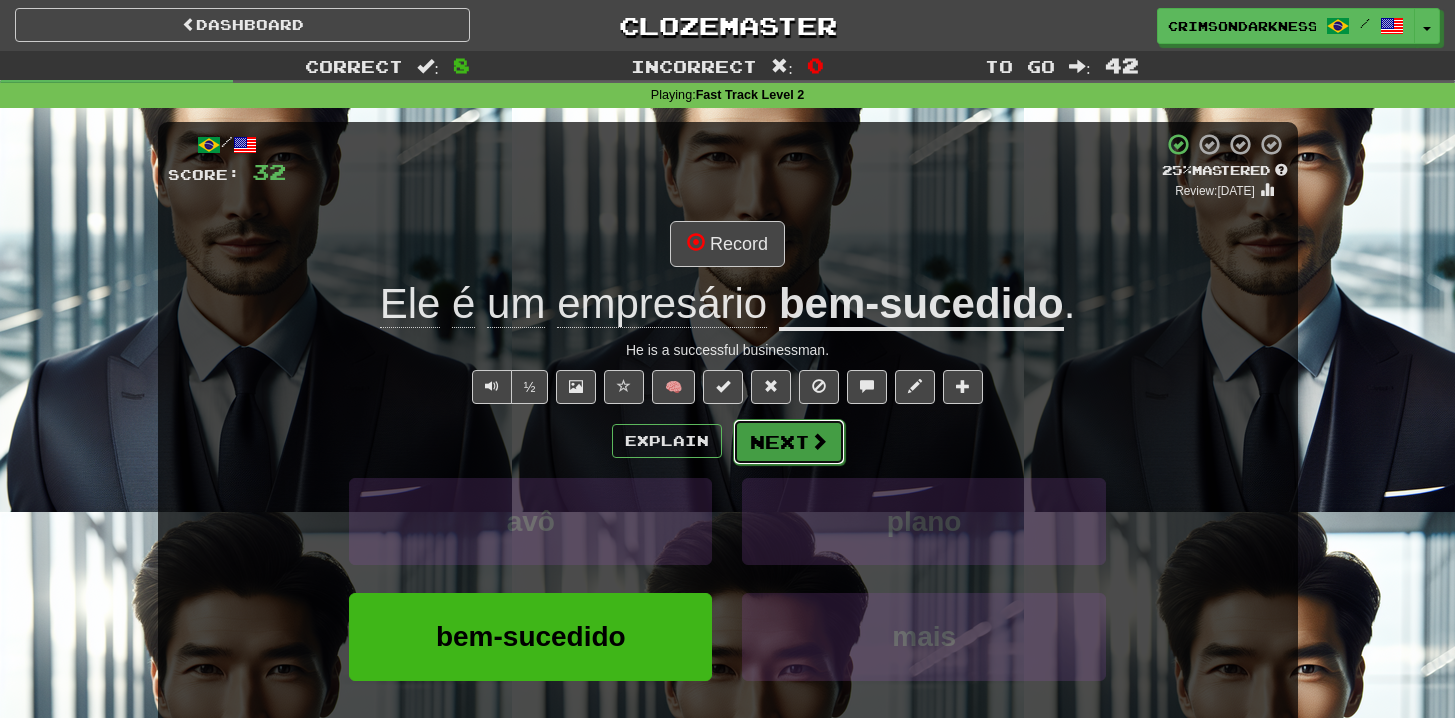 click on "Next" at bounding box center (789, 442) 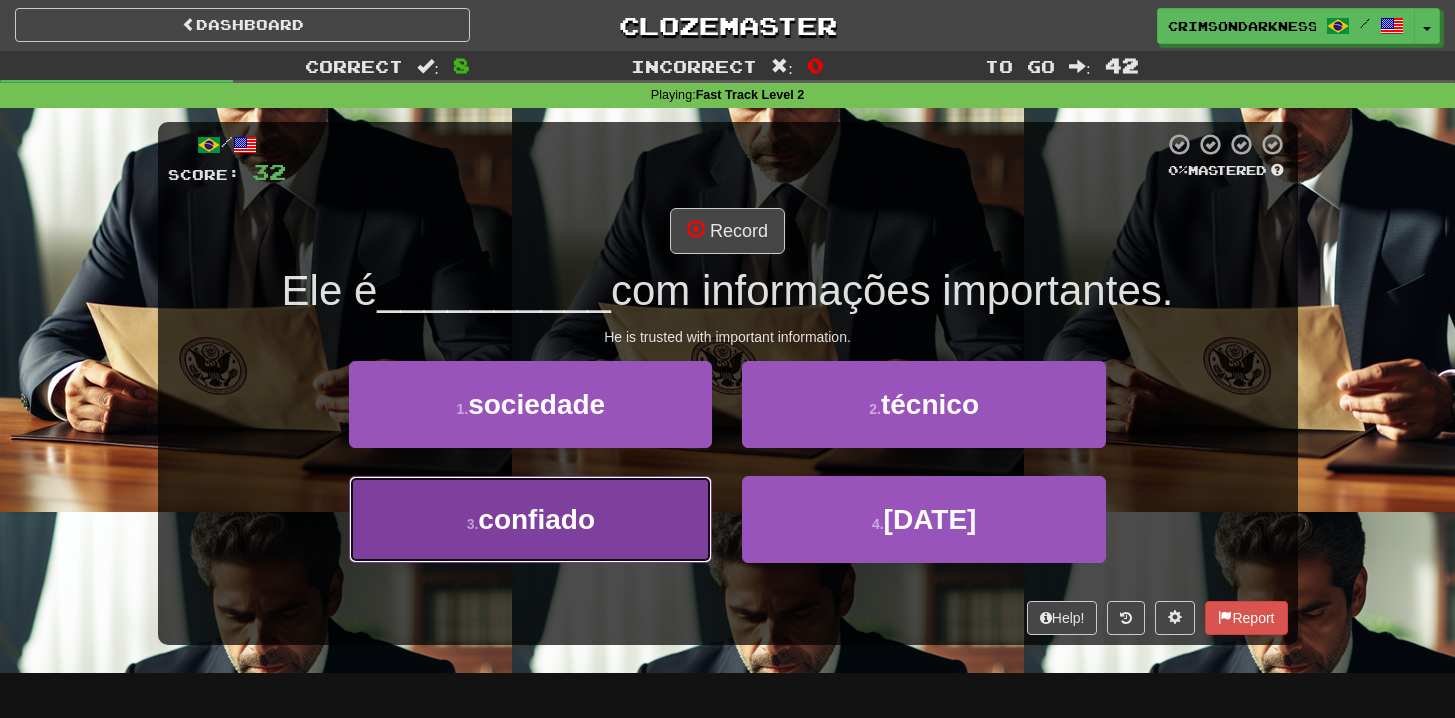 click on "3 .  confiado" at bounding box center (530, 519) 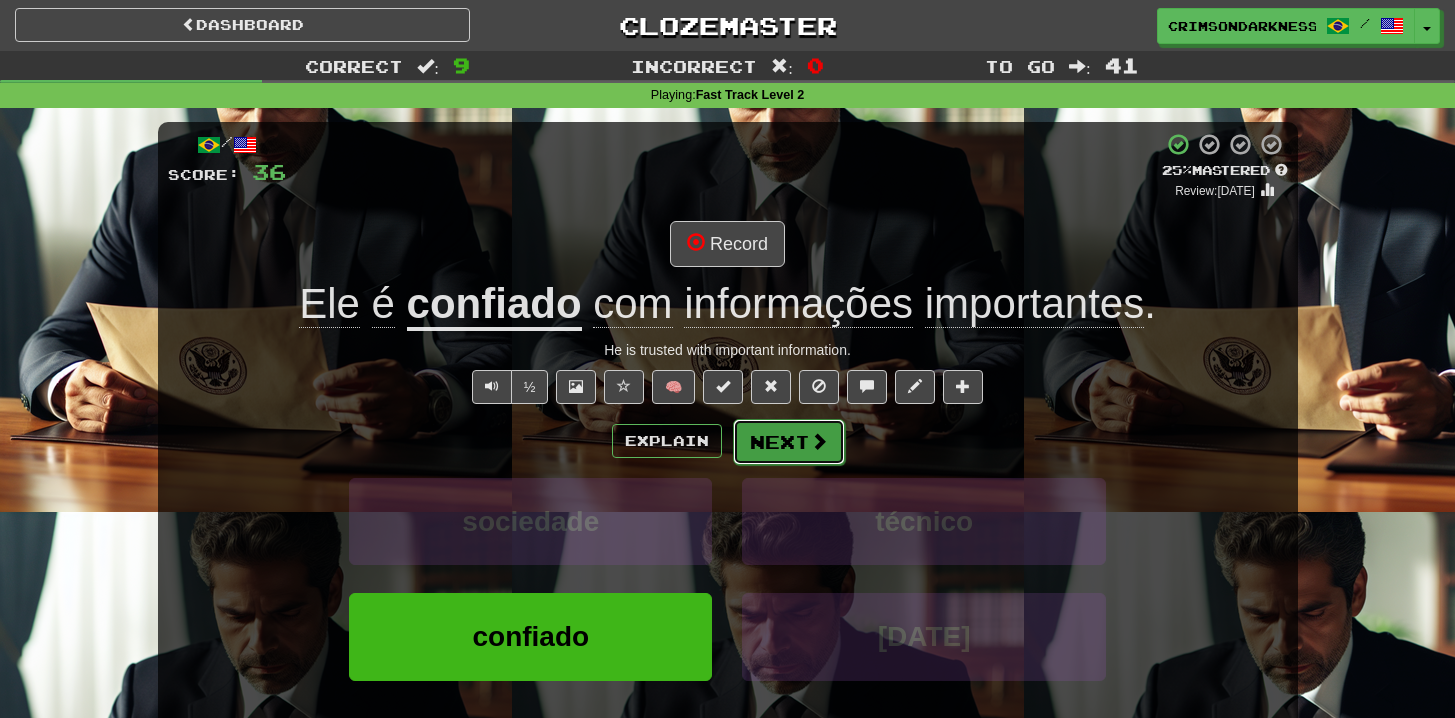 click at bounding box center [819, 441] 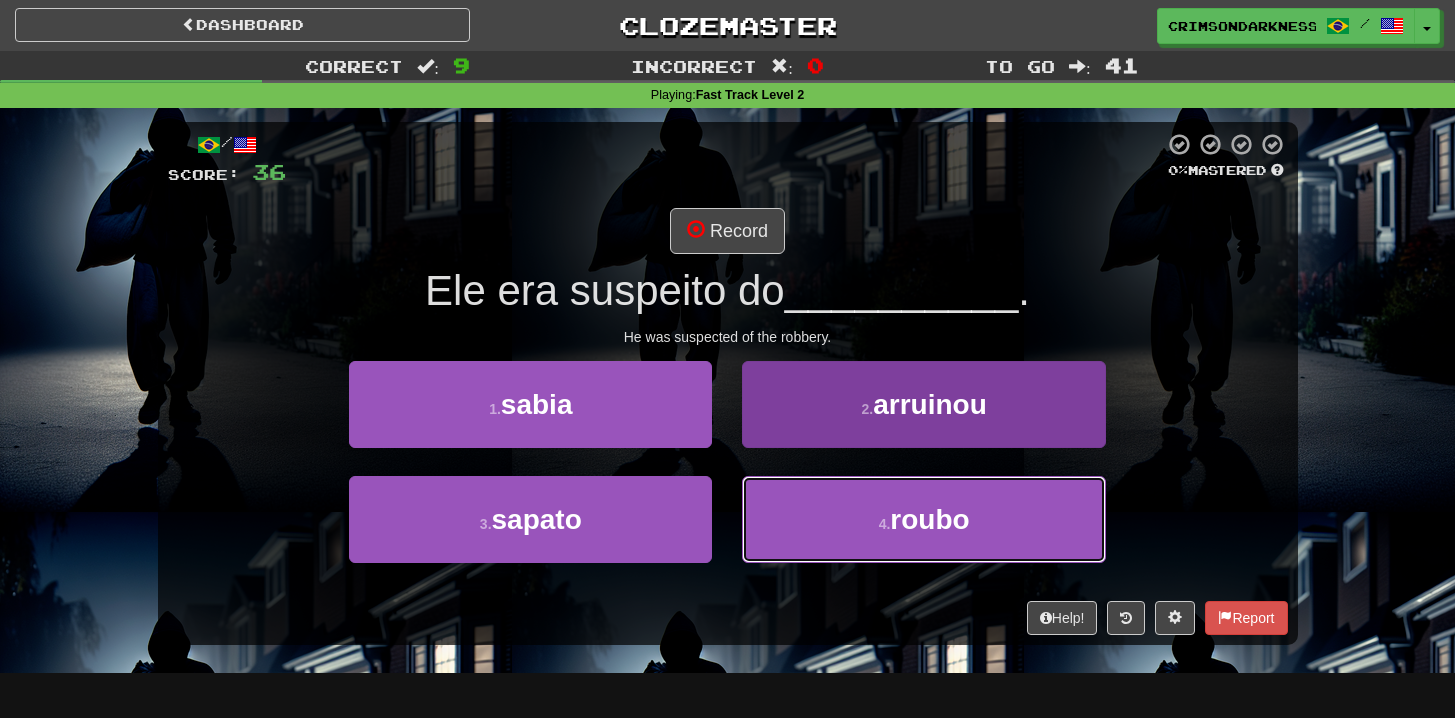 click on "4 .  roubo" at bounding box center (923, 519) 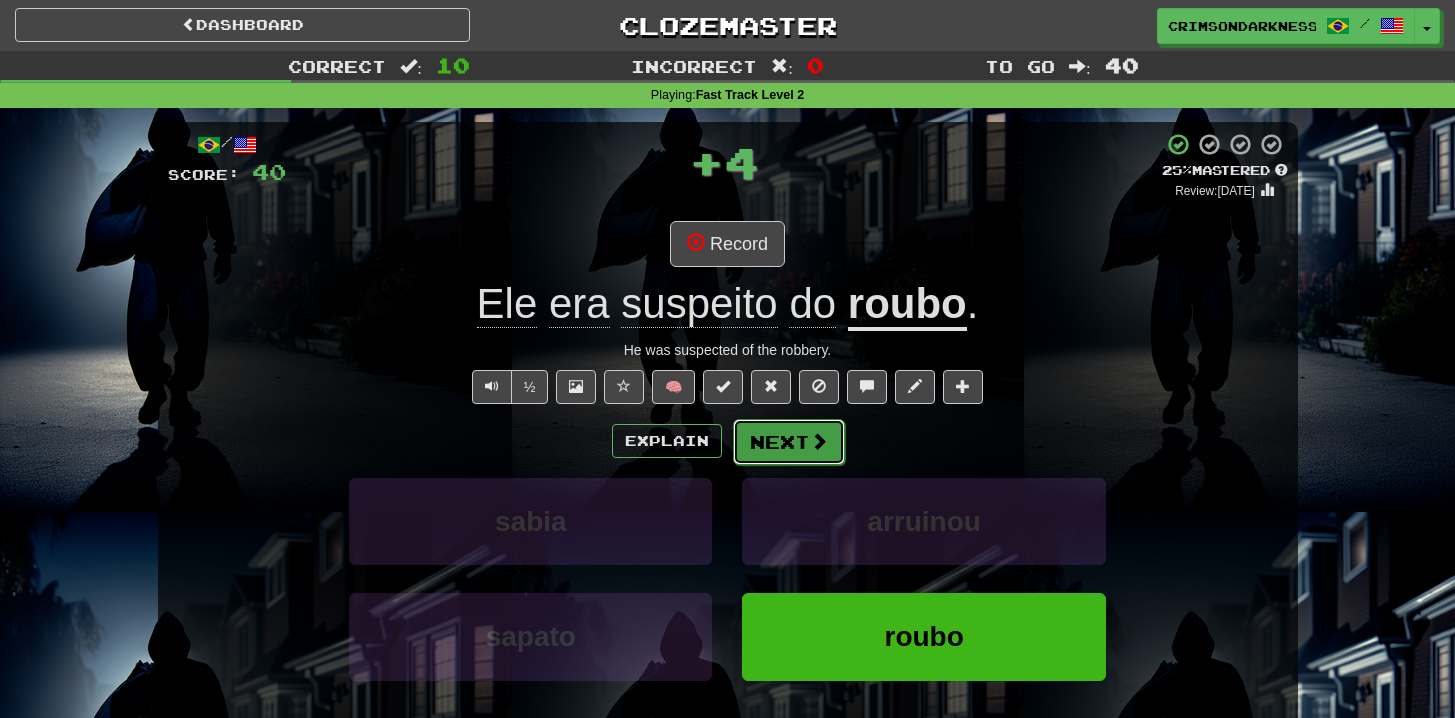 click at bounding box center [819, 441] 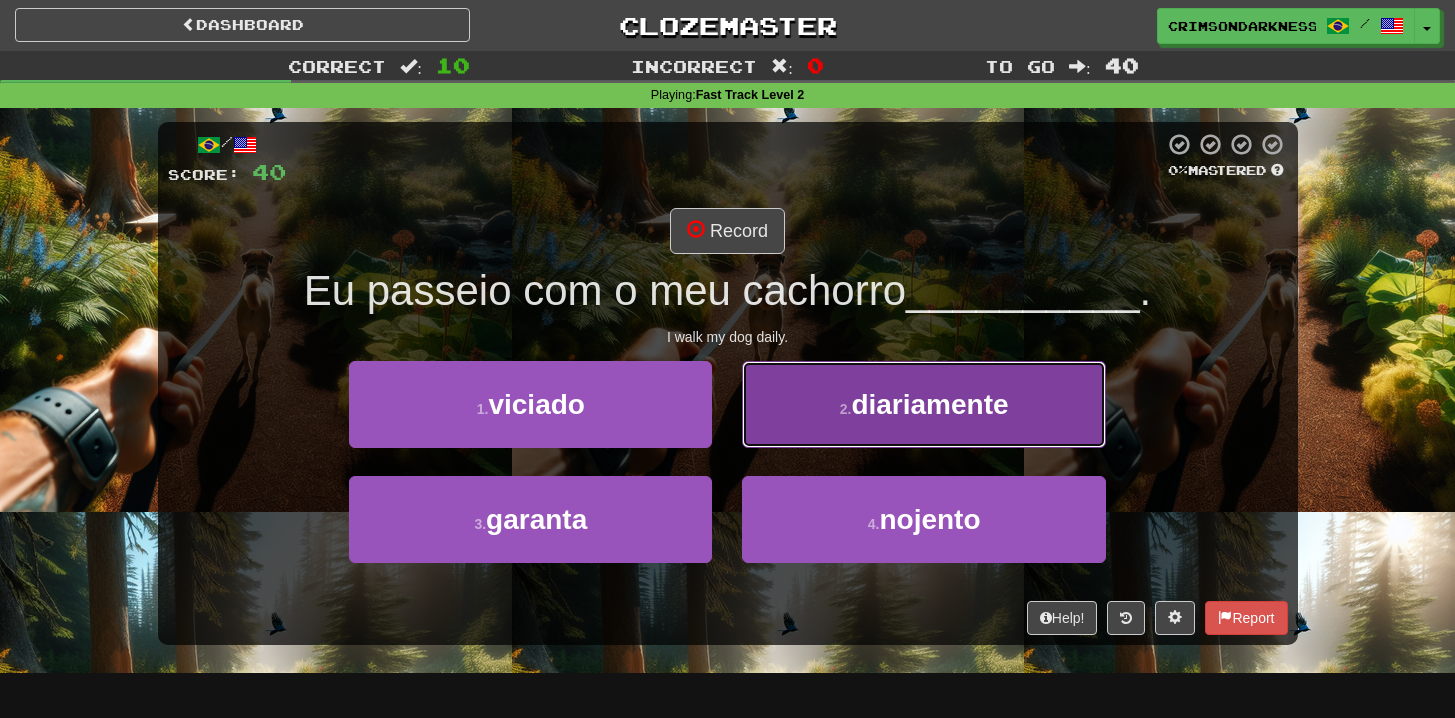 click on "2 .  diariamente" at bounding box center (923, 404) 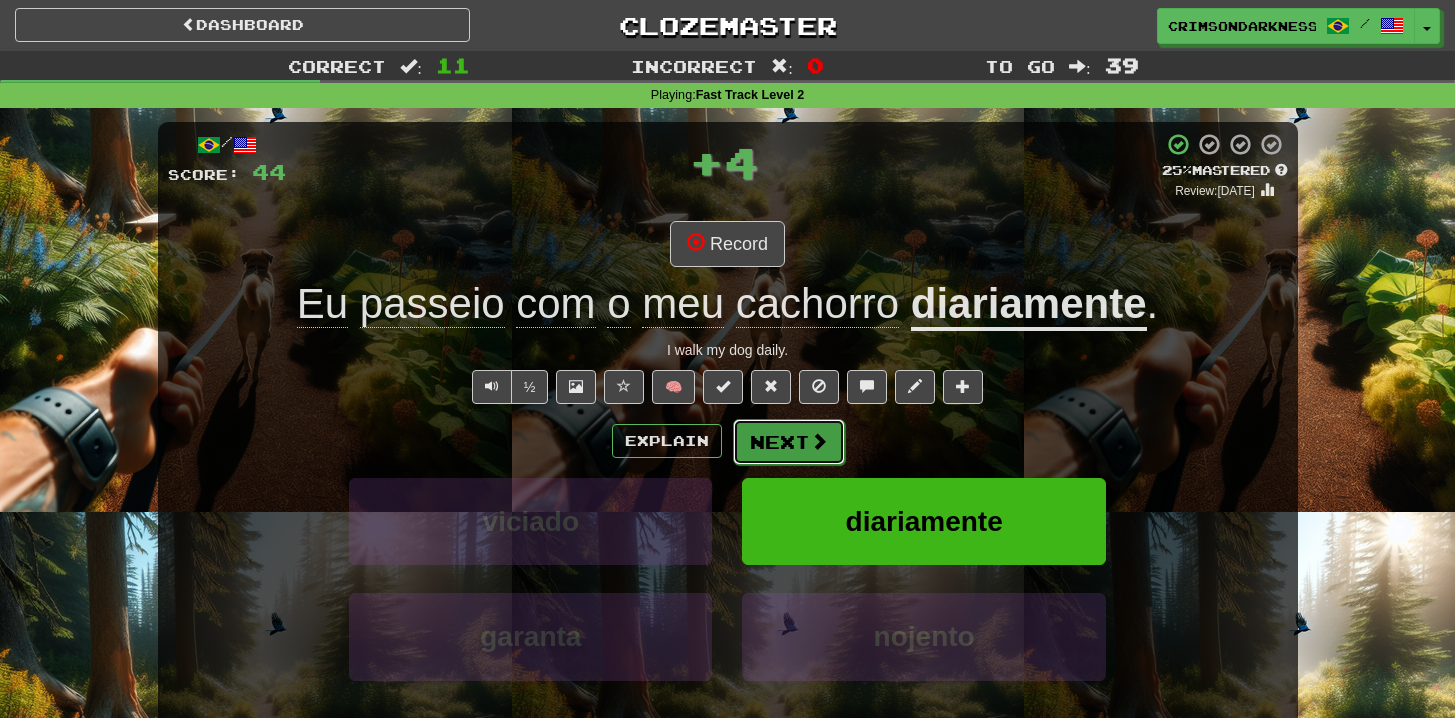 click at bounding box center (819, 441) 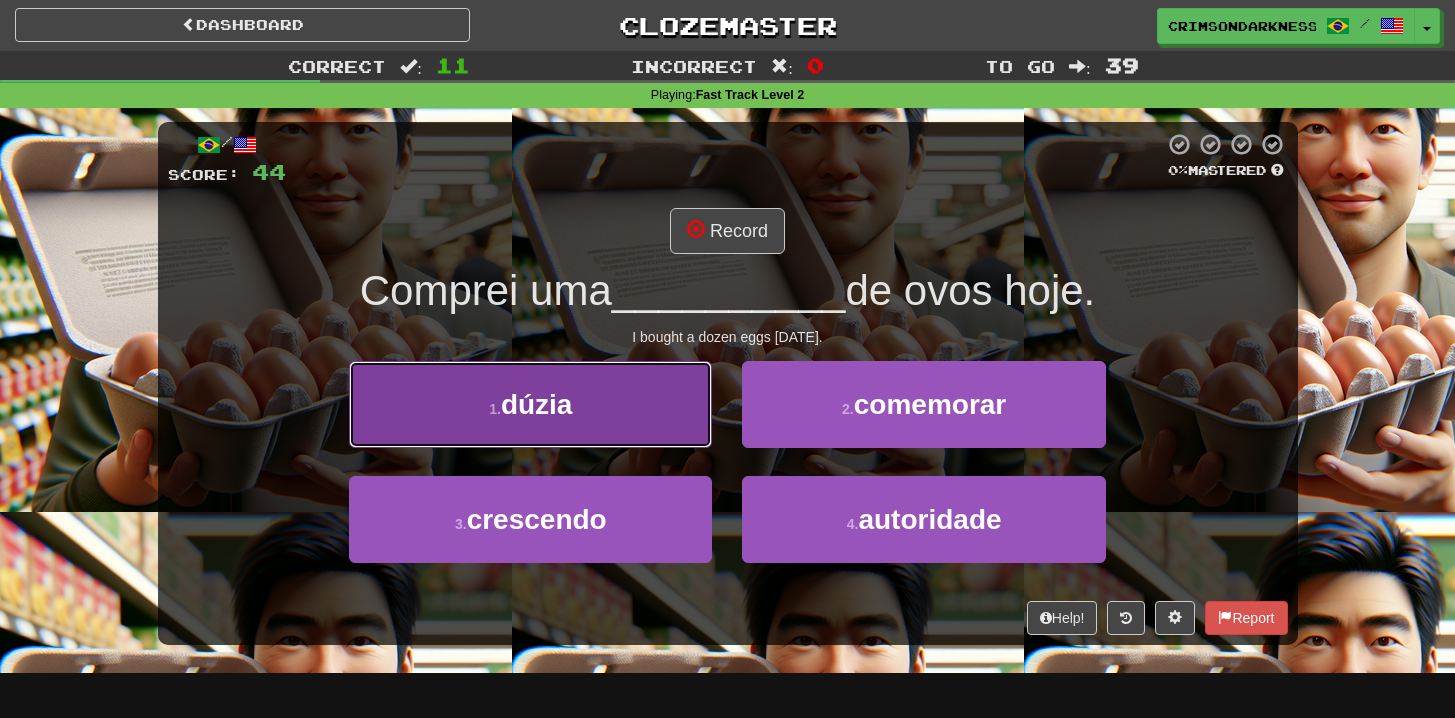click on "1 .  dúzia" at bounding box center (530, 404) 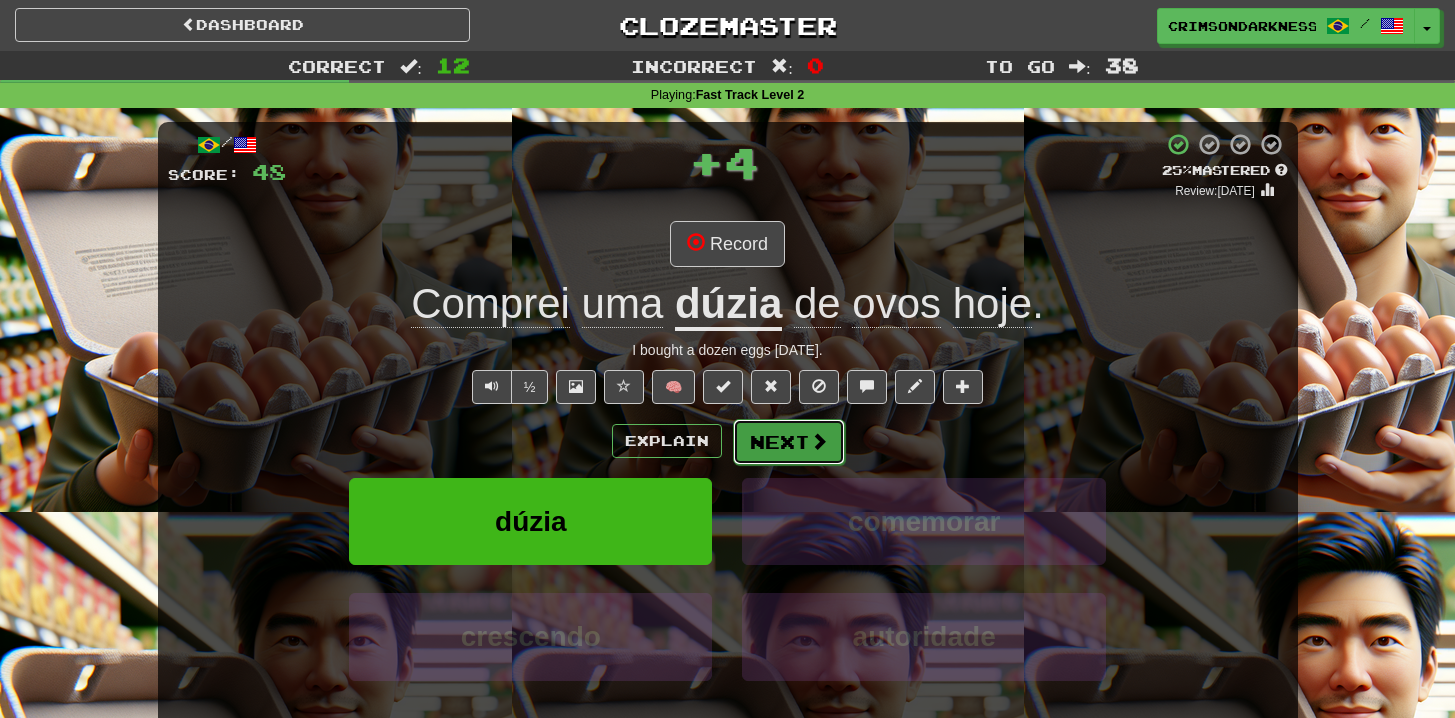 click on "Next" at bounding box center [789, 442] 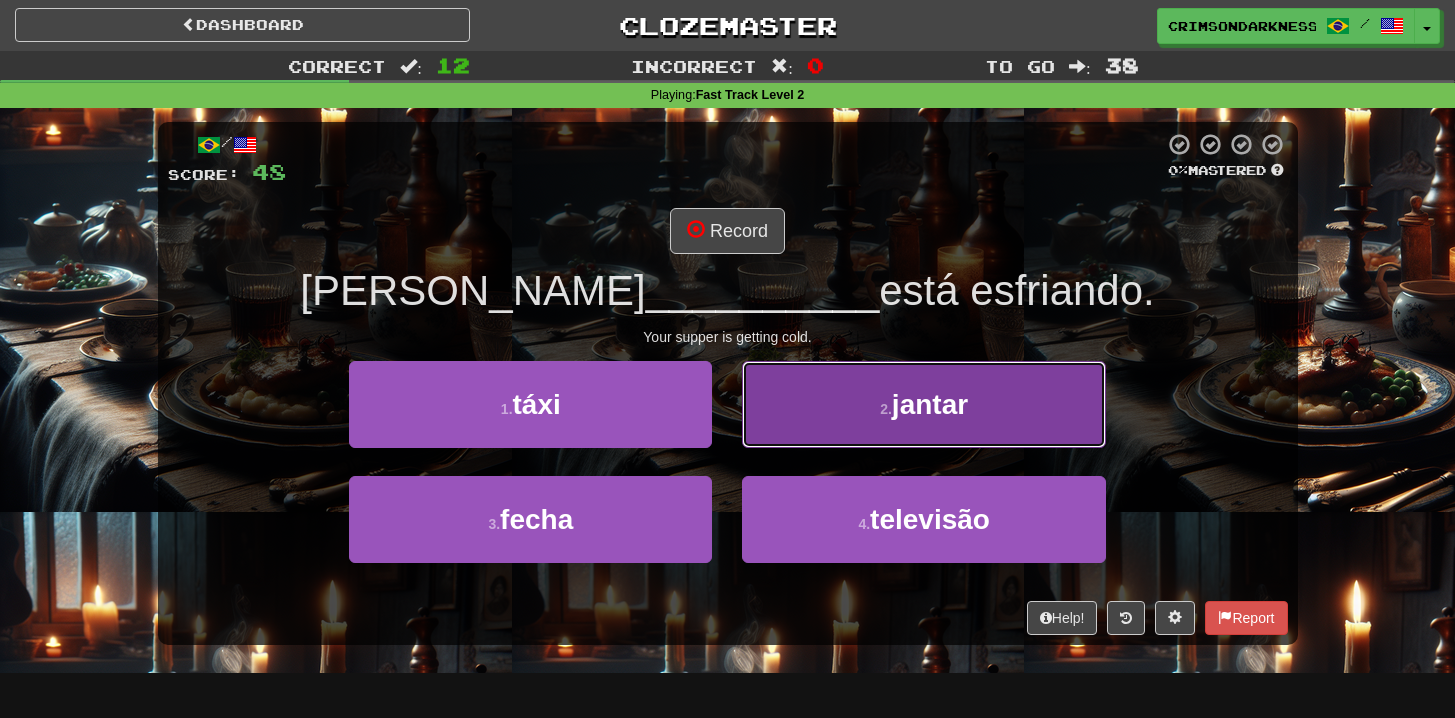 click on "2 .  jantar" at bounding box center [923, 404] 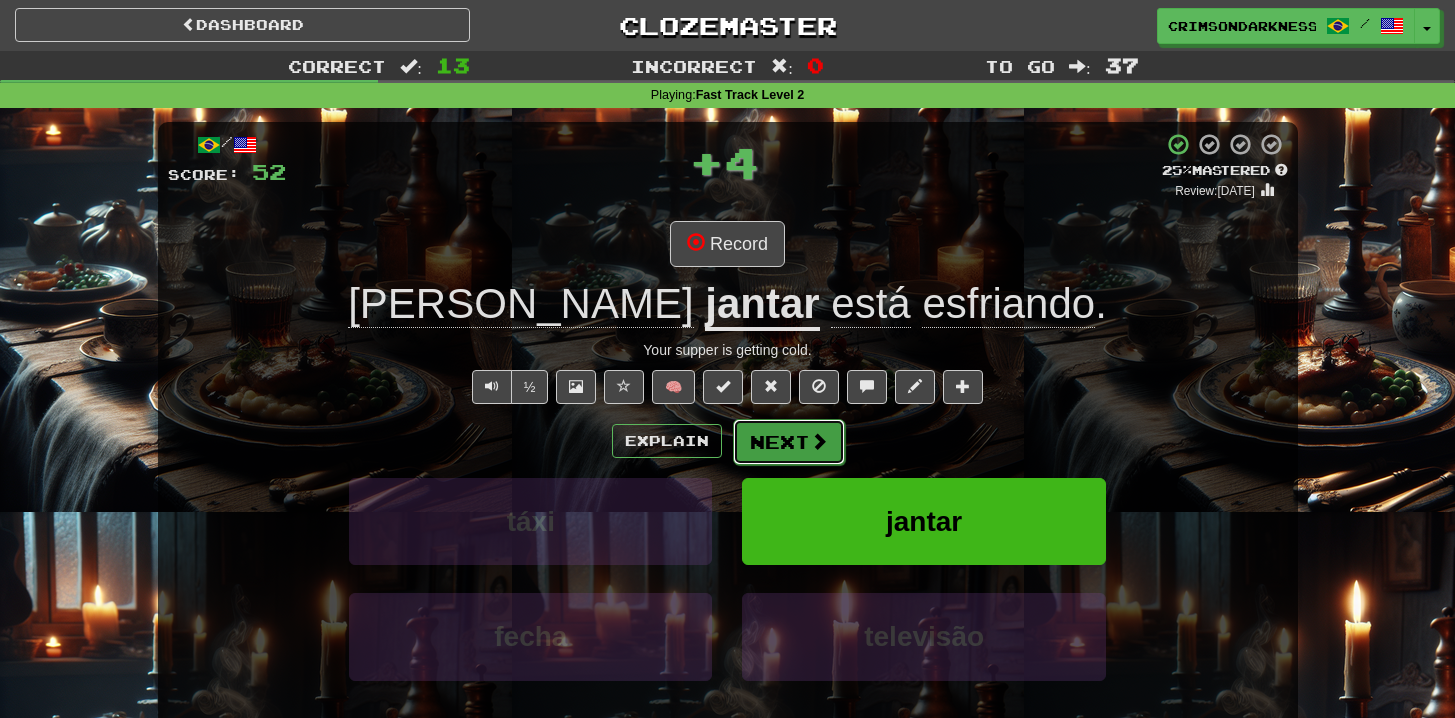 click on "Next" at bounding box center [789, 442] 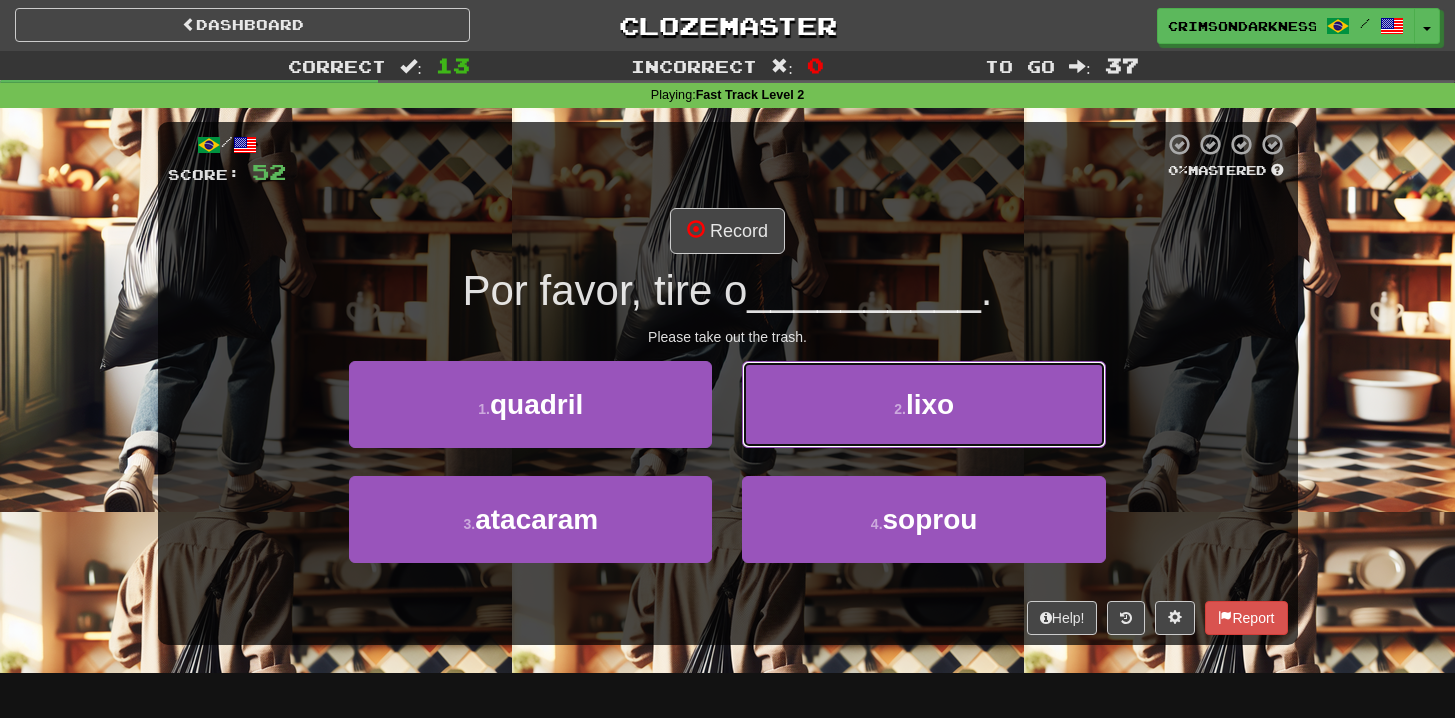 click on "2 .  lixo" at bounding box center (923, 404) 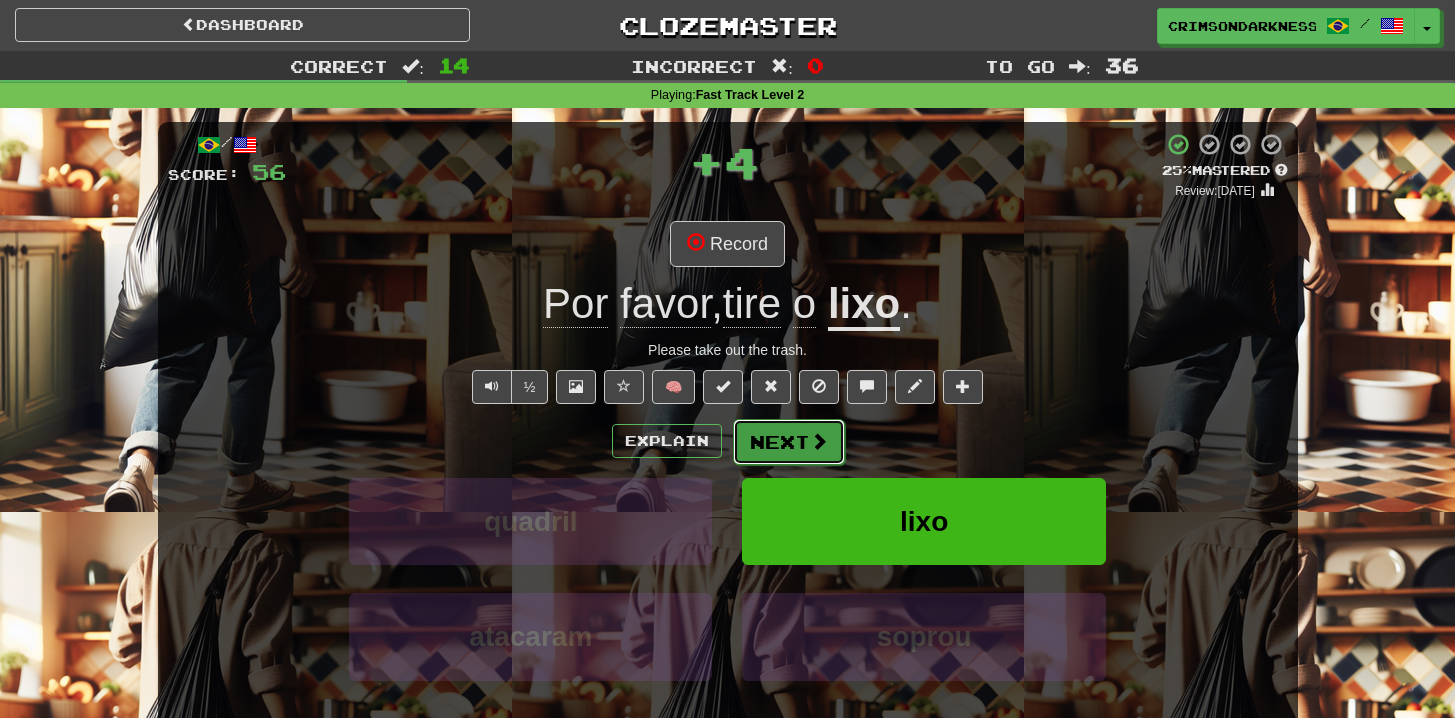 click on "Next" at bounding box center (789, 442) 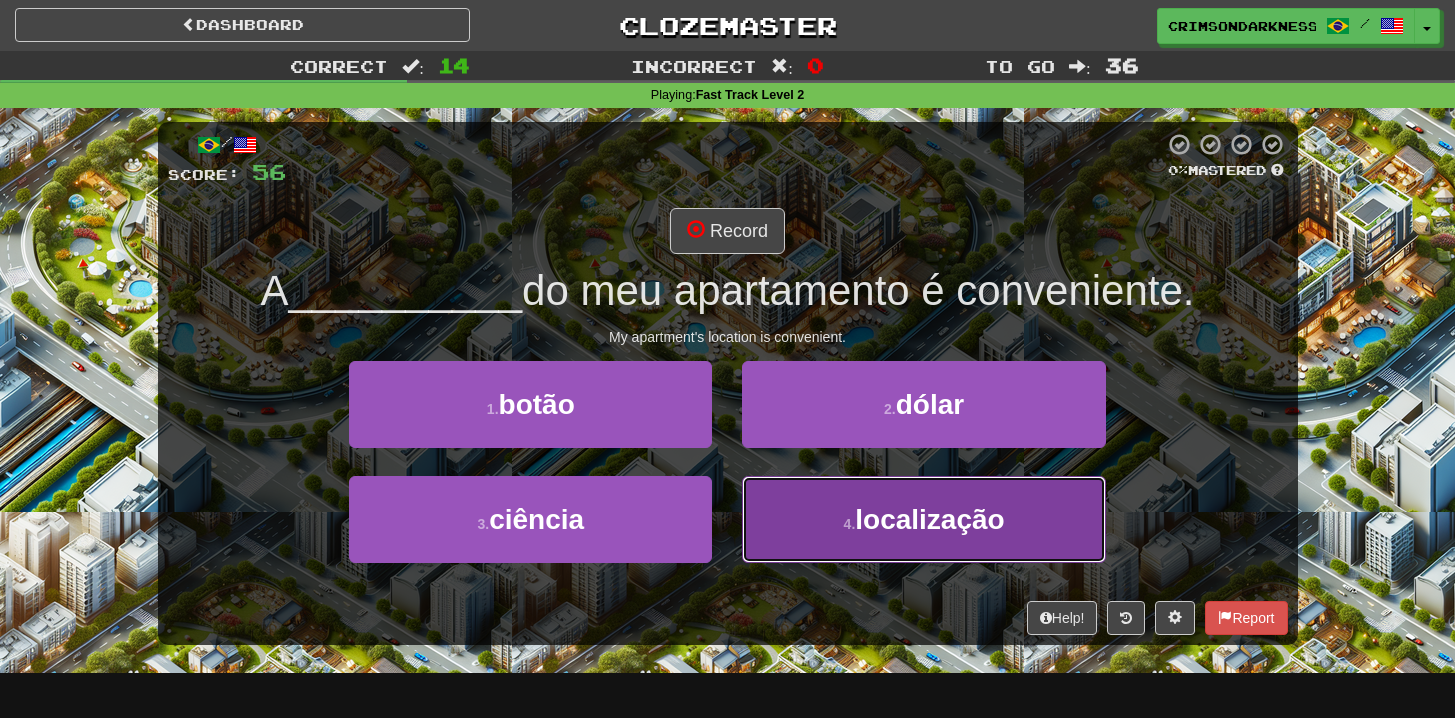 click on "4 .  localização" at bounding box center [923, 519] 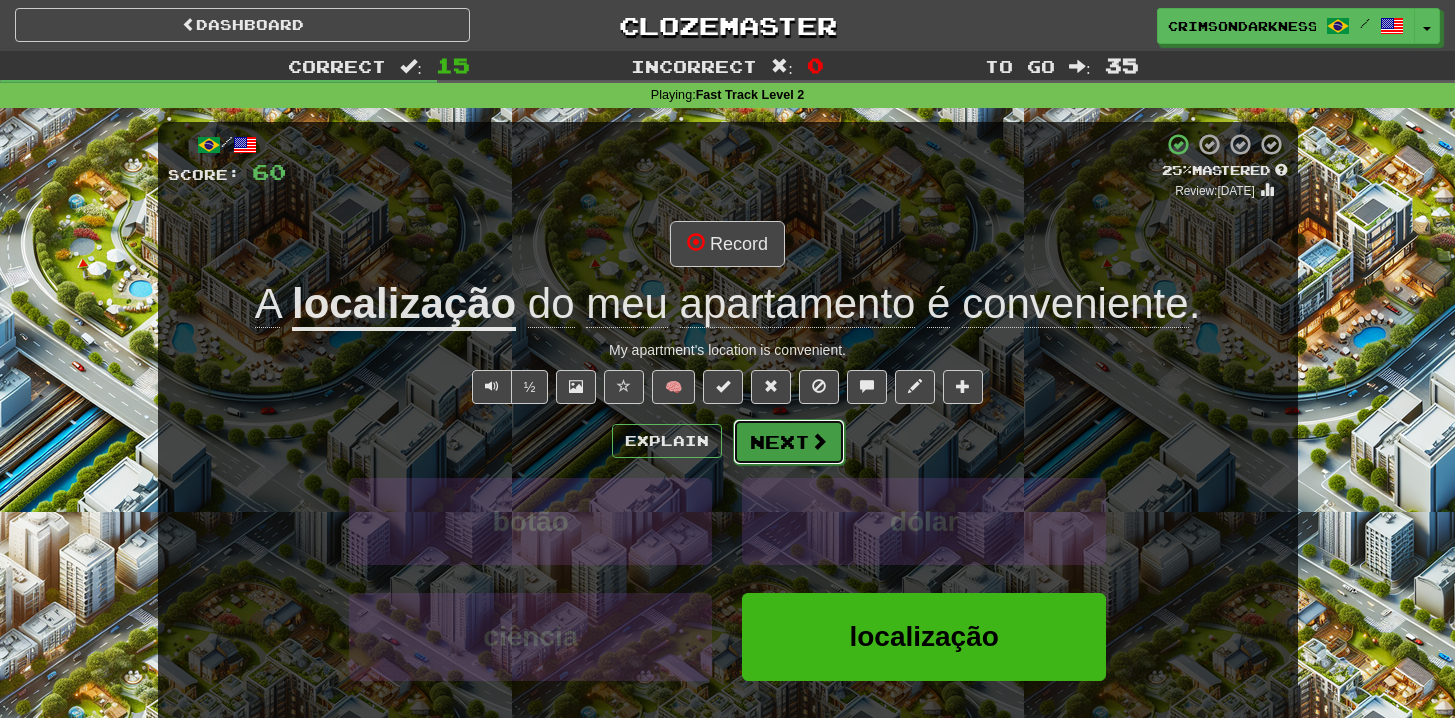 click on "Next" at bounding box center [789, 442] 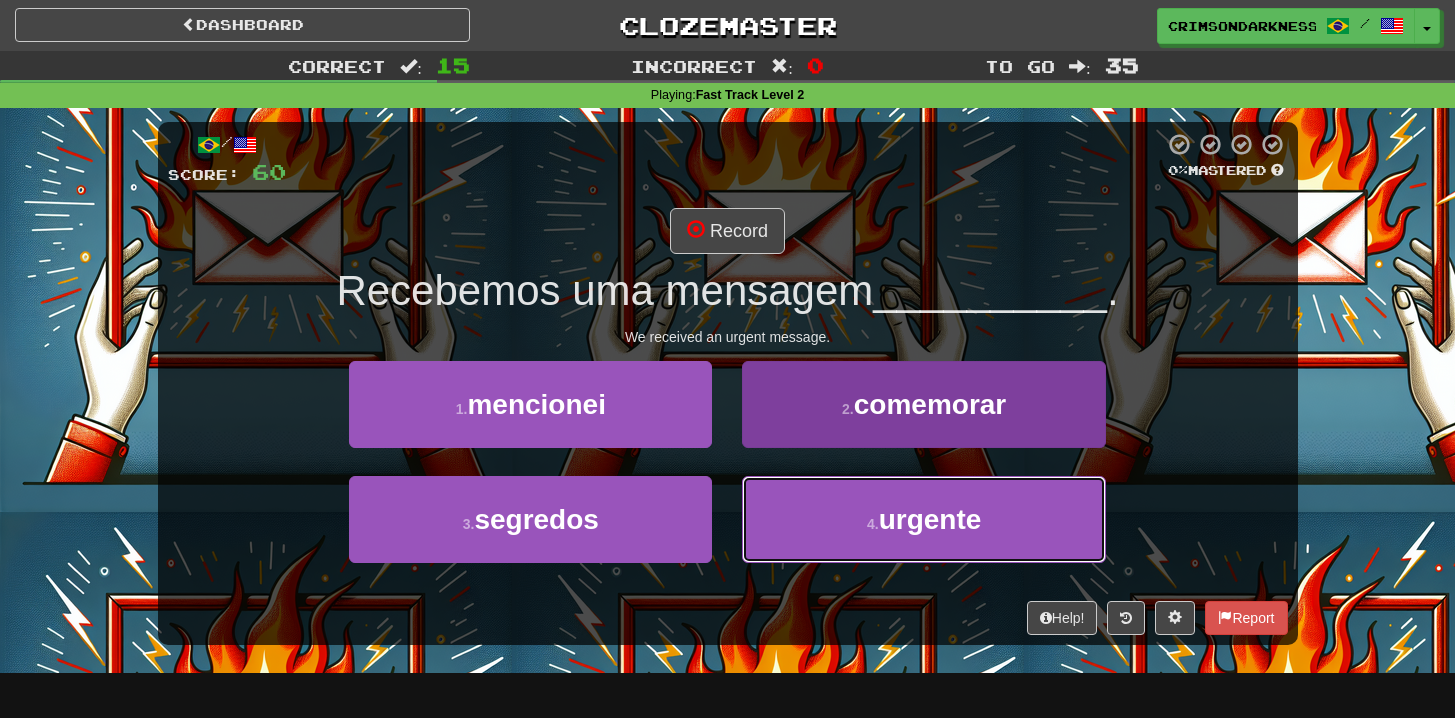 click on "4 .  urgente" at bounding box center (923, 519) 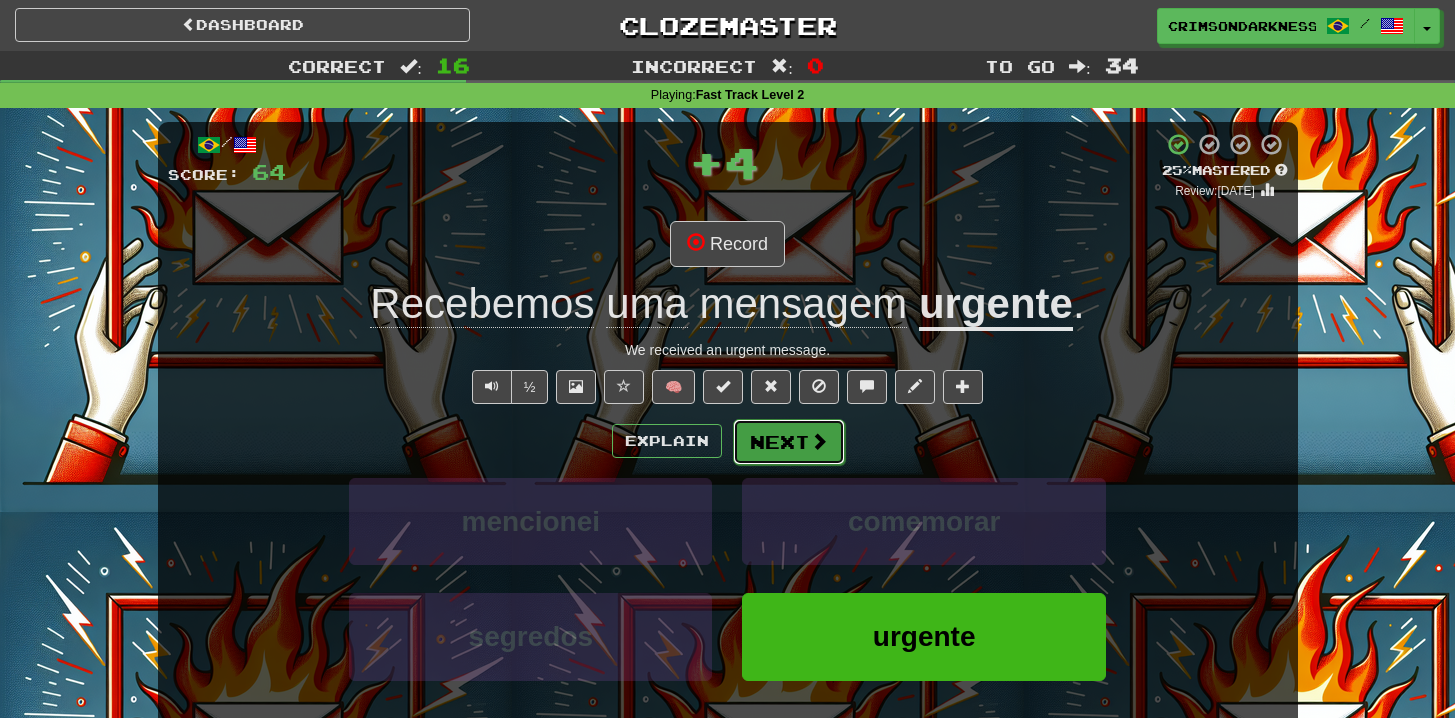 click on "Next" at bounding box center (789, 442) 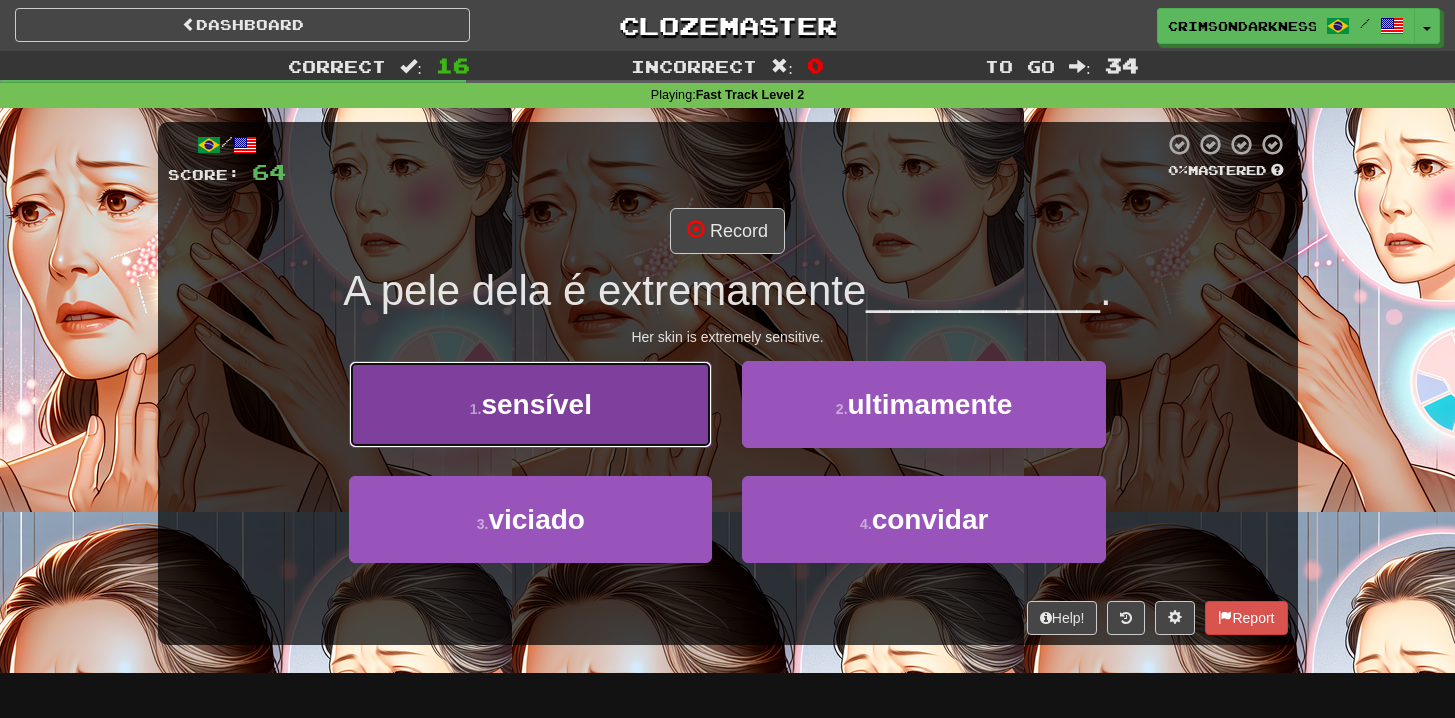 click on "1 .  sensível" at bounding box center [530, 404] 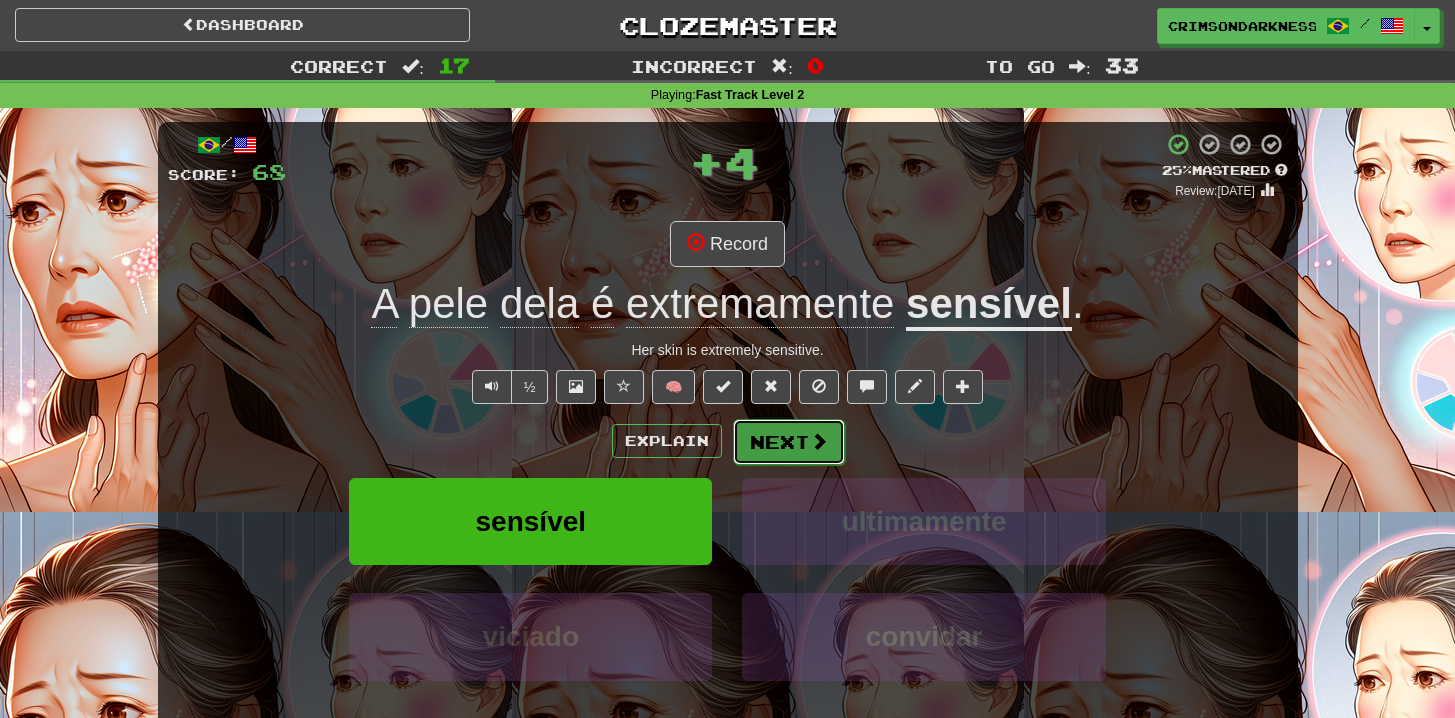 click on "Next" at bounding box center (789, 442) 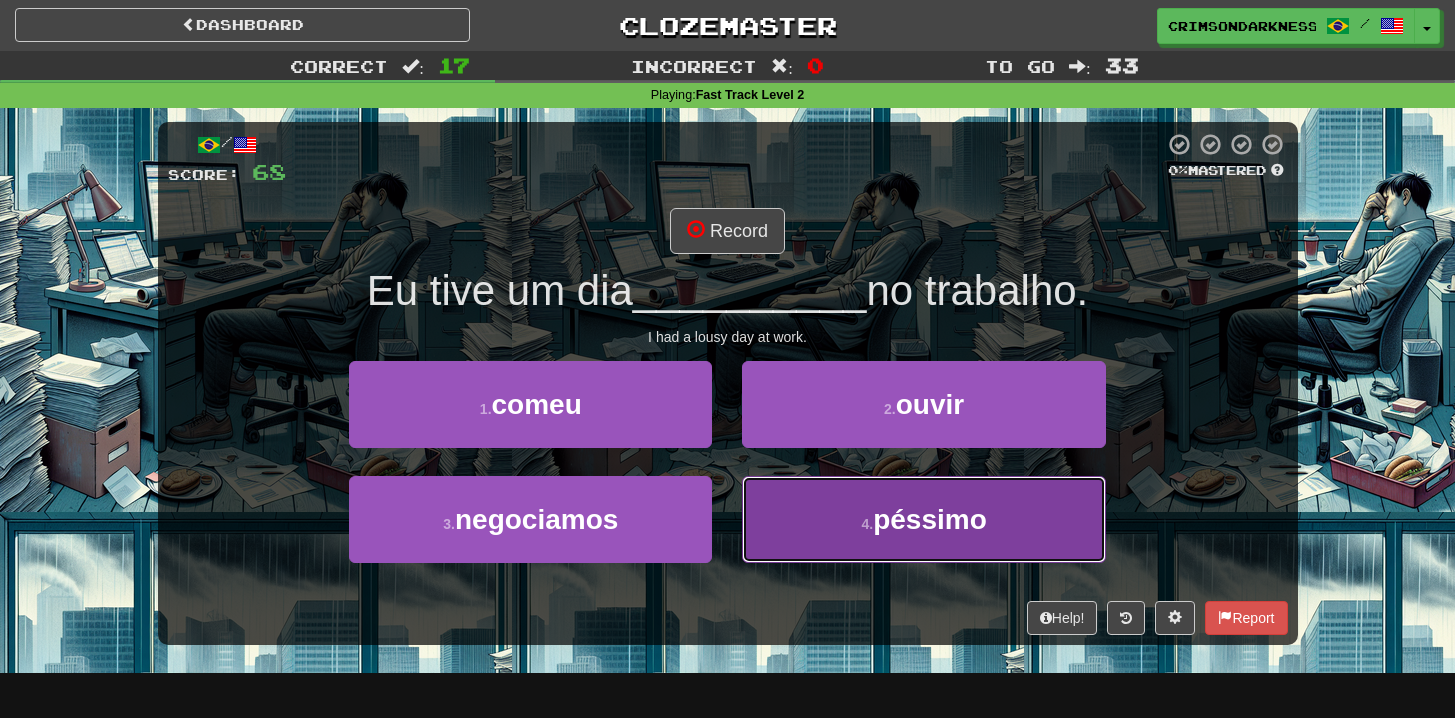click on "4 .  péssimo" at bounding box center (923, 519) 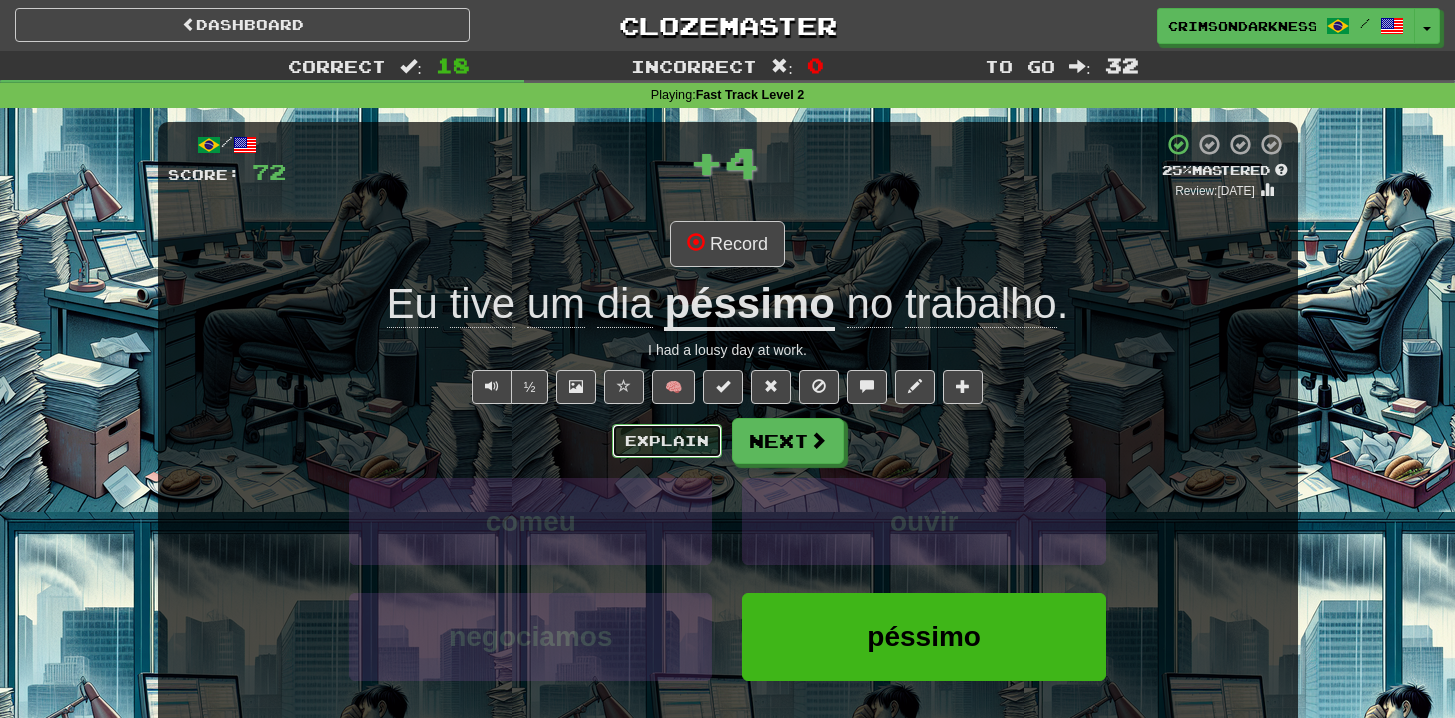click on "Explain" at bounding box center (667, 441) 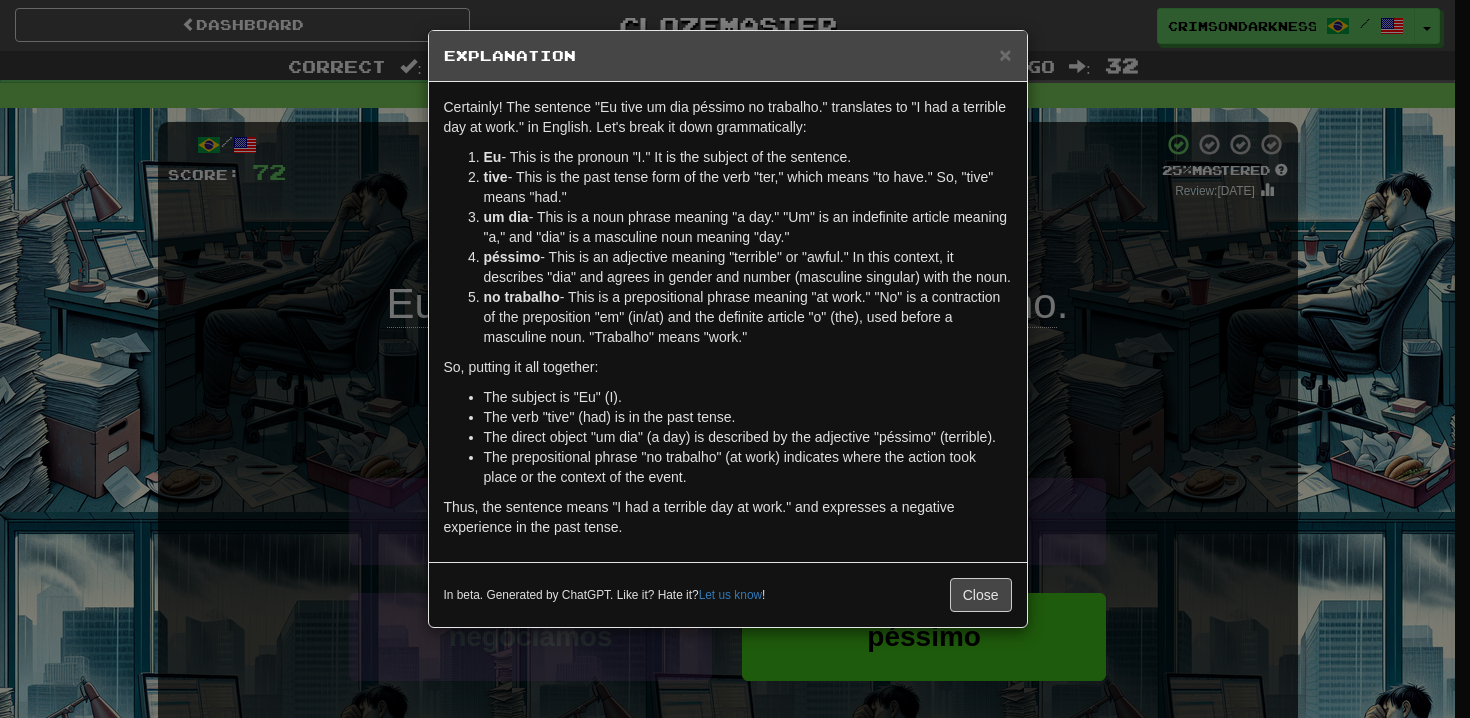 click on "× Explanation Certainly! The sentence "Eu tive um dia péssimo no trabalho." translates to "I had a terrible day at work." in English. Let's break it down grammatically:
Eu  - This is the pronoun "I." It is the subject of the sentence.
tive  - This is the past tense form of the verb "ter," which means "to have." So, "tive" means "had."
um dia  - This is a noun phrase meaning "a day." "Um" is an indefinite article meaning "a," and "dia" is a masculine noun meaning "day."
péssimo  - This is an adjective meaning "terrible" or "awful." In this context, it describes "dia" and agrees in gender and number (masculine singular) with the noun.
no trabalho  - This is a prepositional phrase meaning "at work." "No" is a contraction of the preposition "em" (in/at) and the definite article "o" (the), used before a masculine noun. "Trabalho" means "work."
So, putting it all together:
The subject is "Eu" (I).
The verb "tive" (had) is in the past tense.
Let us know ! Close" at bounding box center [735, 359] 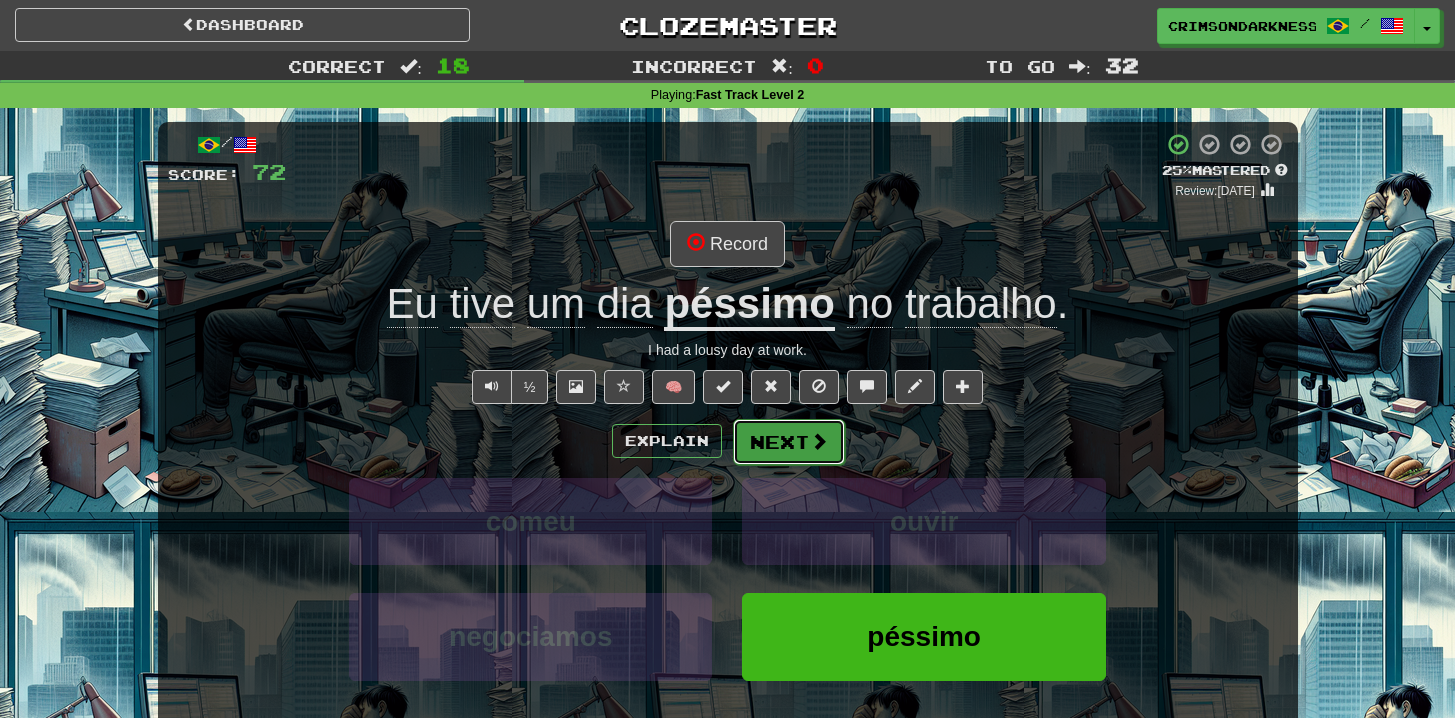 click on "Next" at bounding box center (789, 442) 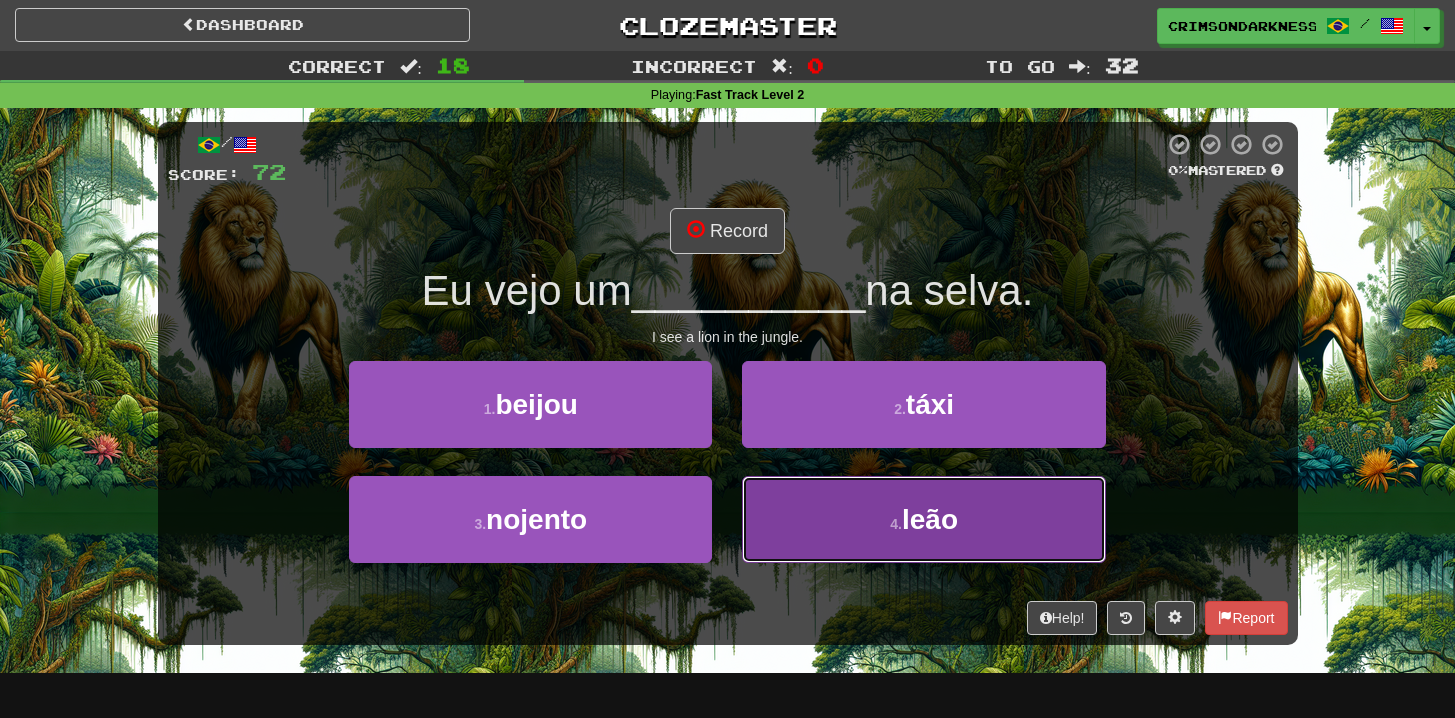 click on "4 .  leão" at bounding box center (923, 519) 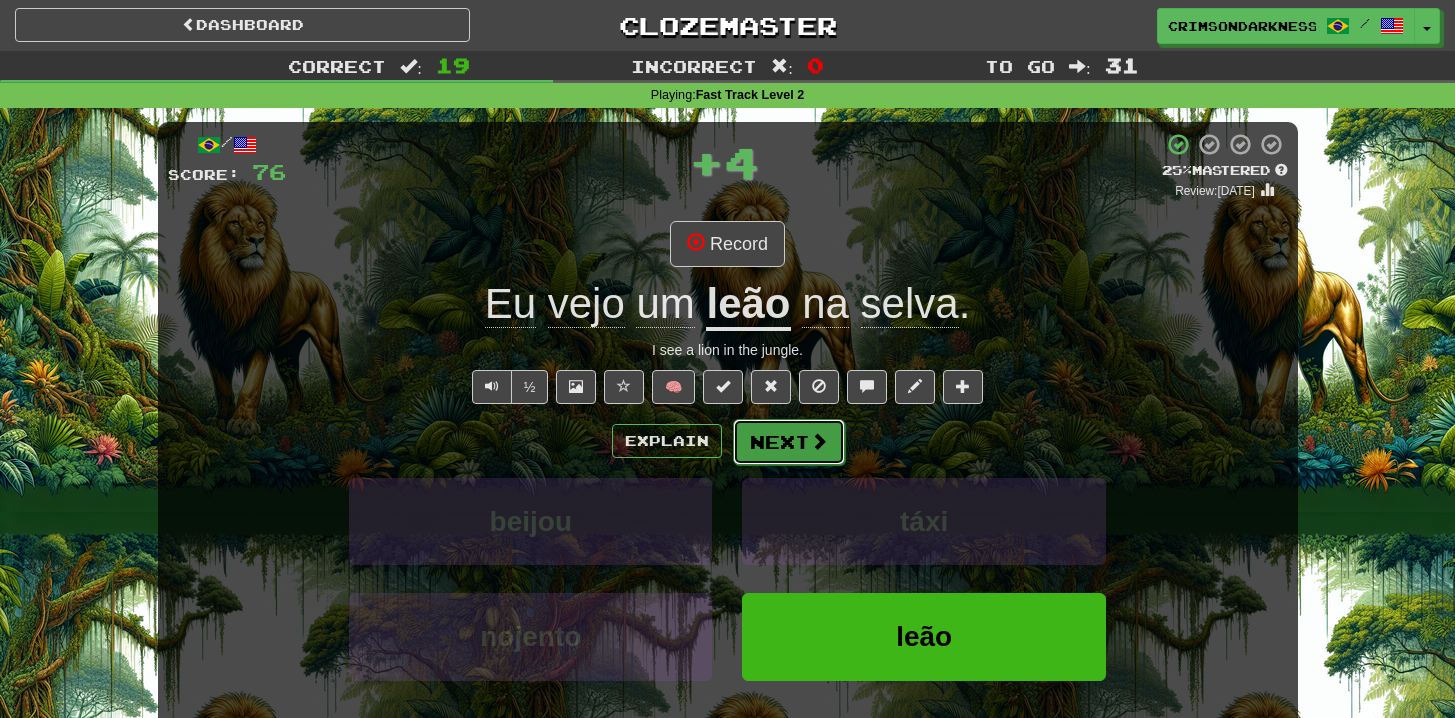 click on "Next" at bounding box center [789, 442] 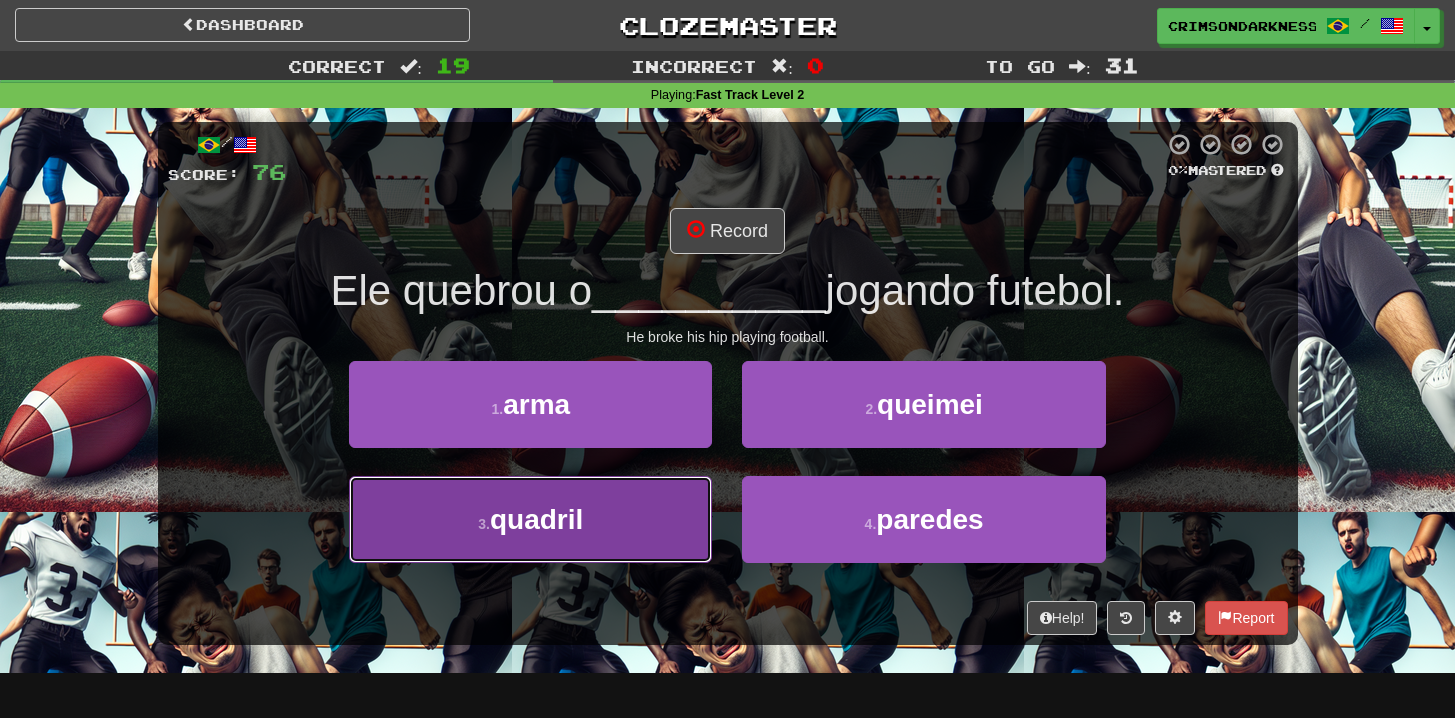 click on "3 .  quadril" at bounding box center [530, 519] 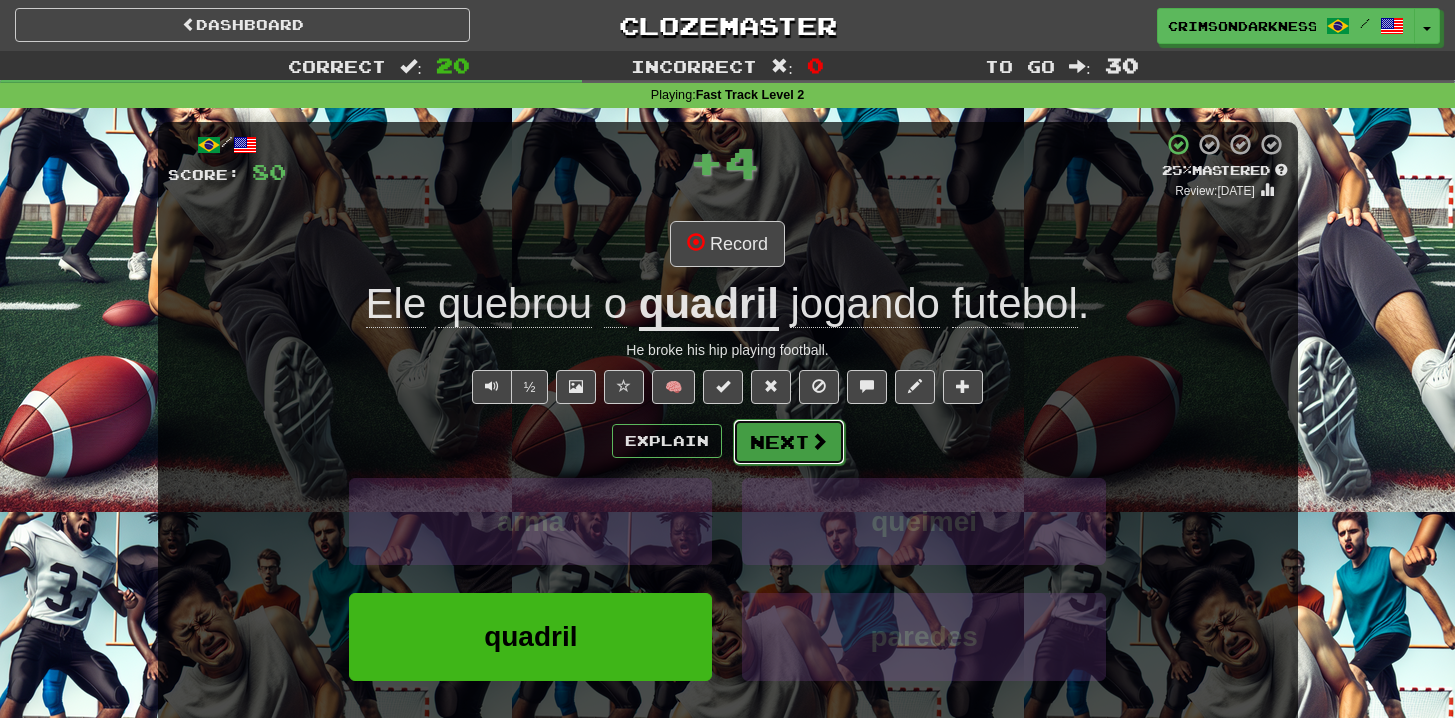 click at bounding box center [819, 441] 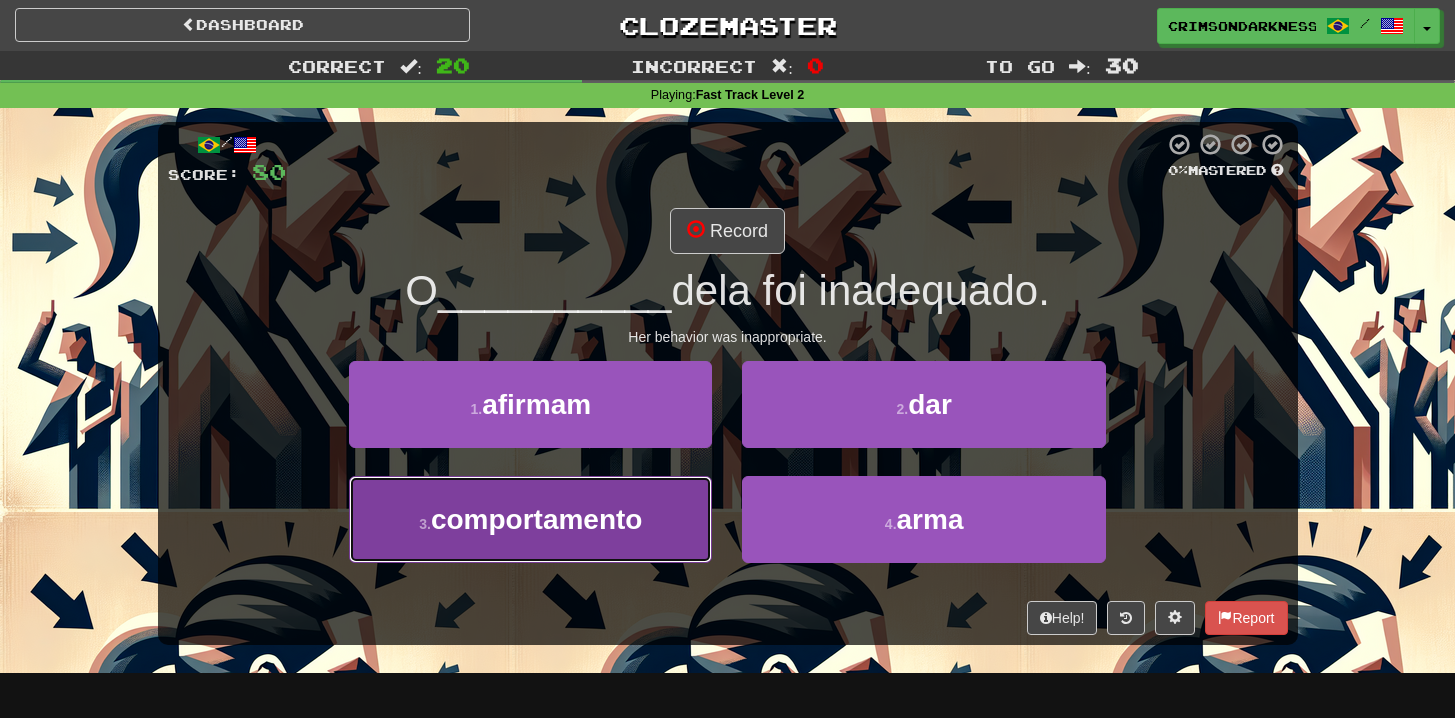 click on "3 .  comportamento" at bounding box center [530, 519] 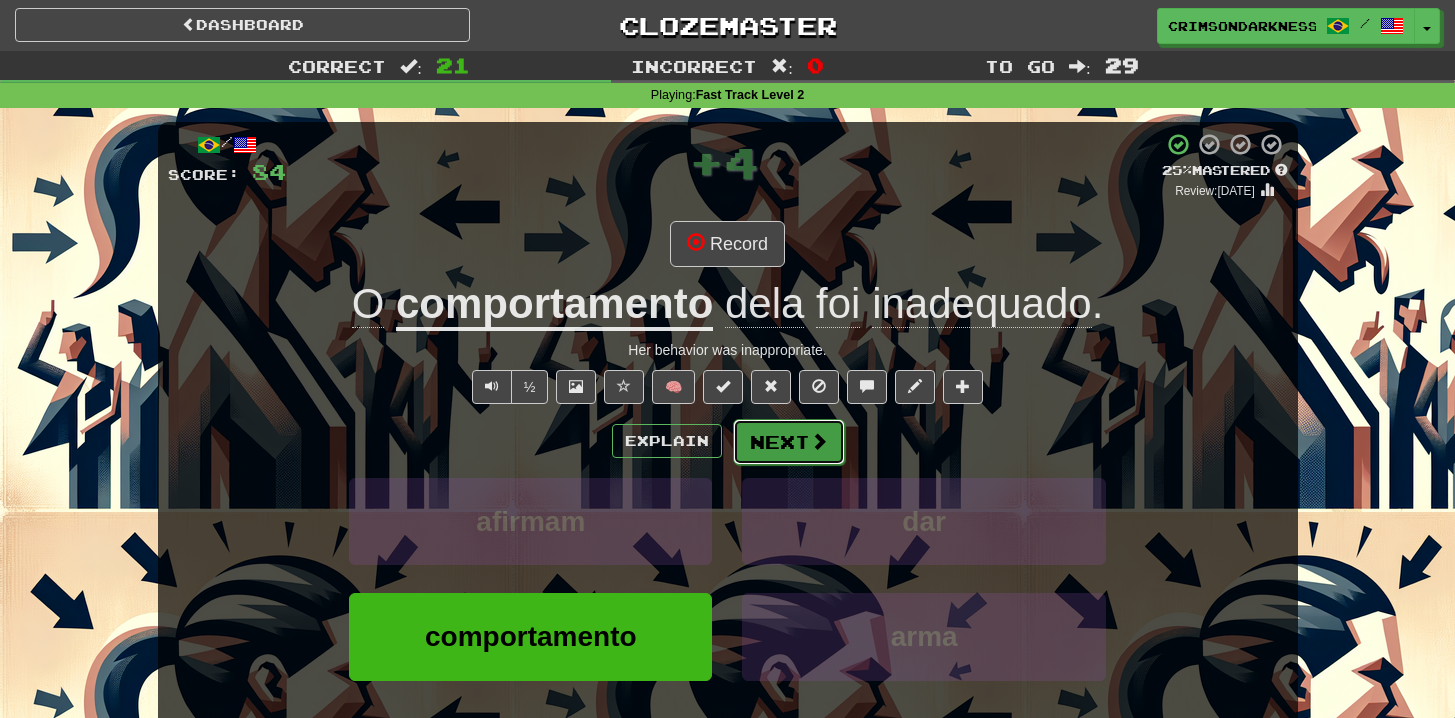 click at bounding box center [819, 441] 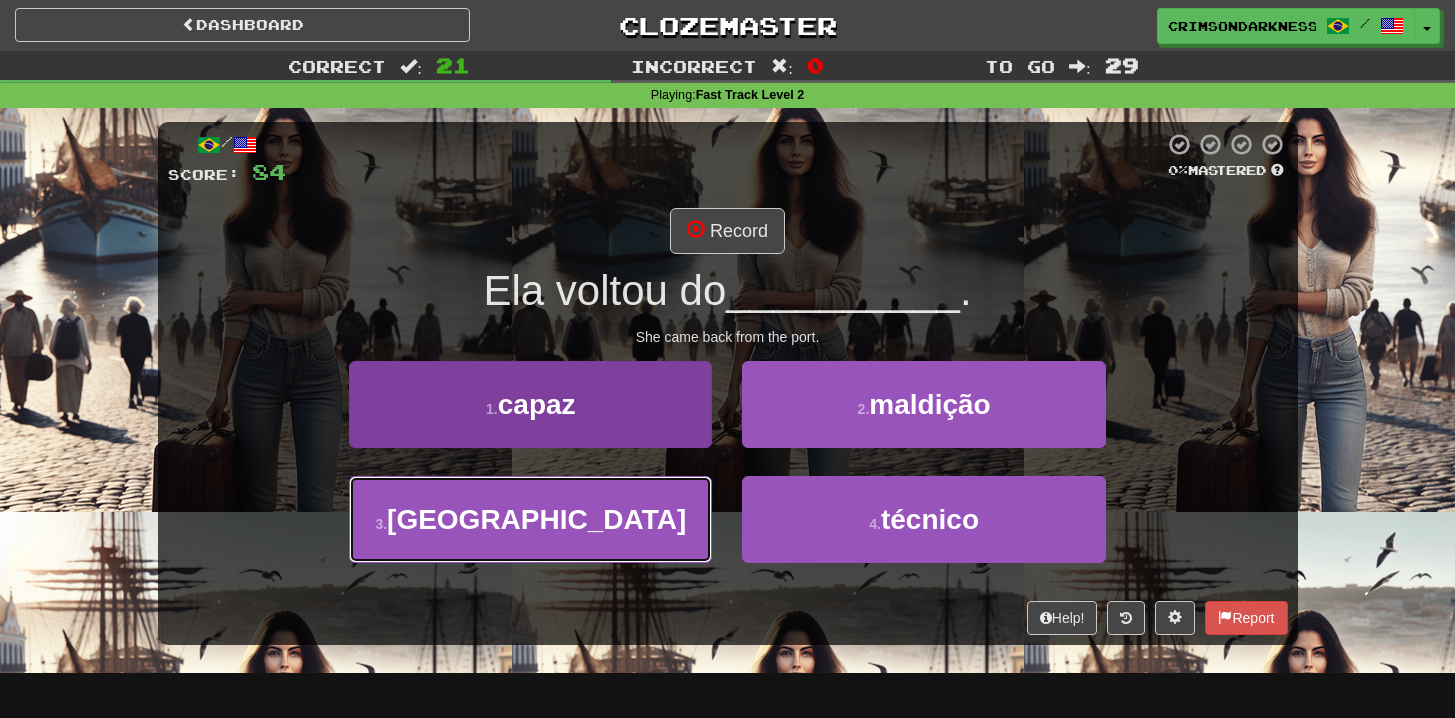 click on "3 .  porto" at bounding box center (530, 519) 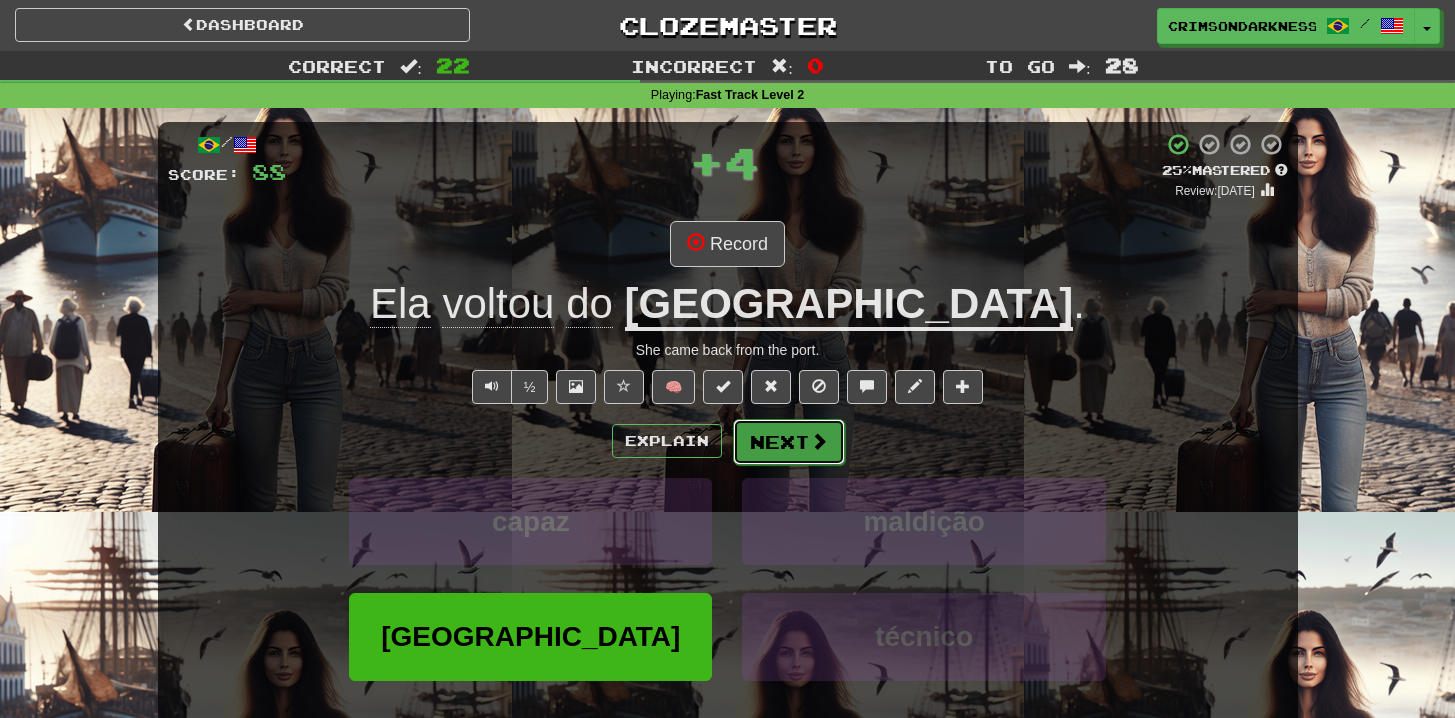 click on "Next" at bounding box center [789, 442] 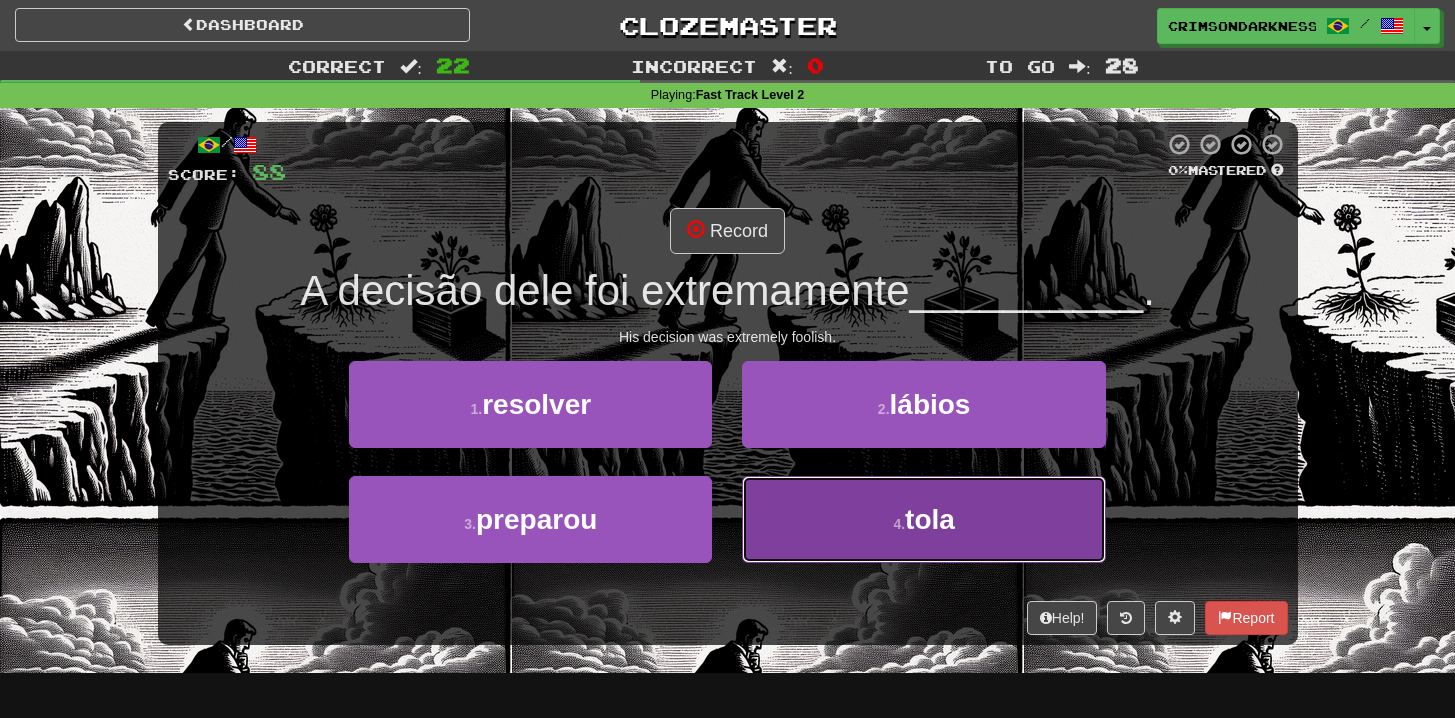 click on "4 .  tola" at bounding box center [923, 519] 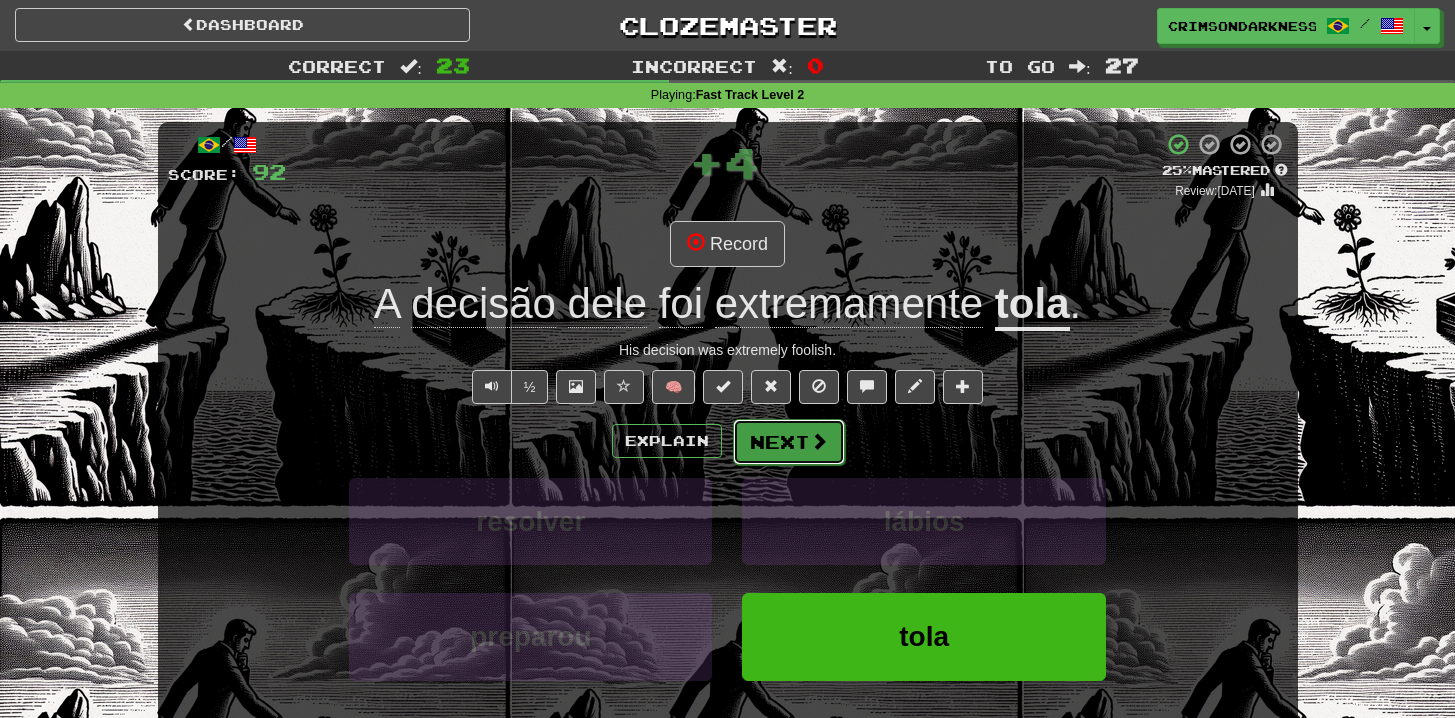 click on "Next" at bounding box center [789, 442] 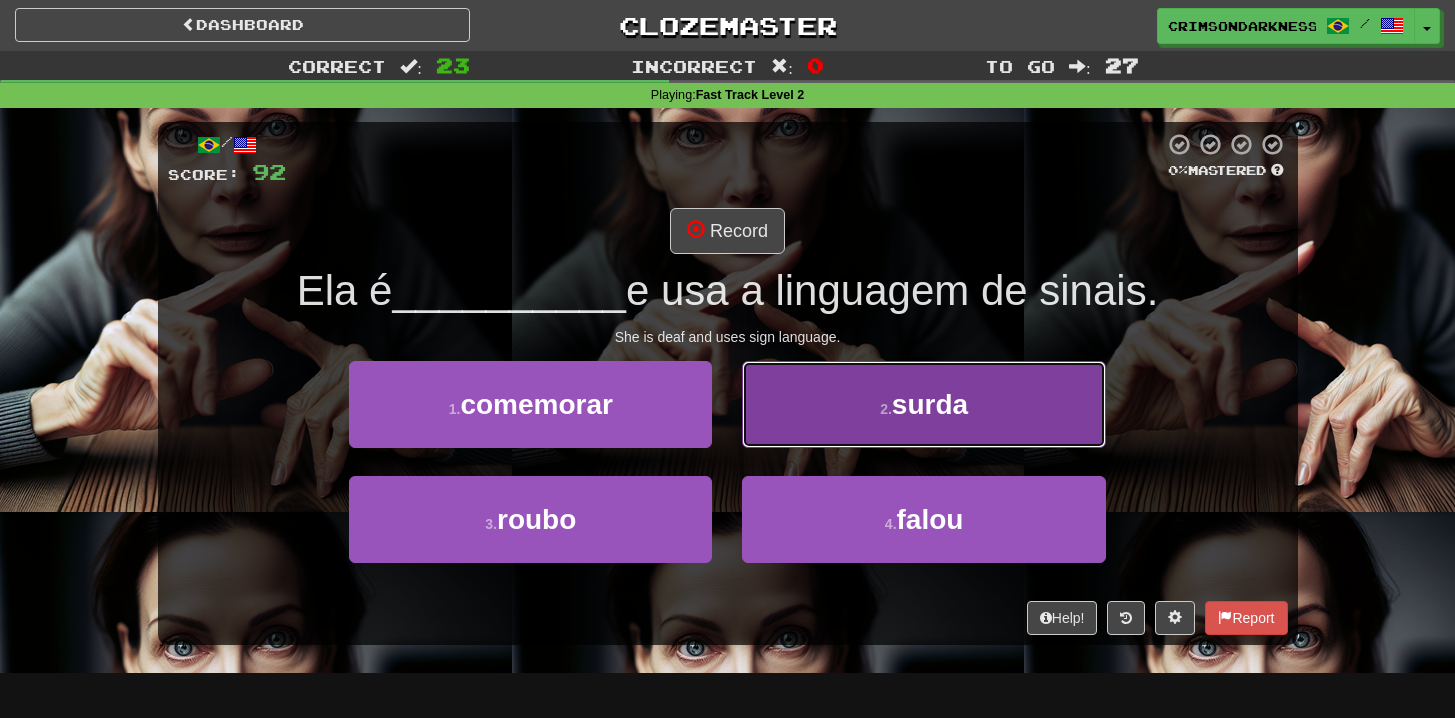 click on "2 .  surda" at bounding box center [923, 404] 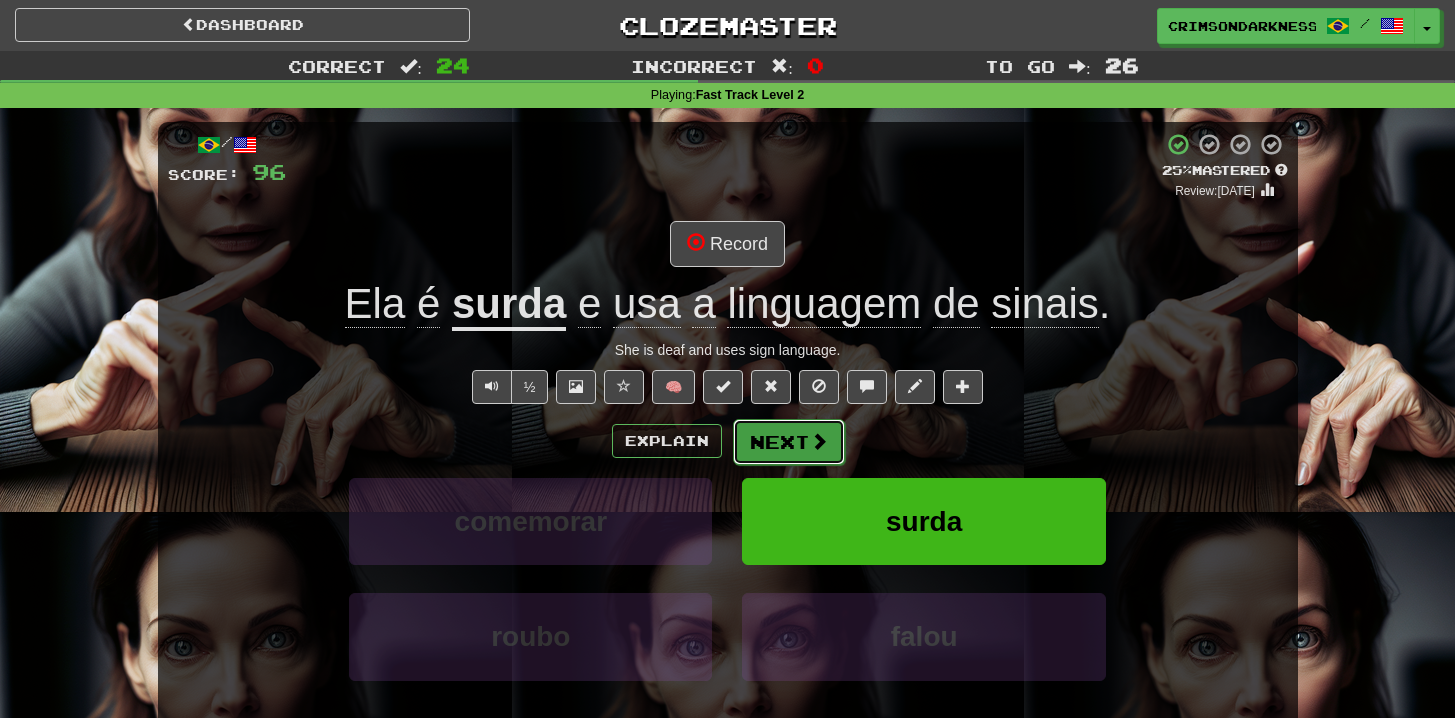 click at bounding box center [819, 441] 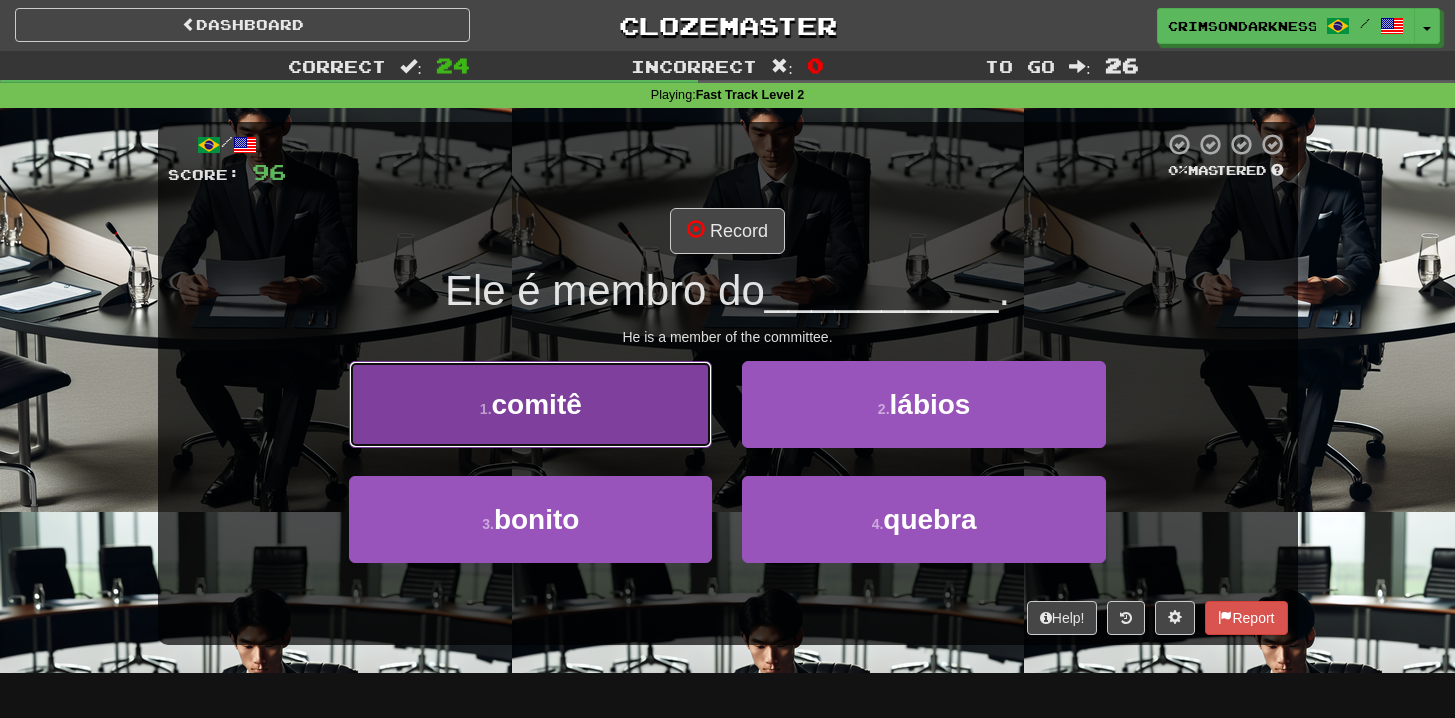 click on "1 .  comitê" at bounding box center (530, 404) 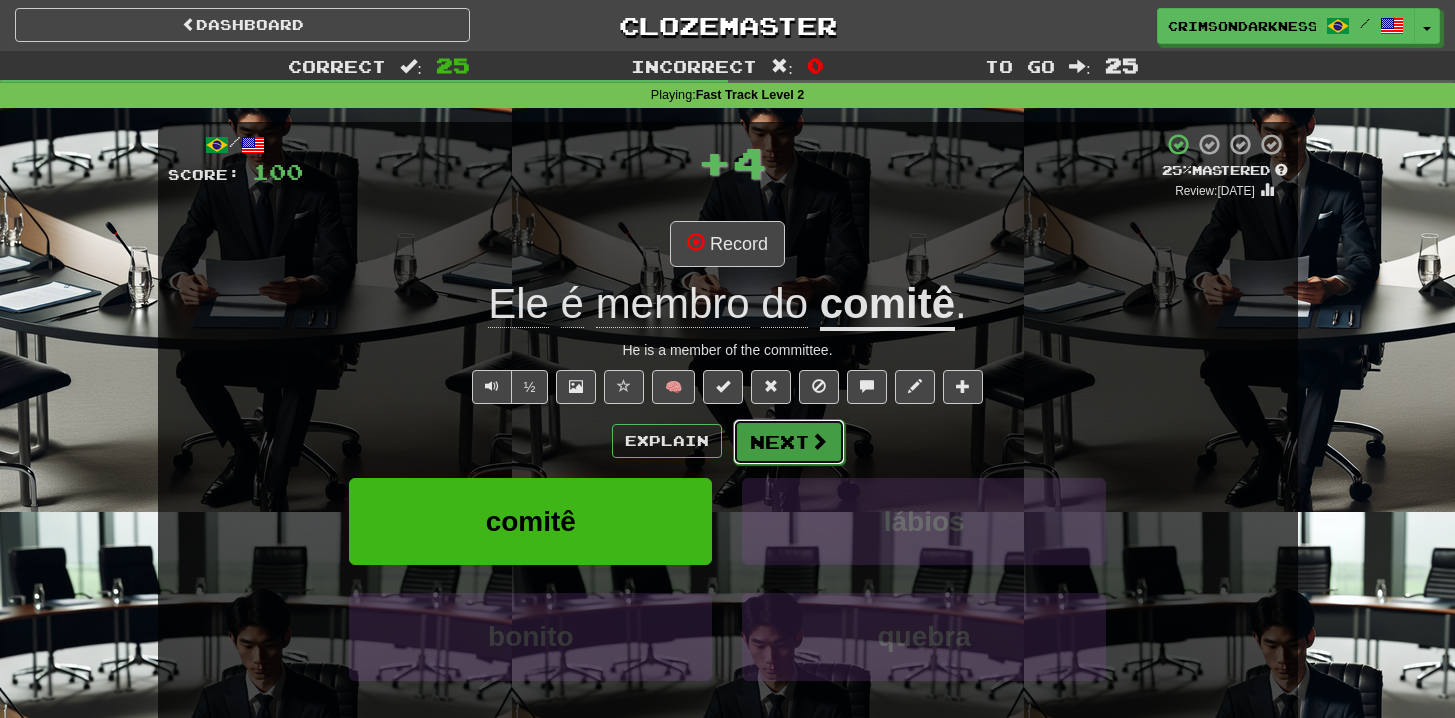 click on "Next" at bounding box center [789, 442] 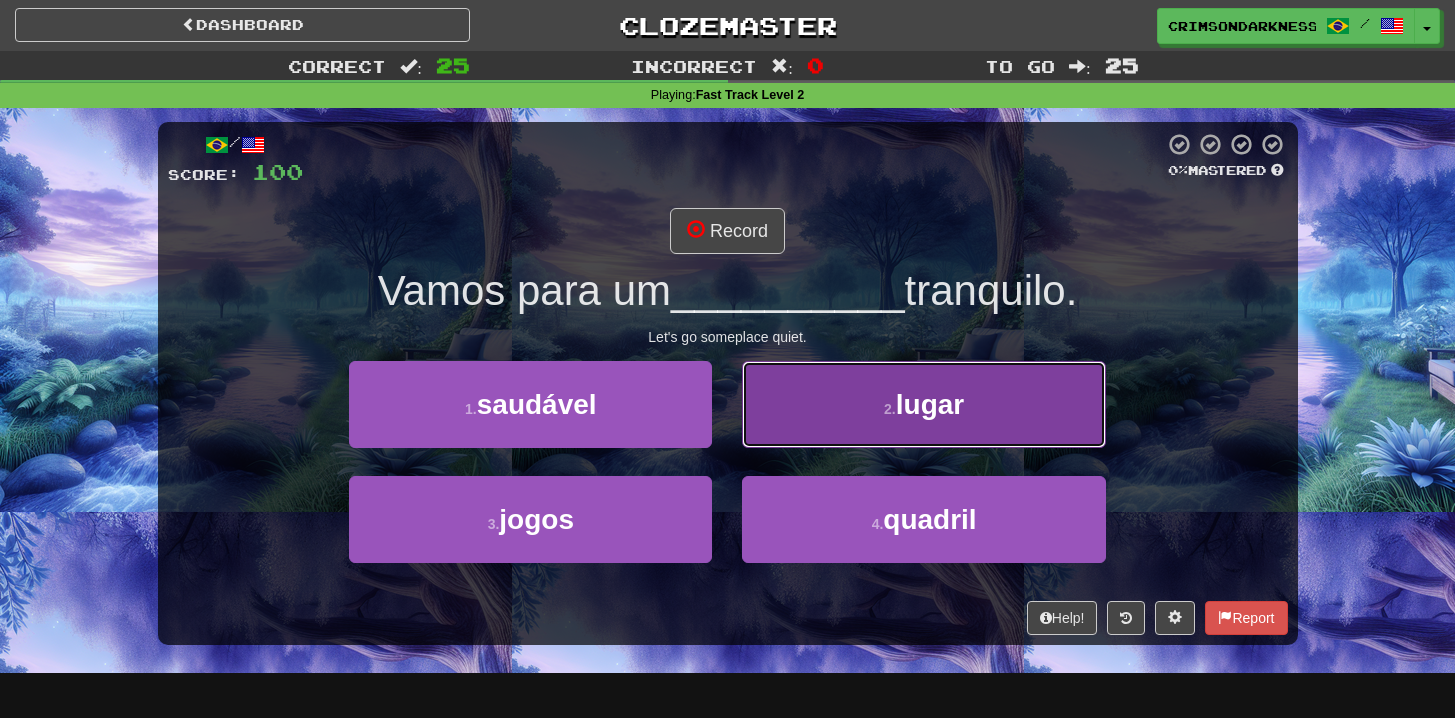 click on "2 .  lugar" at bounding box center [923, 404] 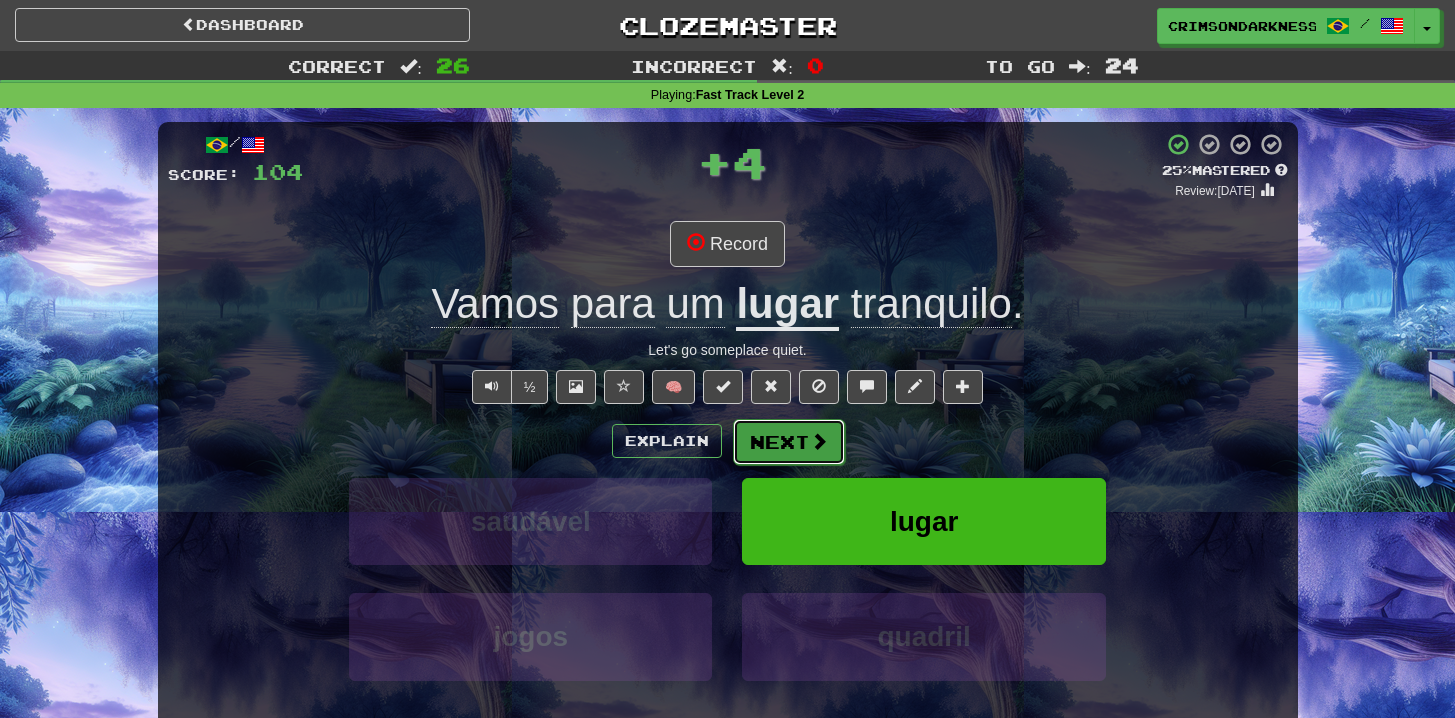 click on "Next" at bounding box center (789, 442) 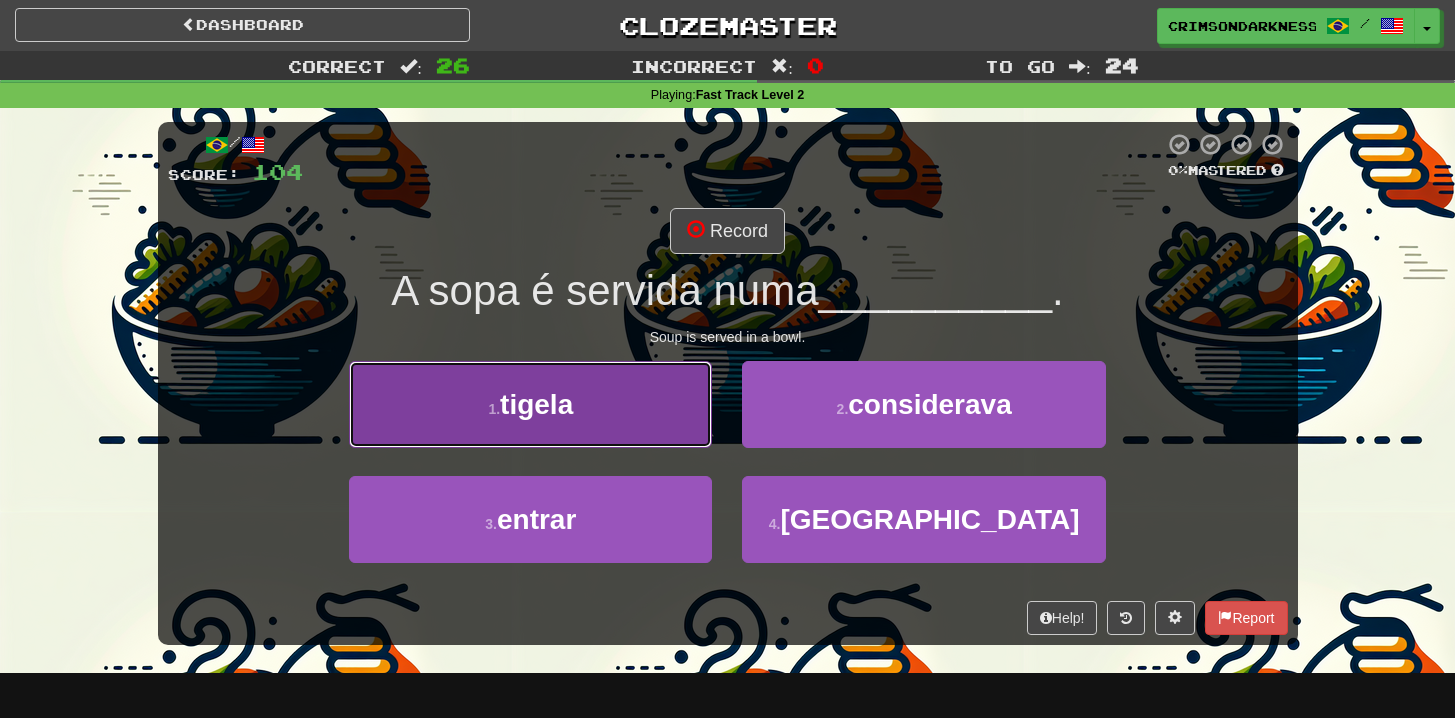 click on "1 .  tigela" at bounding box center [530, 404] 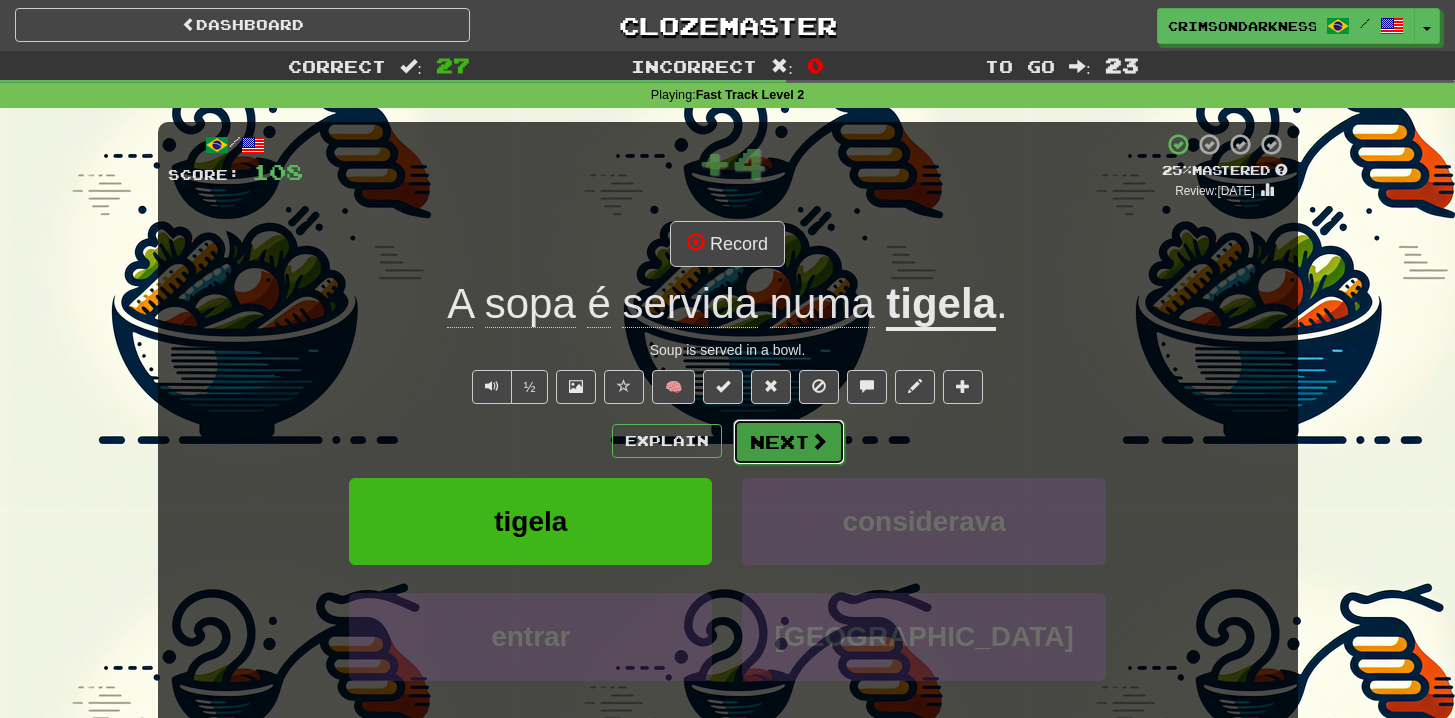 click at bounding box center (819, 441) 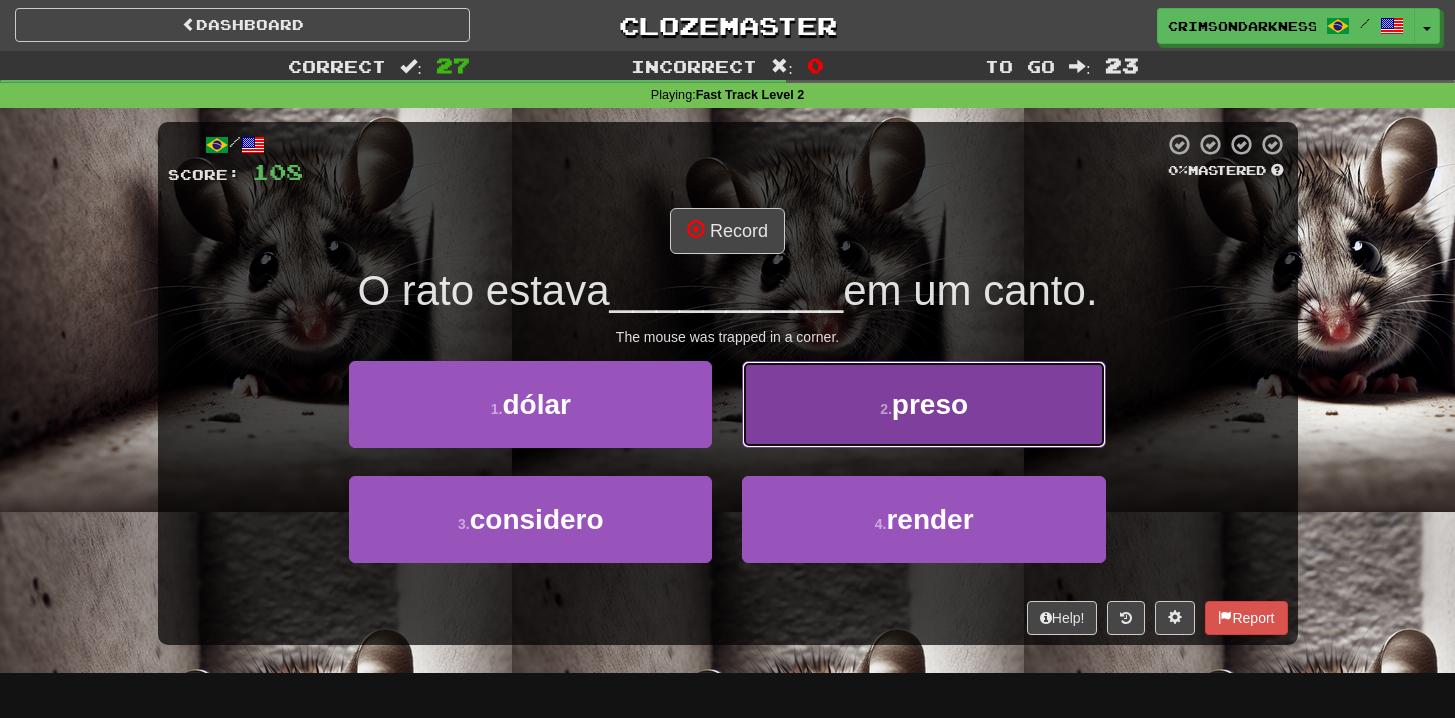 click on "2 .  preso" at bounding box center (923, 404) 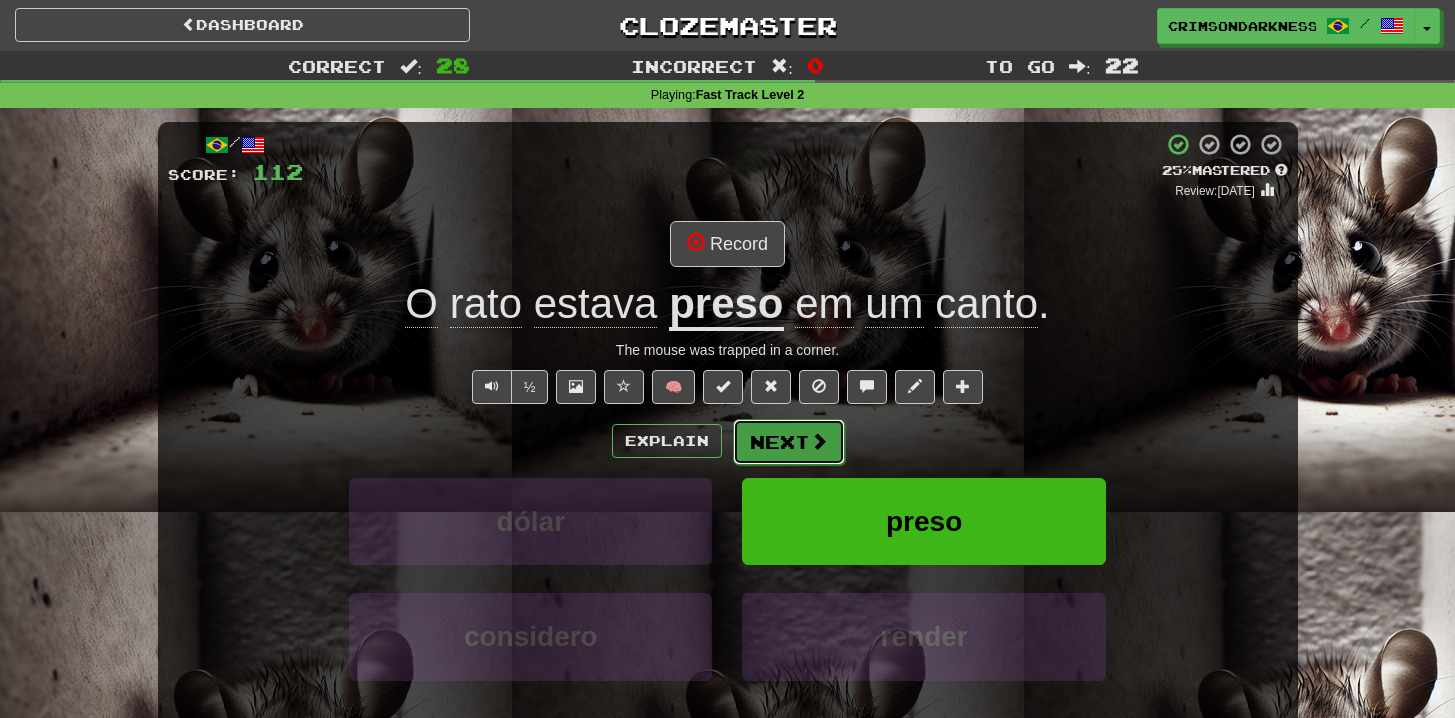 click on "Next" at bounding box center [789, 442] 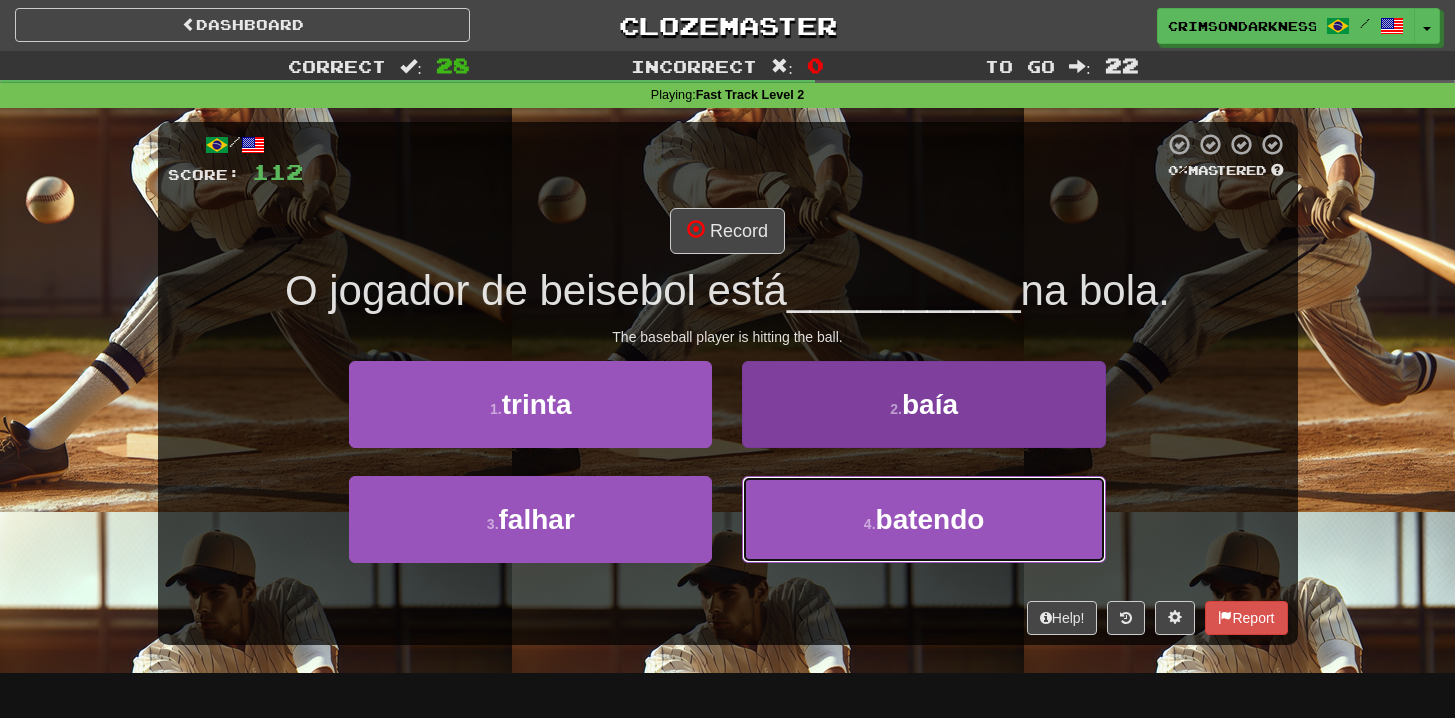 click on "batendo" at bounding box center [930, 519] 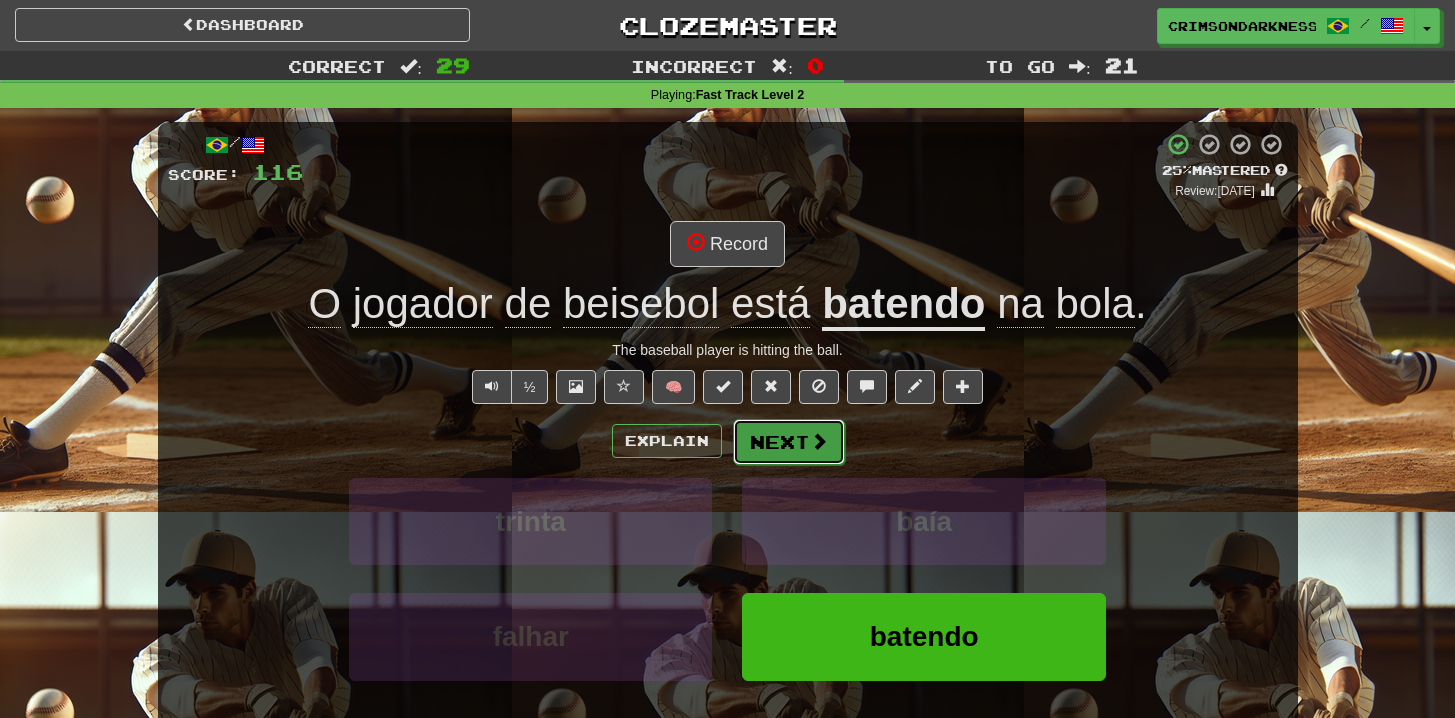 click on "Next" at bounding box center (789, 442) 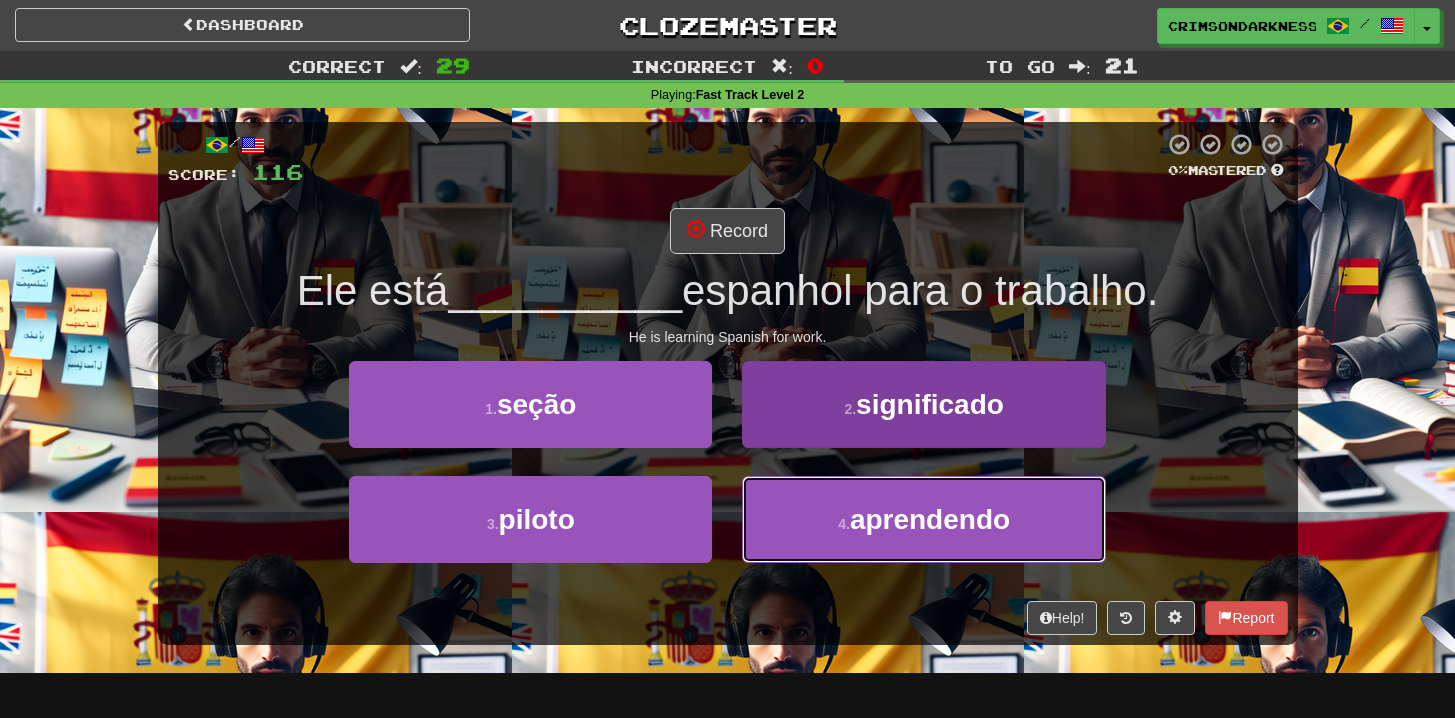 click on "aprendendo" at bounding box center [930, 519] 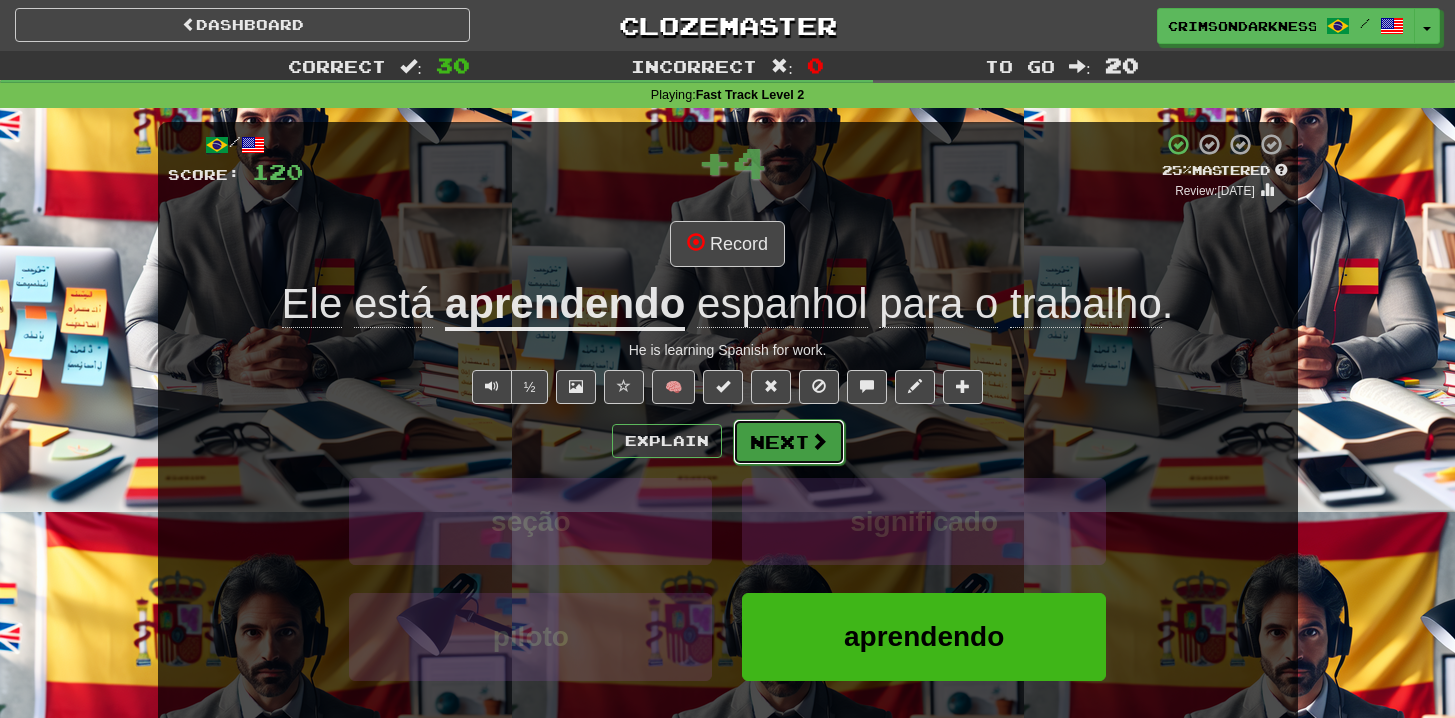 click at bounding box center [819, 441] 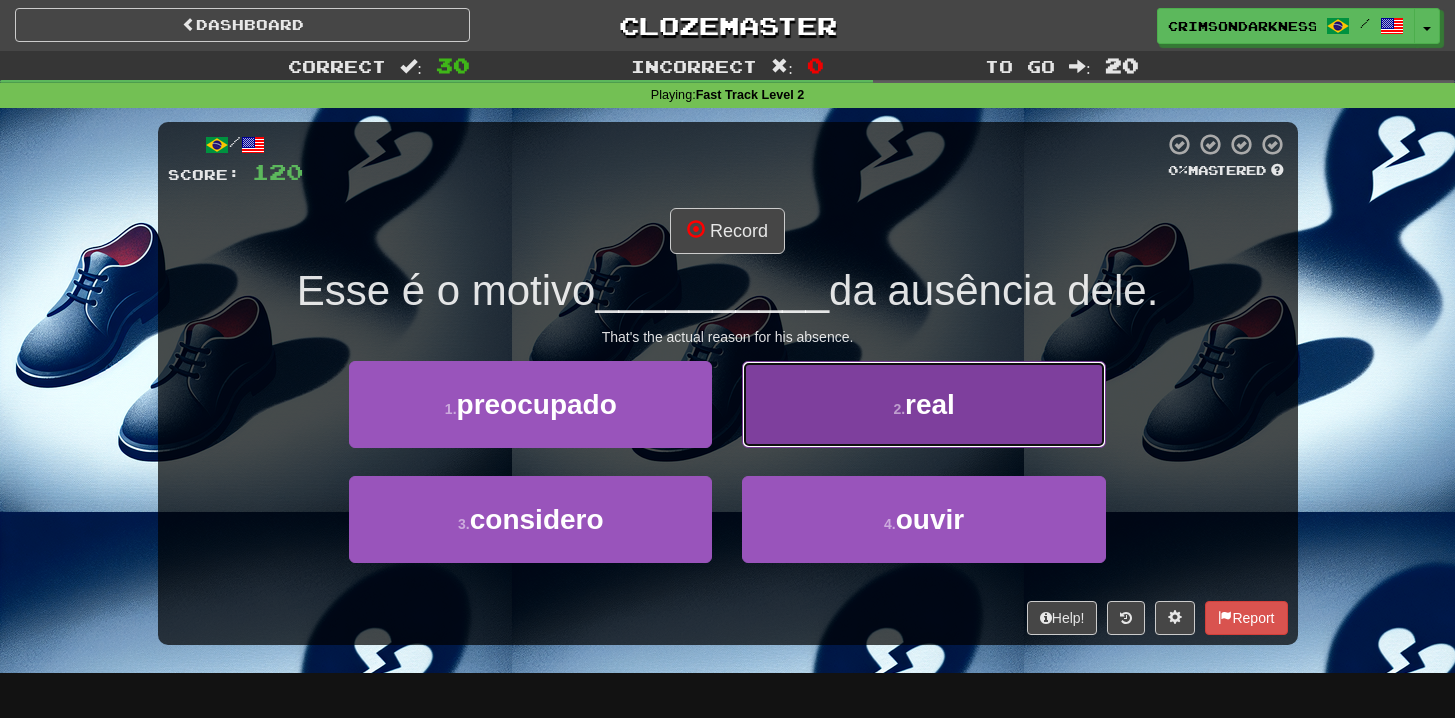 click on "2 .  real" at bounding box center (923, 404) 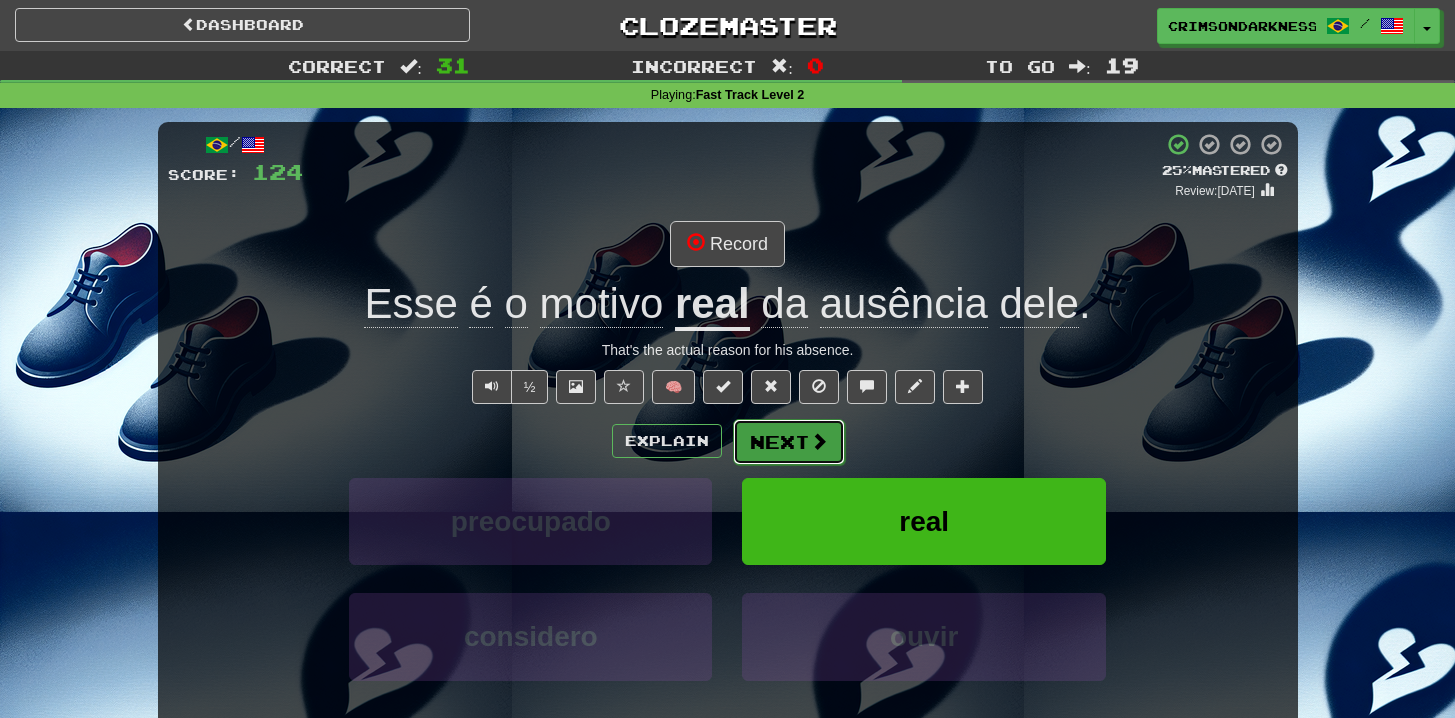 click on "Next" at bounding box center [789, 442] 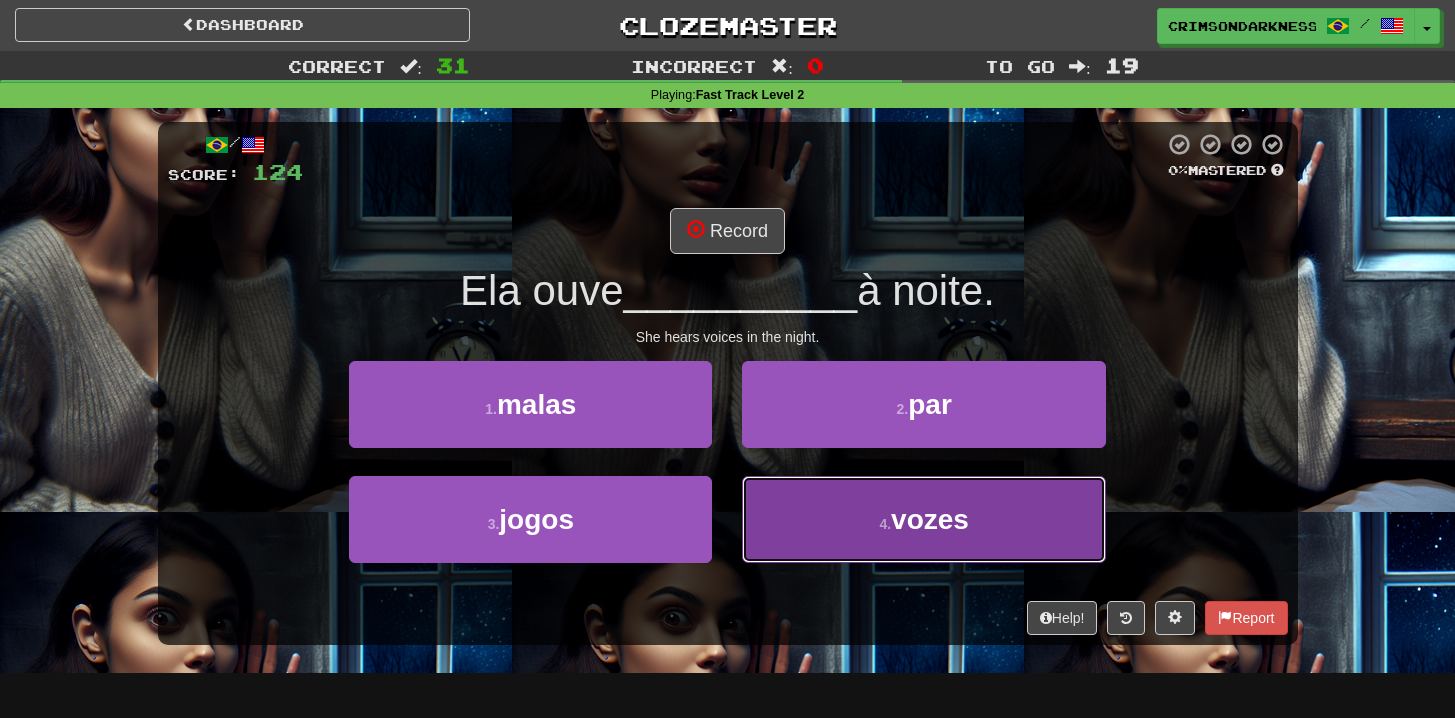 click on "4 .  vozes" at bounding box center (923, 519) 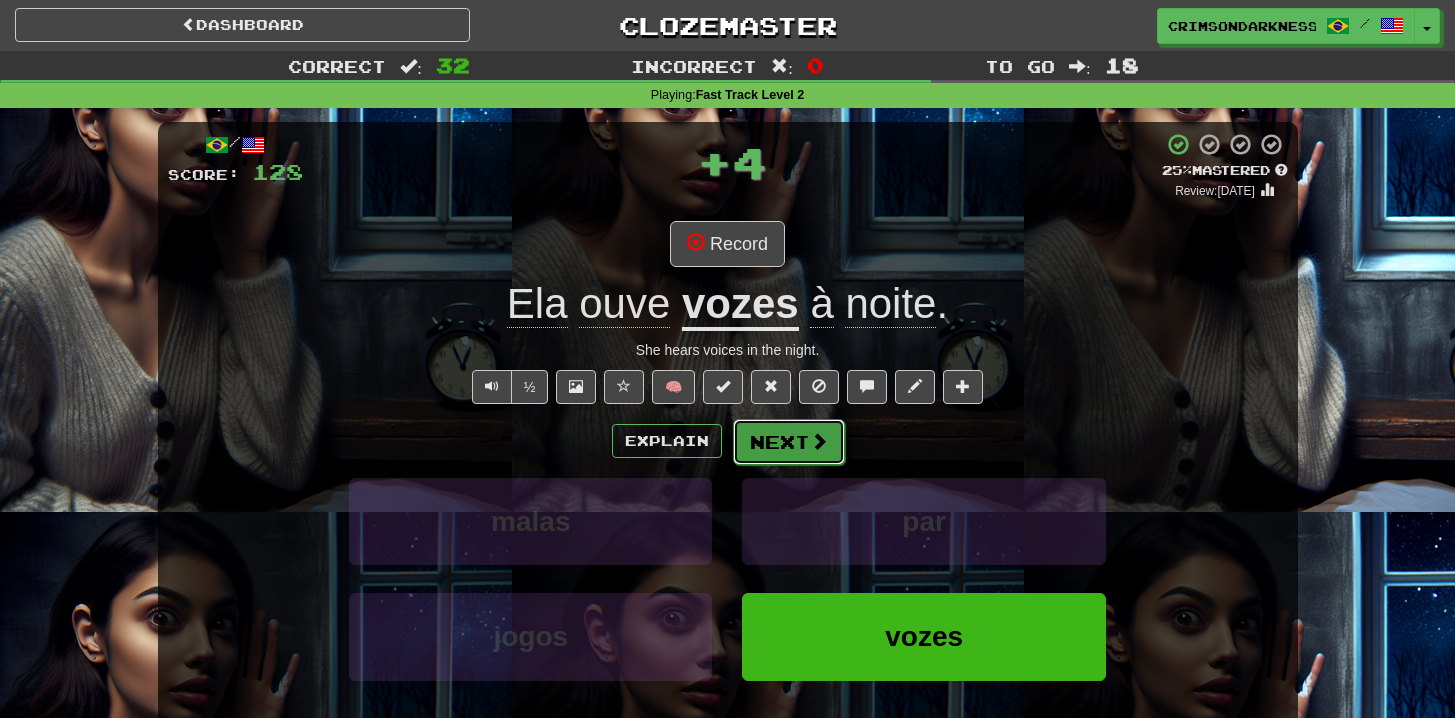 click on "Next" at bounding box center [789, 442] 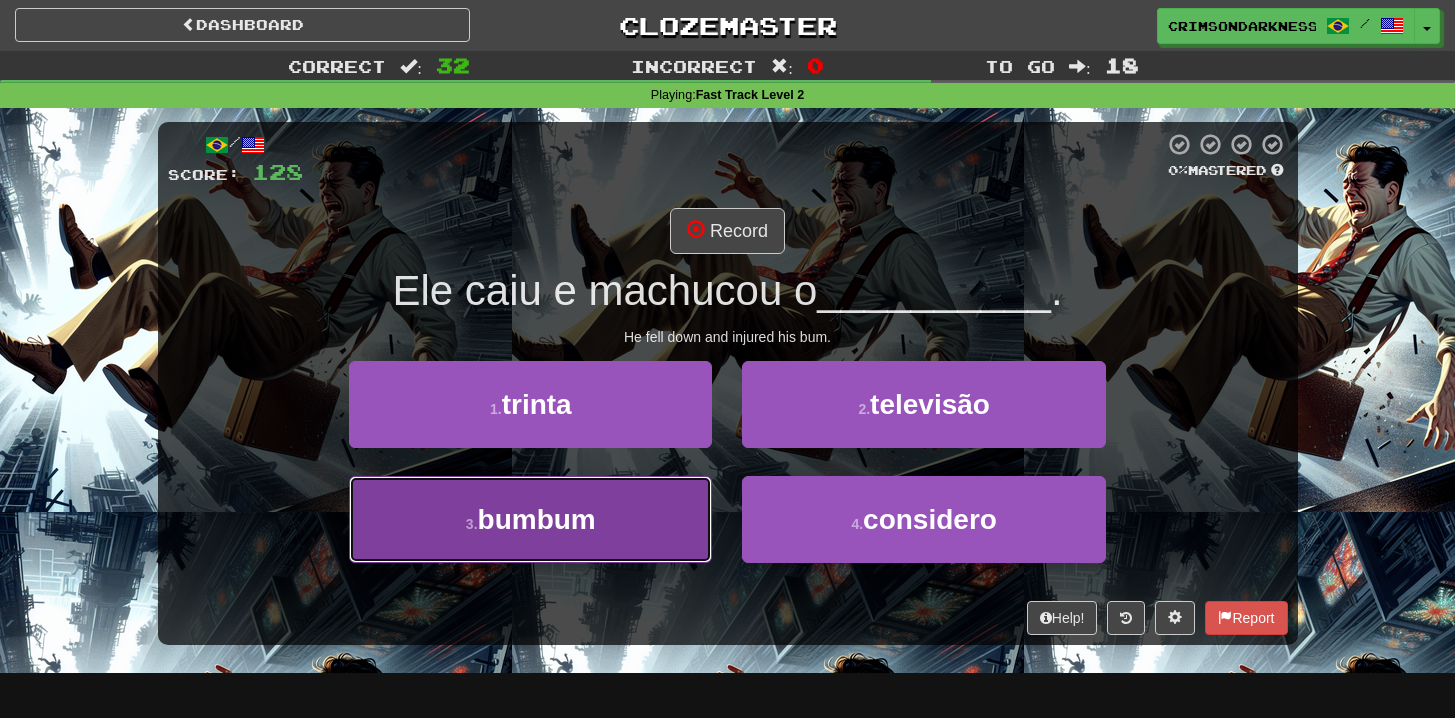 click on "3 .  bumbum" at bounding box center [530, 519] 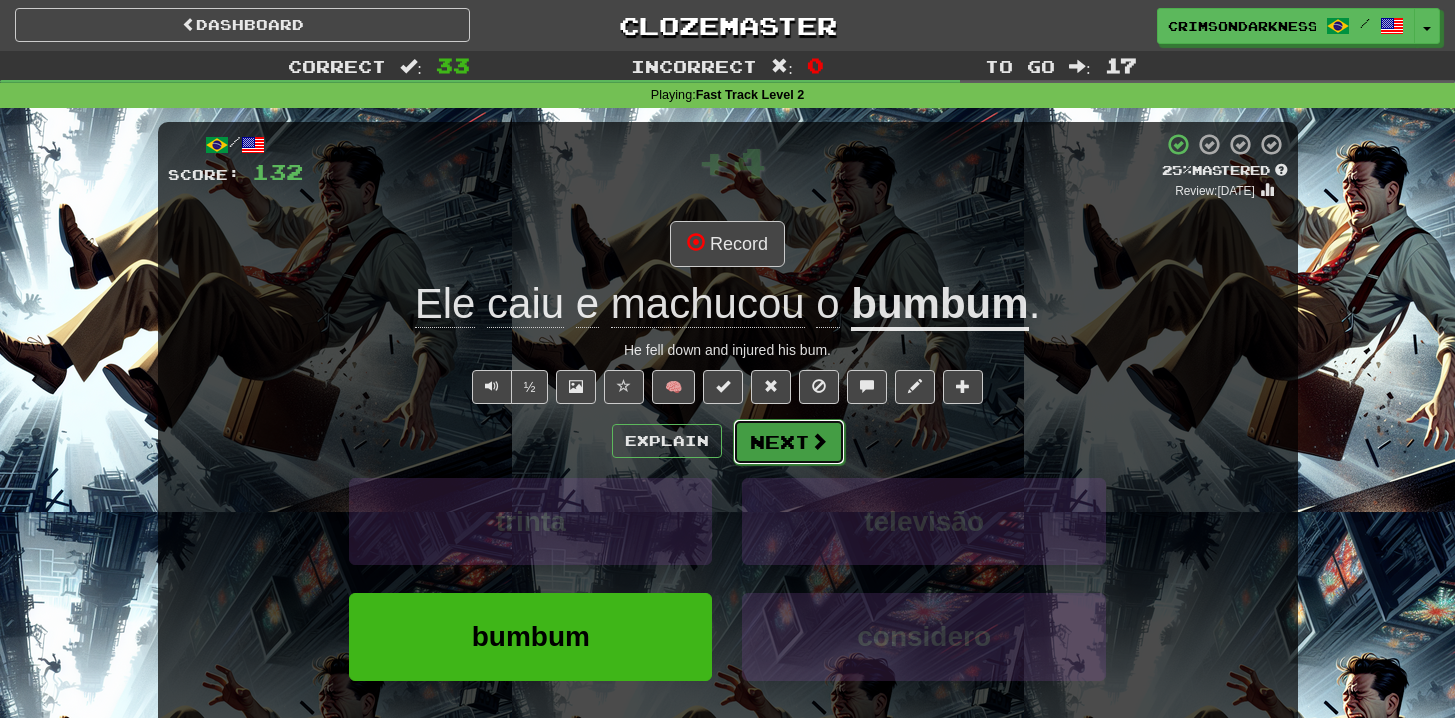 click on "Next" at bounding box center (789, 442) 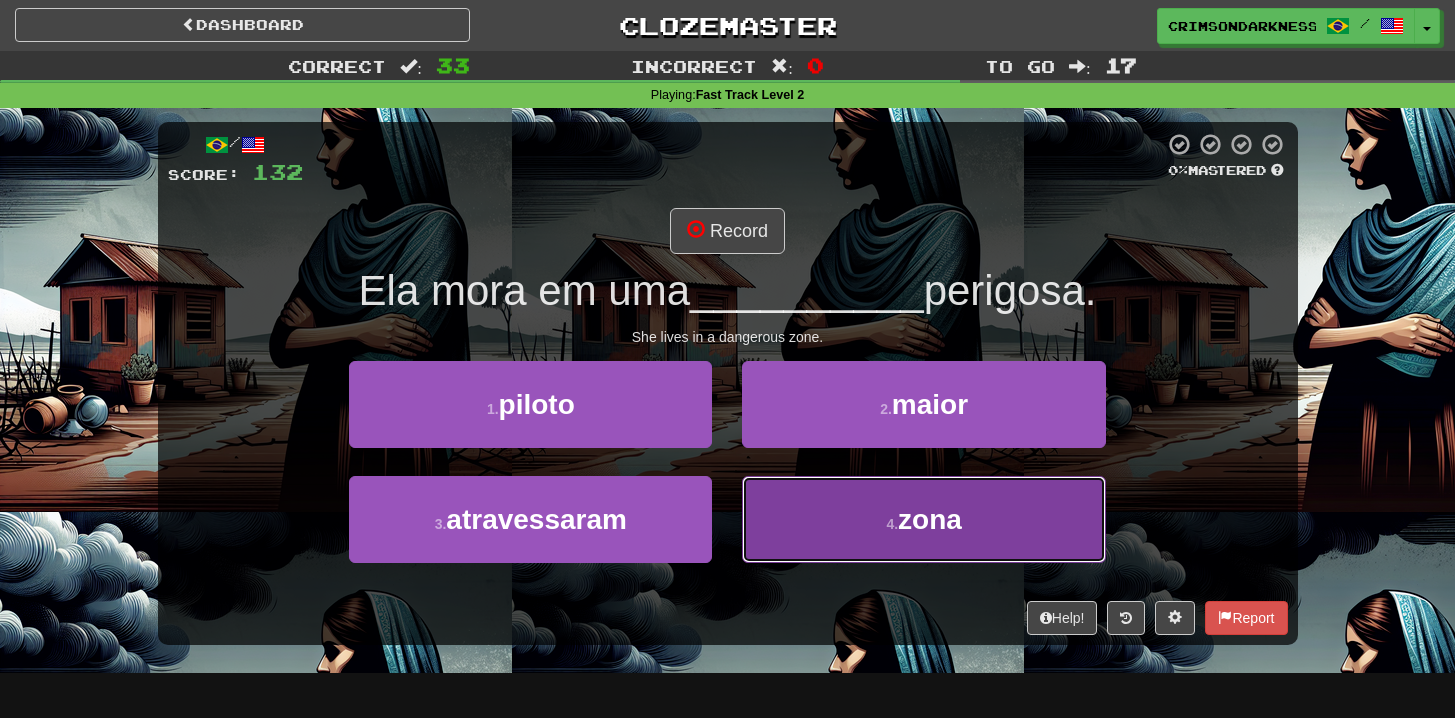 click on "4 .  zona" at bounding box center (923, 519) 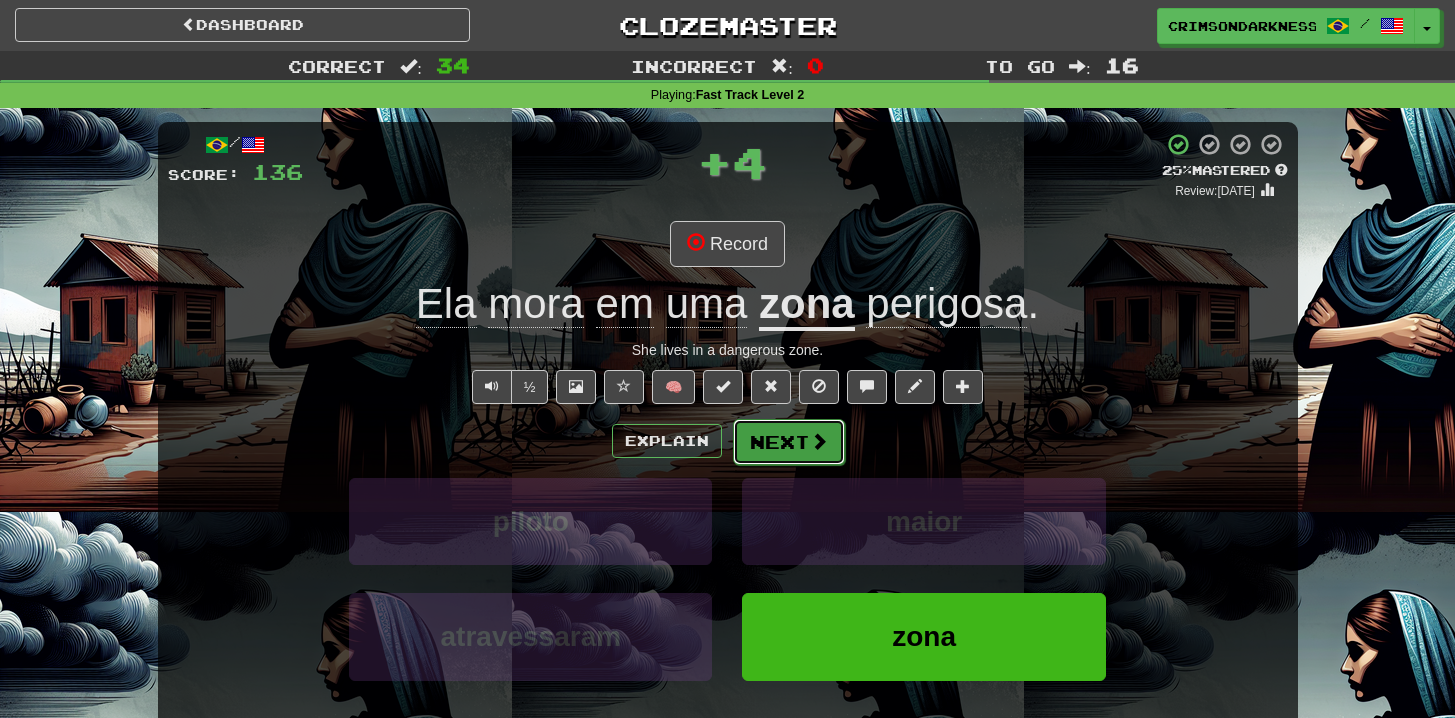 click on "Next" at bounding box center (789, 442) 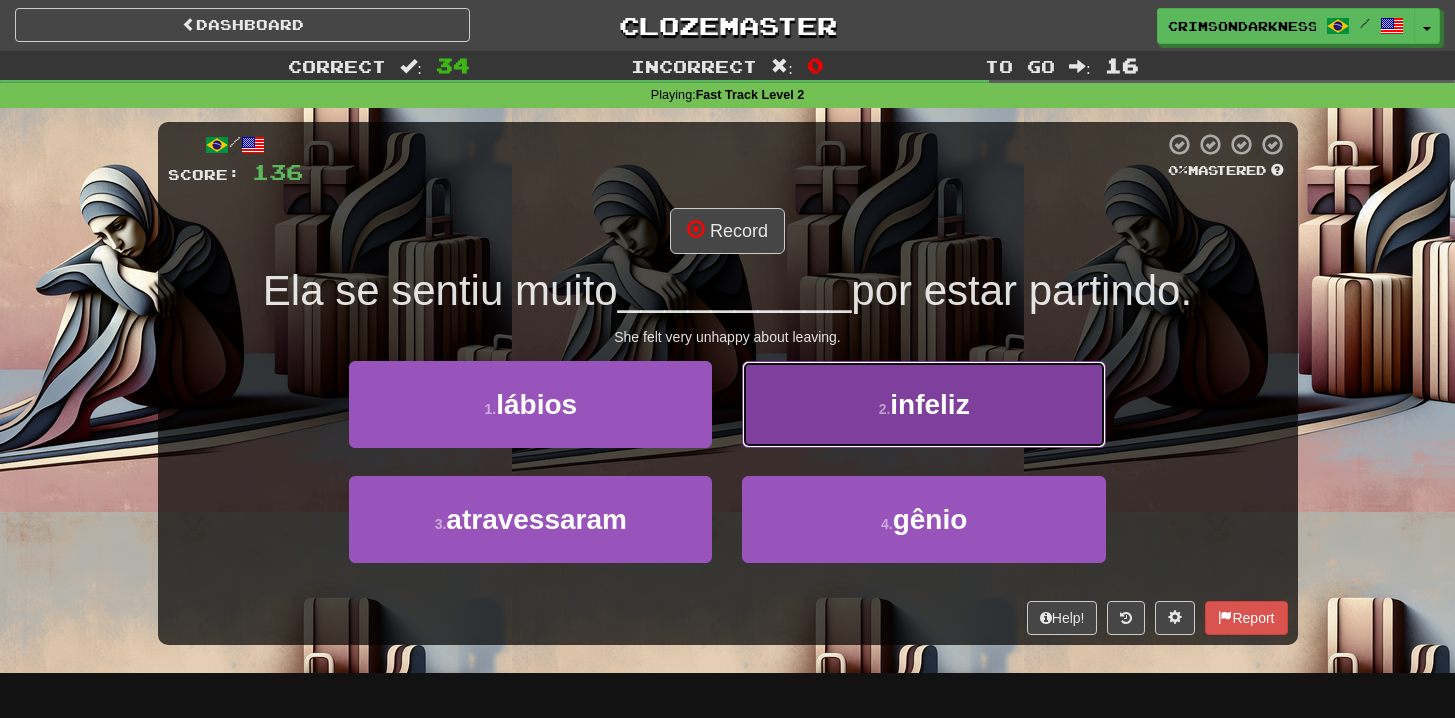 click on "2 .  infeliz" at bounding box center (923, 404) 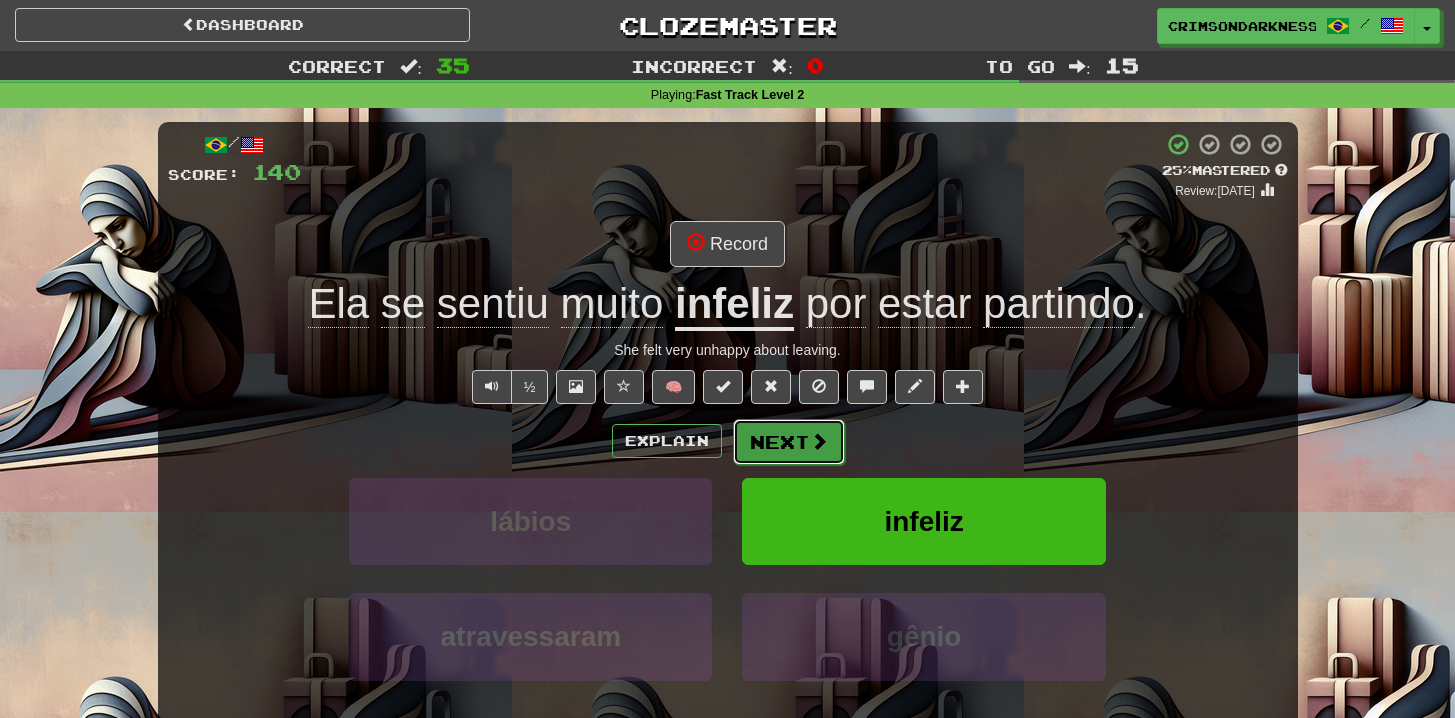 click at bounding box center (819, 441) 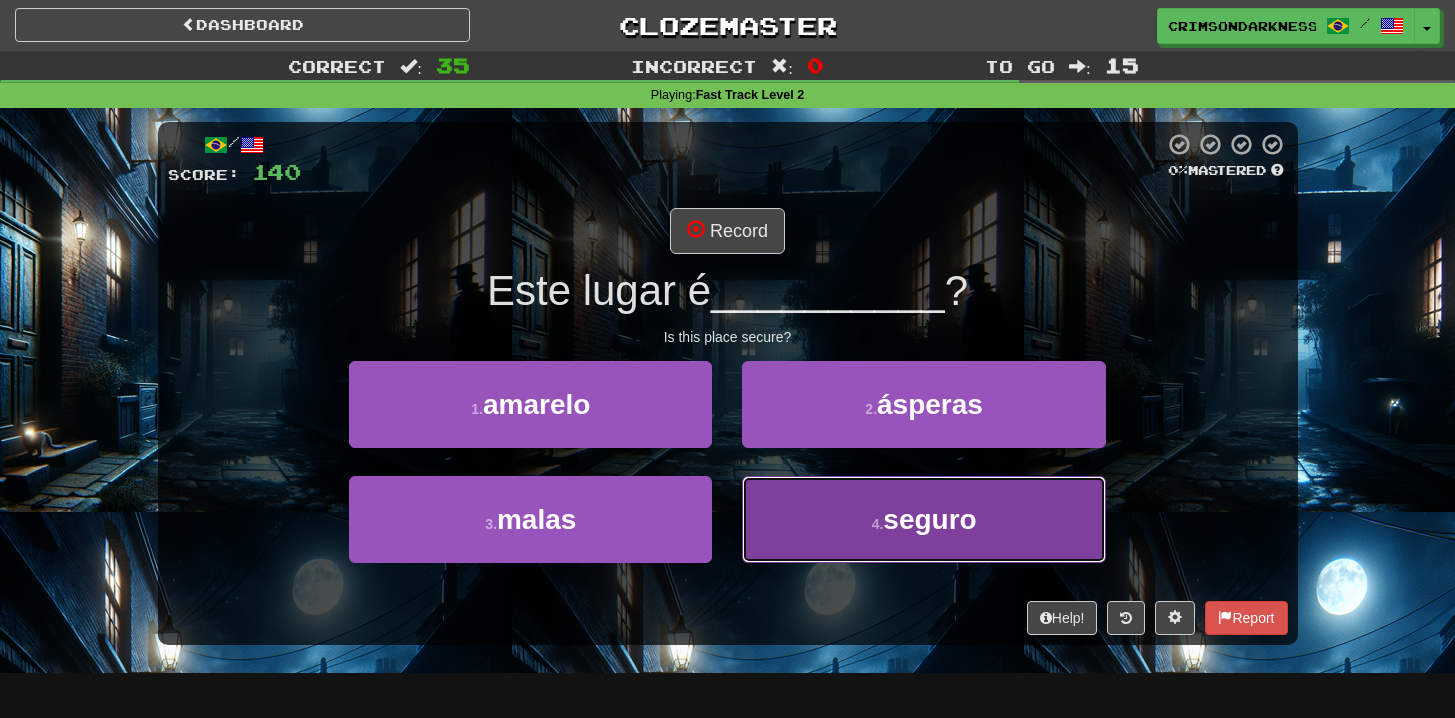 click on "4 .  seguro" at bounding box center (923, 519) 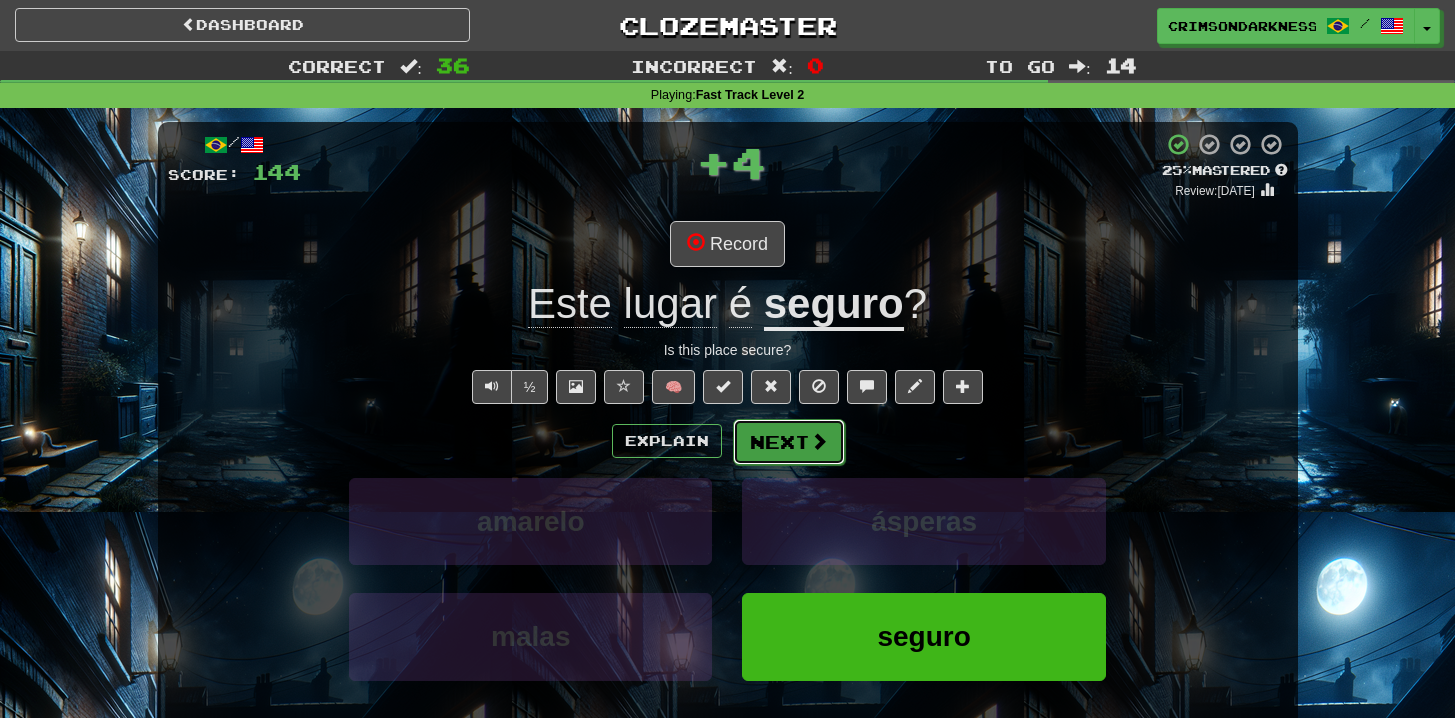 click on "Next" at bounding box center (789, 442) 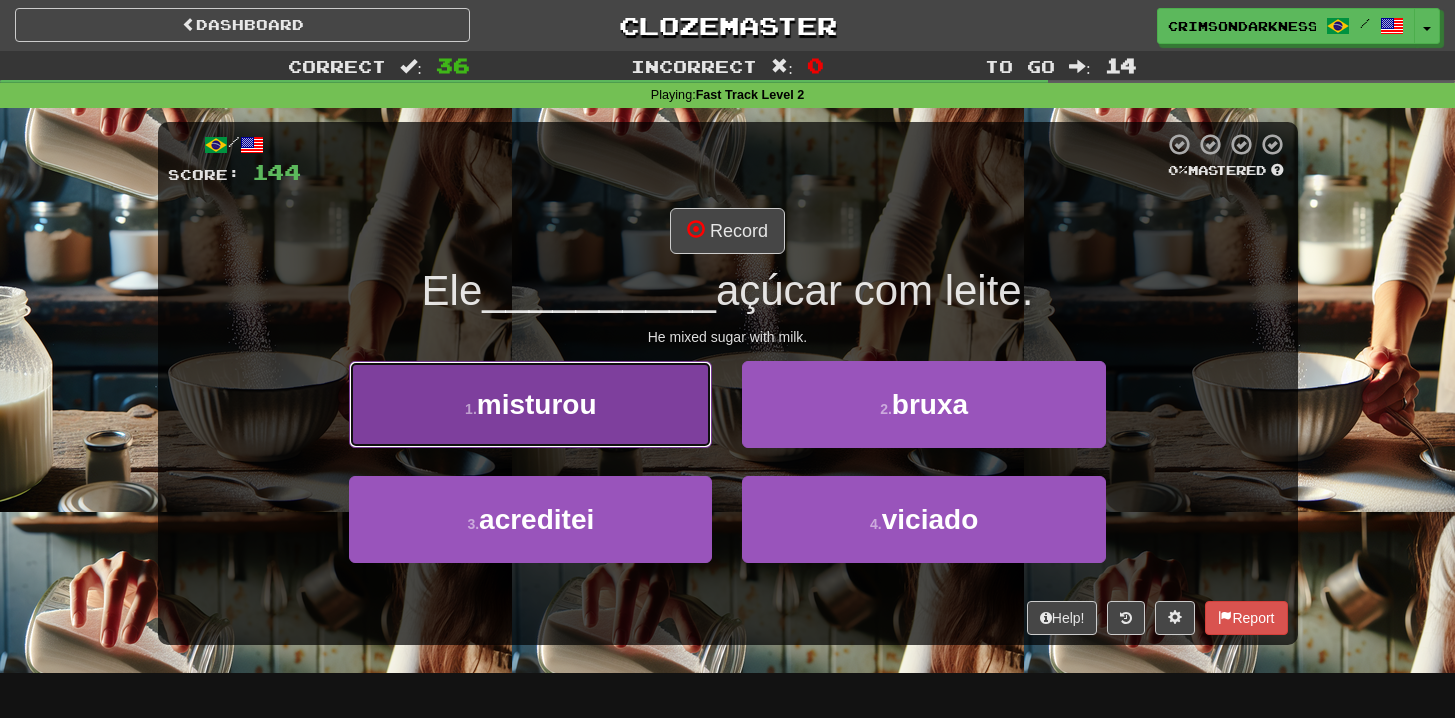 click on "1 .  misturou" at bounding box center (530, 404) 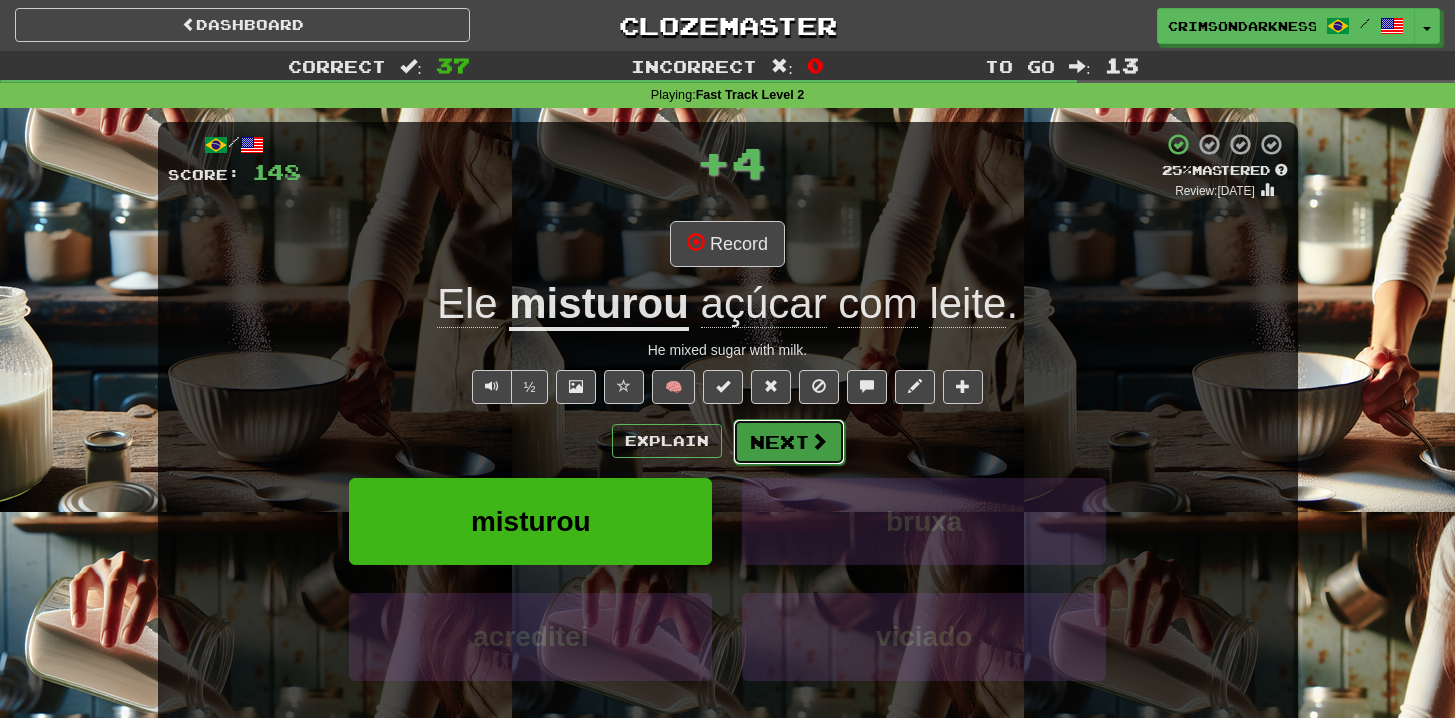 click at bounding box center [819, 441] 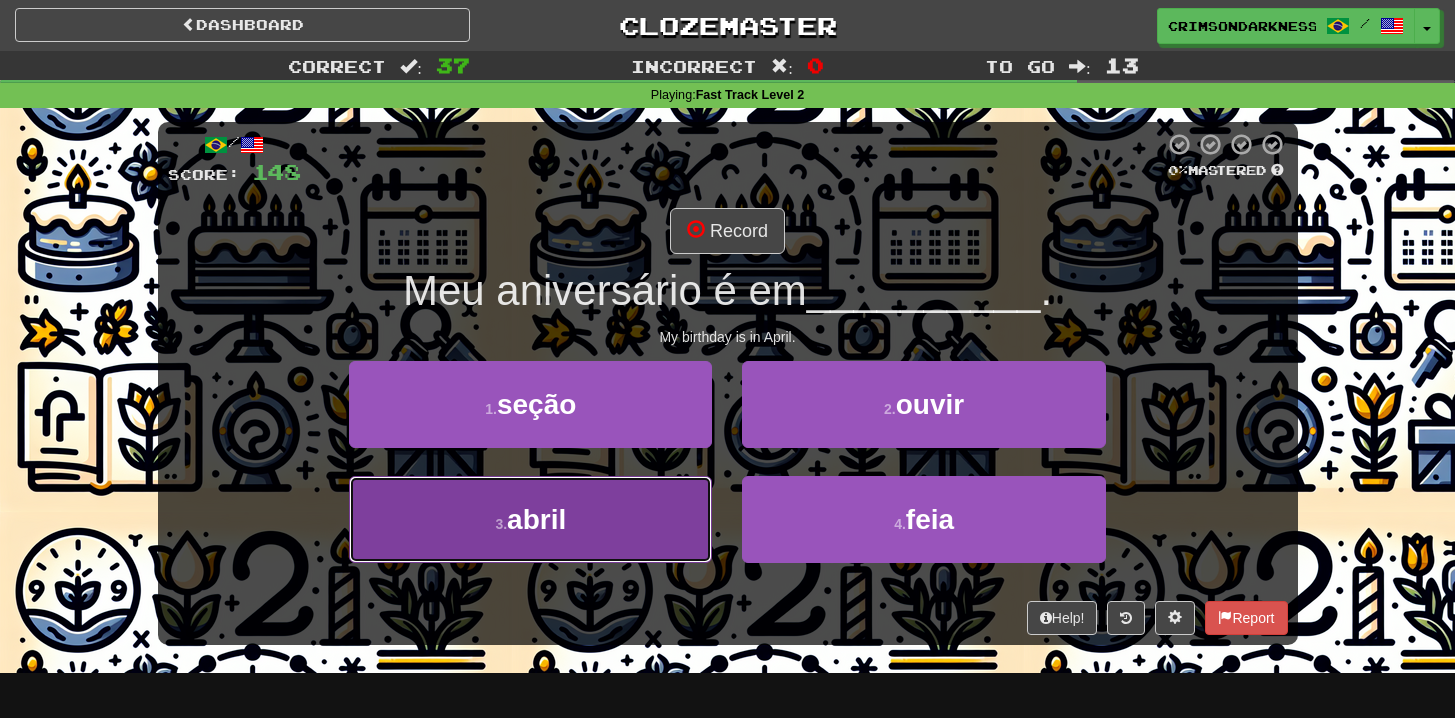 click on "3 .  abril" at bounding box center [530, 519] 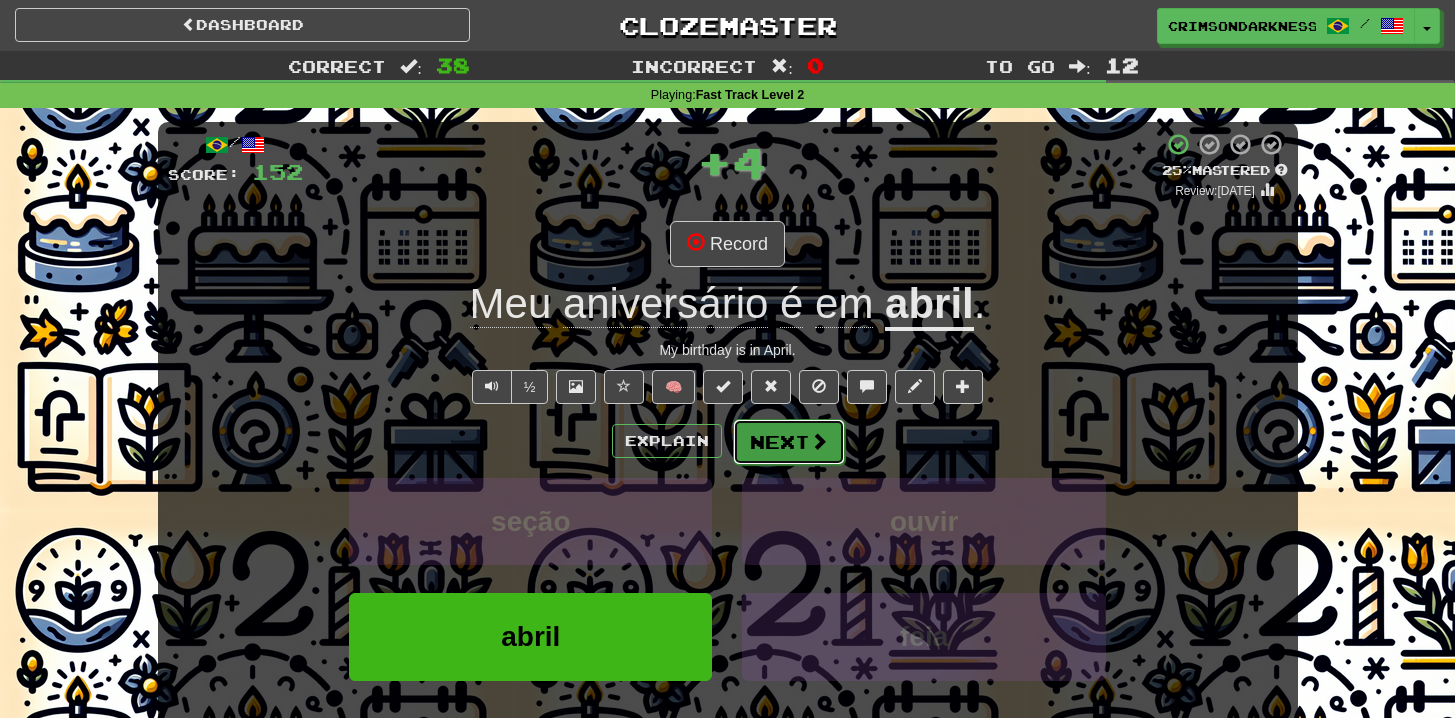 click on "Next" at bounding box center [789, 442] 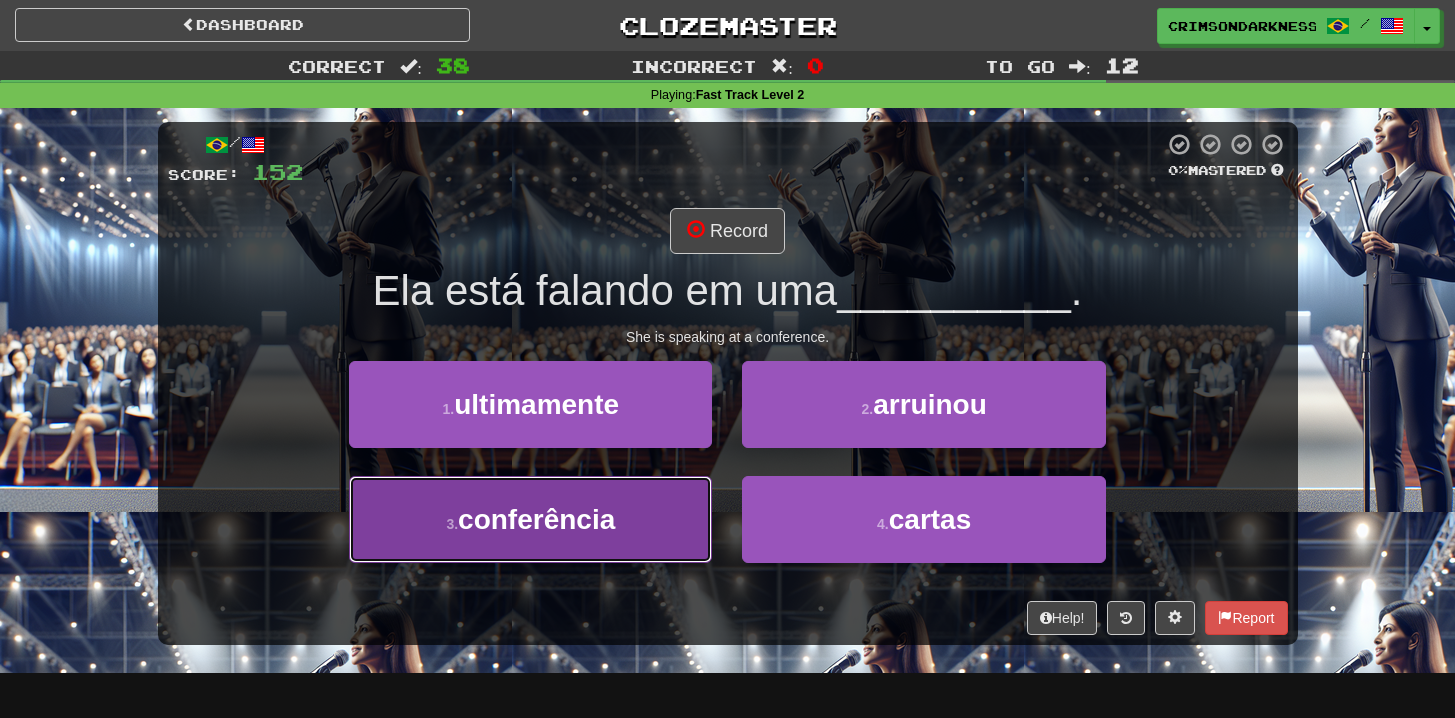 click on "3 .  conferência" at bounding box center (530, 519) 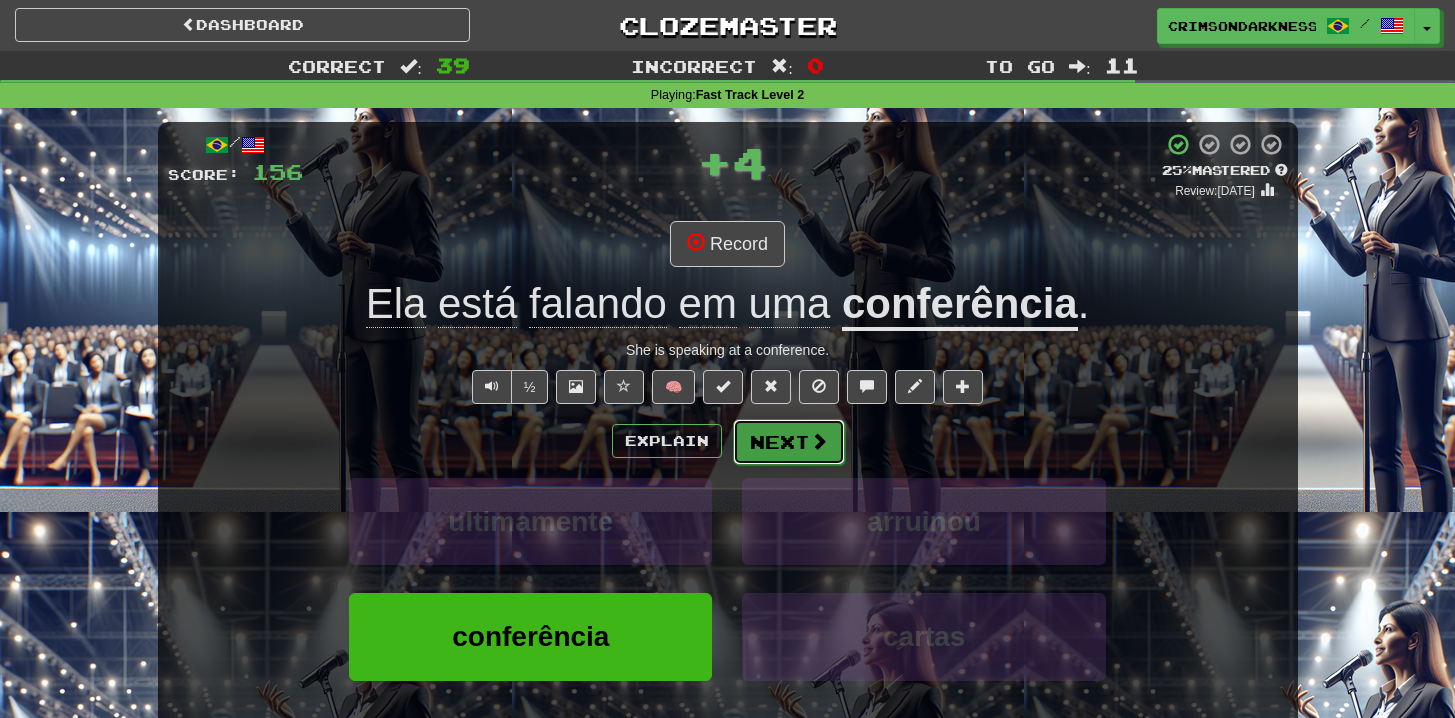 click on "Next" at bounding box center [789, 442] 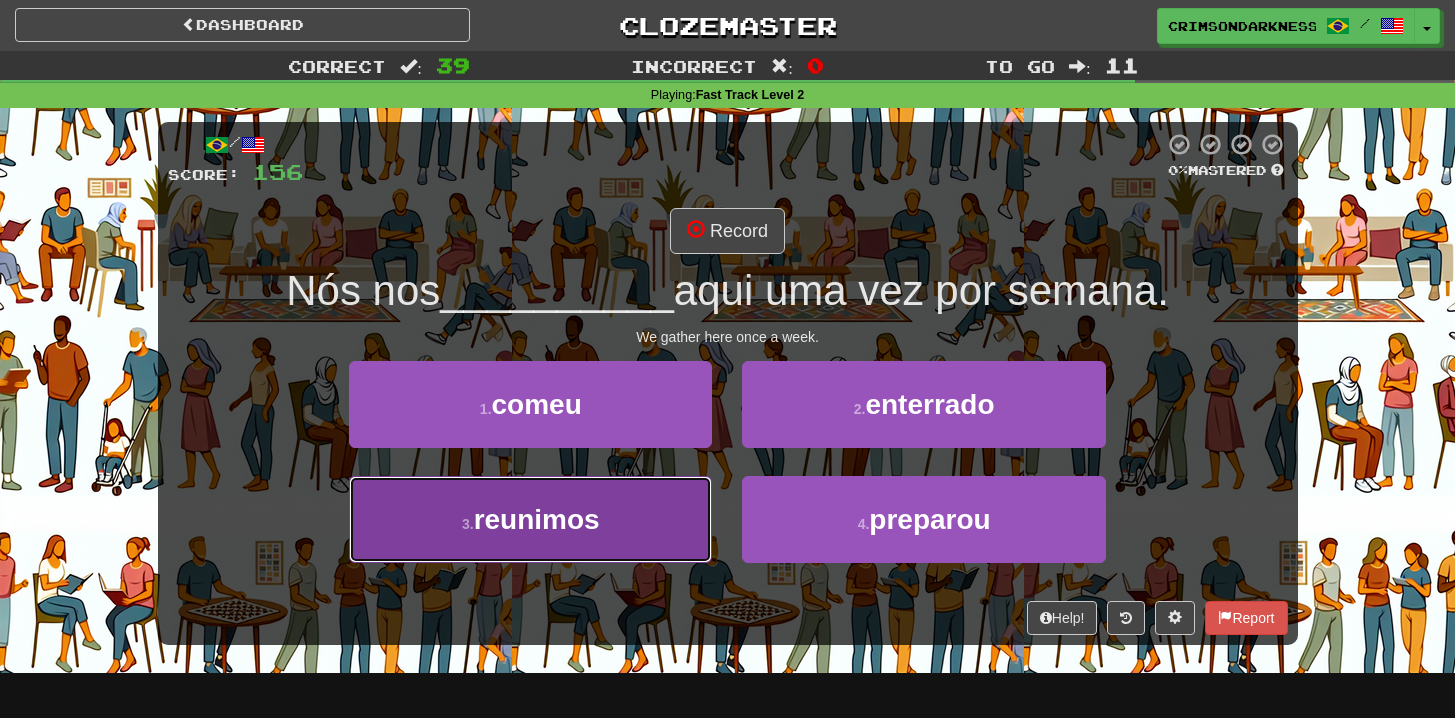 click on "3 .  reunimos" at bounding box center [530, 519] 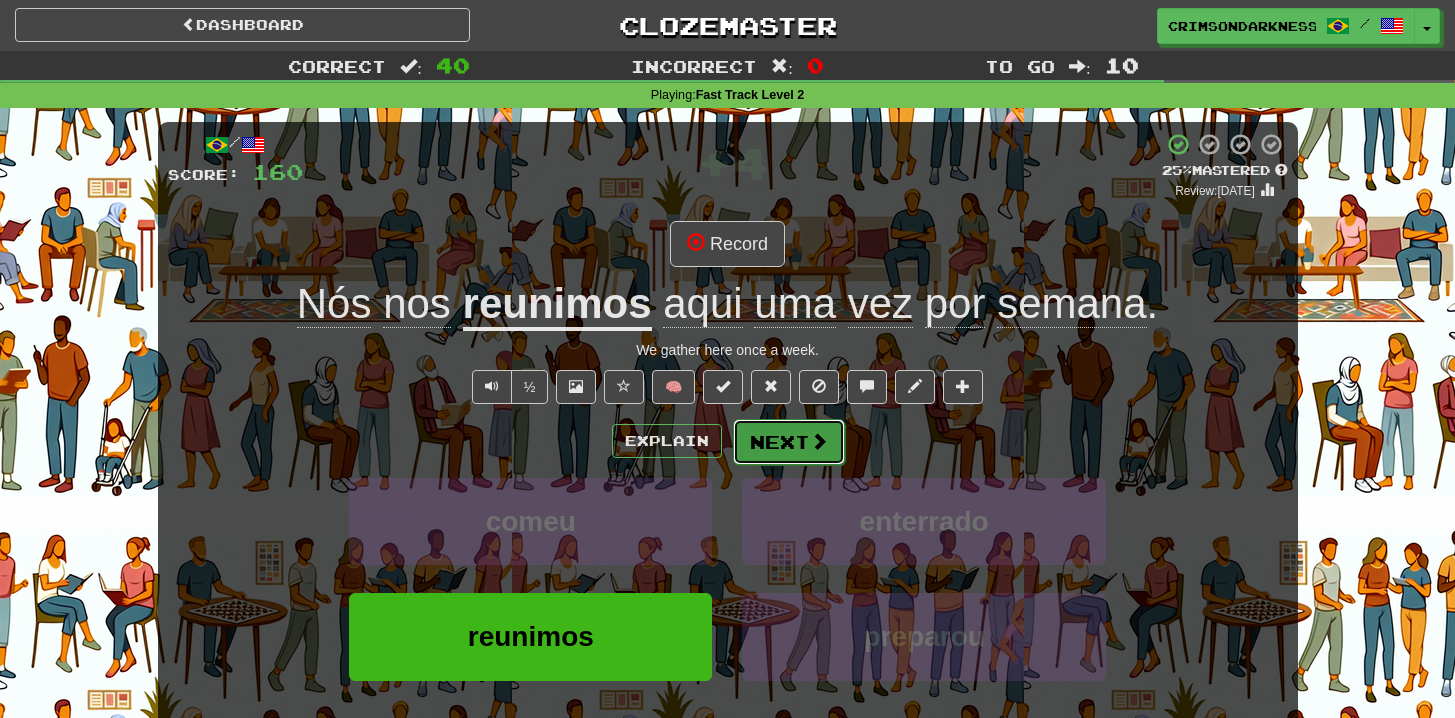 click on "Next" at bounding box center [789, 442] 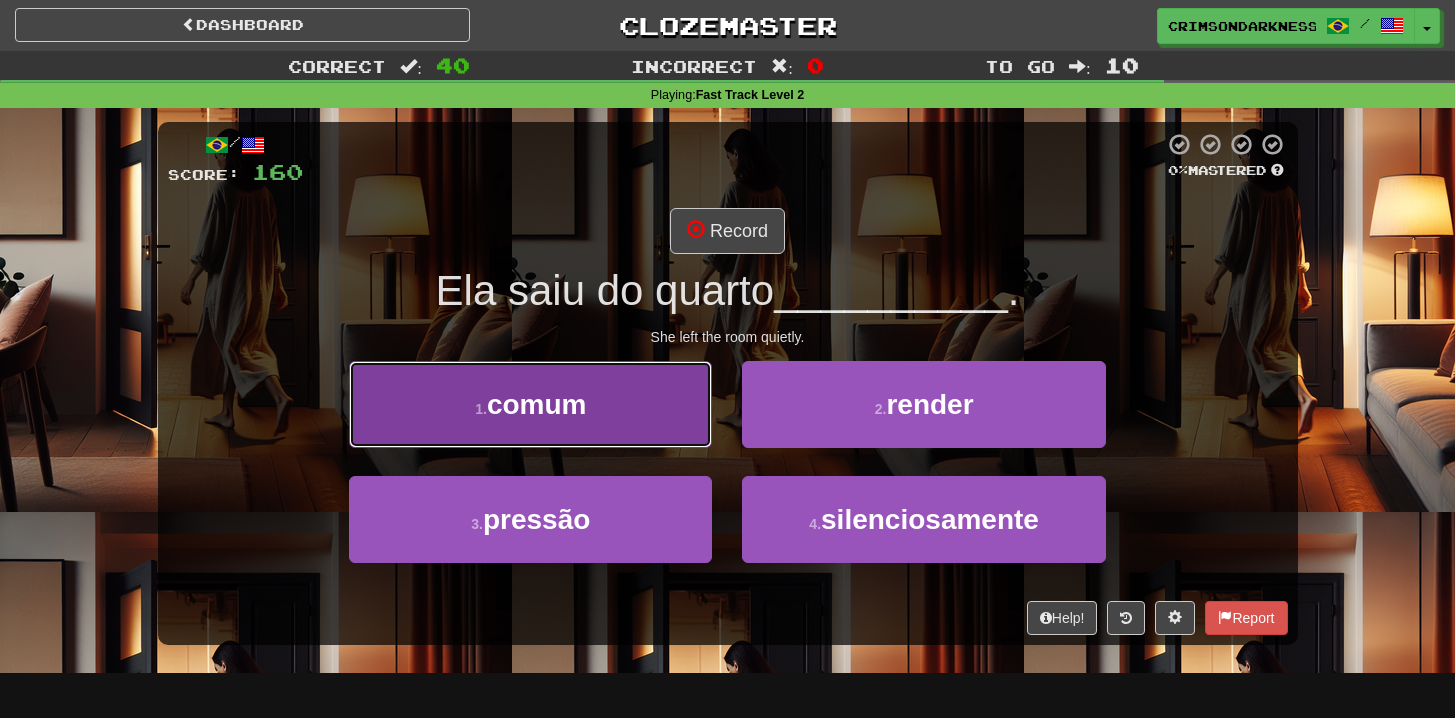 click on "1 .  comum" at bounding box center [530, 404] 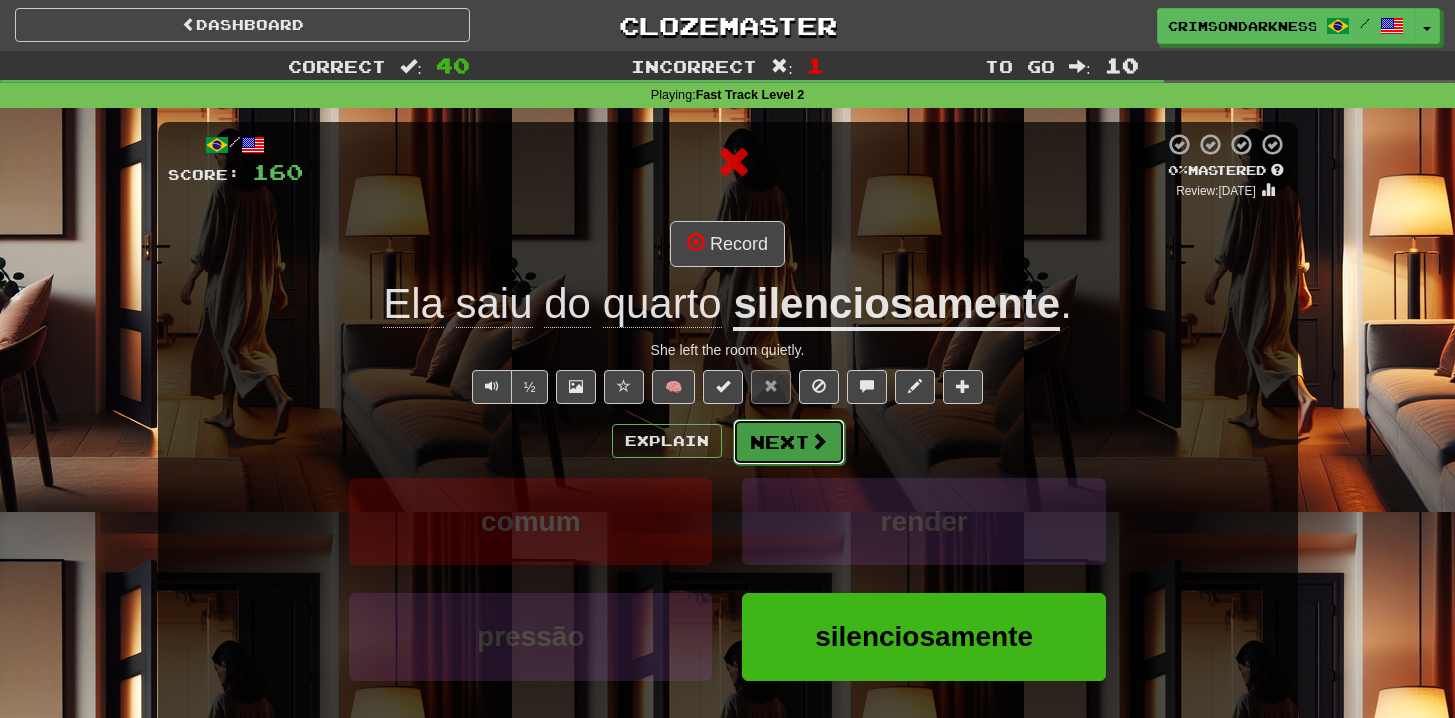click on "Next" at bounding box center [789, 442] 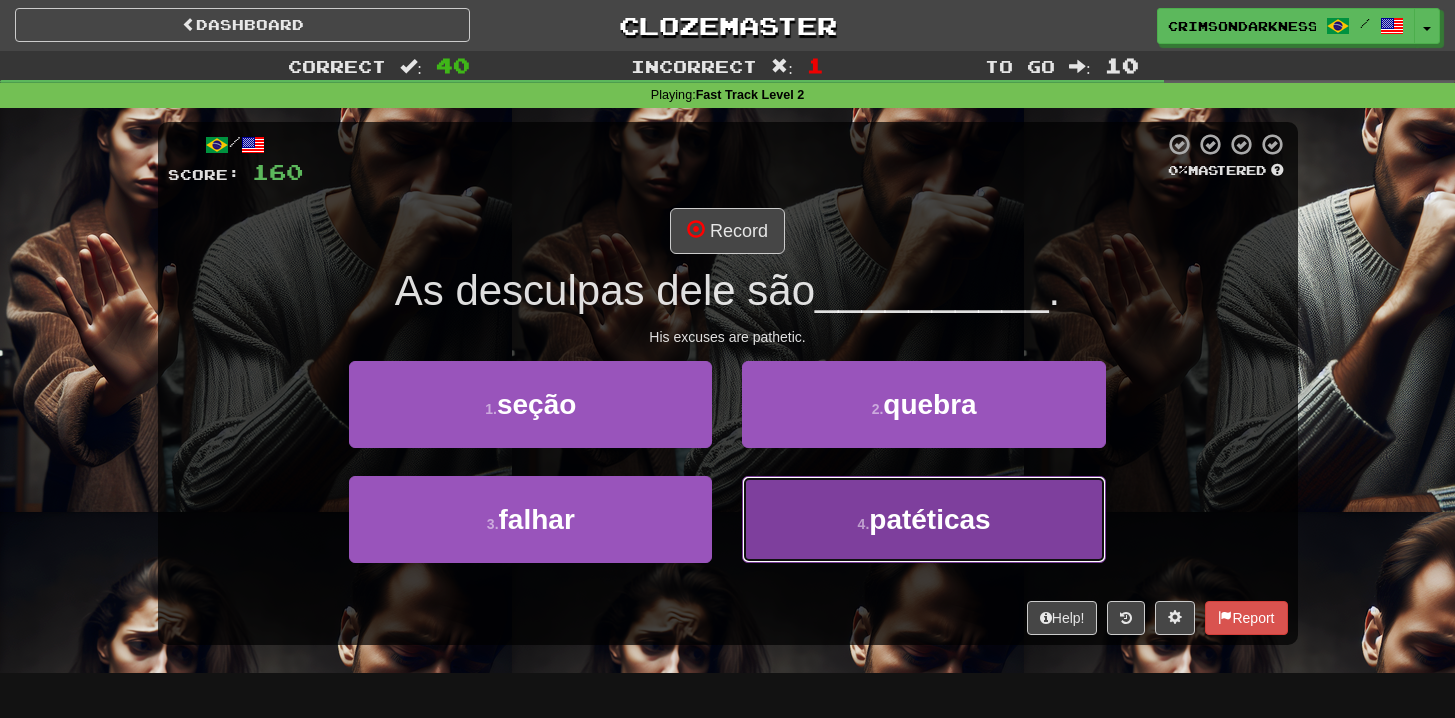 click on "4 .  patéticas" at bounding box center [923, 519] 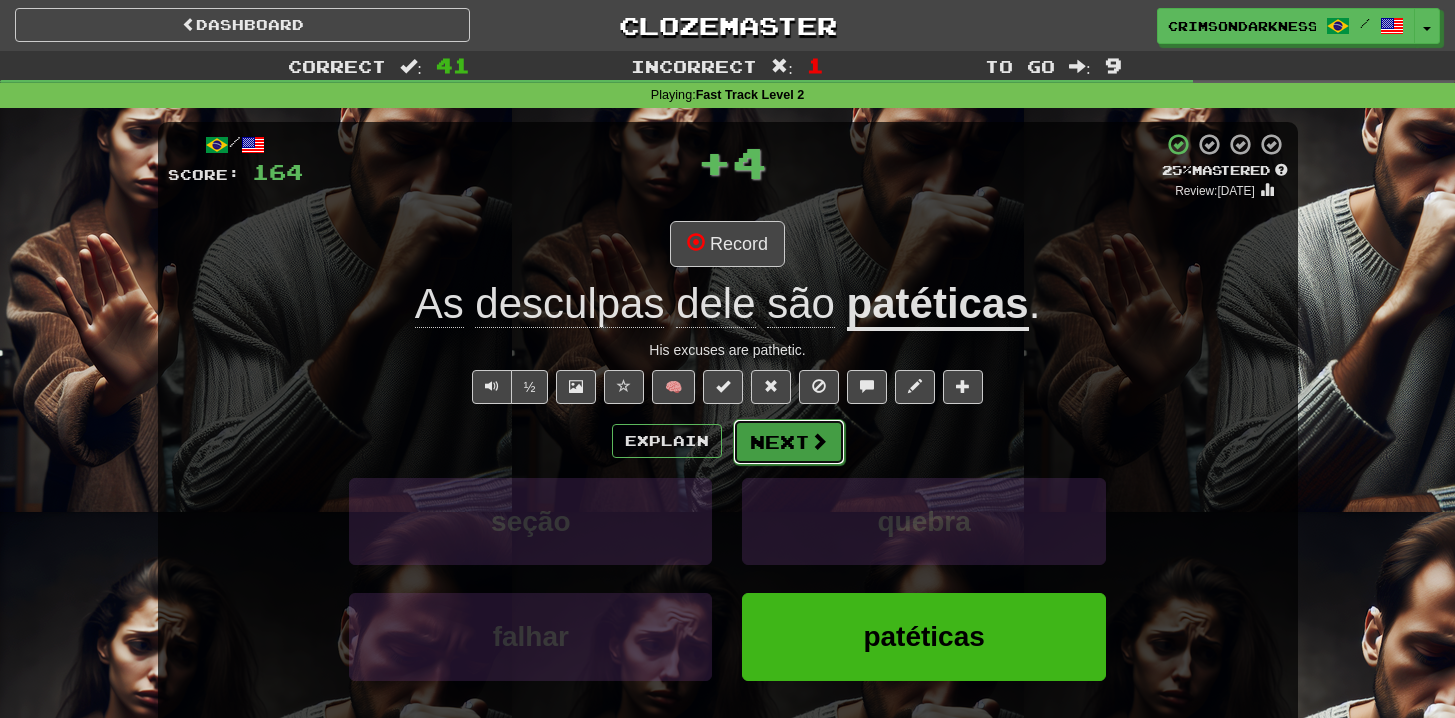 click on "Next" at bounding box center [789, 442] 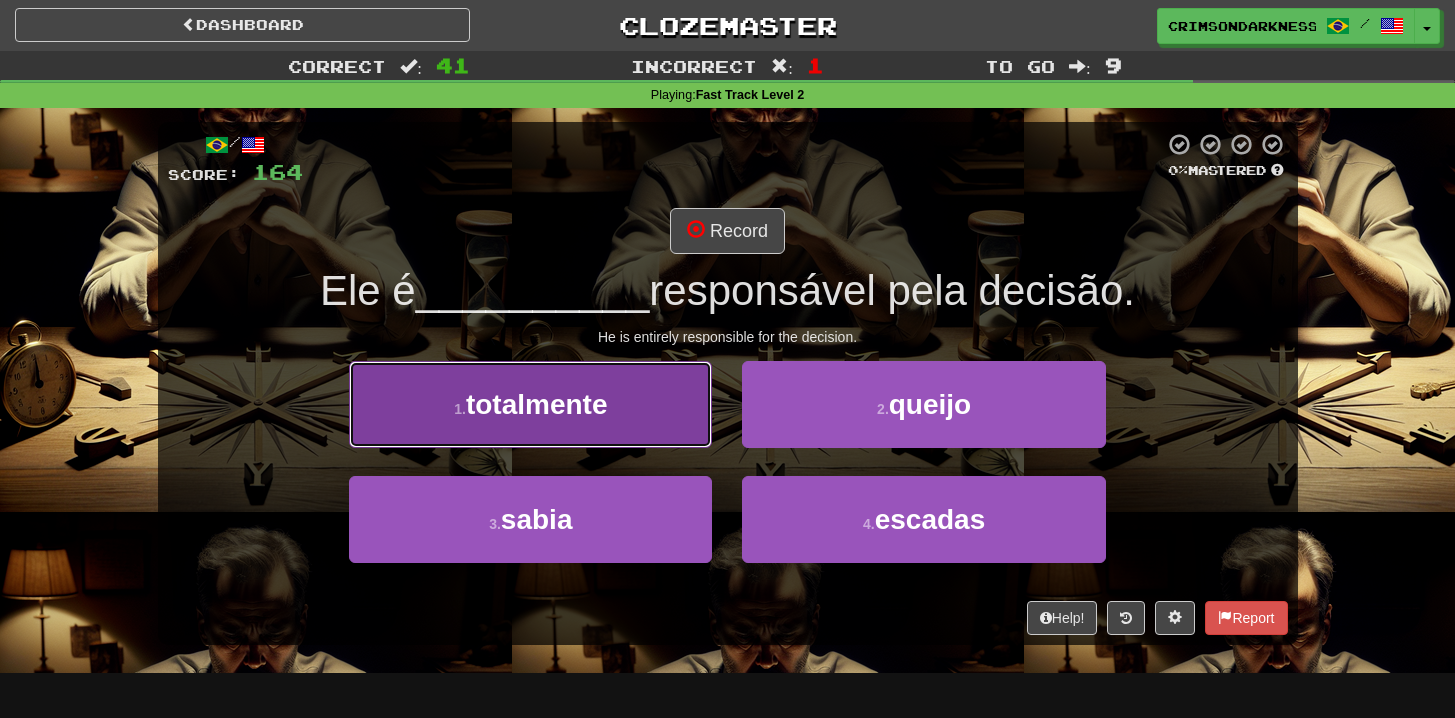 click on "1 .  totalmente" at bounding box center [530, 404] 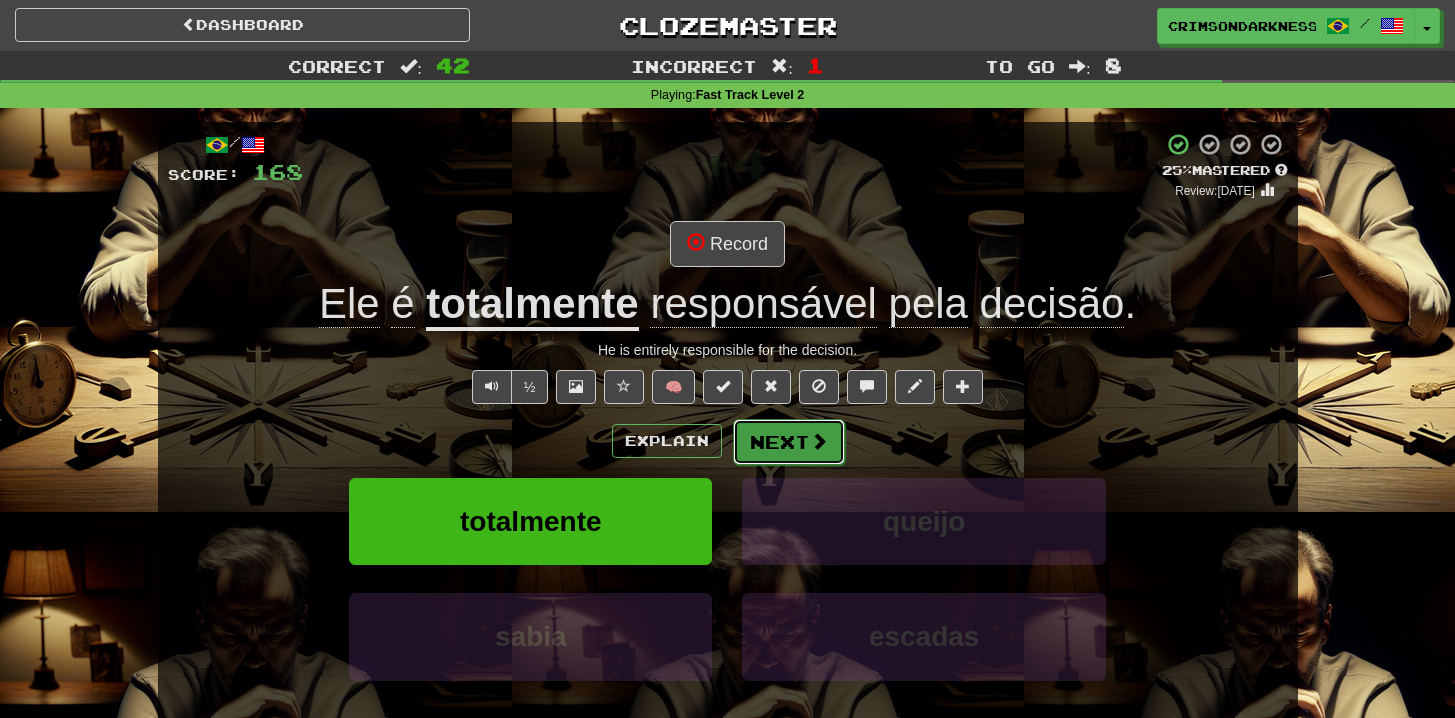 click on "Next" at bounding box center (789, 442) 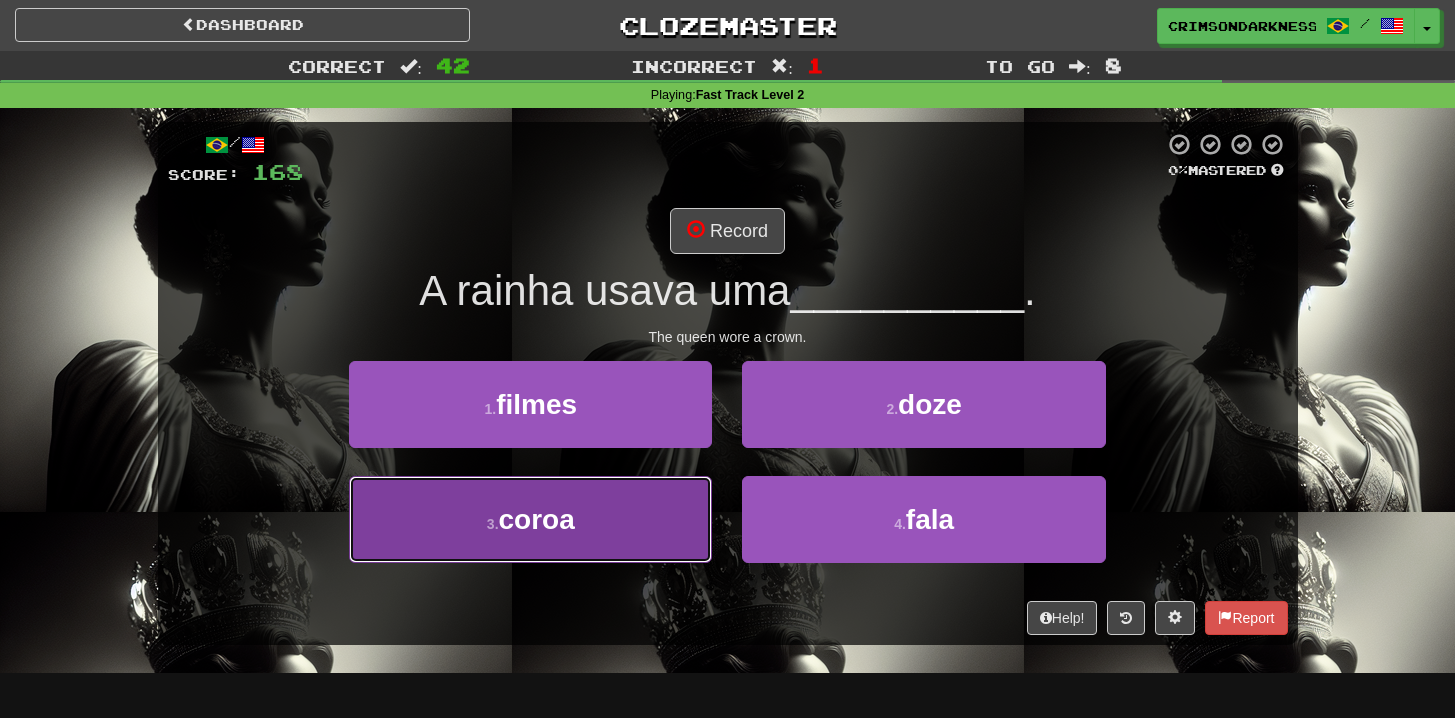 click on "3 .  coroa" at bounding box center (530, 519) 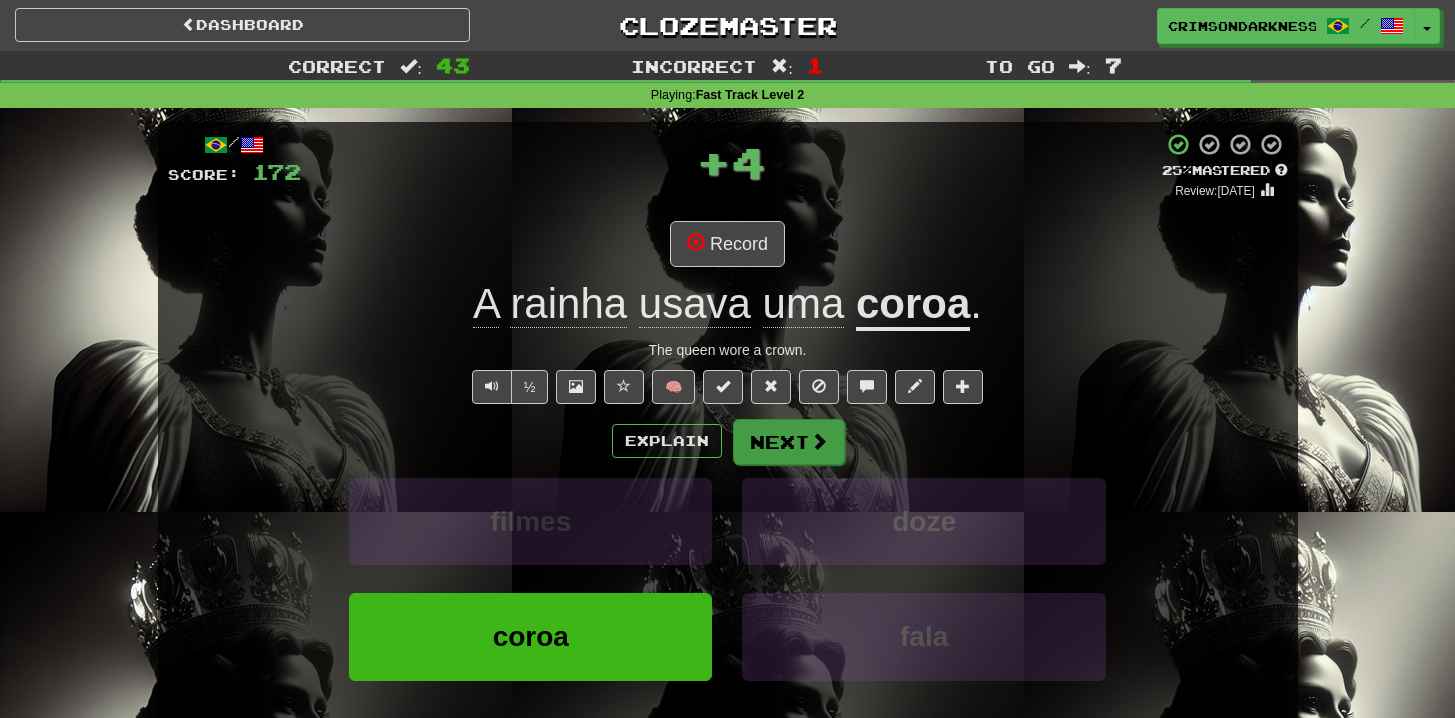 click on "Explain Next" at bounding box center [728, 441] 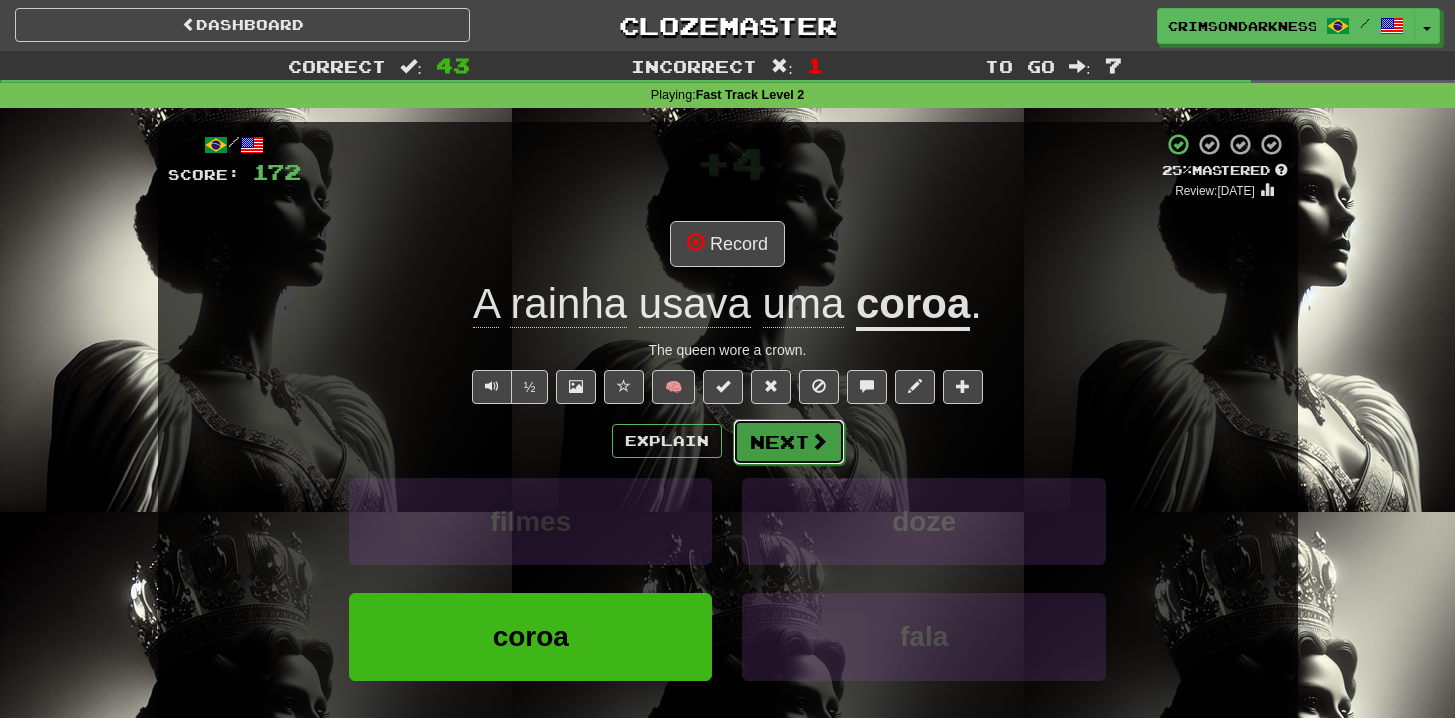 click on "Next" at bounding box center [789, 442] 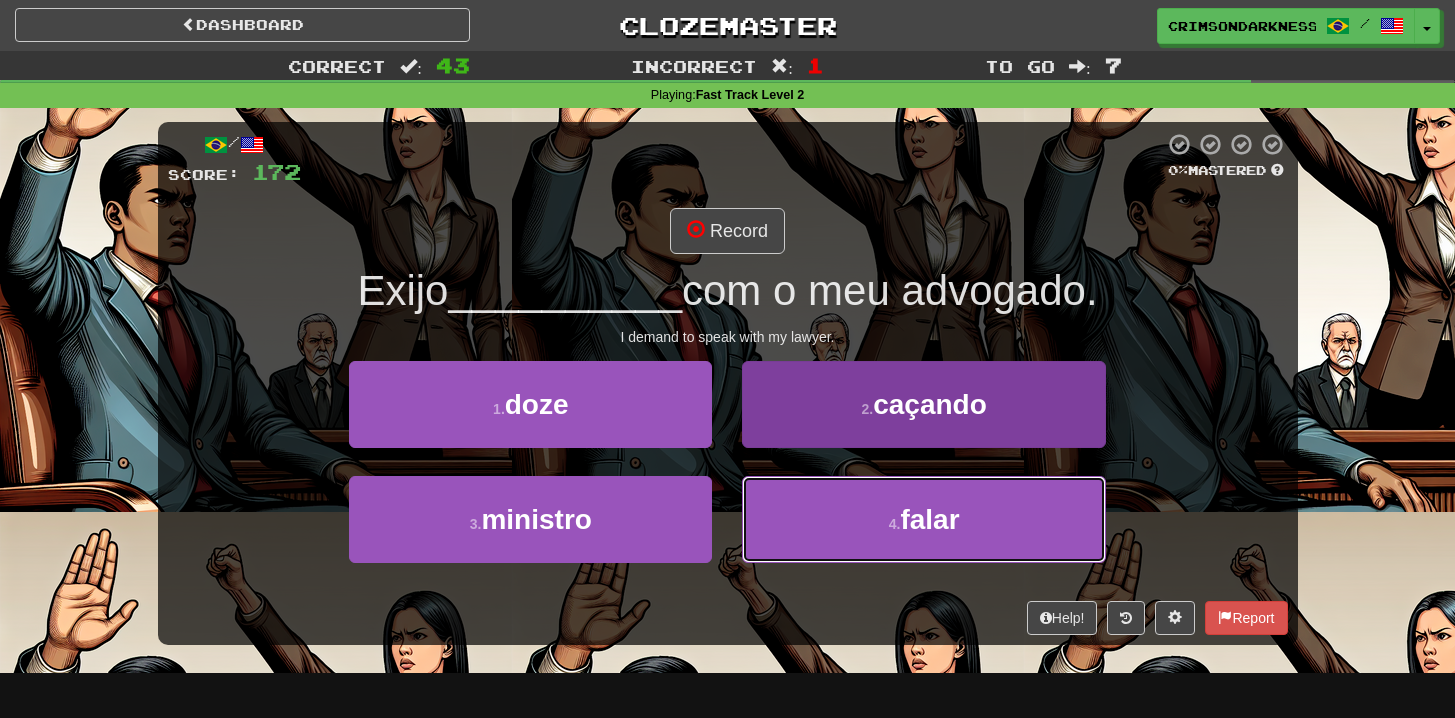 click on "4 .  falar" at bounding box center (923, 519) 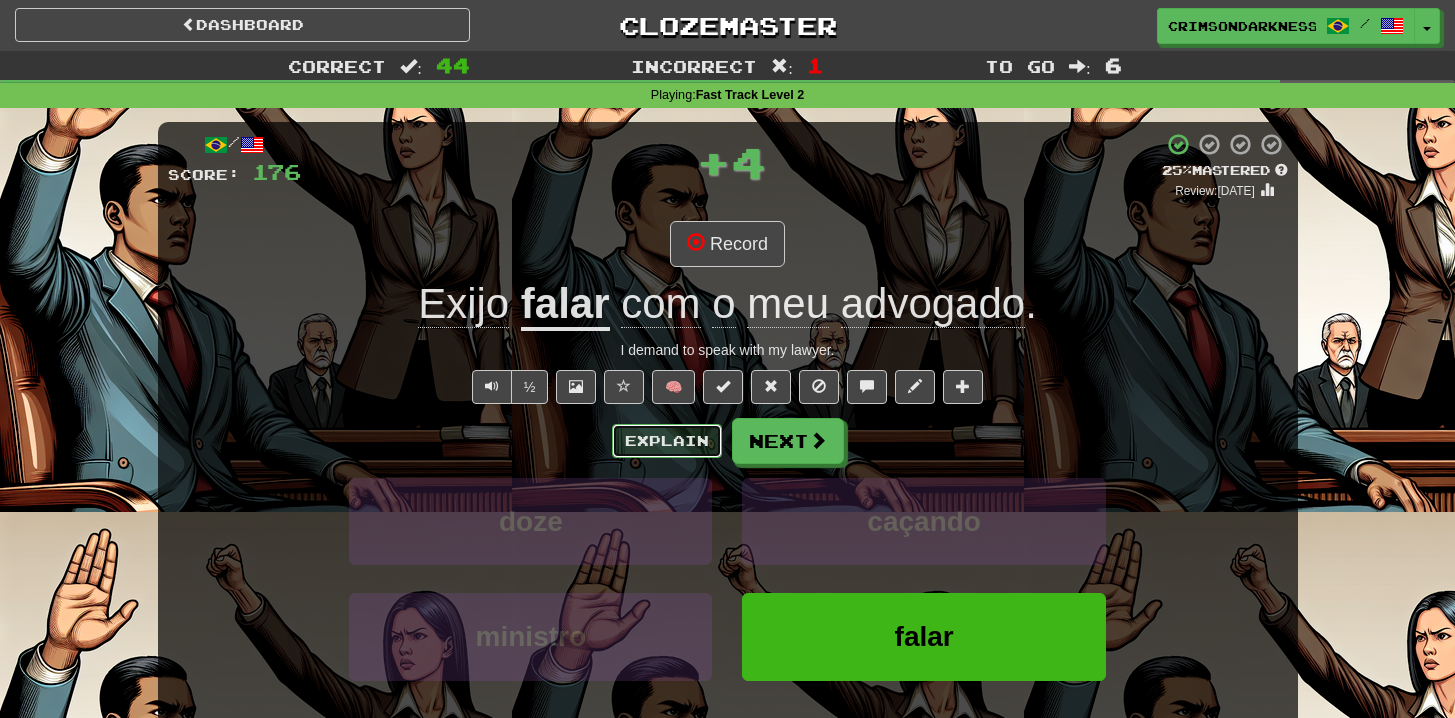 click on "Explain" at bounding box center [667, 441] 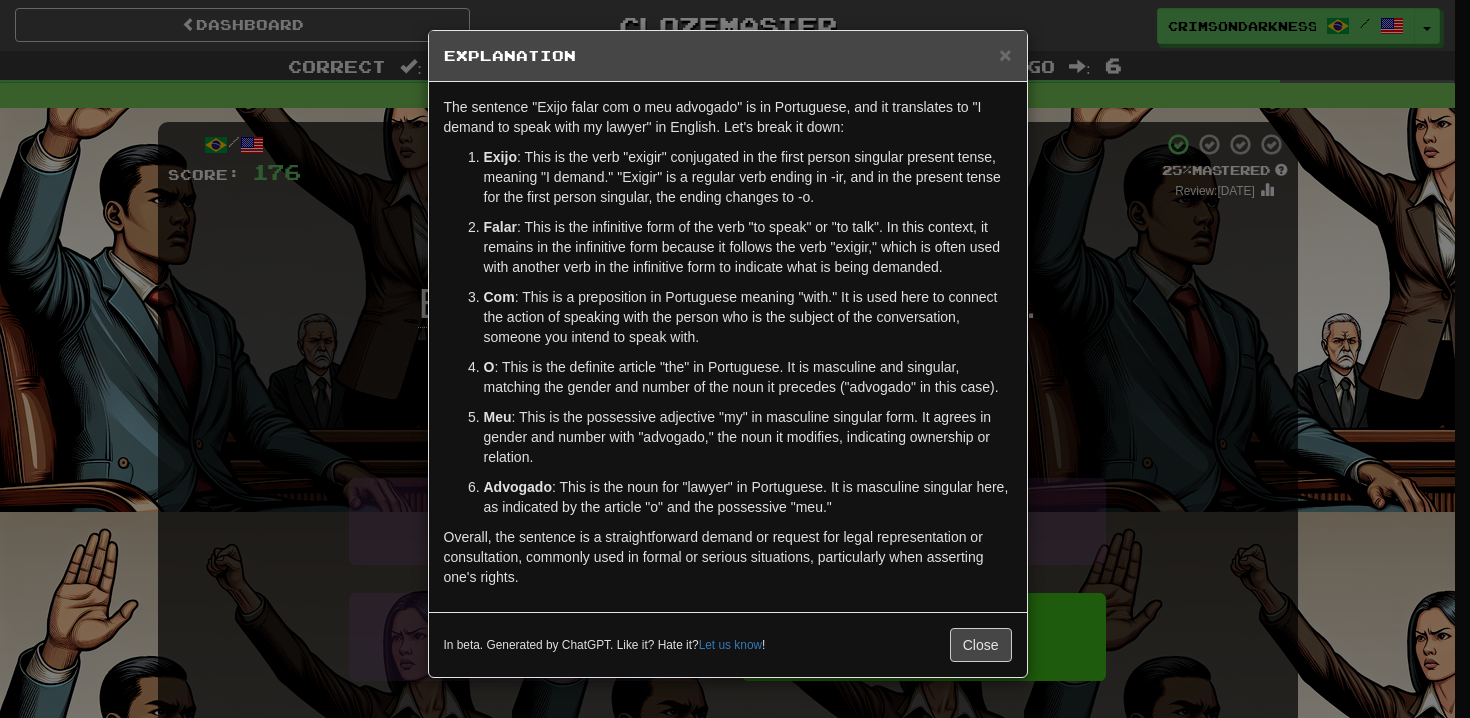 click on "× Explanation The sentence "Exijo falar com o meu advogado" is in Portuguese, and it translates to "I demand to speak with my lawyer" in English. Let's break it down:
Exijo : This is the verb "exigir" conjugated in the first person singular present tense, meaning "I demand." "Exigir" is a regular verb ending in -ir, and in the present tense for the first person singular, the ending changes to -o.
Falar : This is the infinitive form of the verb "to speak" or "to talk". In this context, it remains in the infinitive form because it follows the verb "exigir," which is often used with another verb in the infinitive form to indicate what is being demanded.
Com : This is a preposition in Portuguese meaning "with." It is used here to connect the action of speaking with the person who is the subject of the conversation, someone you intend to speak with.
O
Meu
Advogado
In beta. Generated by ChatGPT. Like it? Hate it?  Let us know ! Close" at bounding box center (735, 359) 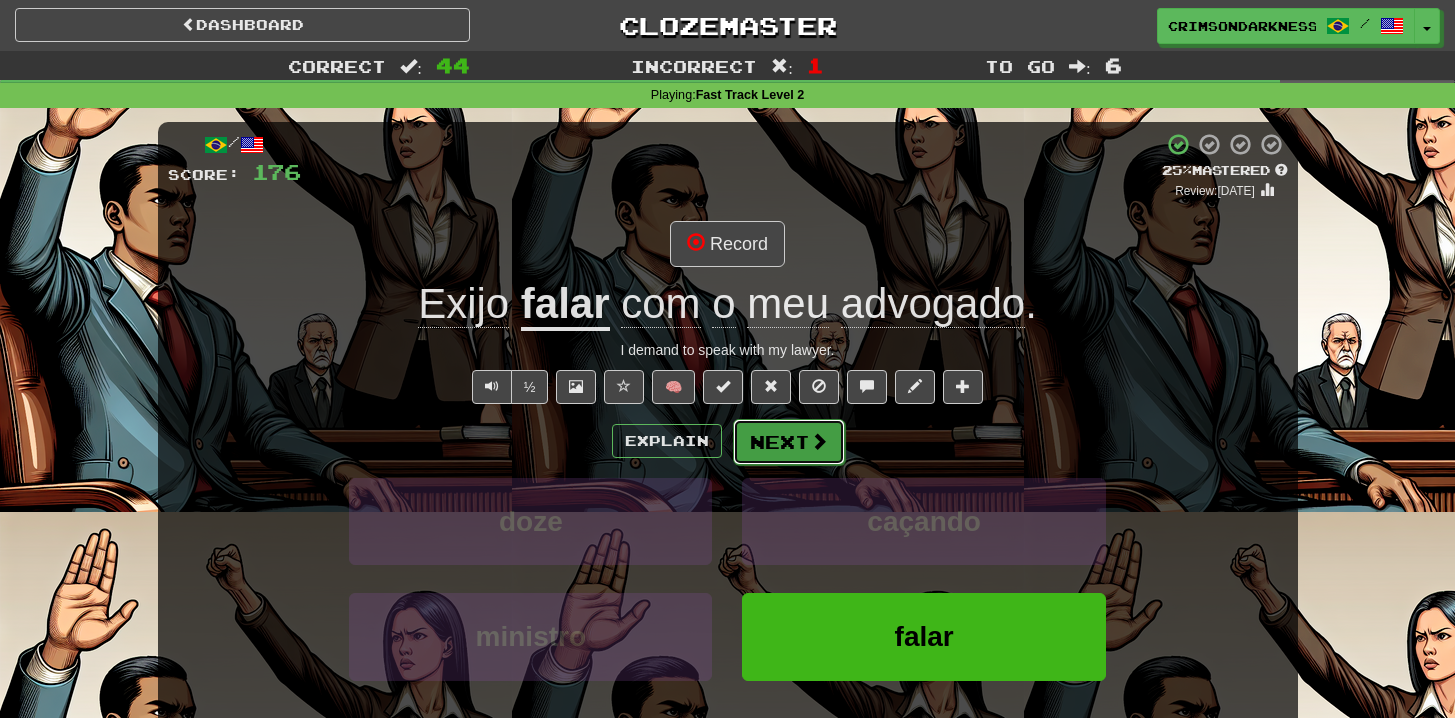 click on "Next" at bounding box center (789, 442) 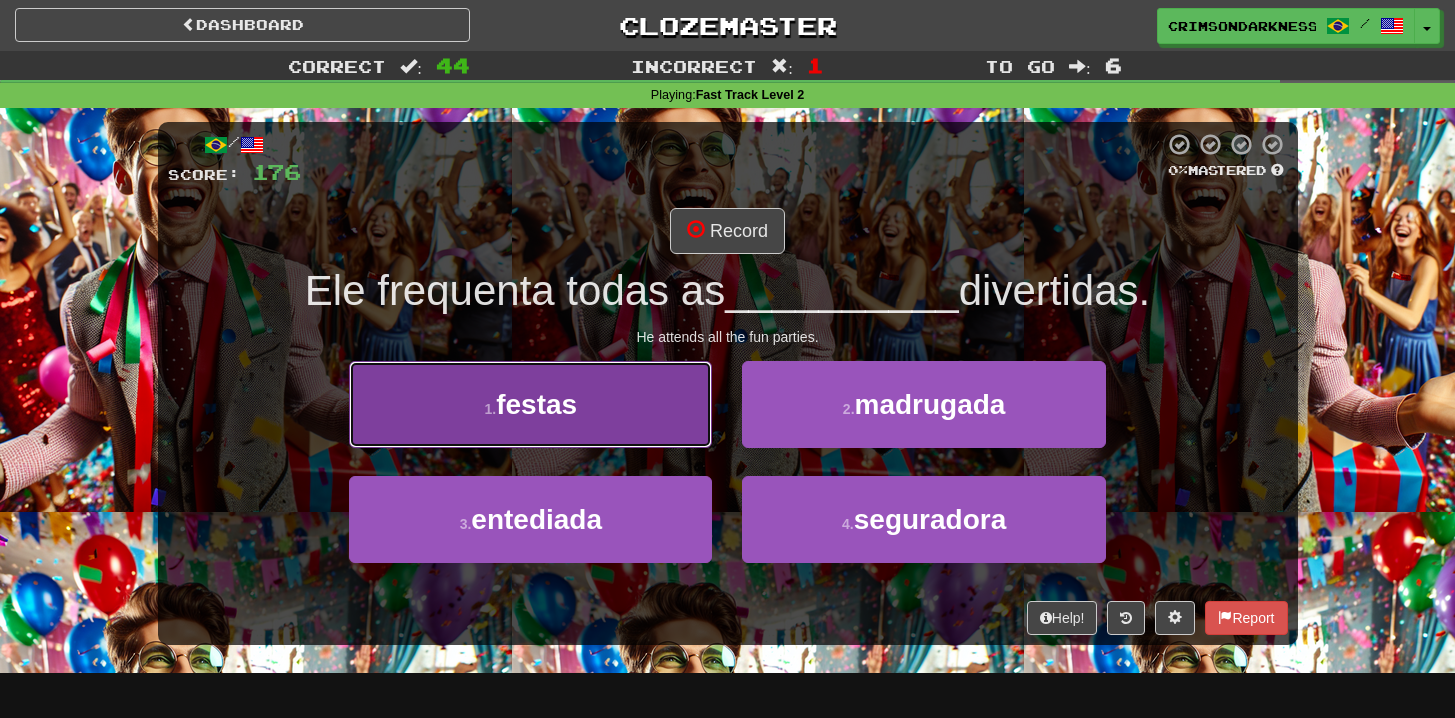 click on "1 .  festas" at bounding box center (530, 404) 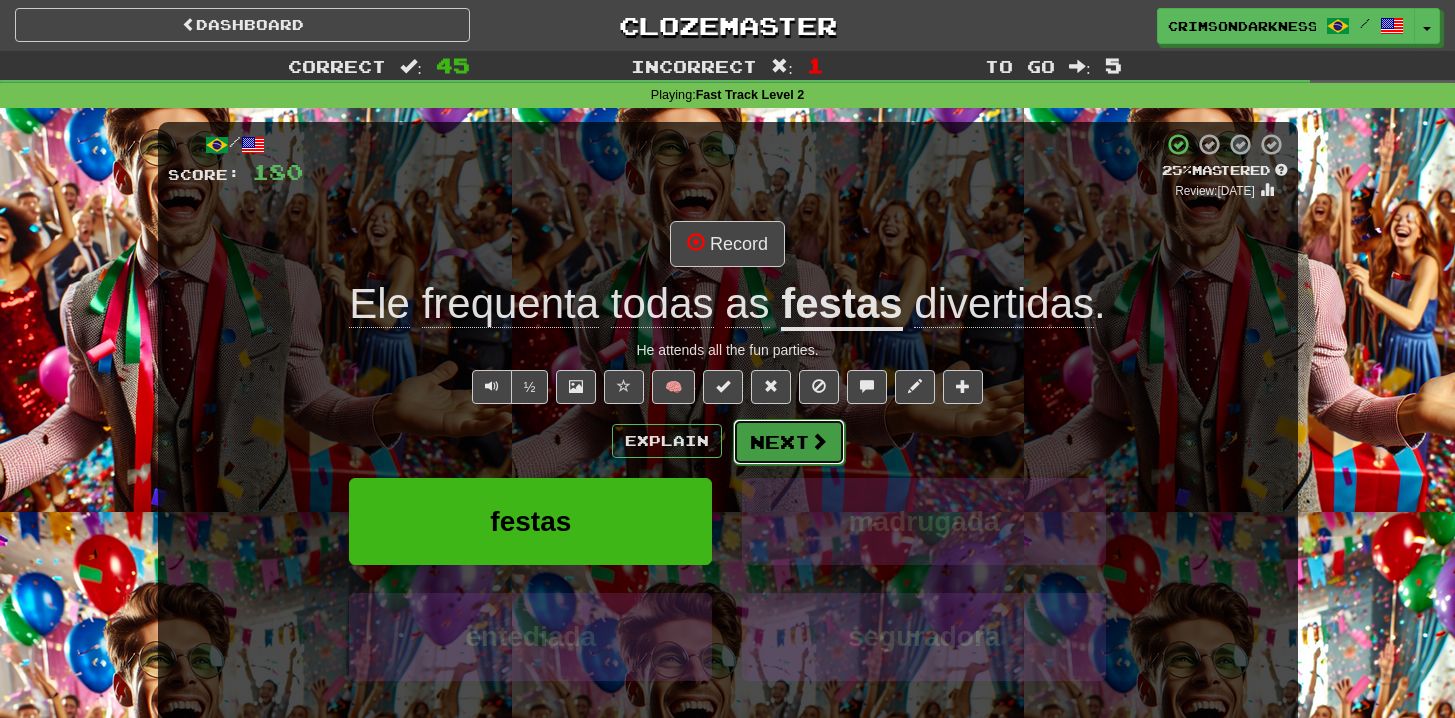 click on "Next" at bounding box center [789, 442] 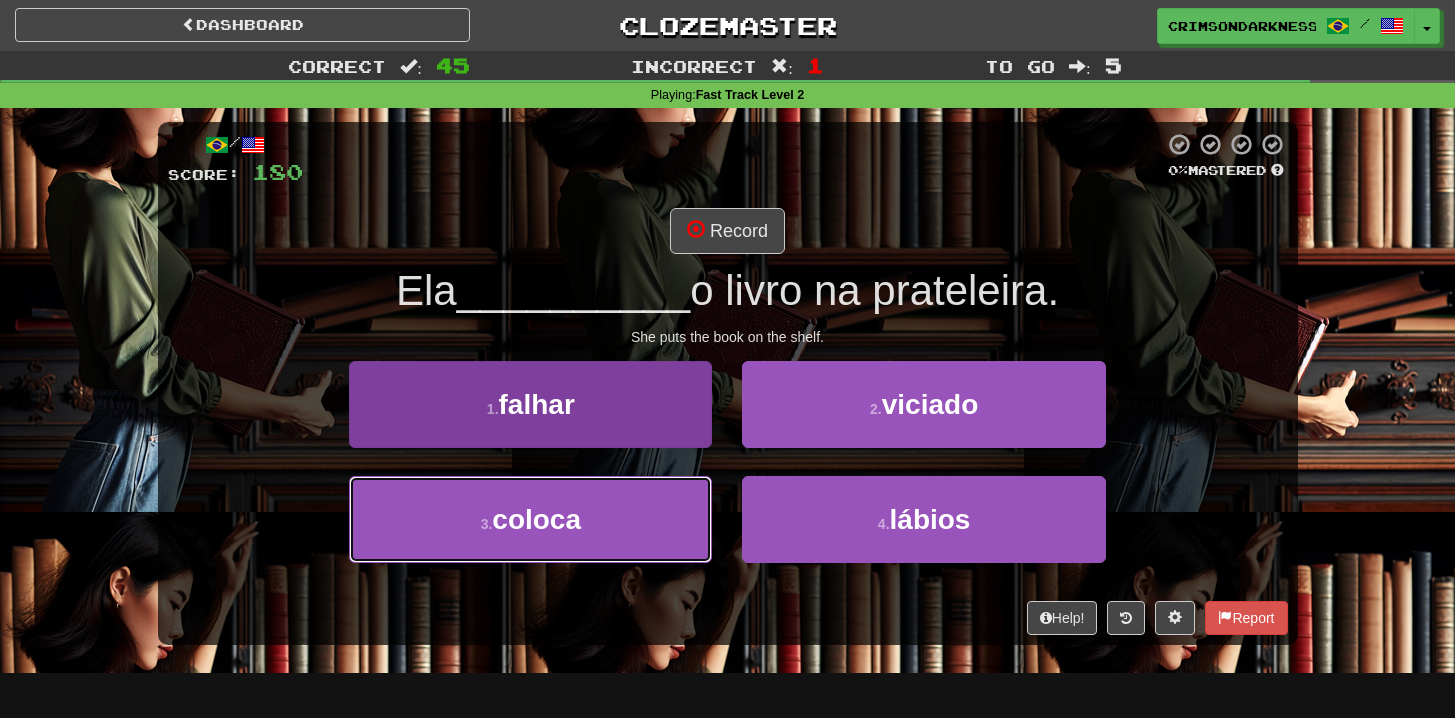 drag, startPoint x: 650, startPoint y: 505, endPoint x: 658, endPoint y: 482, distance: 24.351591 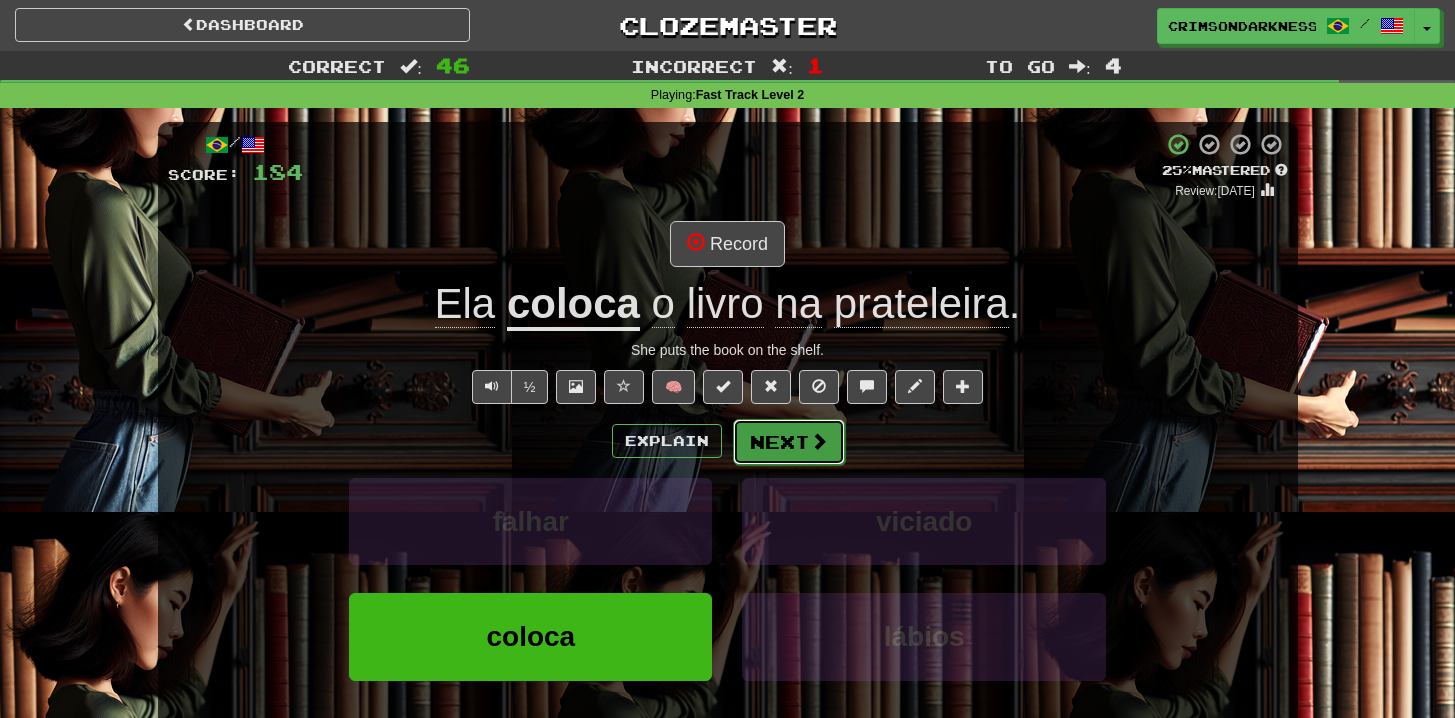 click on "Next" at bounding box center (789, 442) 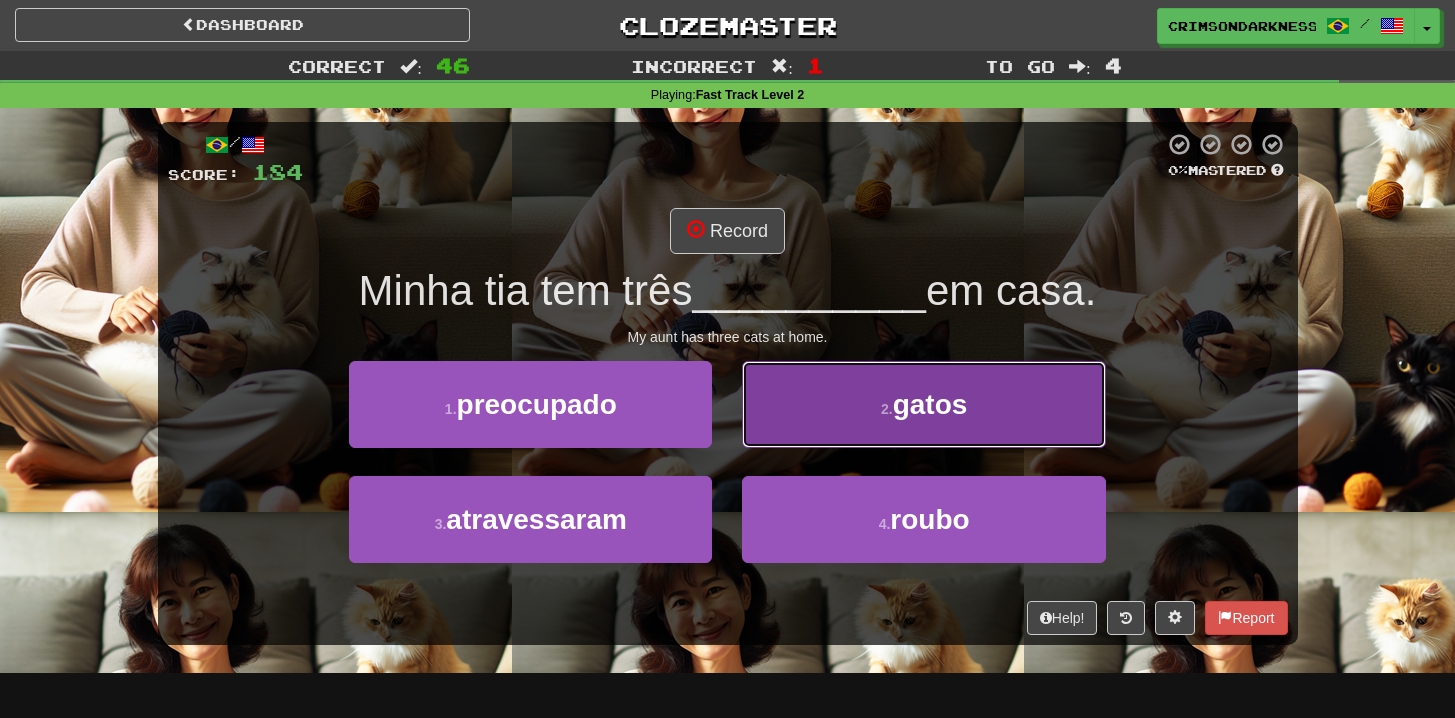 click on "2 .  gatos" at bounding box center [923, 404] 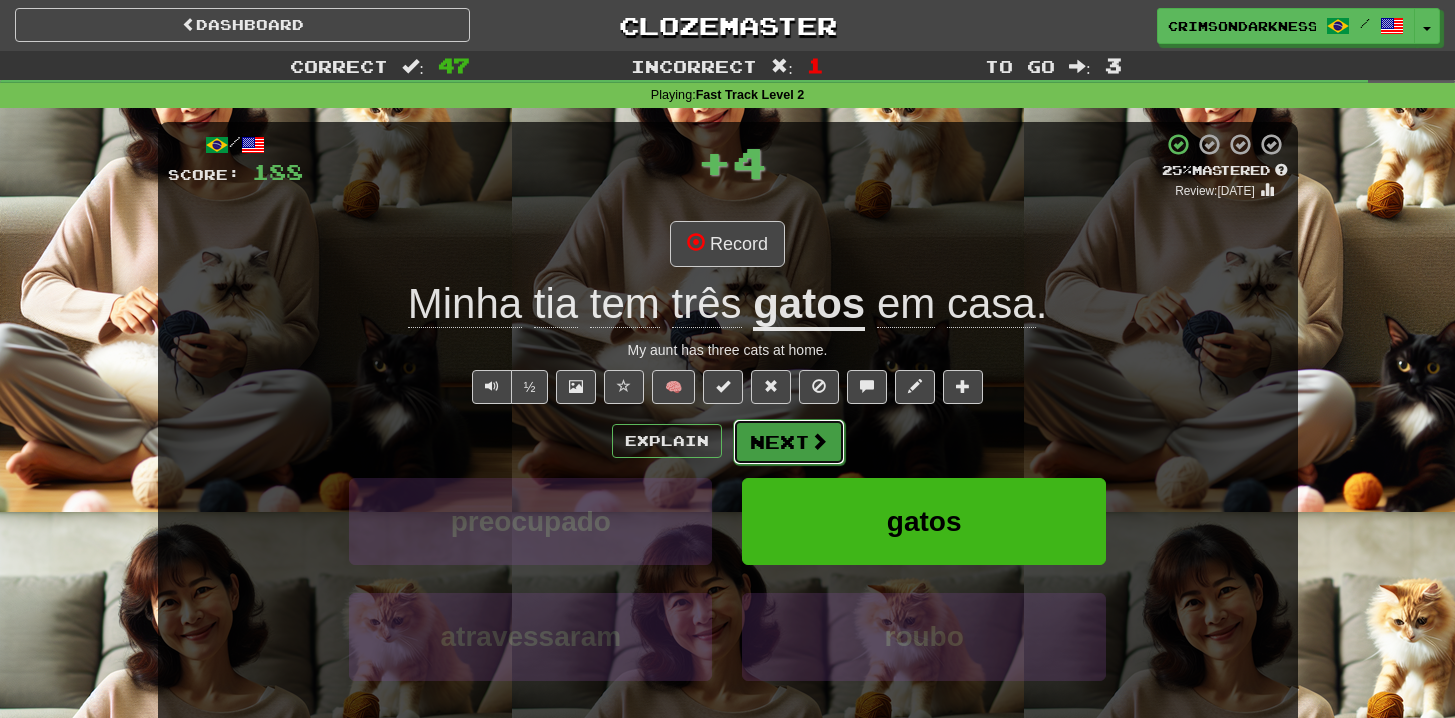 click on "Next" at bounding box center [789, 442] 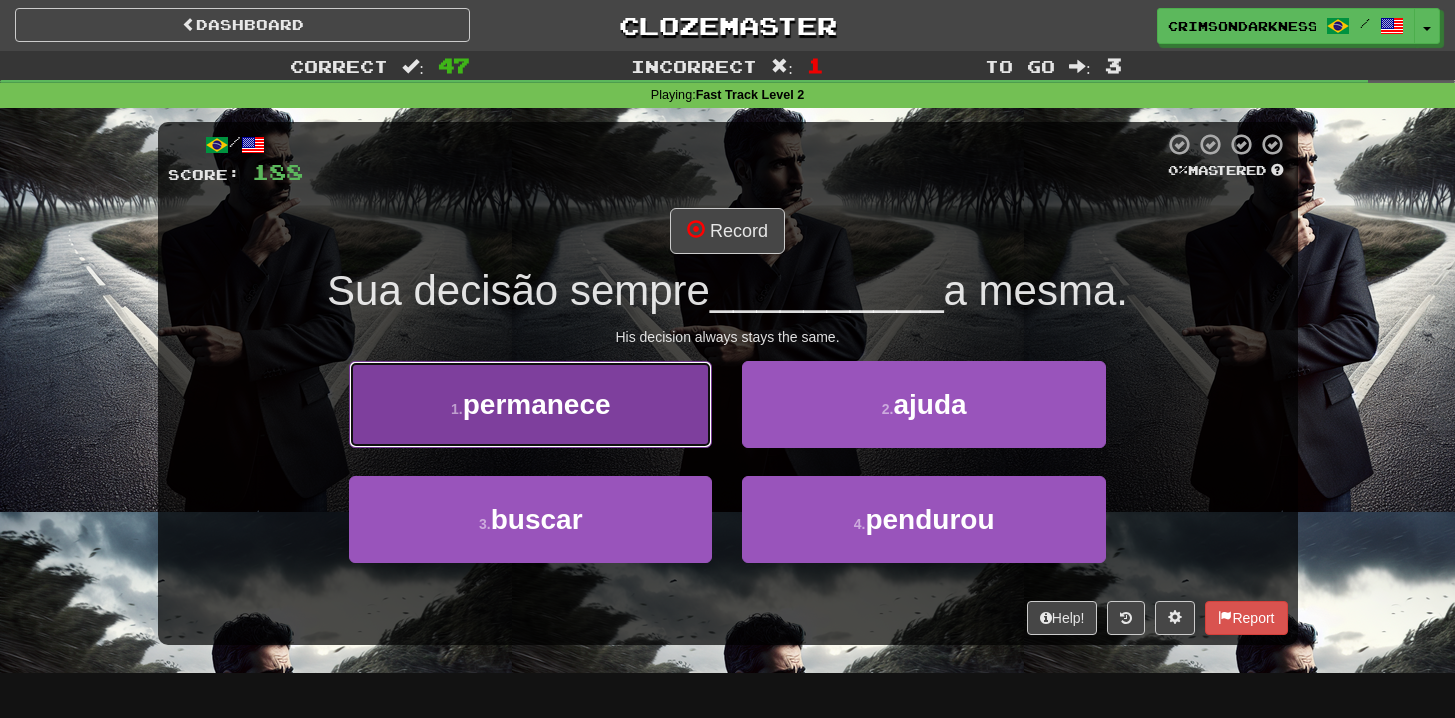 click on "1 .  permanece" at bounding box center [530, 404] 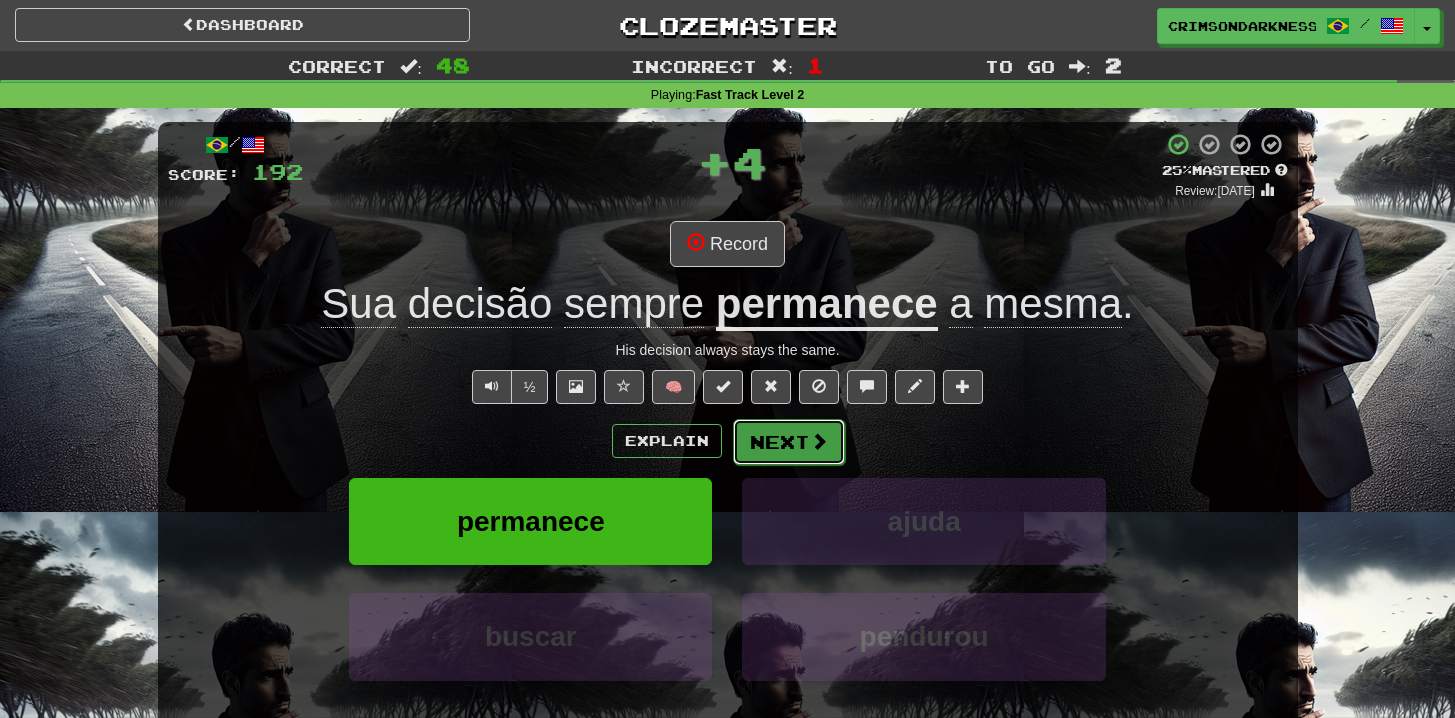 click on "Next" at bounding box center [789, 442] 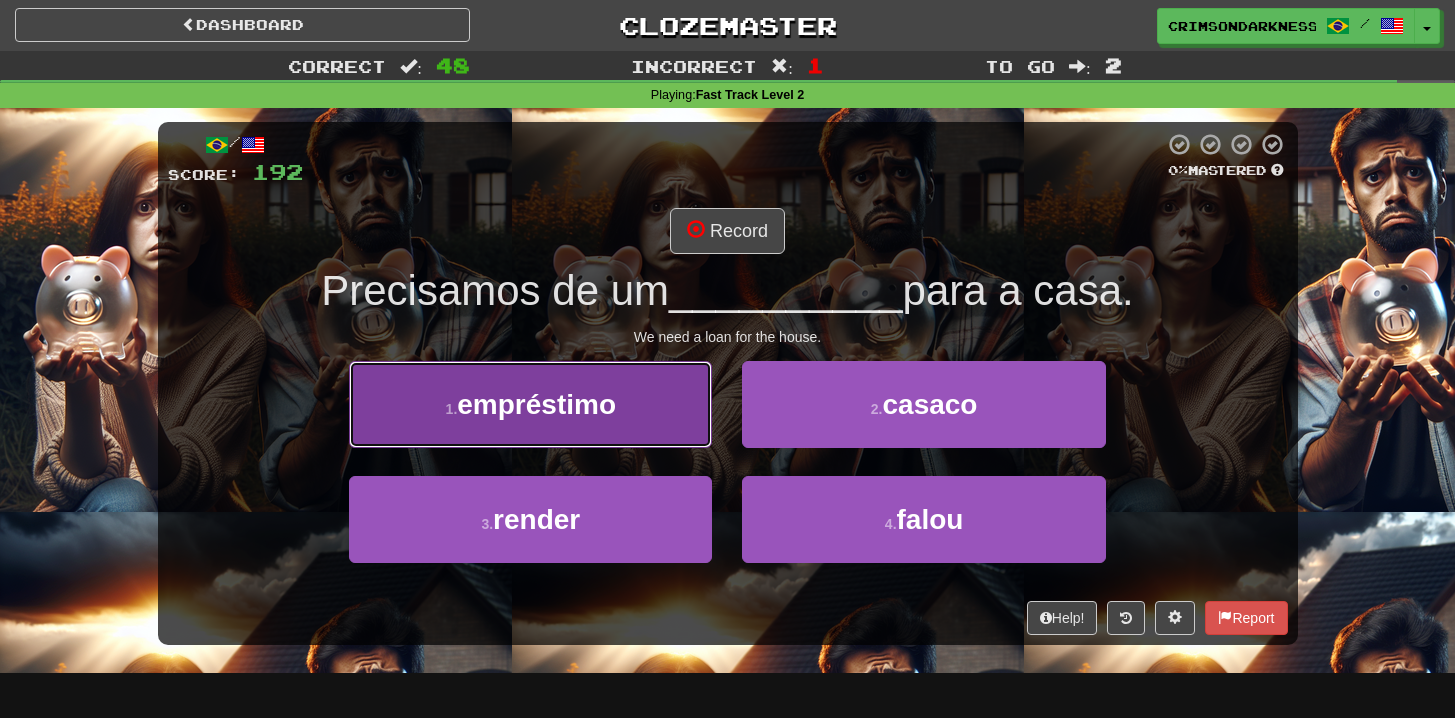 click on "1 .  empréstimo" at bounding box center [530, 404] 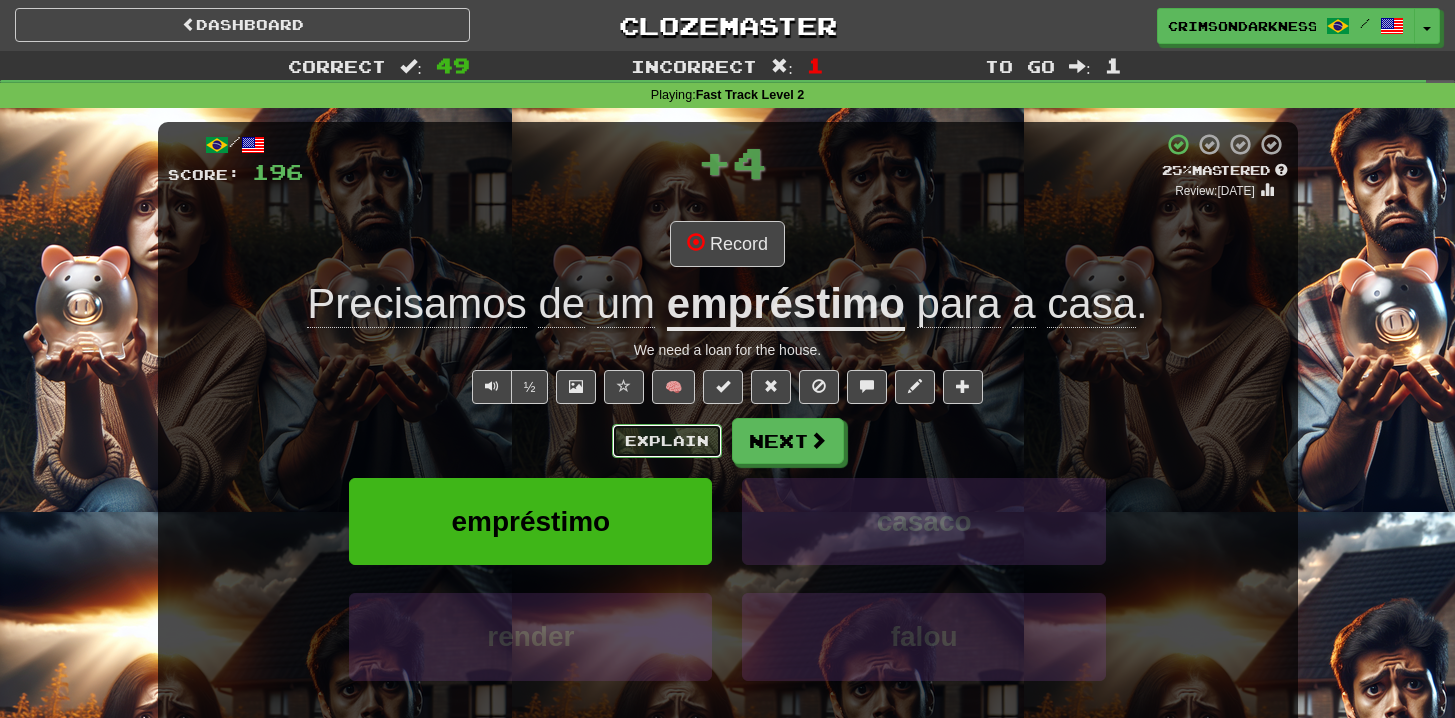 click on "Explain" at bounding box center (667, 441) 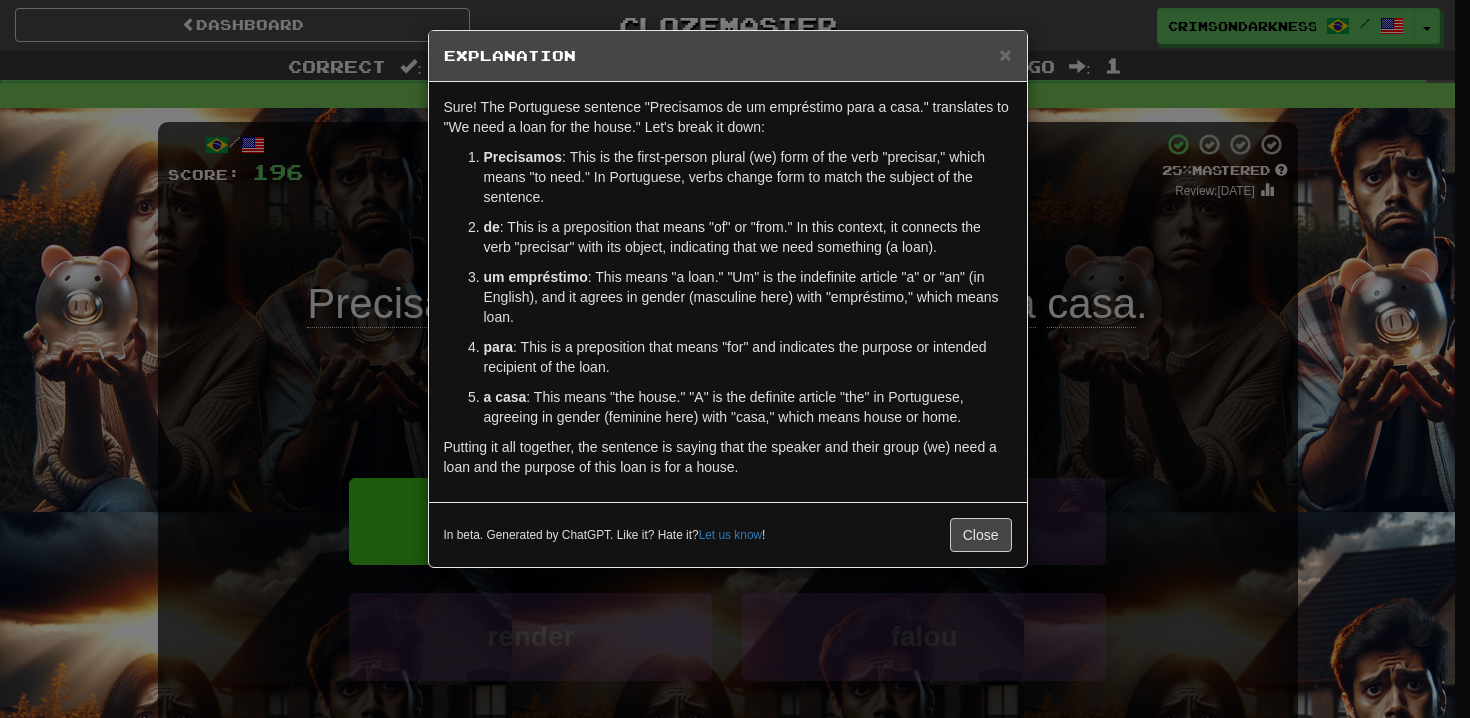 click on "× Explanation Sure! The Portuguese sentence "Precisamos de um empréstimo para a casa." translates to "We need a loan for the house." Let's break it down:
Precisamos : This is the first-person plural (we) form of the verb "precisar," which means "to need." In Portuguese, verbs change form to match the subject of the sentence.
de : This is a preposition that means "of" or "from." In this context, it connects the verb "precisar" with its object, indicating that we need something (a loan).
um empréstimo : This means "a loan." "Um" is the indefinite article "a" or "an" (in English), and it agrees in gender (masculine here) with "empréstimo," which means loan.
para : This is a preposition that means "for" and indicates the purpose or intended recipient of the loan.
a casa : This means "the house." "A" is the definite article "the" in Portuguese, agreeing in gender (feminine here) with "casa," which means house or home.
In beta. Generated by ChatGPT. Like it? Hate it?  ! Close" at bounding box center (735, 359) 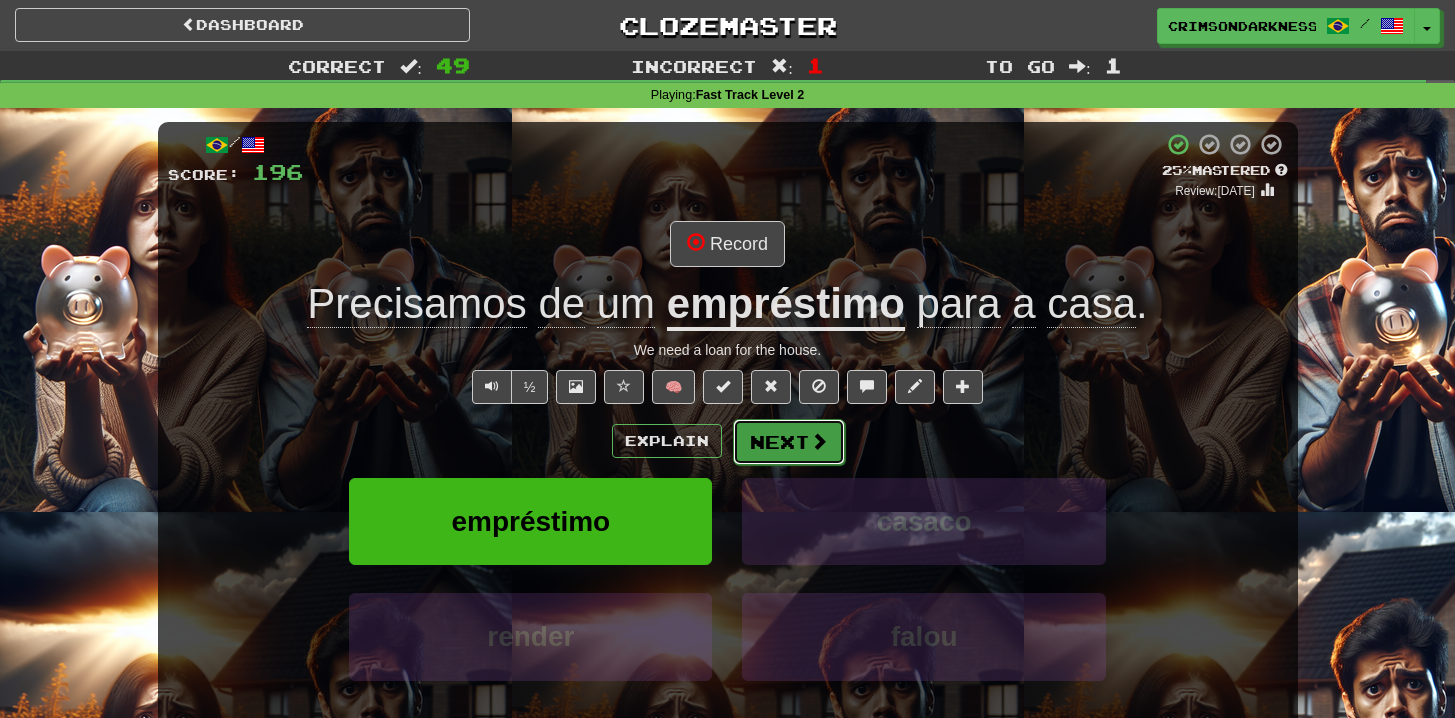 click on "Next" at bounding box center (789, 442) 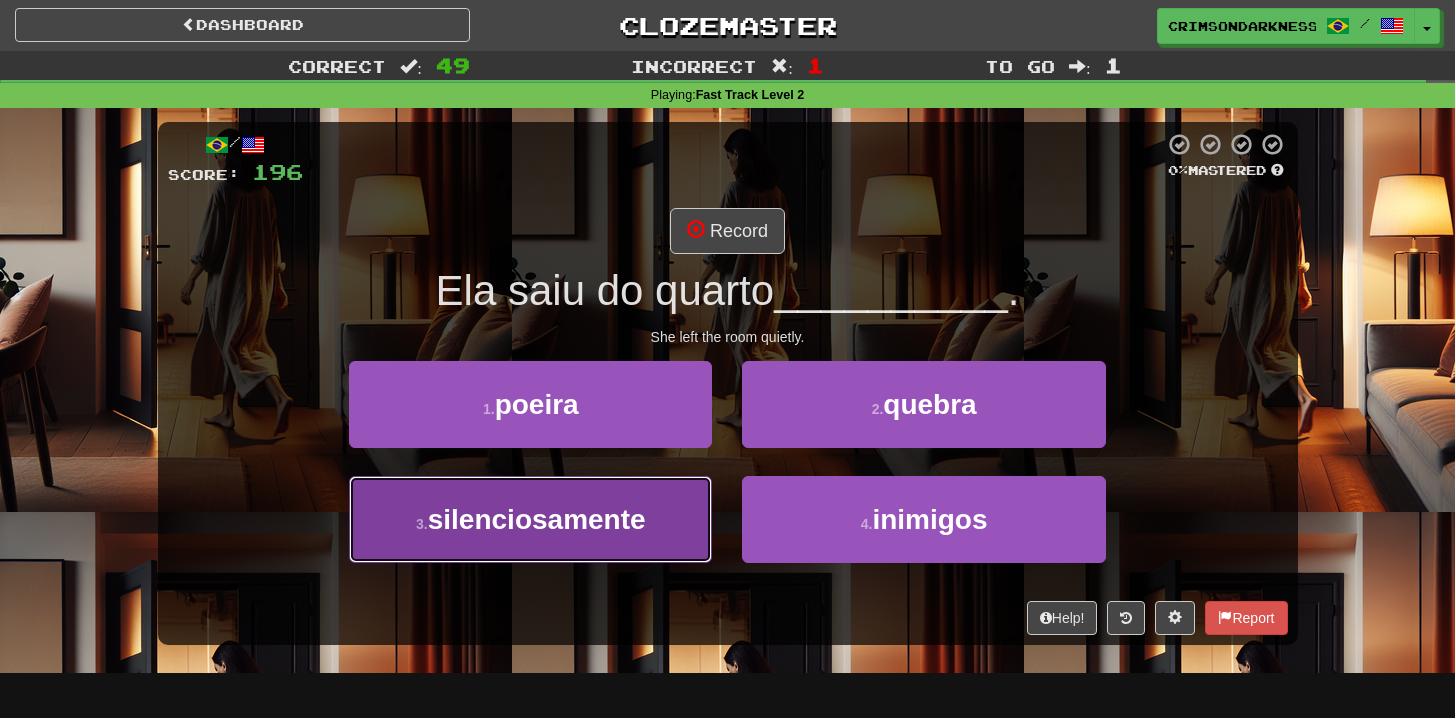click on "3 .  silenciosamente" at bounding box center (530, 519) 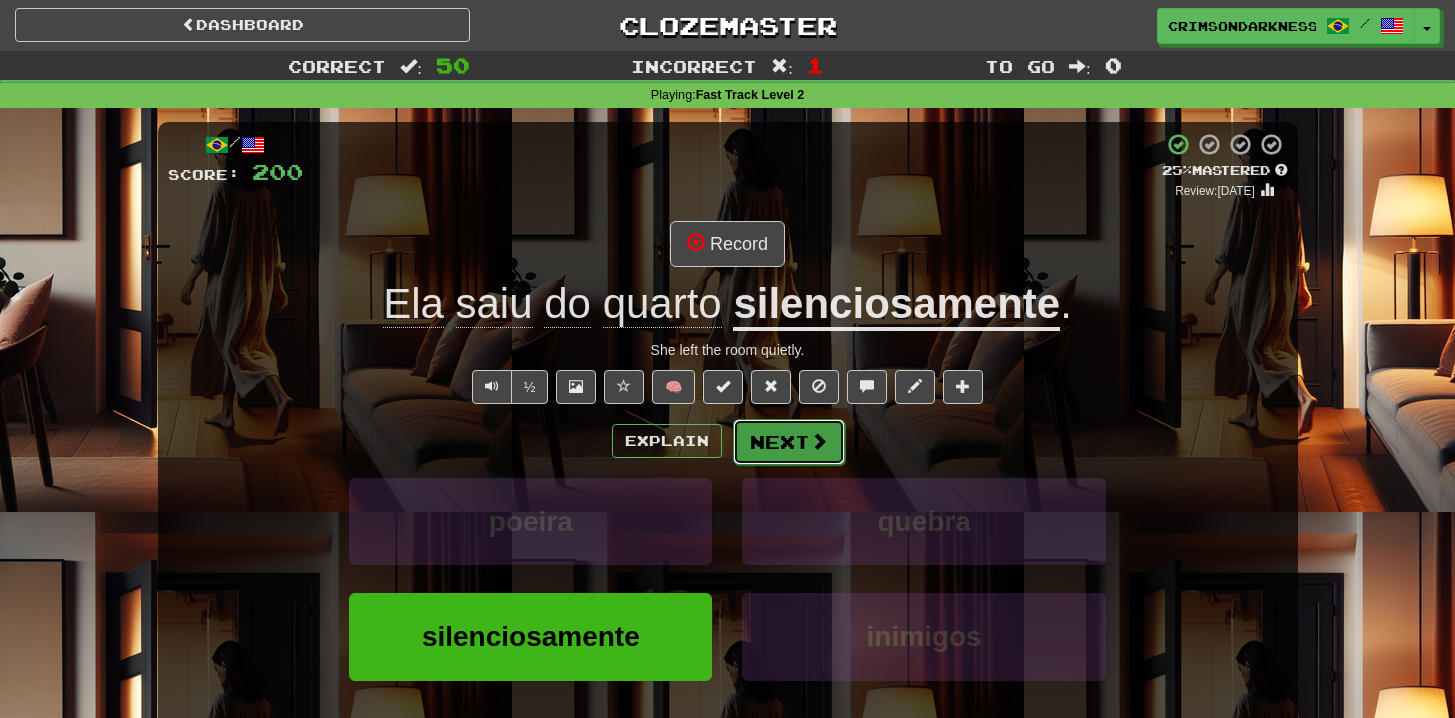 click on "Next" at bounding box center (789, 442) 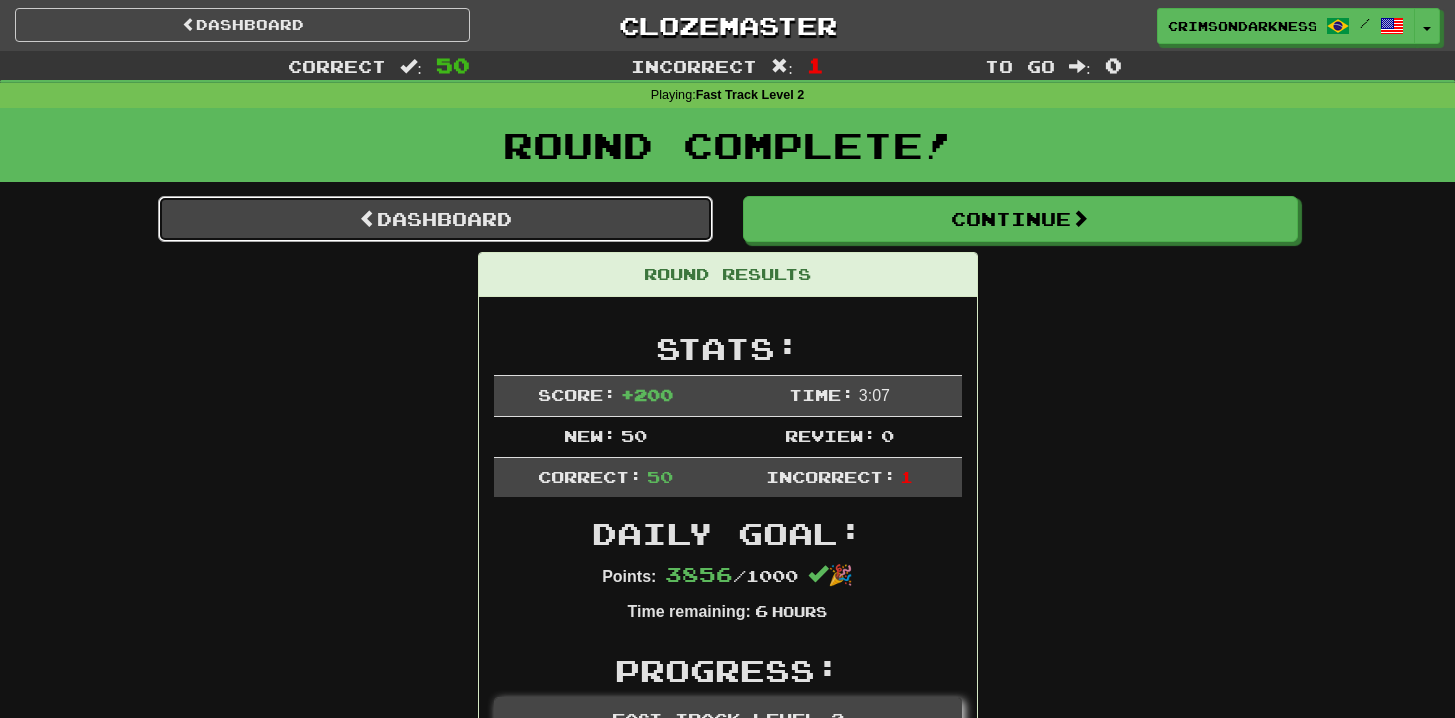 click on "Dashboard" at bounding box center [435, 219] 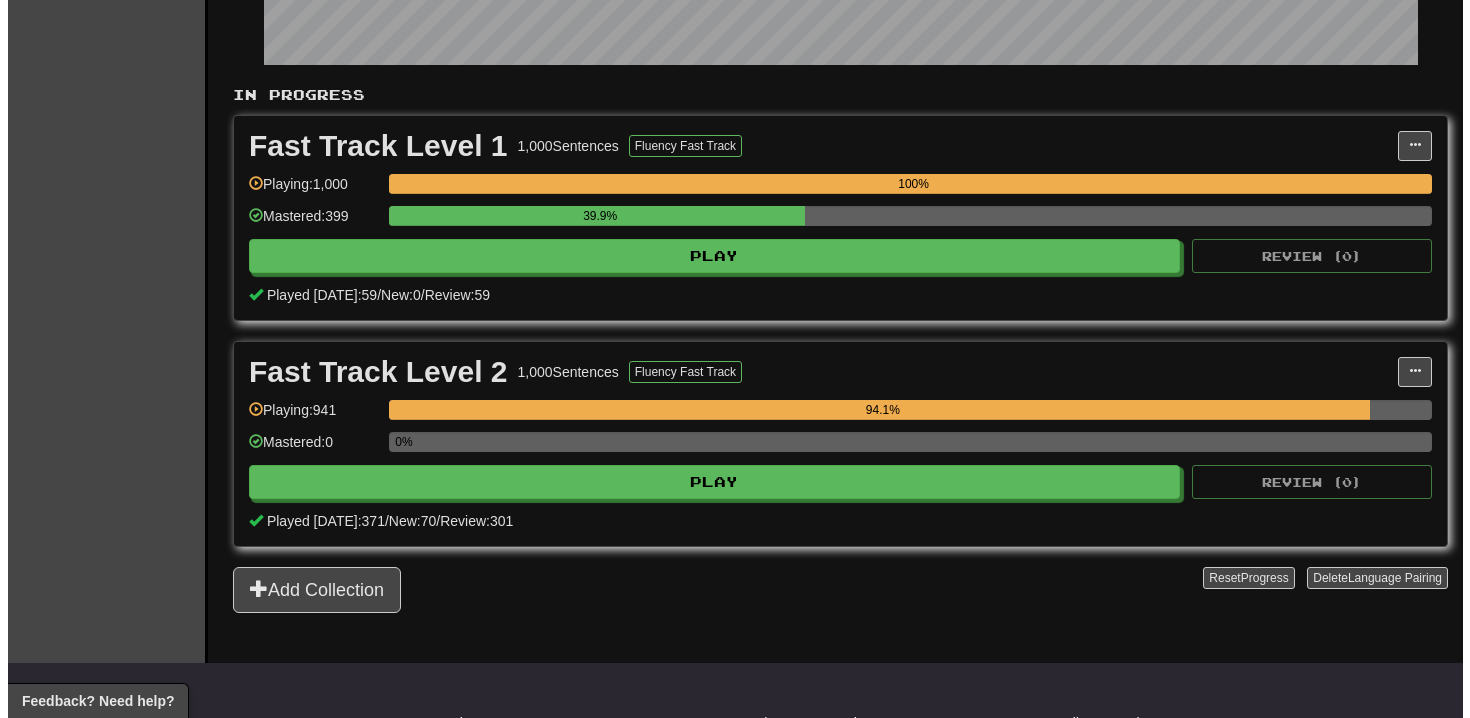scroll, scrollTop: 460, scrollLeft: 0, axis: vertical 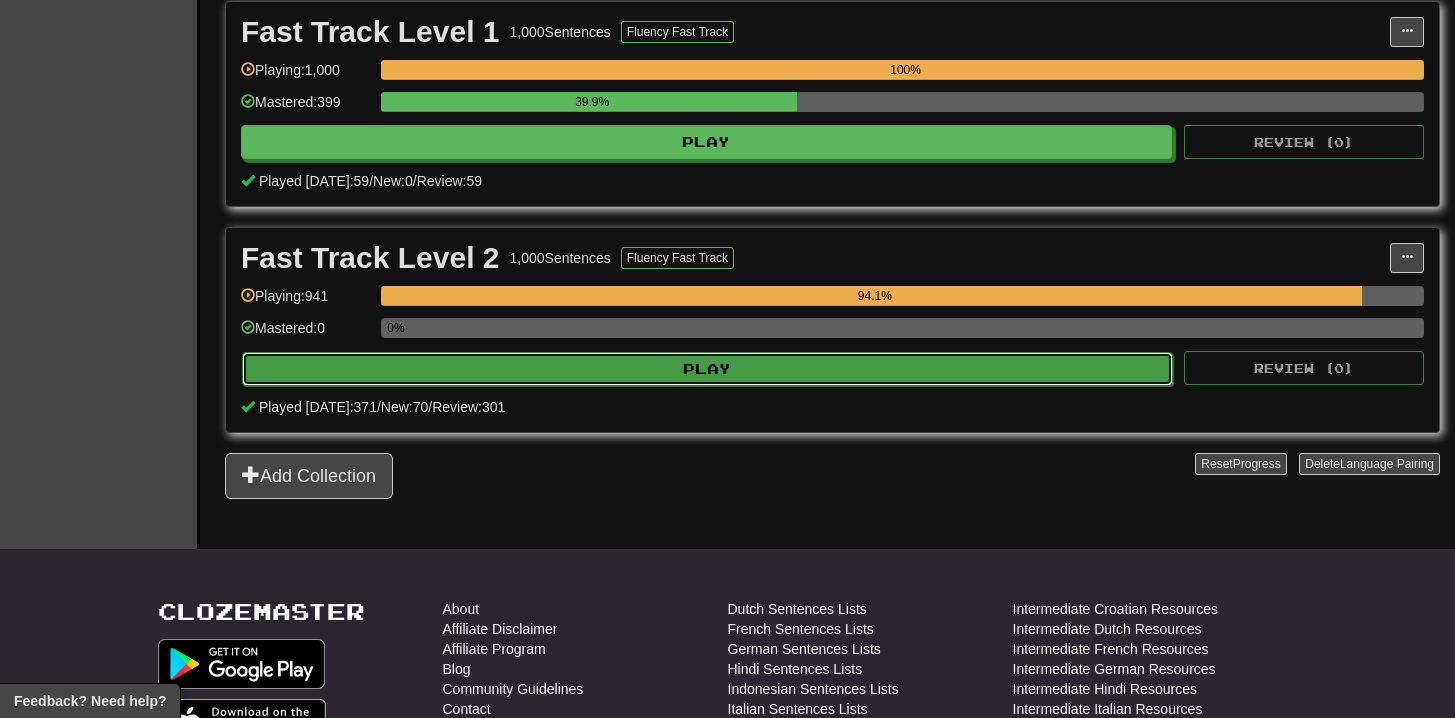 click on "Play" at bounding box center [707, 369] 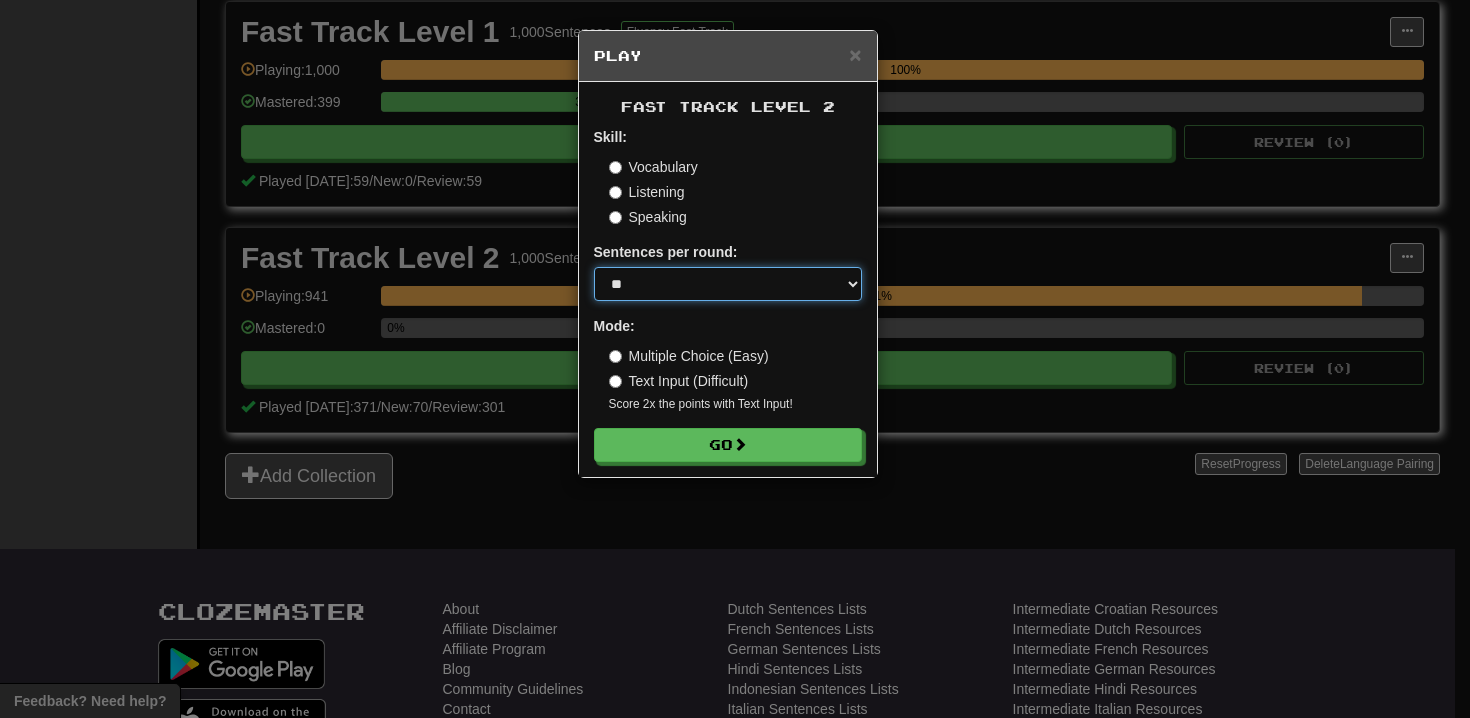 click on "* ** ** ** ** ** *** ********" at bounding box center [728, 284] 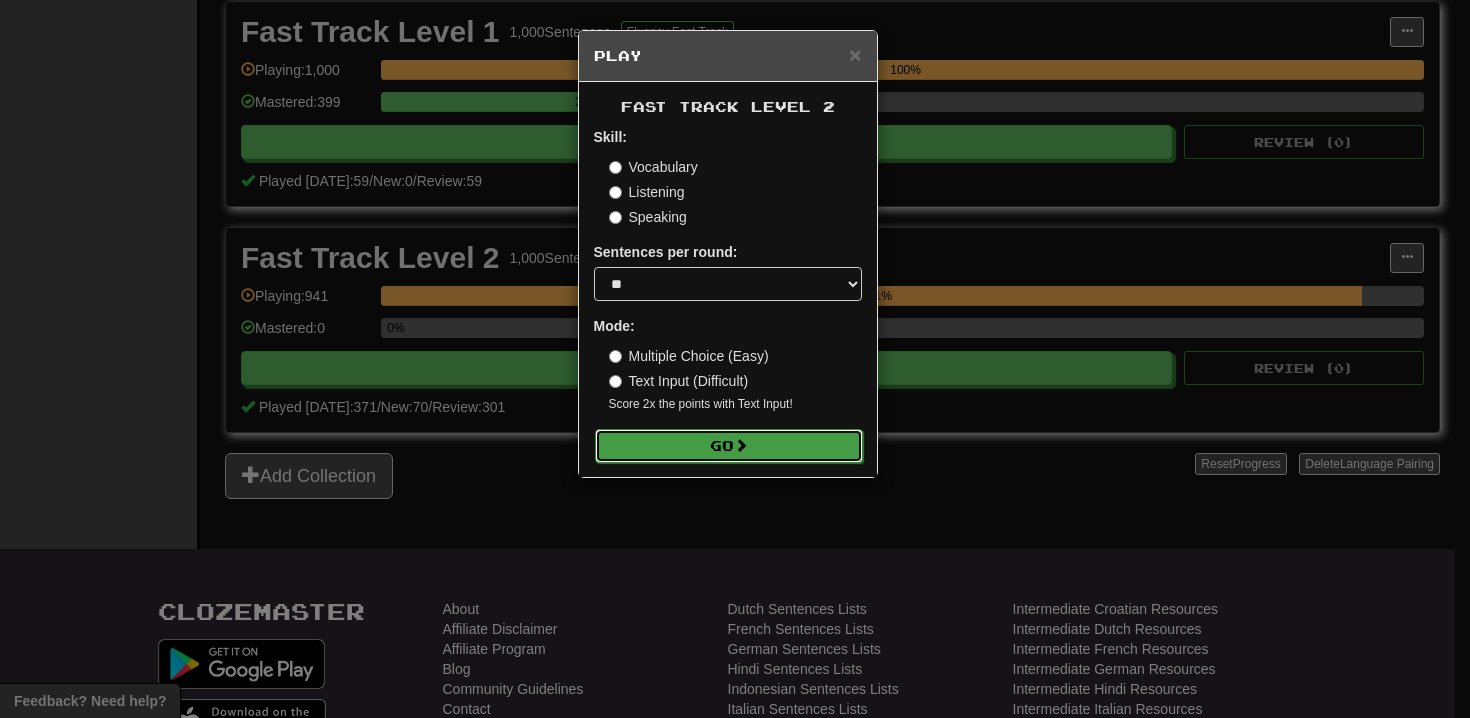 click on "Go" at bounding box center [729, 446] 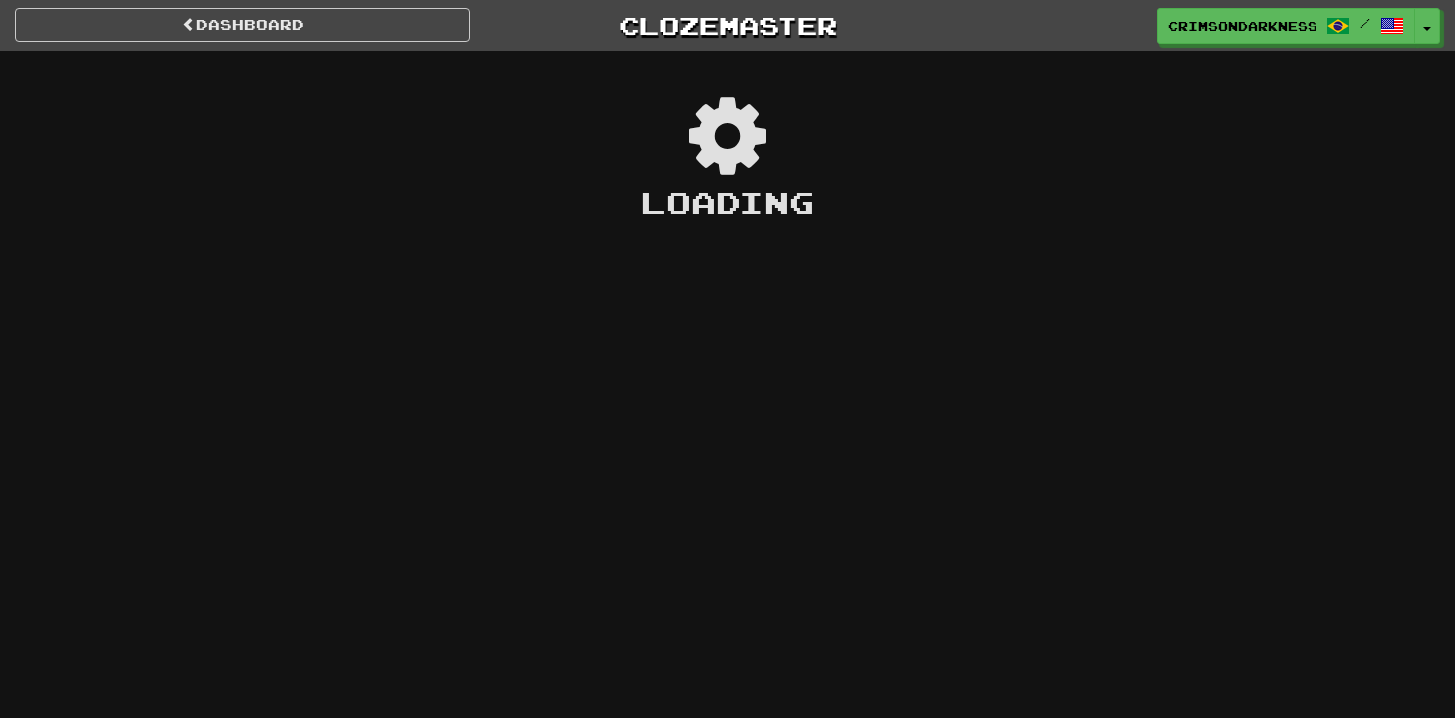 scroll, scrollTop: 0, scrollLeft: 0, axis: both 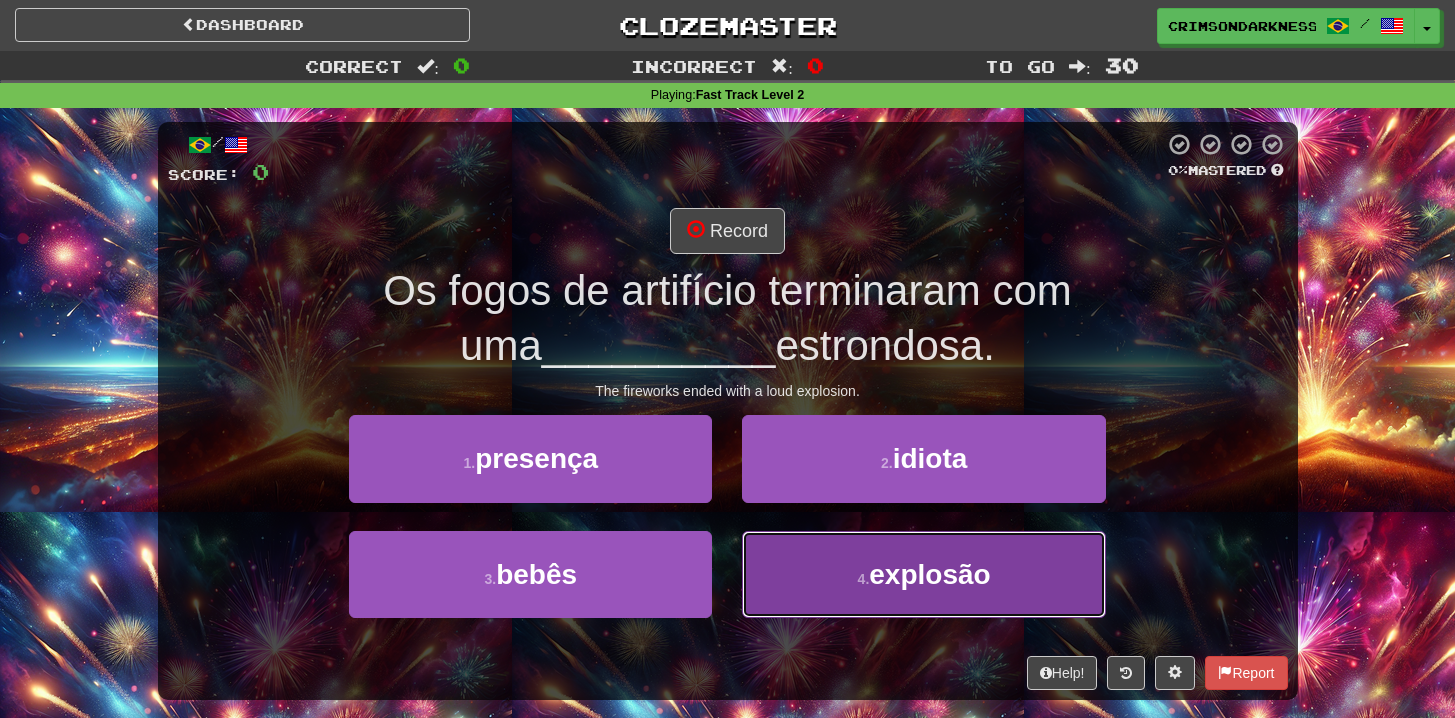 click on "4 ." at bounding box center [864, 579] 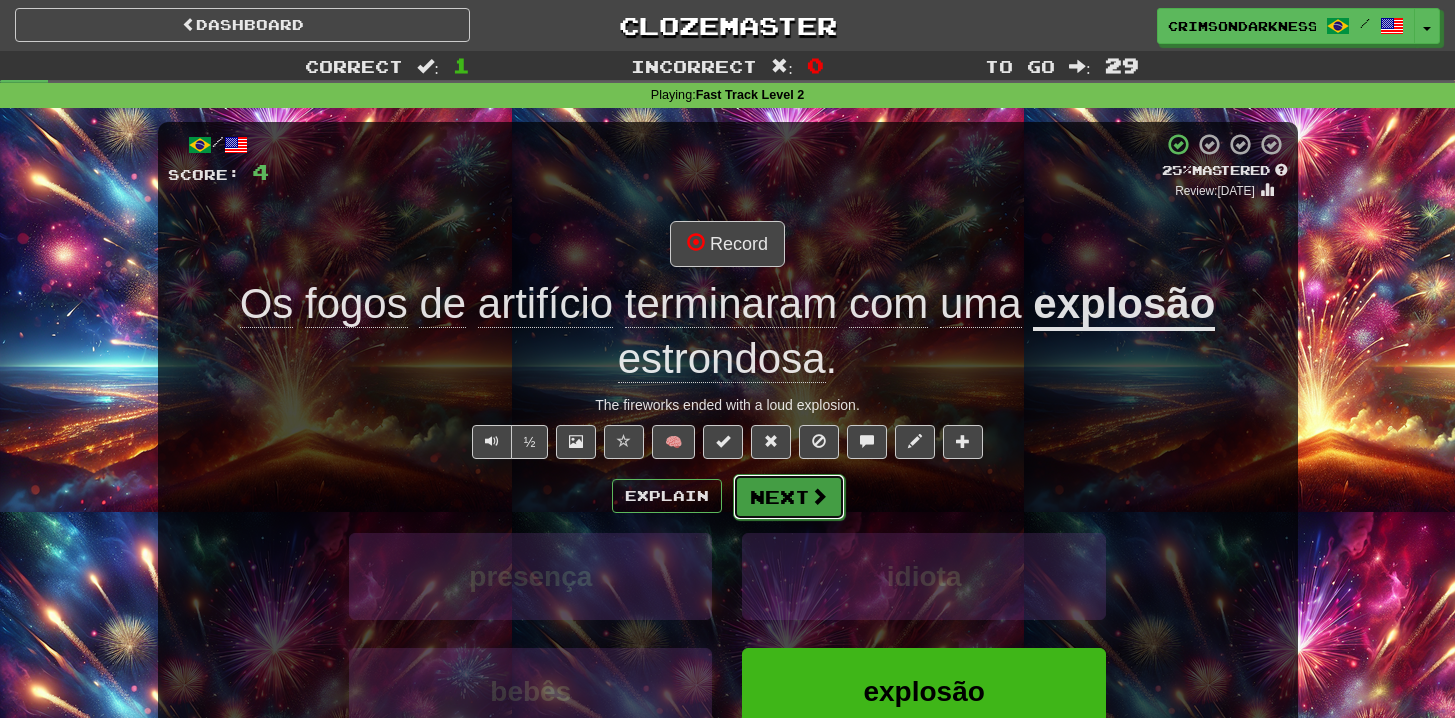 click on "Next" at bounding box center (789, 497) 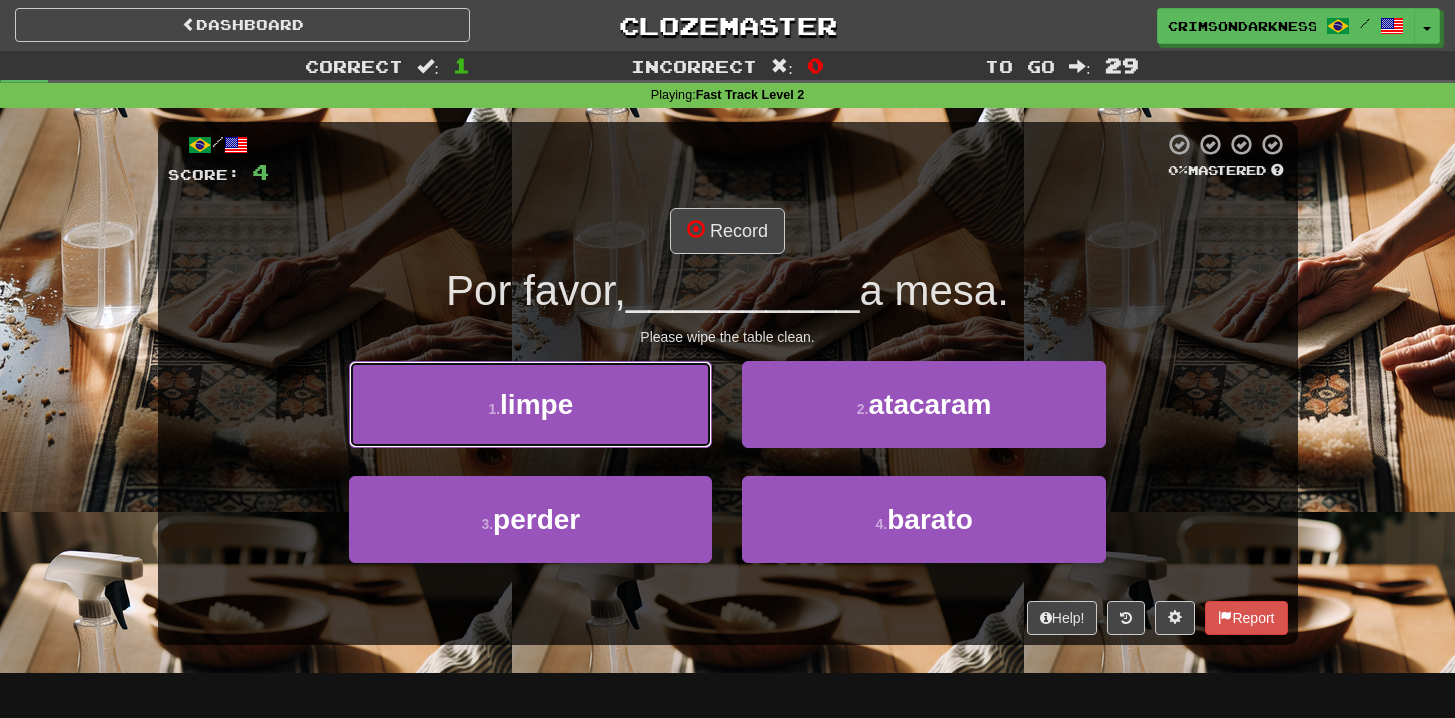 click on "1 .  limpe" at bounding box center [530, 404] 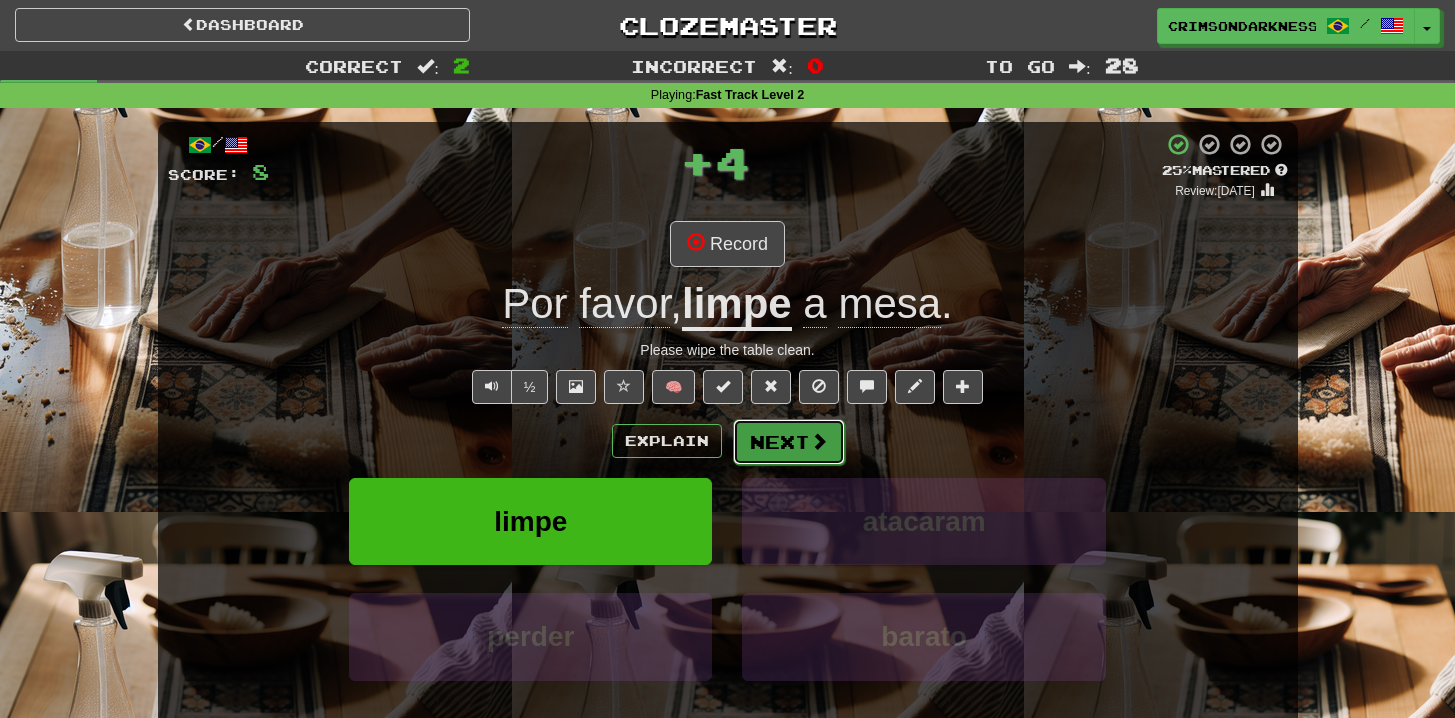 click on "Next" at bounding box center [789, 442] 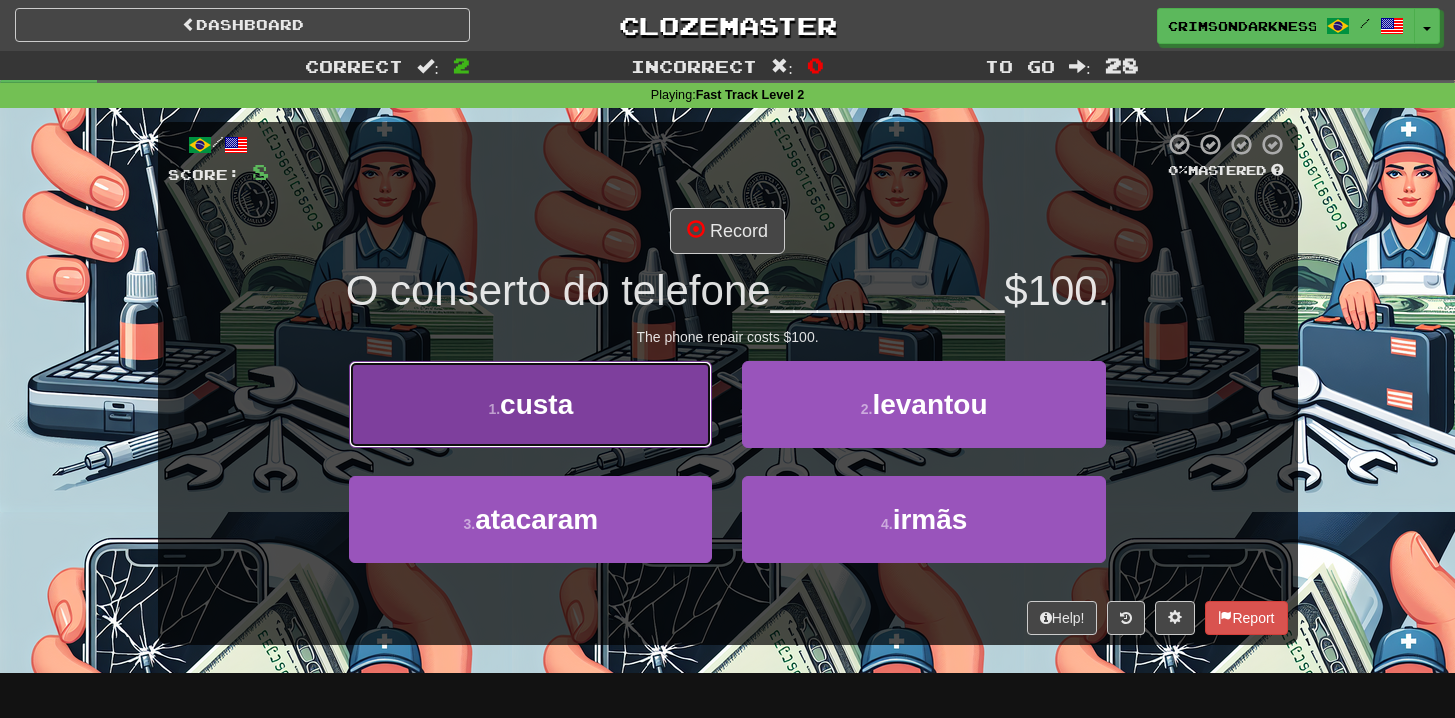 click on "1 .  custa" at bounding box center (530, 404) 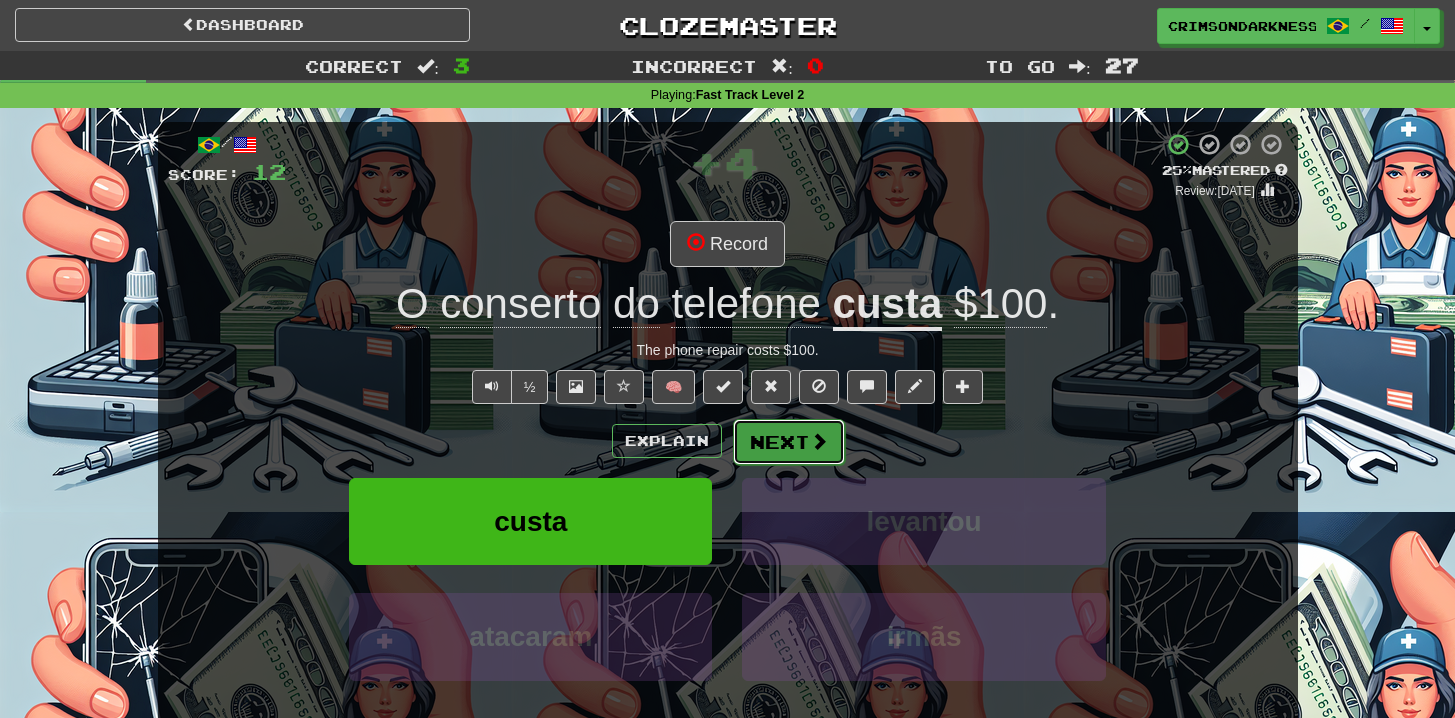 click on "Next" at bounding box center (789, 442) 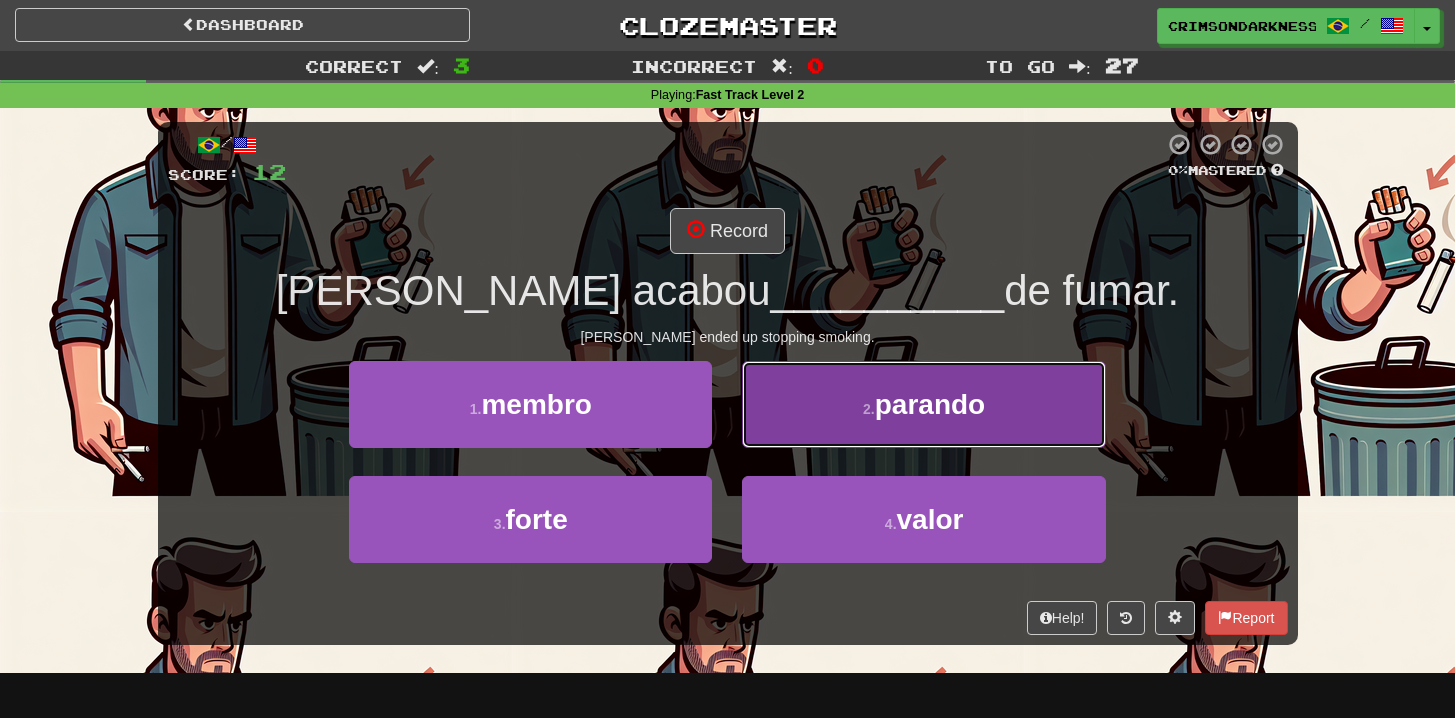click on "2 .  parando" at bounding box center (923, 404) 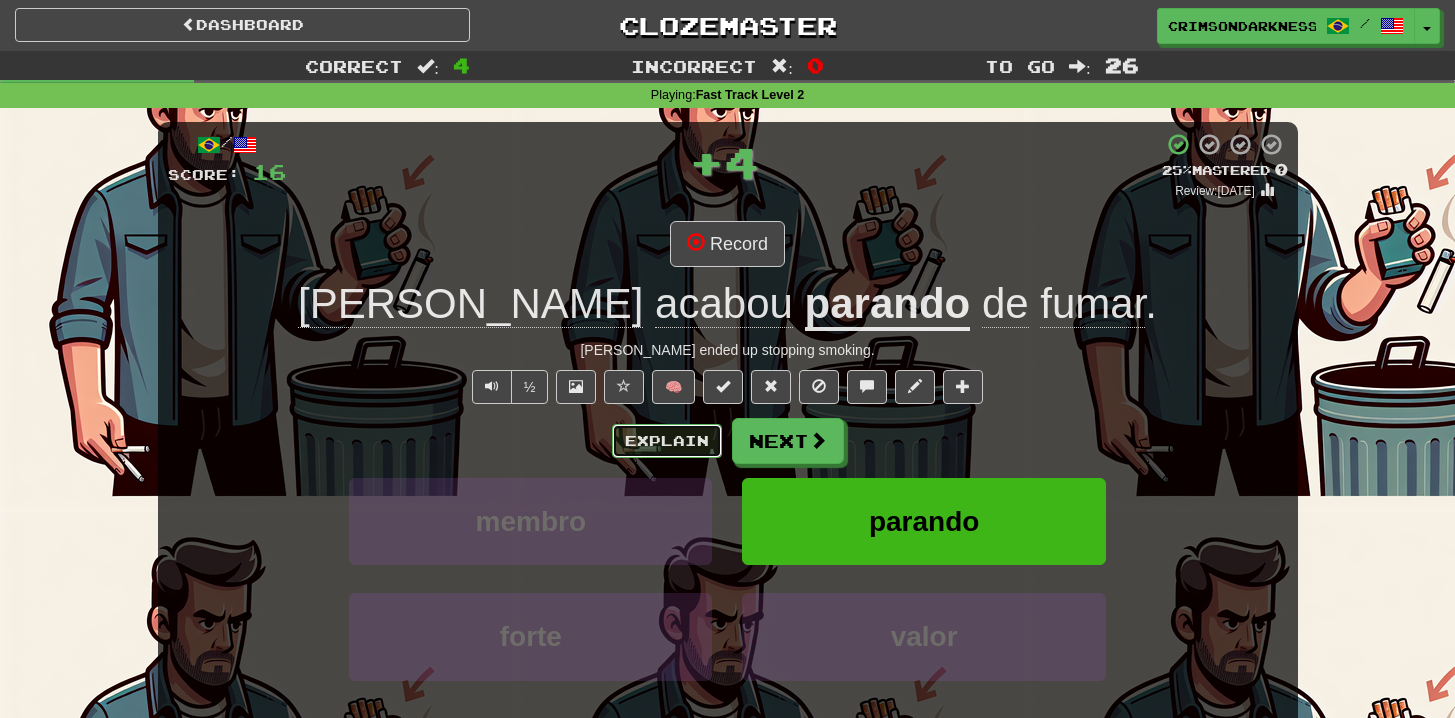click on "Explain" at bounding box center (667, 441) 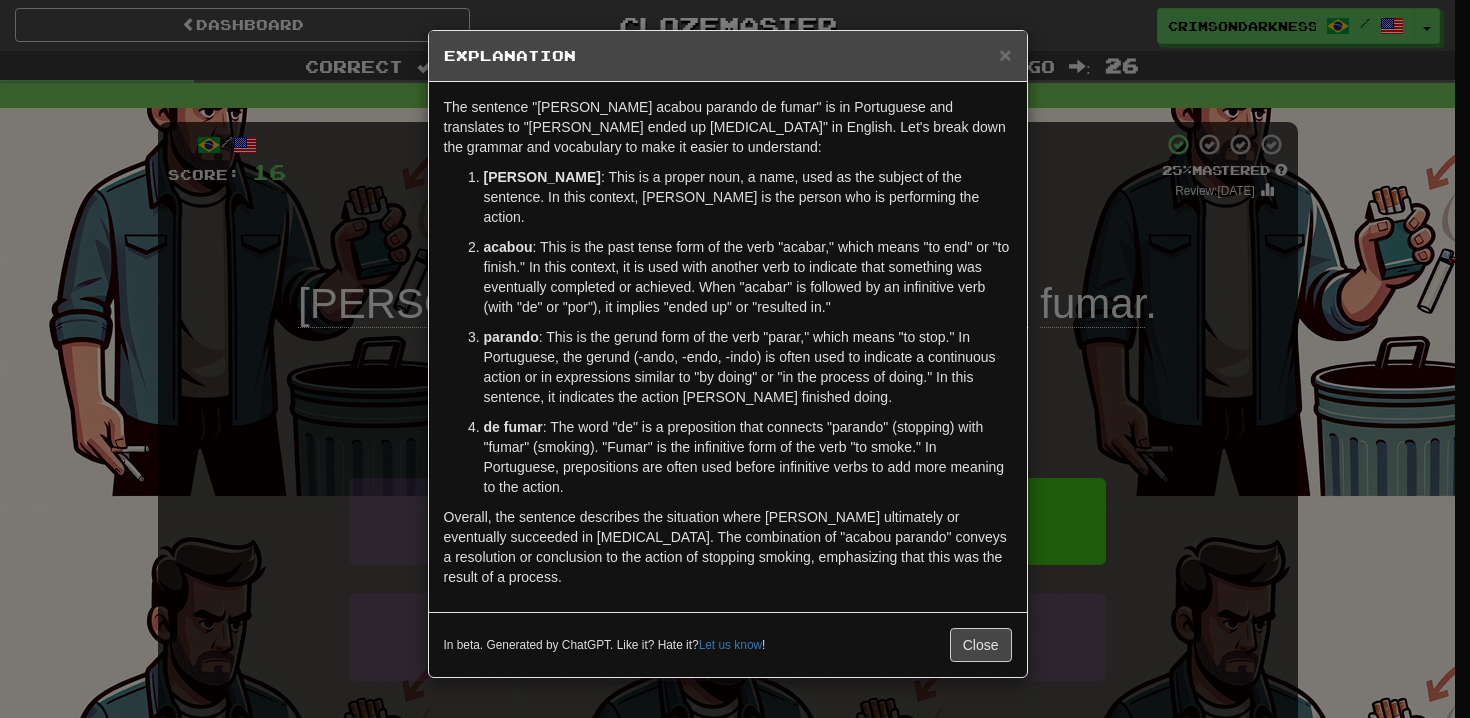 click on "× Explanation The sentence "Tom acabou parando de fumar" is in Portuguese and translates to "Tom ended up quitting smoking" in English. Let's break down the grammar and vocabulary to make it easier to understand:
Tom : This is a proper noun, a name, used as the subject of the sentence. In this context, Tom is the person who is performing the action.
acabou : This is the past tense form of the verb "acabar," which means "to end" or "to finish." In this context, it is used with another verb to indicate that something was eventually completed or achieved. When "acabar" is followed by an infinitive verb (with "de" or "por"), it implies "ended up" or "resulted in."
parando : This is the gerund form of the verb "parar," which means "to stop." In Portuguese, the gerund (-ando, -endo, -indo) is often used to indicate a continuous action or in expressions similar to "by doing" or "in the process of doing." In this sentence, it indicates the action Tom finished doing.
de fumar
Let us know" at bounding box center [735, 359] 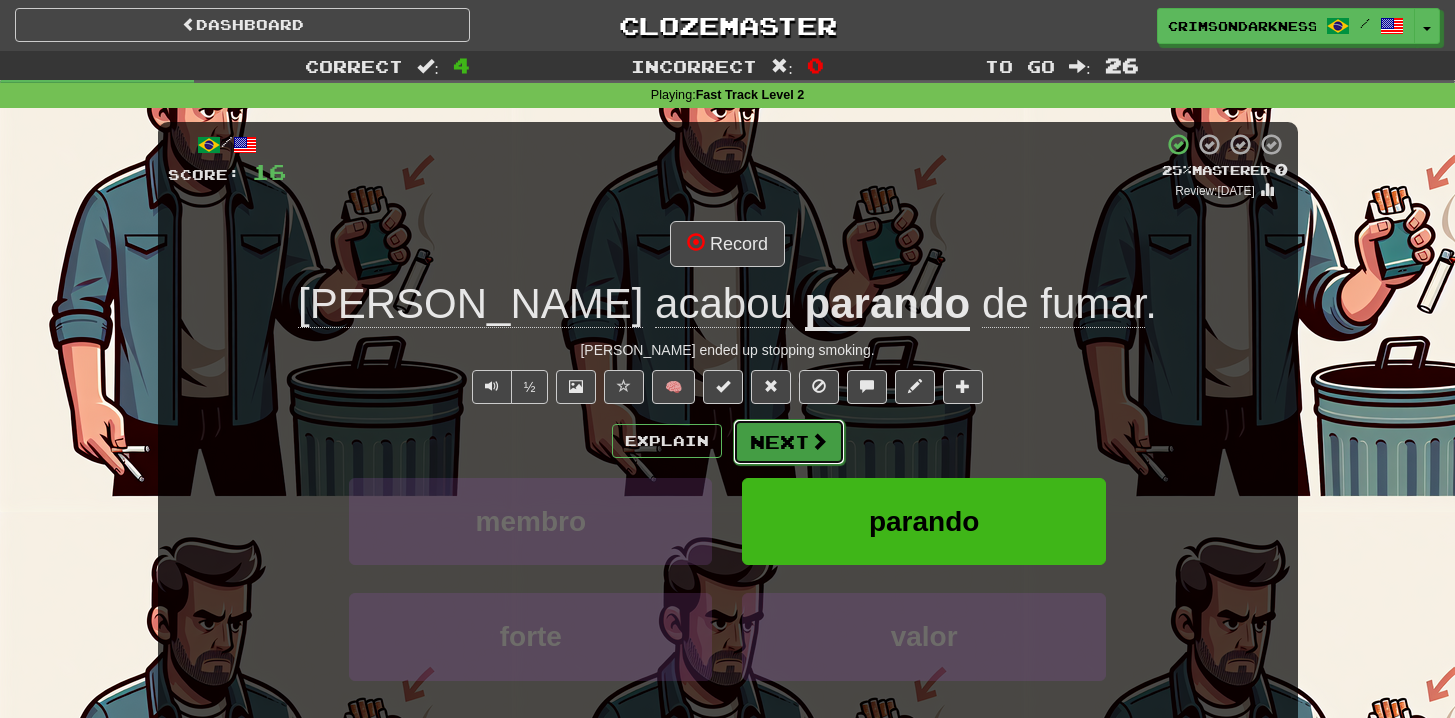 click at bounding box center (819, 441) 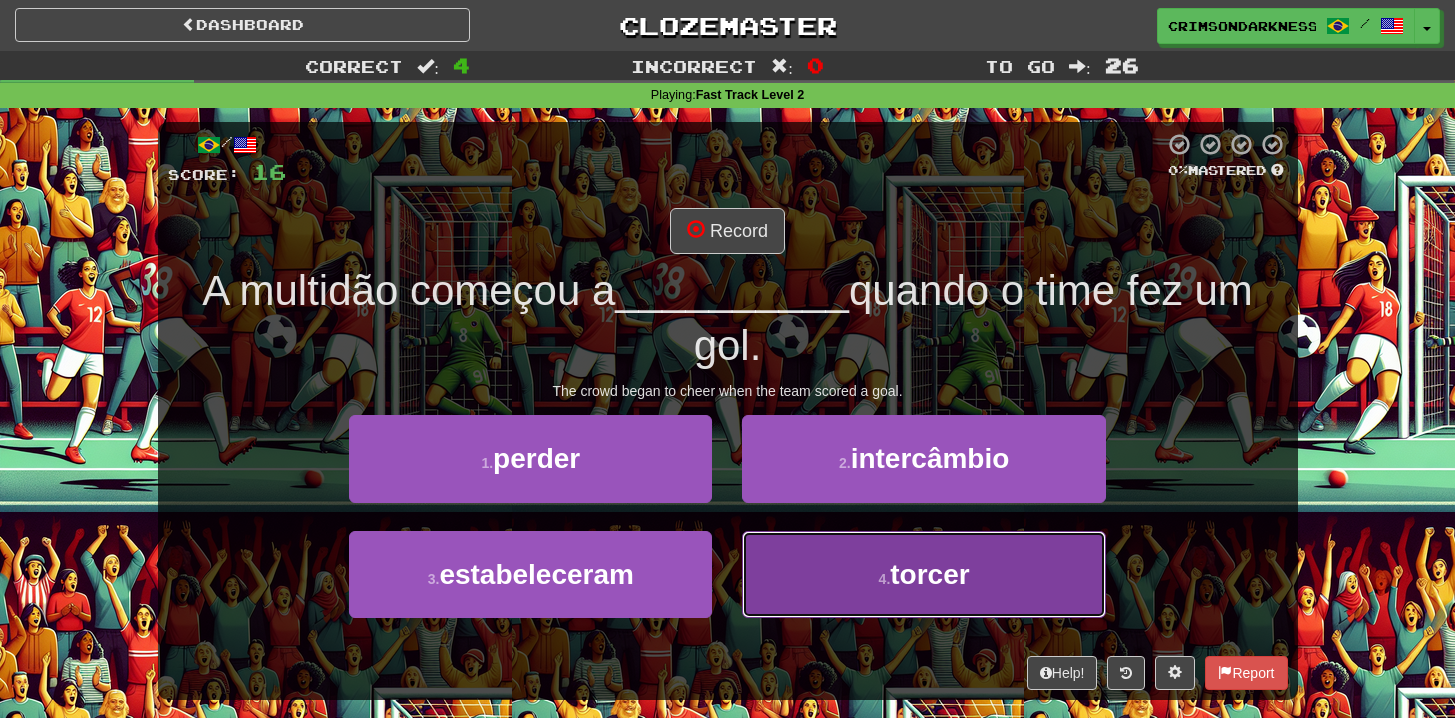 click on "4 .  torcer" at bounding box center (923, 574) 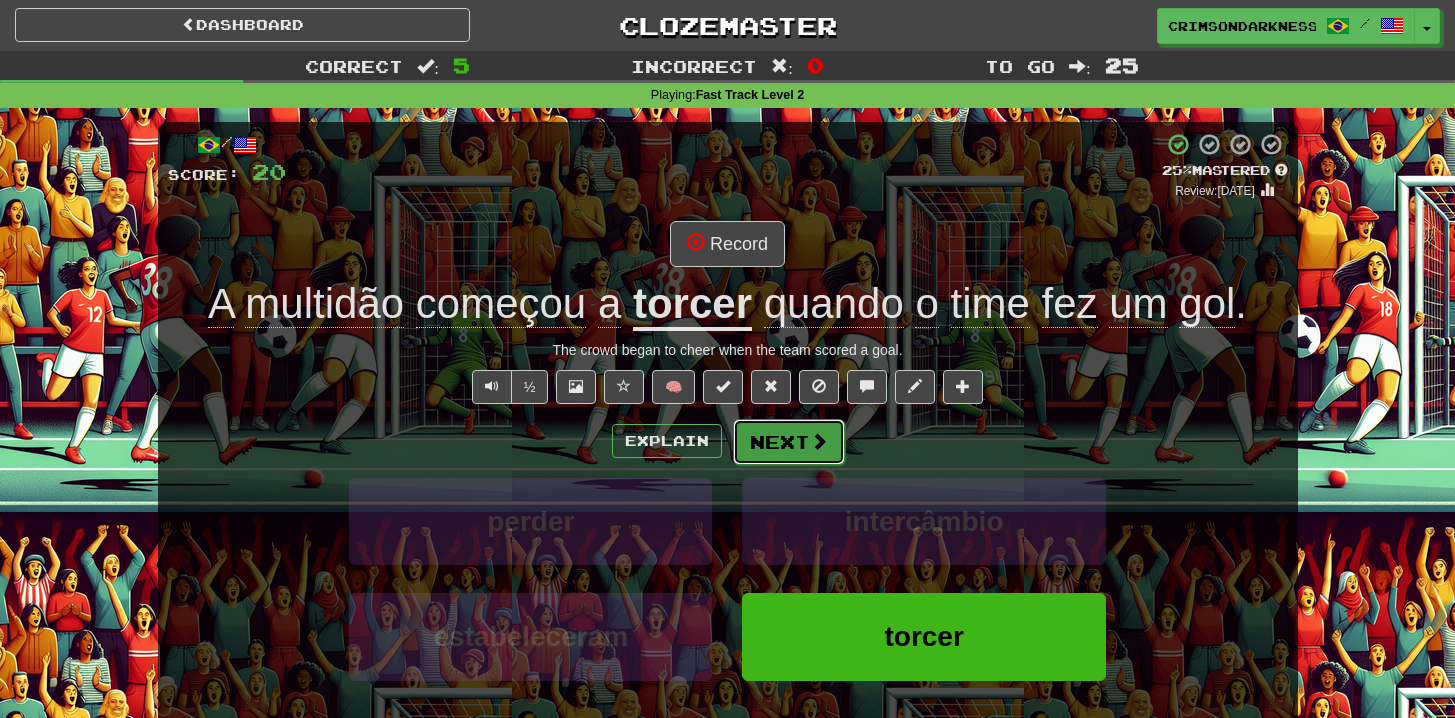 click on "Next" at bounding box center (789, 442) 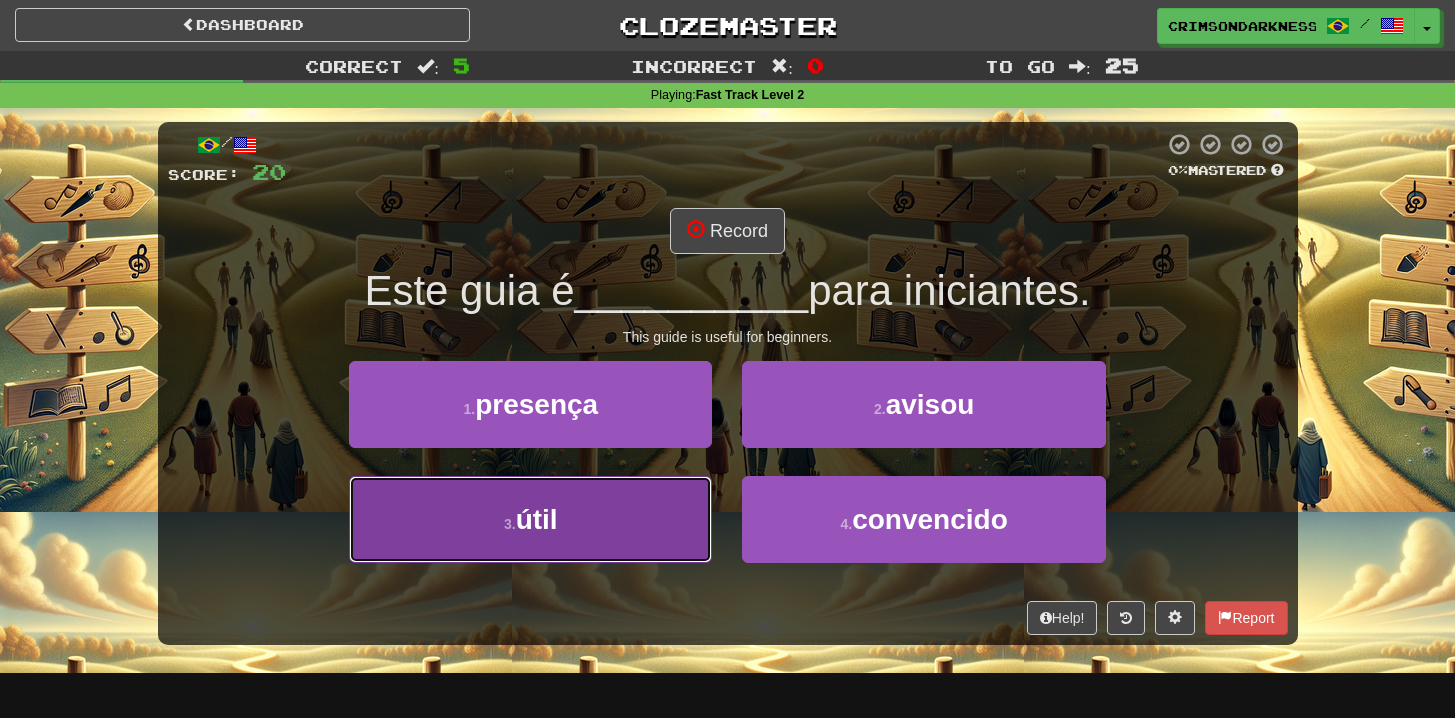 click on "3 .  útil" at bounding box center (530, 519) 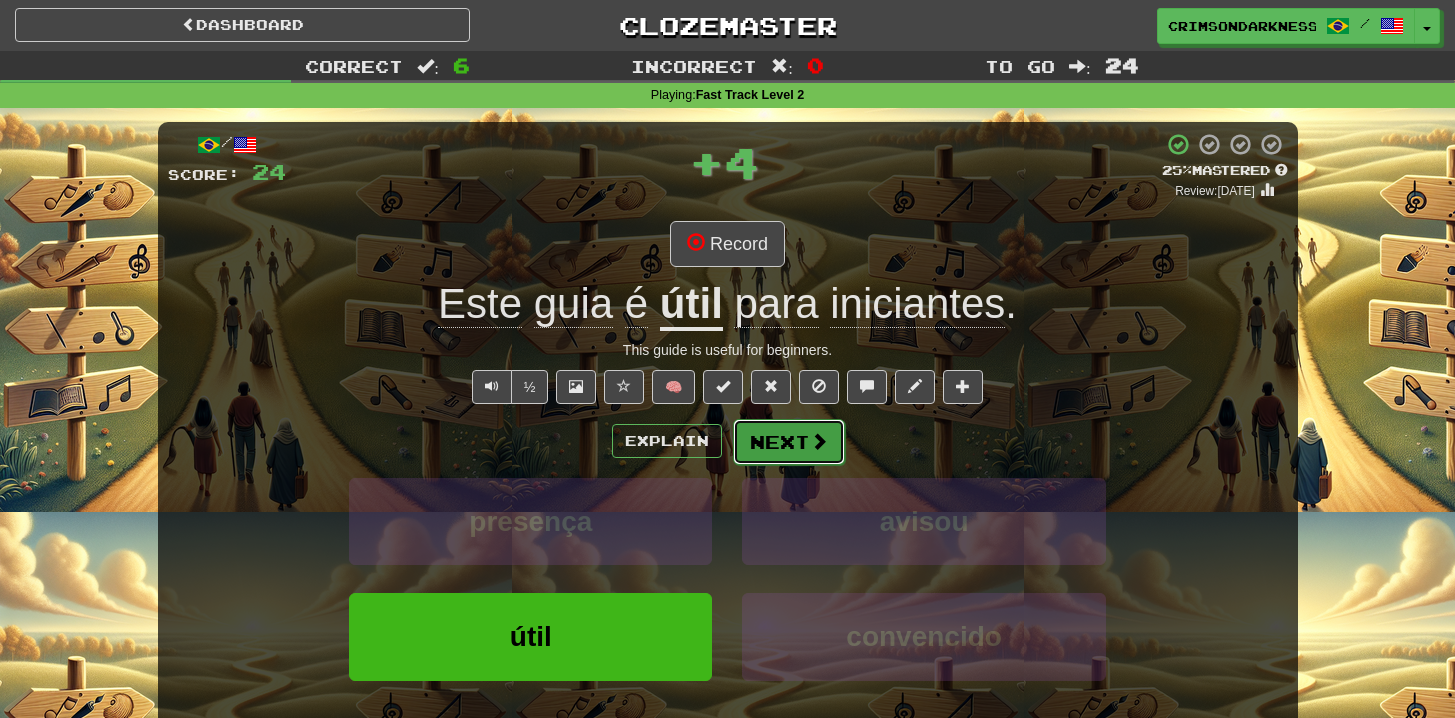 click at bounding box center [819, 441] 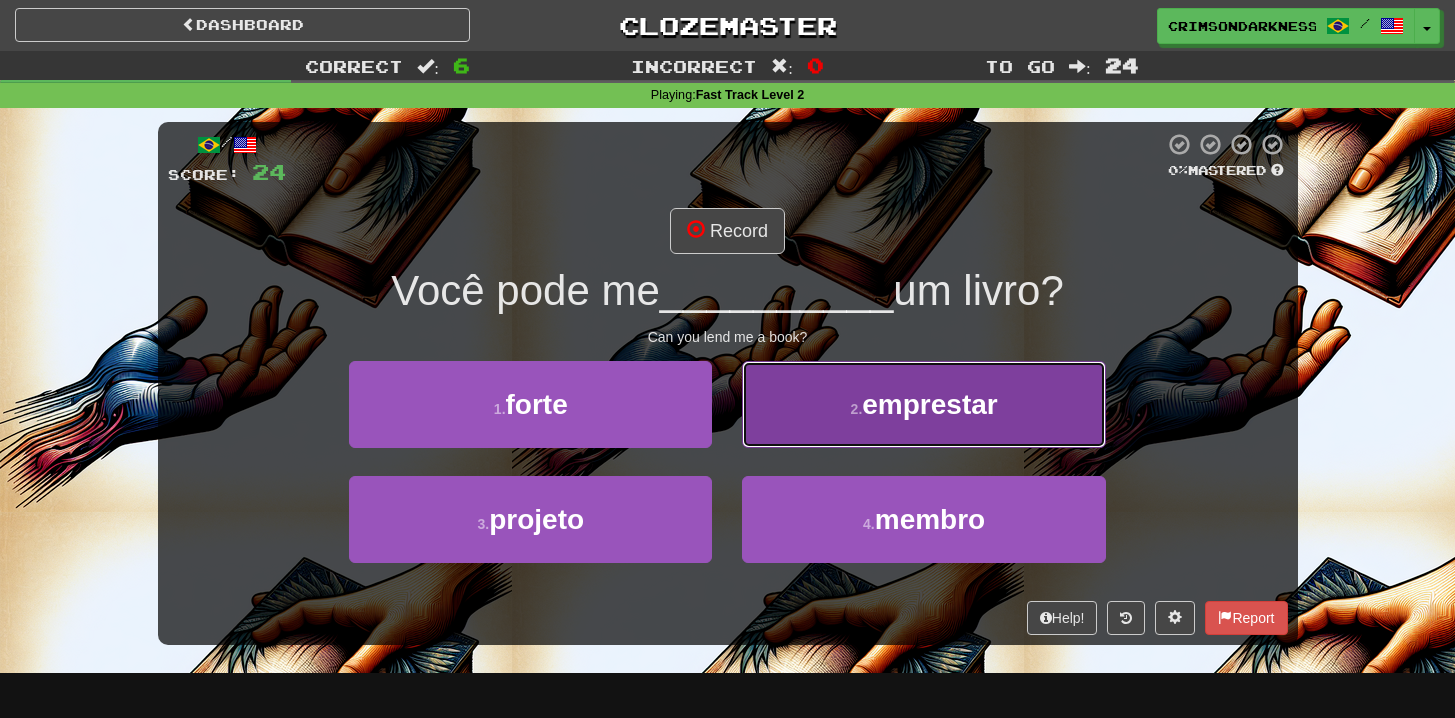 click on "2 .  emprestar" at bounding box center (923, 404) 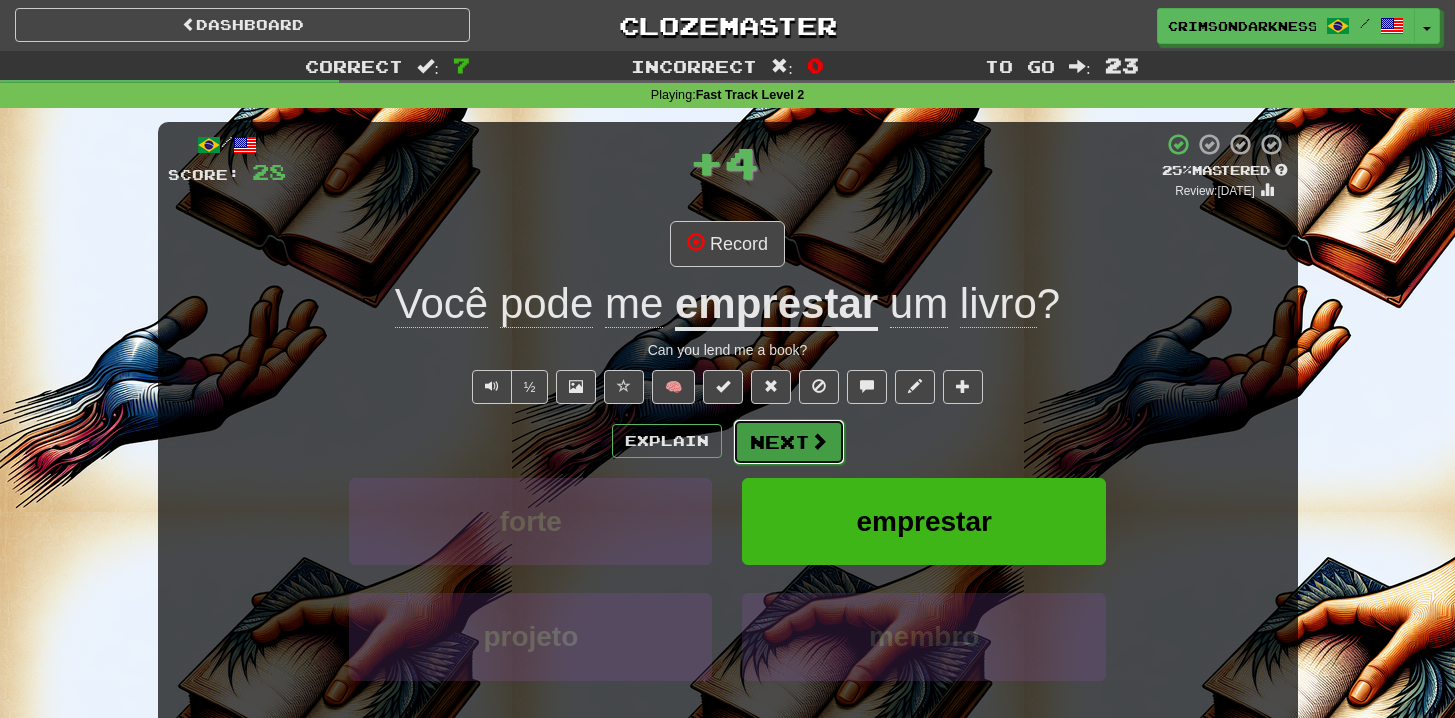 click on "Next" at bounding box center [789, 442] 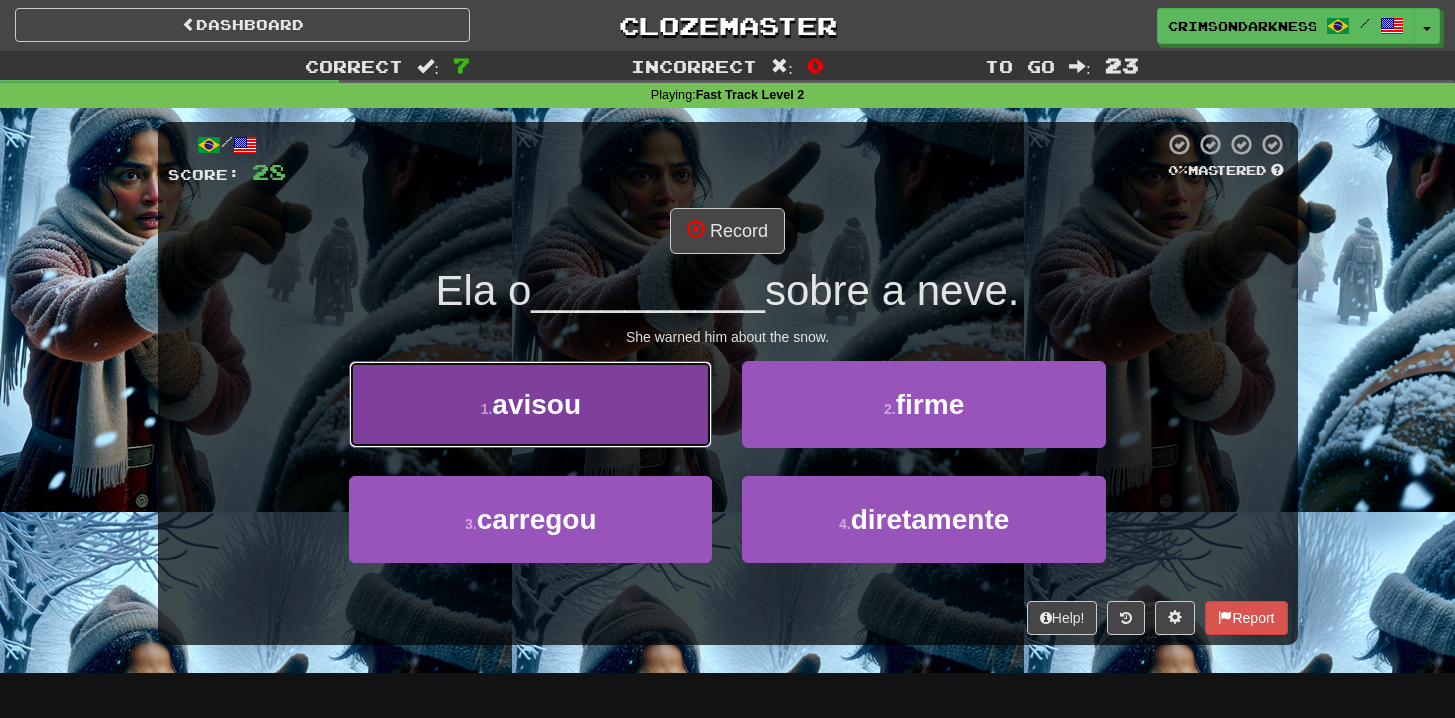click on "1 .  avisou" at bounding box center [530, 404] 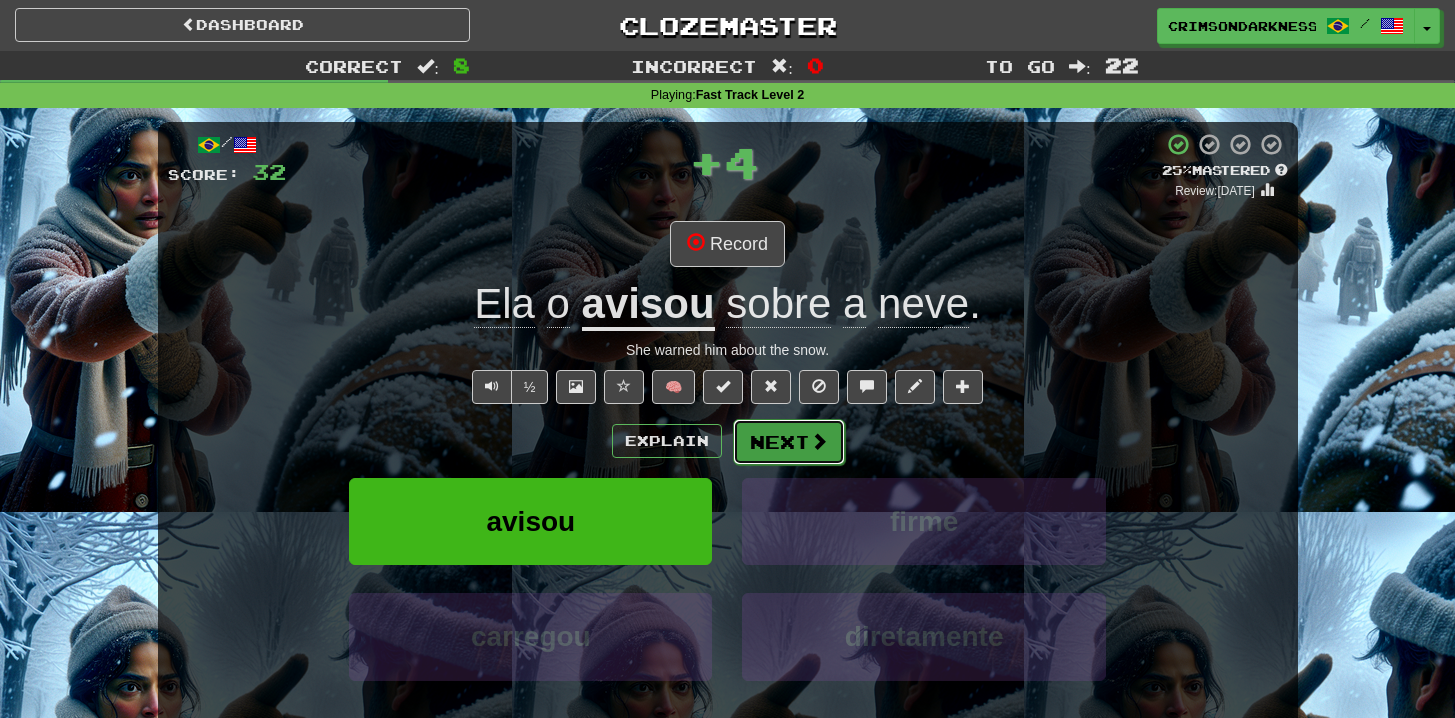 click at bounding box center [819, 441] 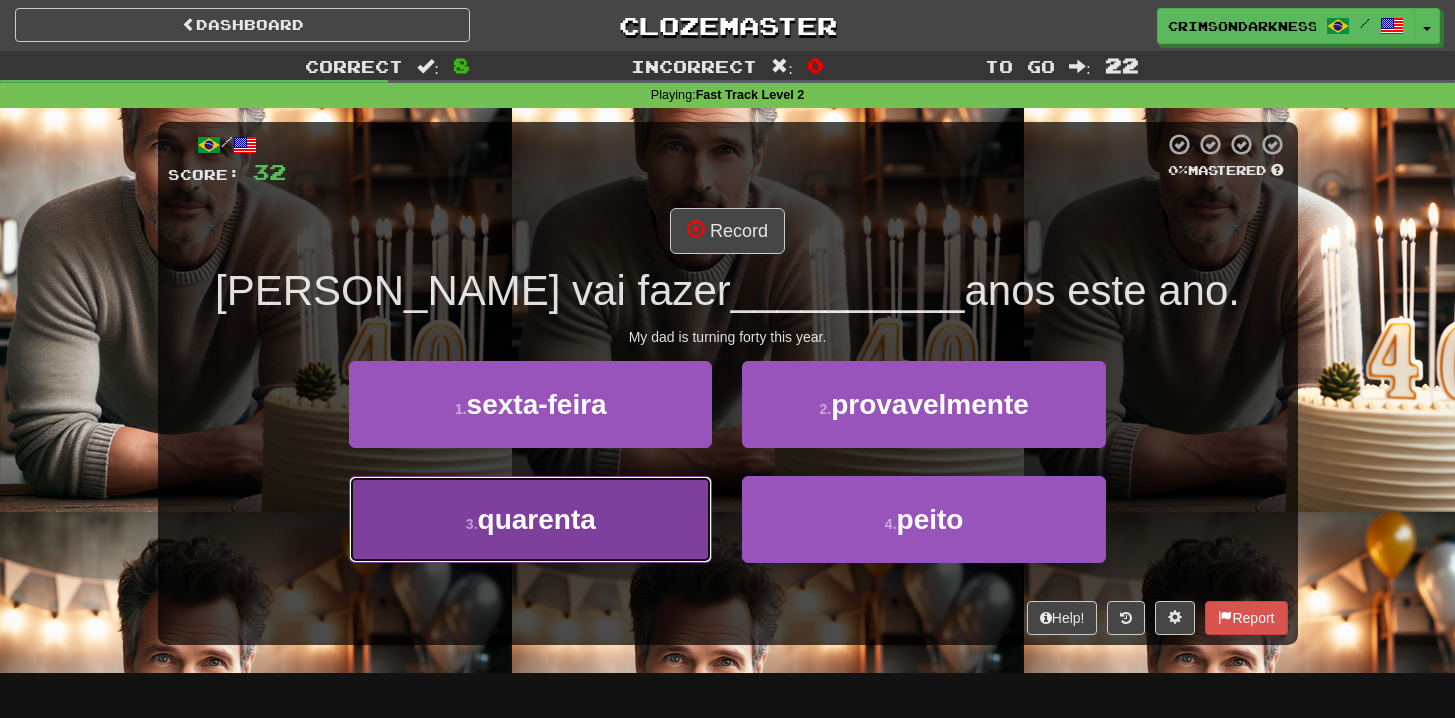 click on "3 .  quarenta" at bounding box center [530, 519] 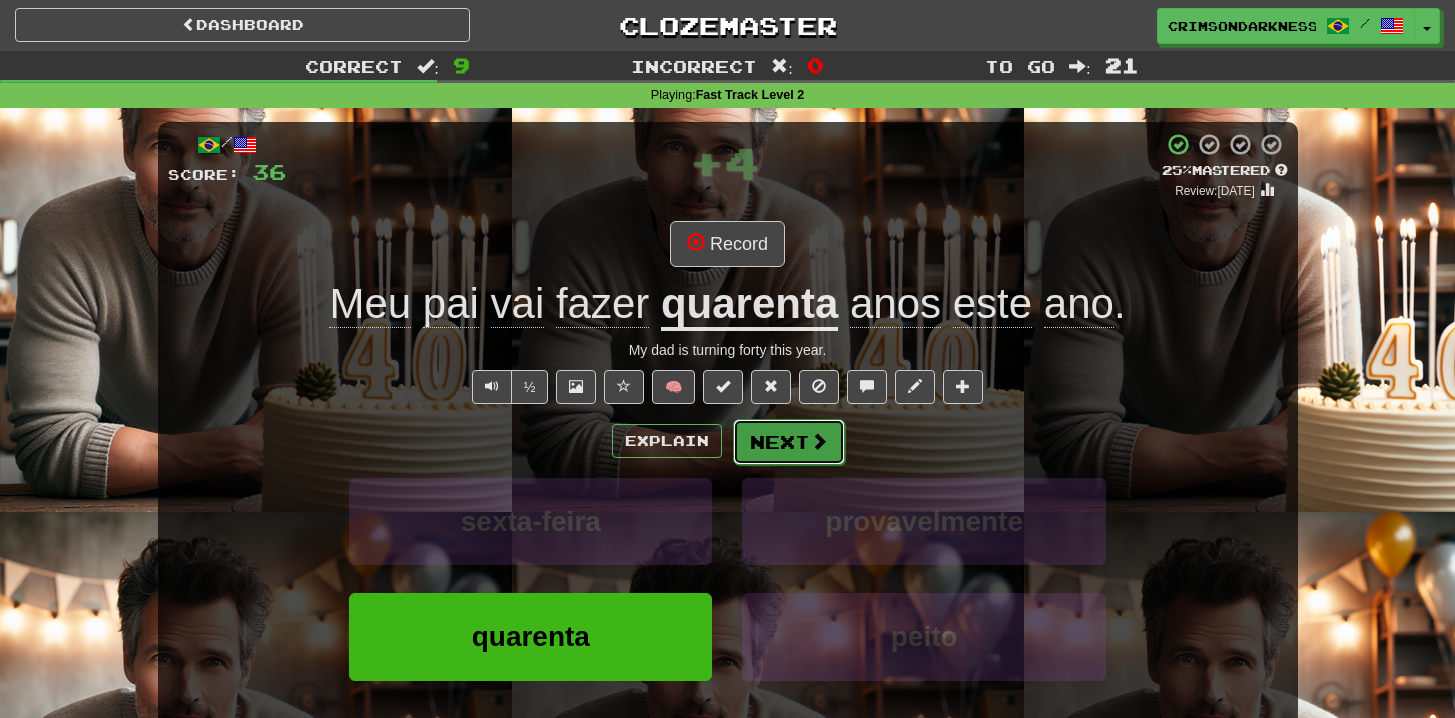 click on "Next" at bounding box center (789, 442) 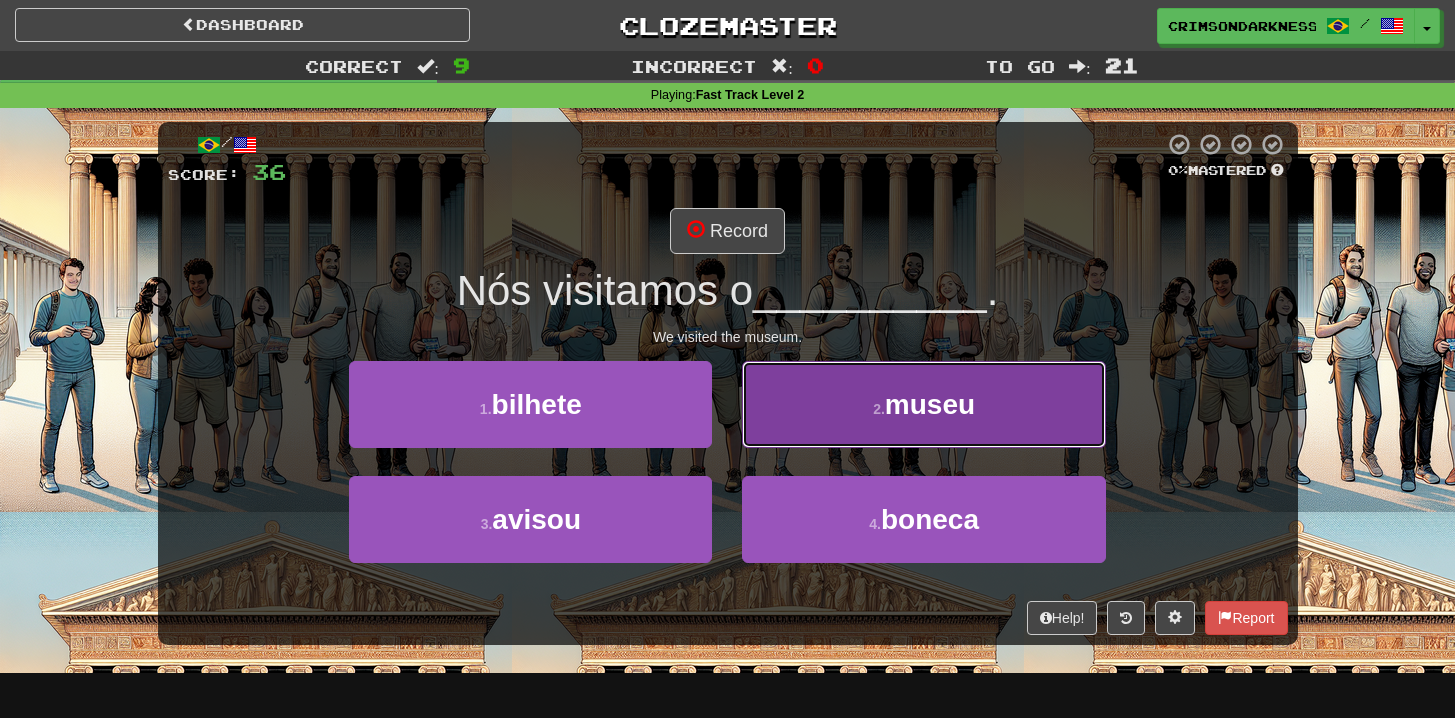 click on "2 .  museu" at bounding box center (923, 404) 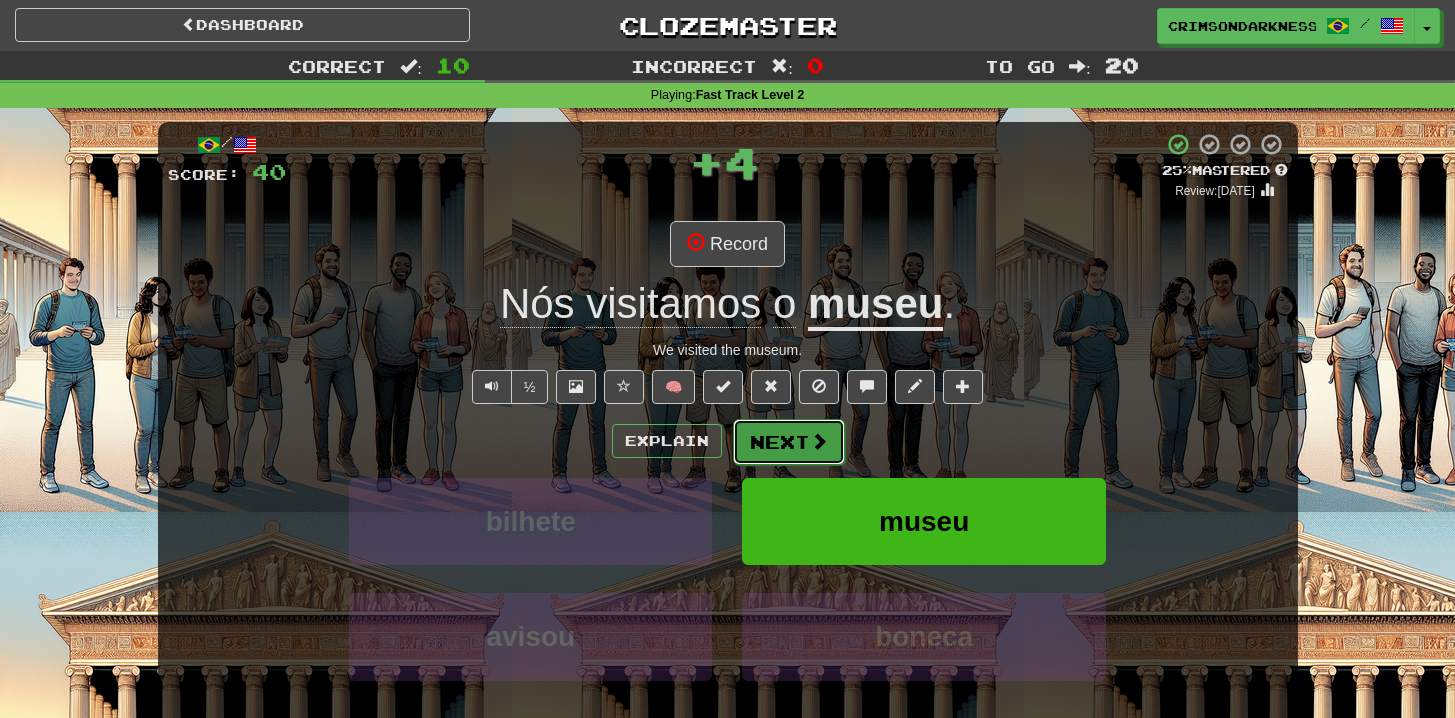 click on "Next" at bounding box center (789, 442) 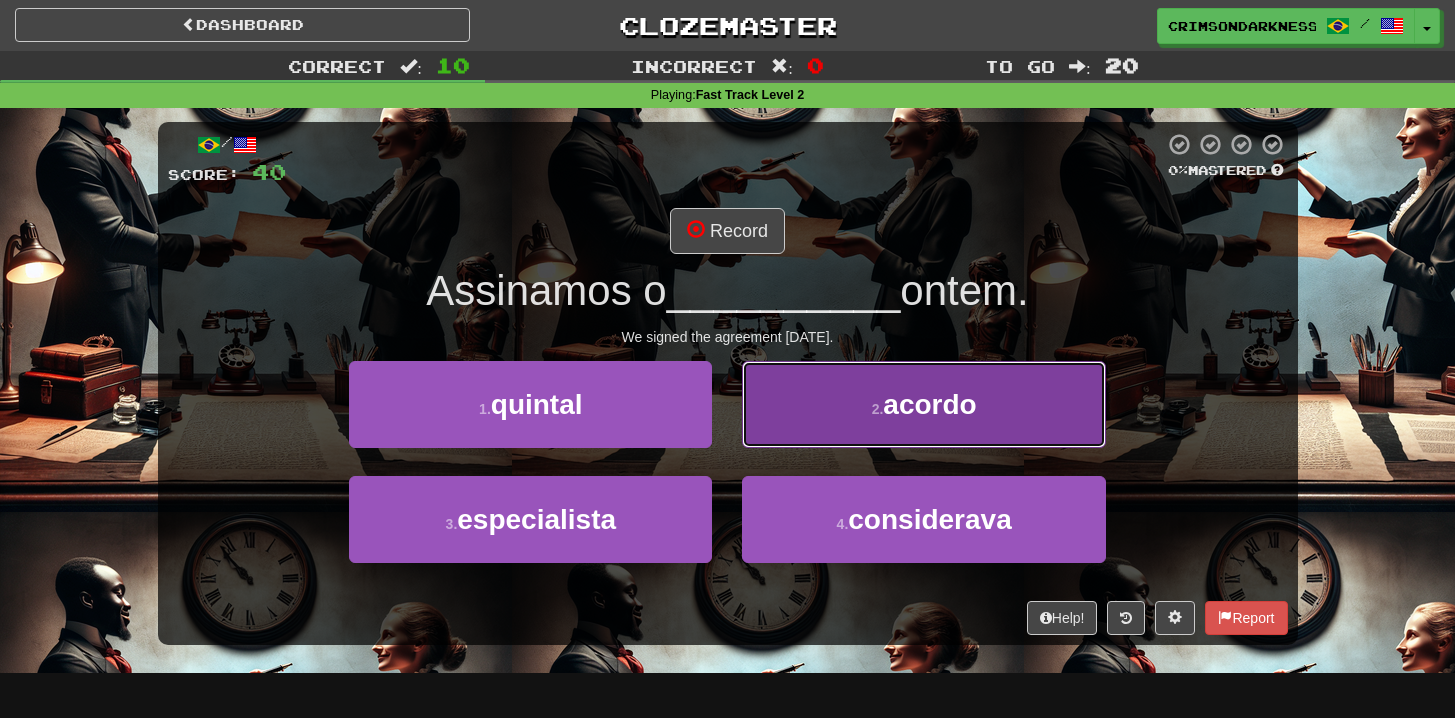 click on "2 ." at bounding box center (878, 409) 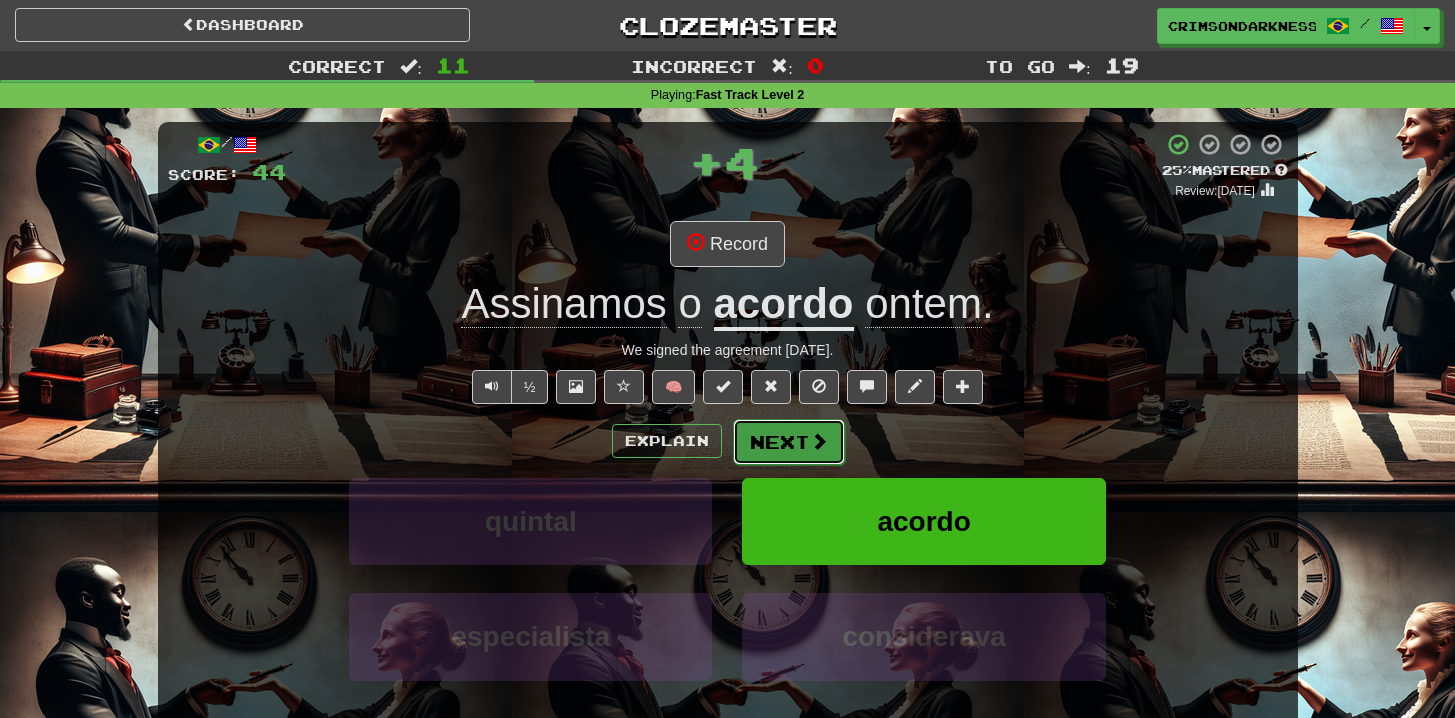 click on "Next" at bounding box center [789, 442] 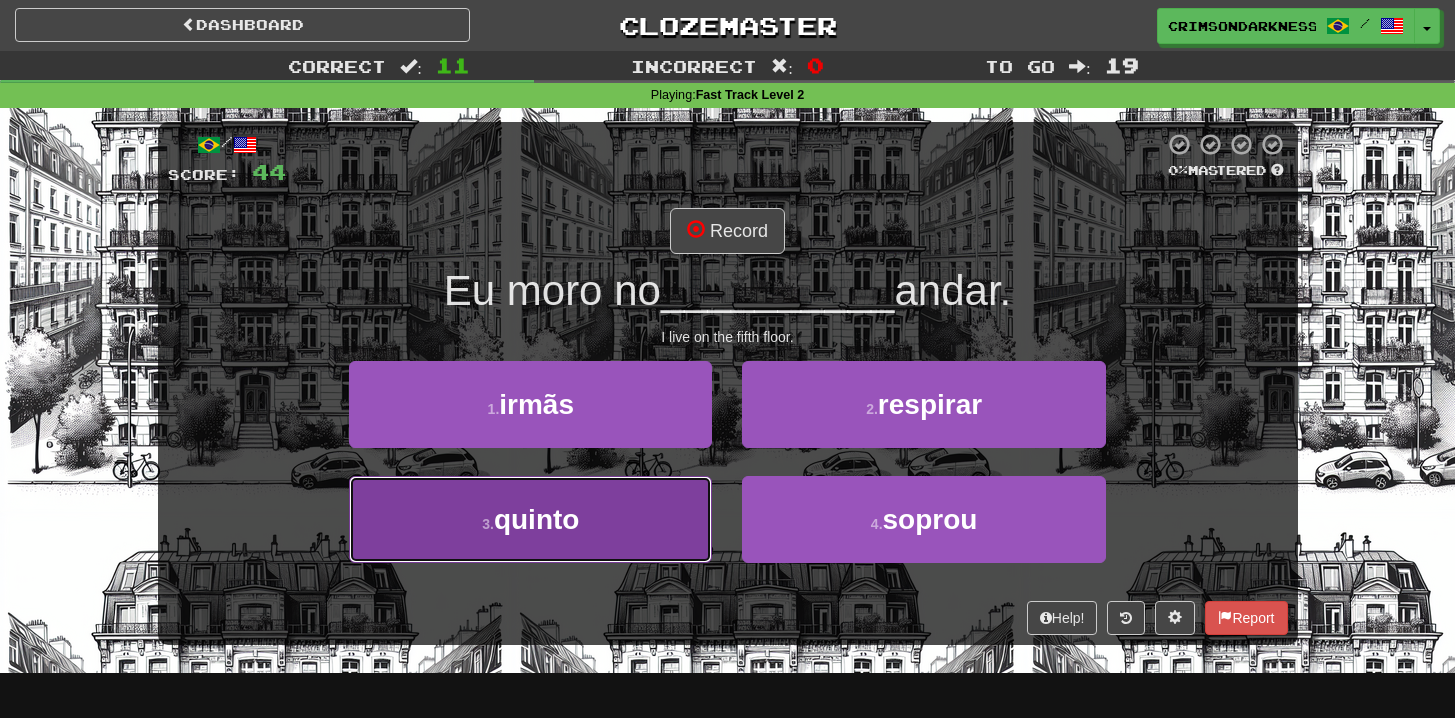 click on "3 .  quinto" at bounding box center (530, 519) 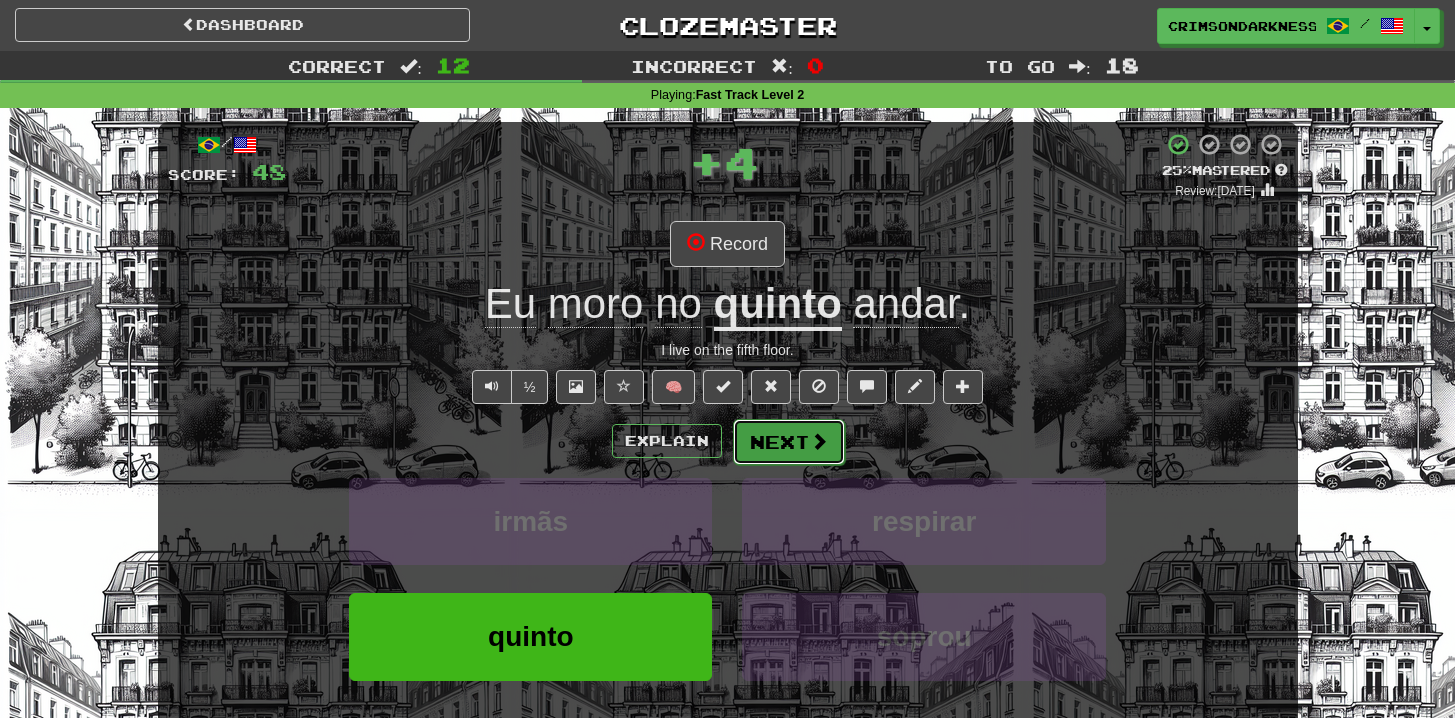 click on "Next" at bounding box center [789, 442] 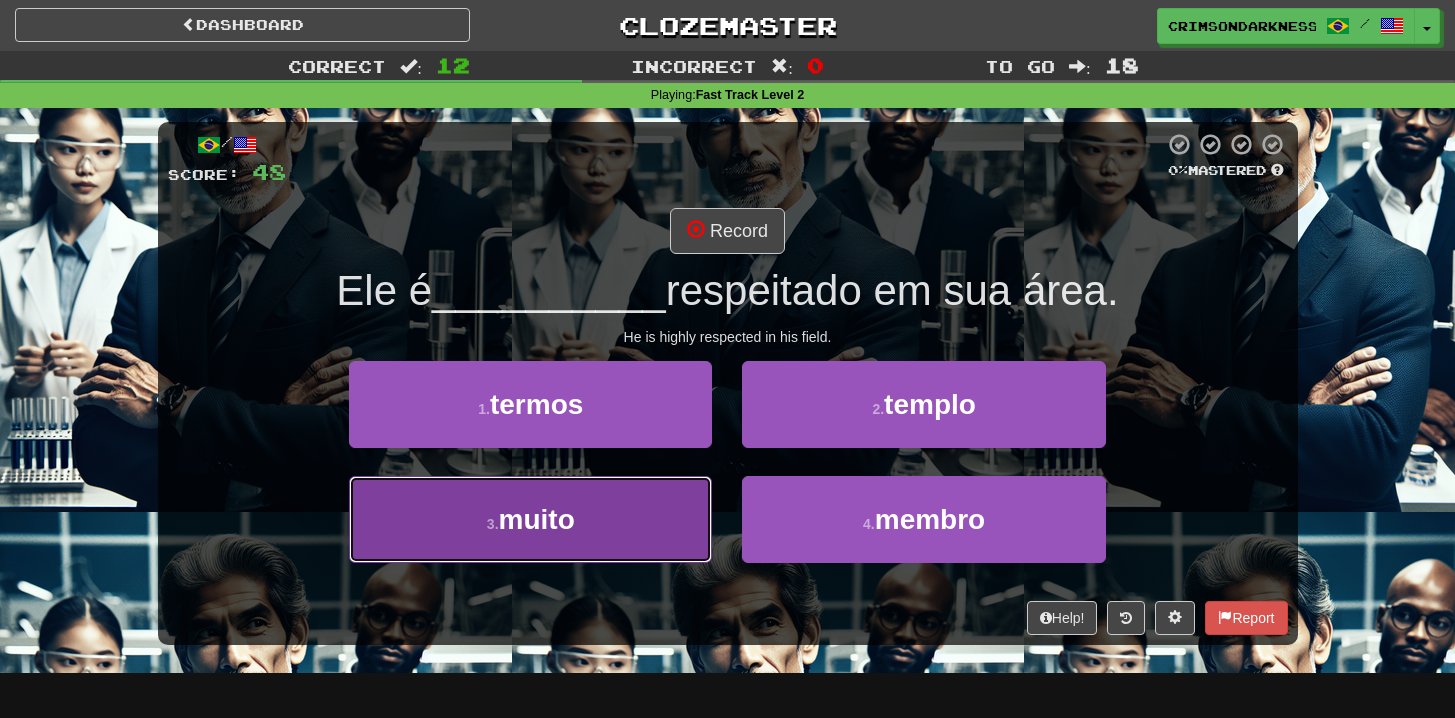 click on "3 .  muito" at bounding box center (530, 519) 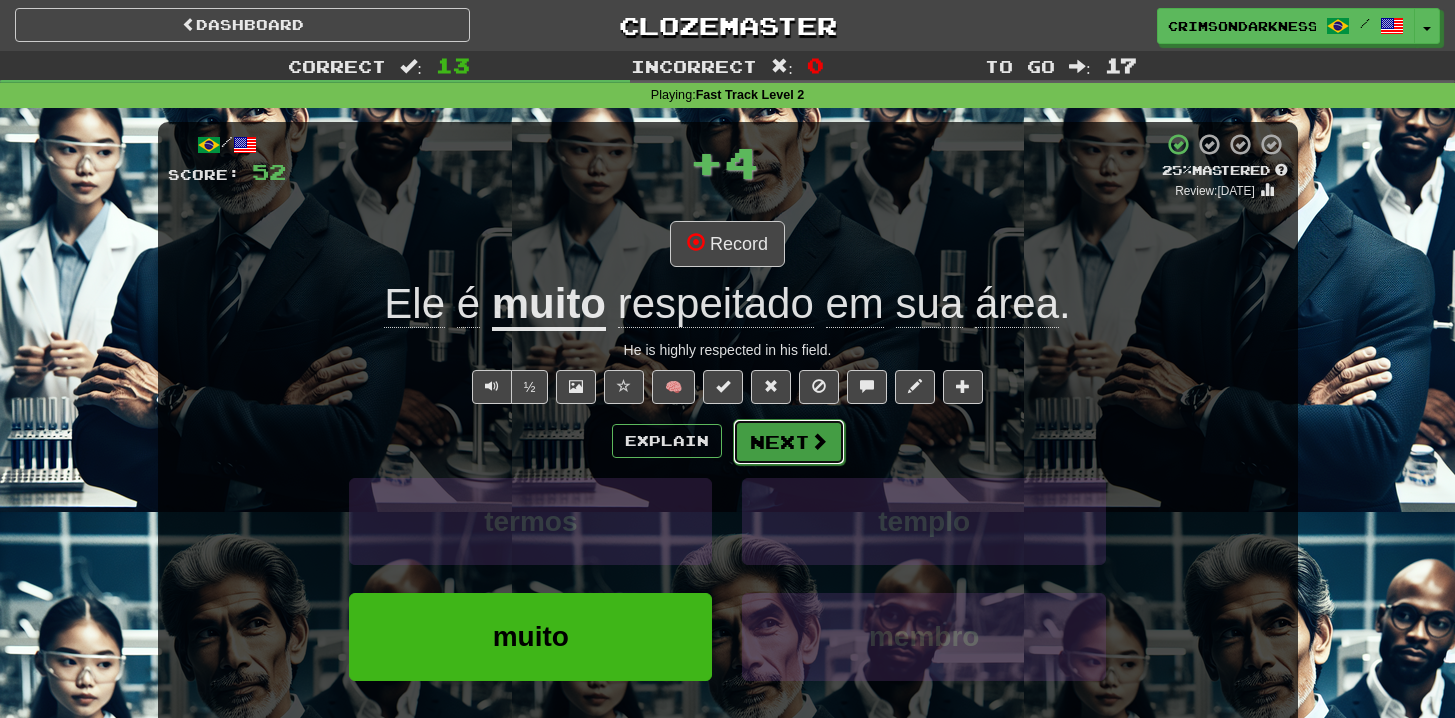 click at bounding box center [819, 441] 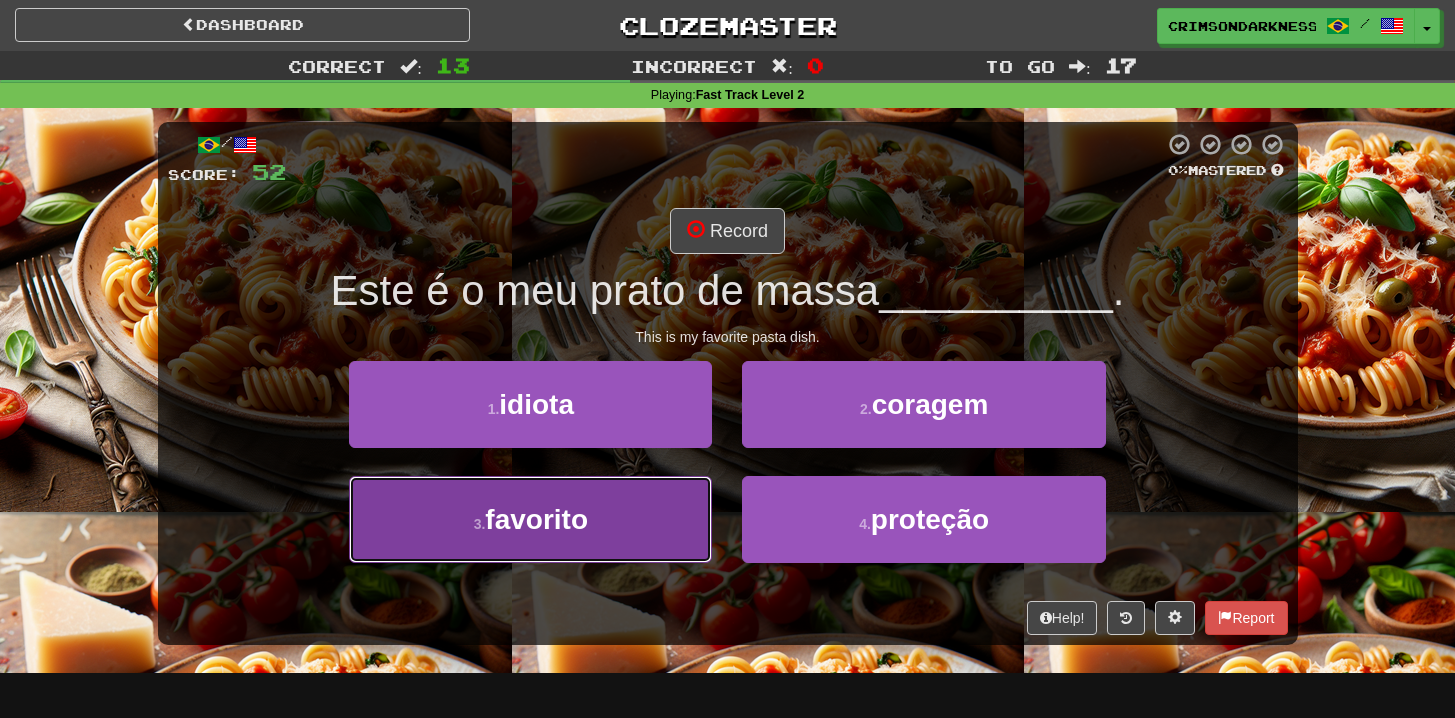 click on "3 .  favorito" at bounding box center (530, 519) 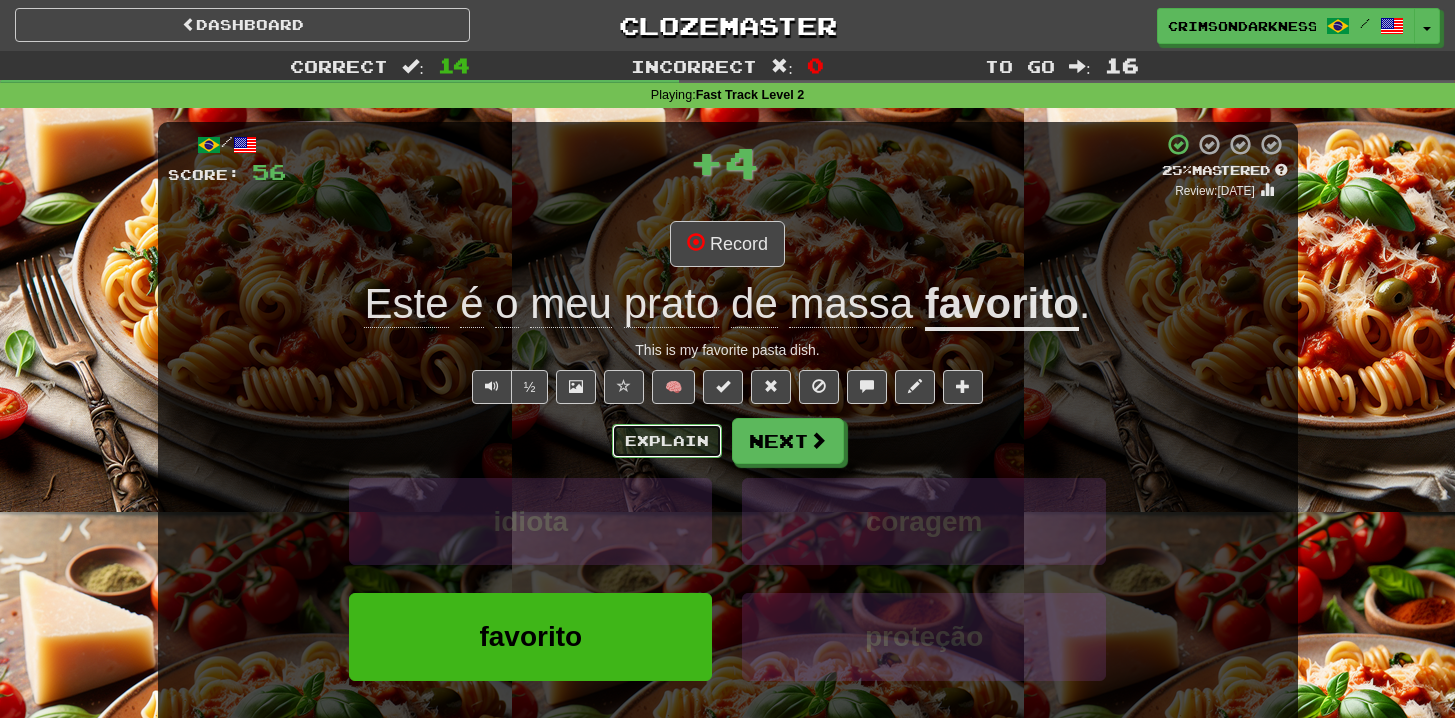 click on "Explain" at bounding box center [667, 441] 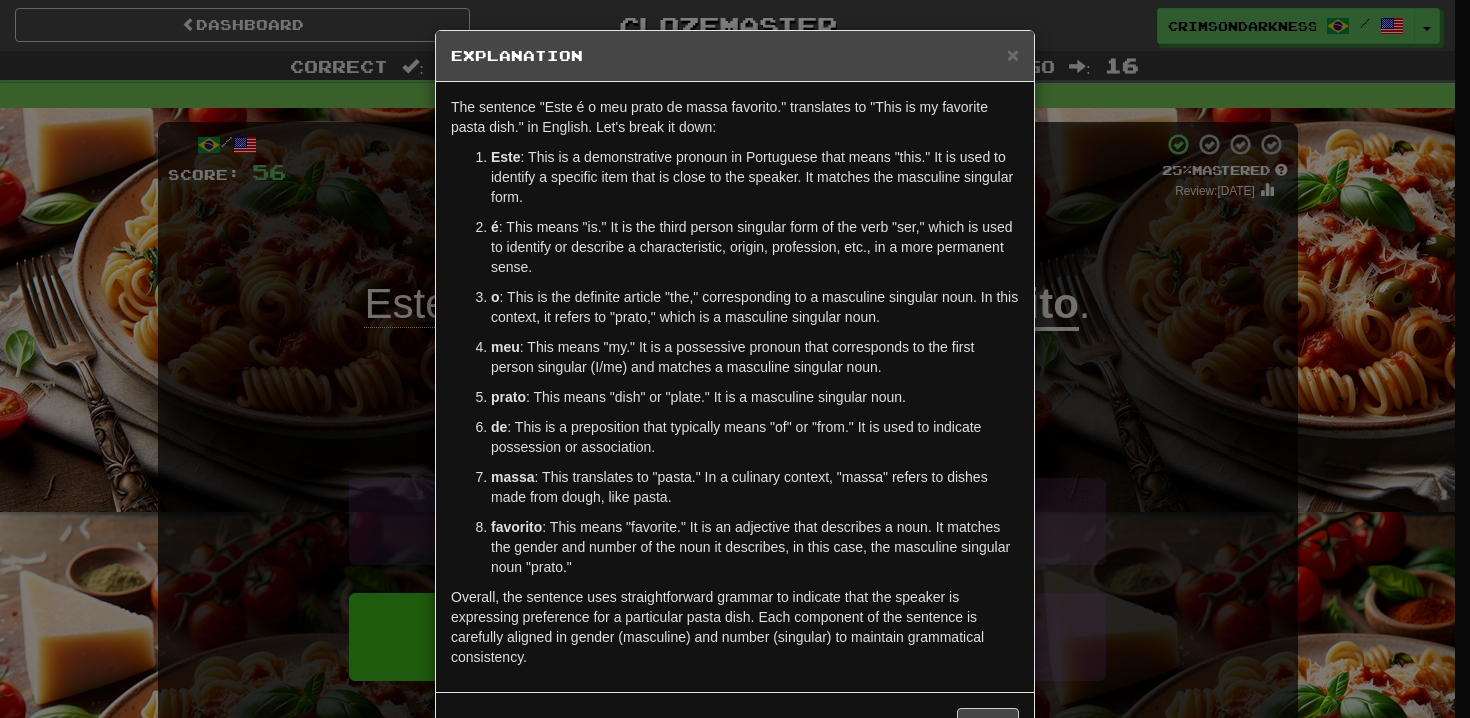 click on "× Explanation The sentence "Este é o meu prato de massa favorito." translates to "This is my favorite pasta dish." in English. Let's break it down:
Este : This is a demonstrative pronoun in Portuguese that means "this." It is used to identify a specific item that is close to the speaker. It matches the masculine singular form.
é : This means "is." It is the third person singular form of the verb "ser," which is used to identify or describe a characteristic, origin, profession, etc., in a more permanent sense.
o : This is the definite article "the," corresponding to a masculine singular noun. In this context, it refers to "prato," which is a masculine singular noun.
meu : This means "my." It is a possessive pronoun that corresponds to the first person singular (I/me) and matches a masculine singular noun.
prato : This means "dish" or "plate." It is a masculine singular noun.
de
massa
favorito
In beta. Generated by ChatGPT. Like it? Hate it?  Let us know" at bounding box center [735, 359] 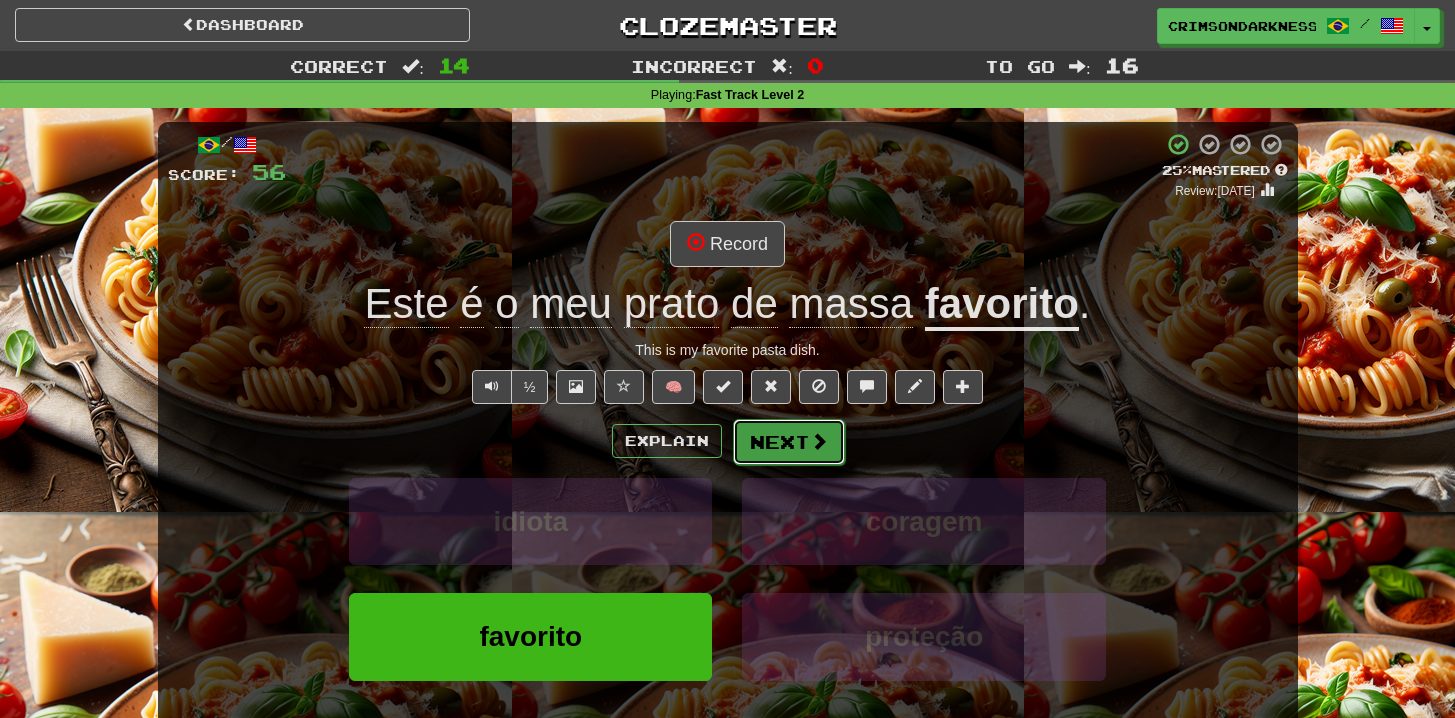 click on "Next" at bounding box center (789, 442) 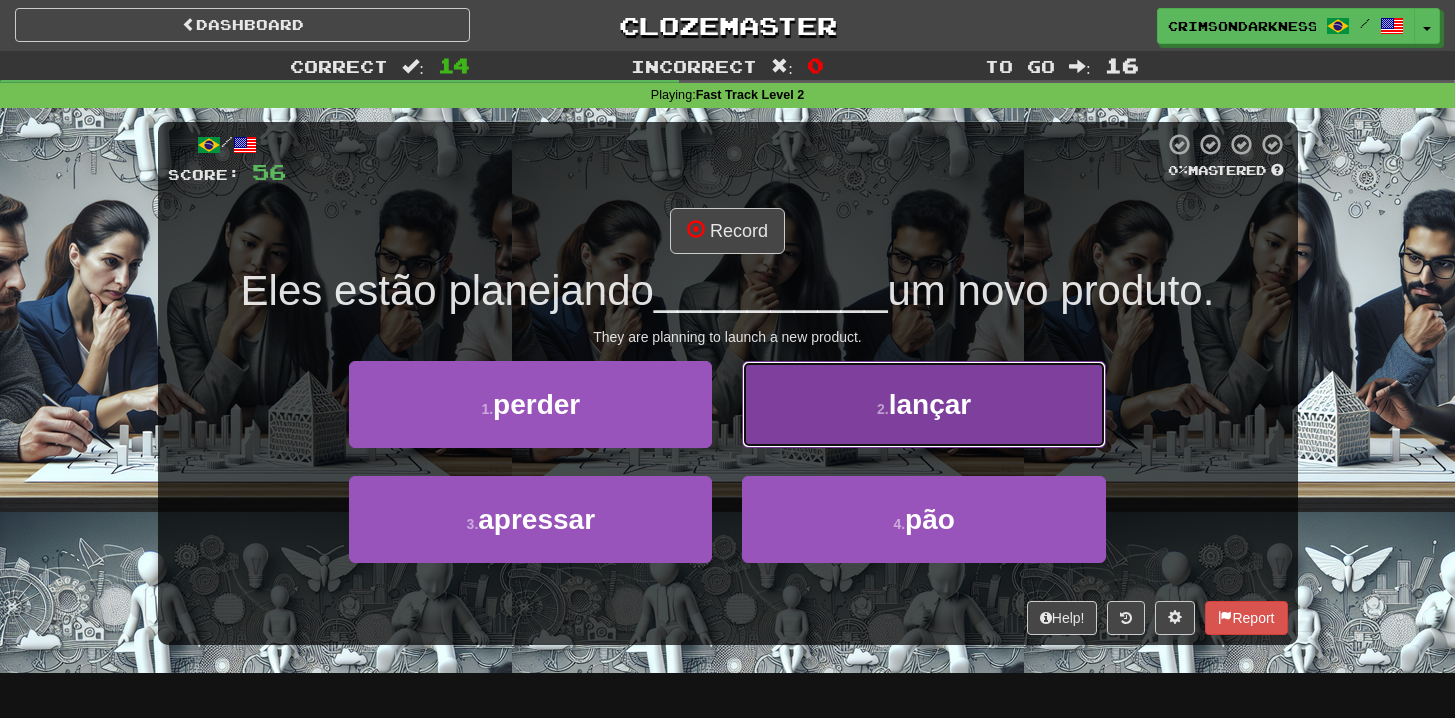 click on "2 .  lançar" at bounding box center [923, 404] 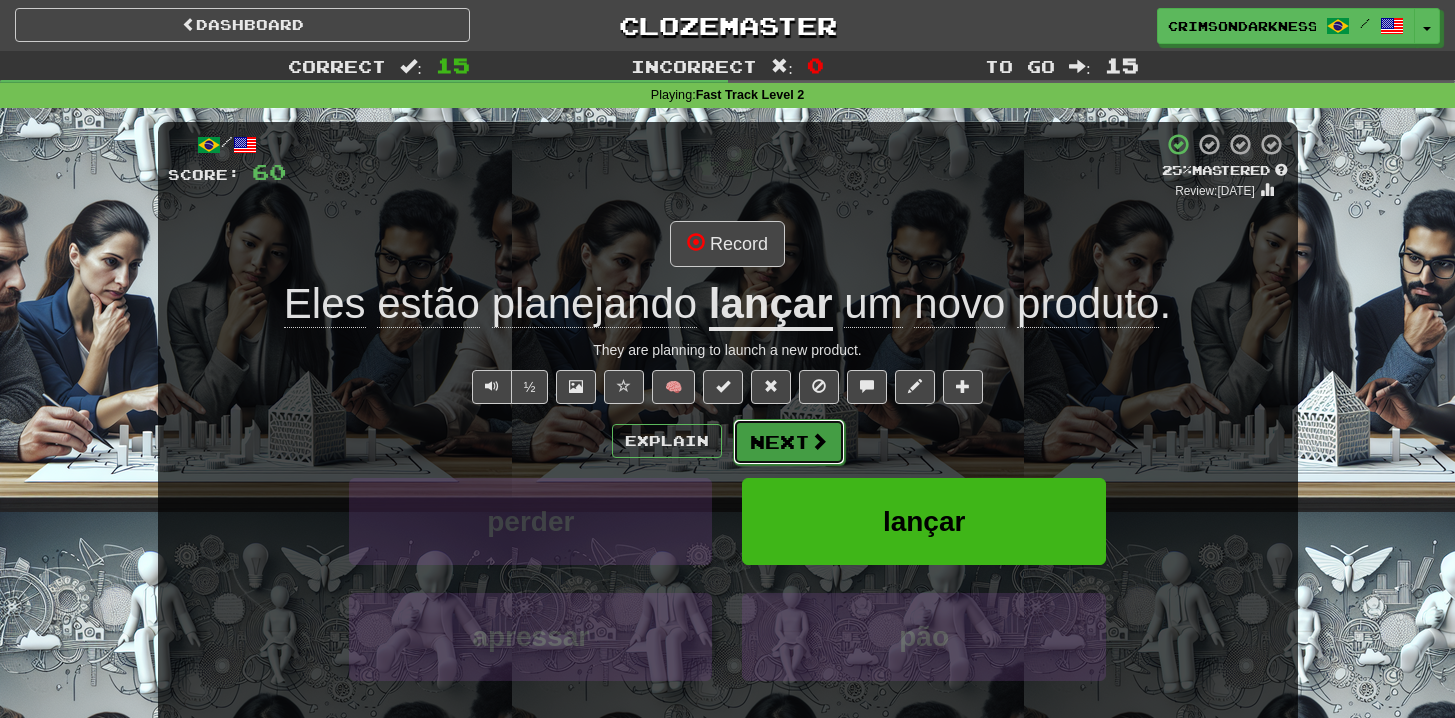 click on "Next" at bounding box center (789, 442) 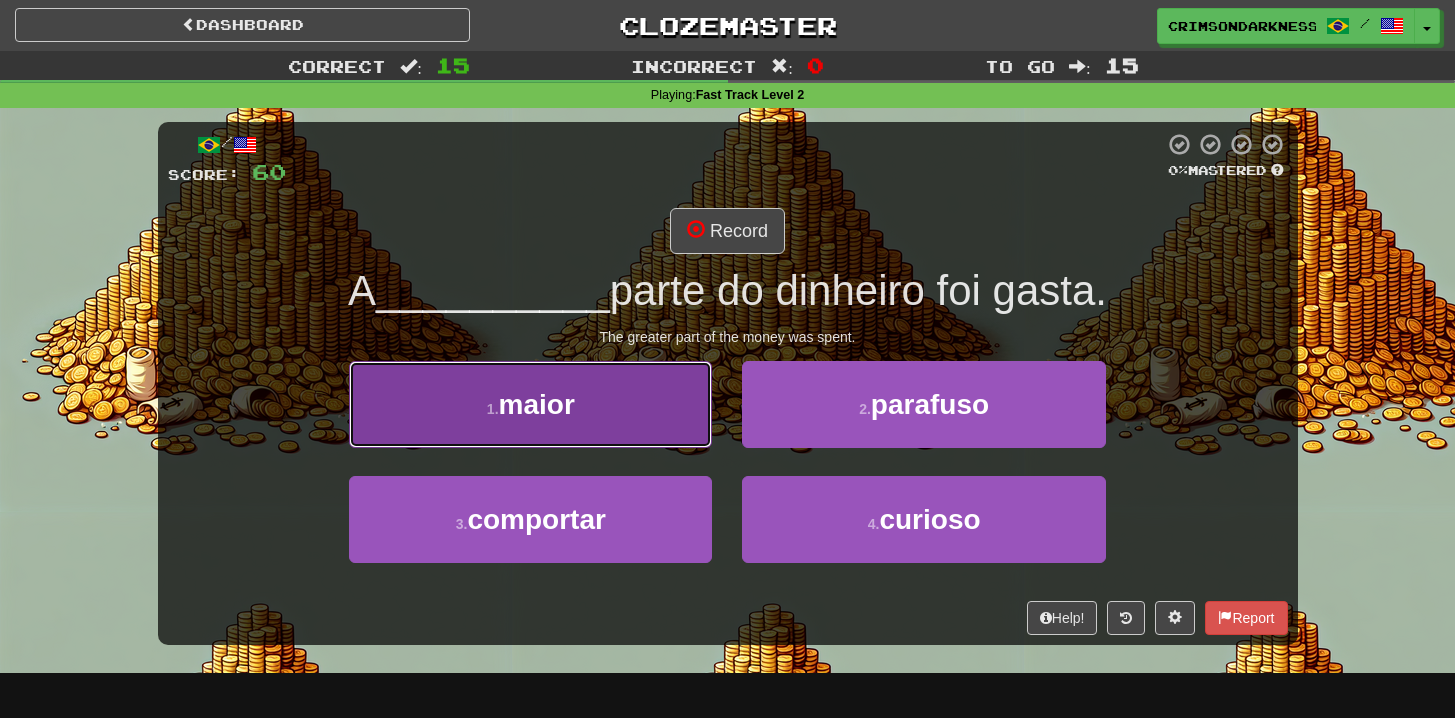 click on "1 .  maior" at bounding box center (530, 404) 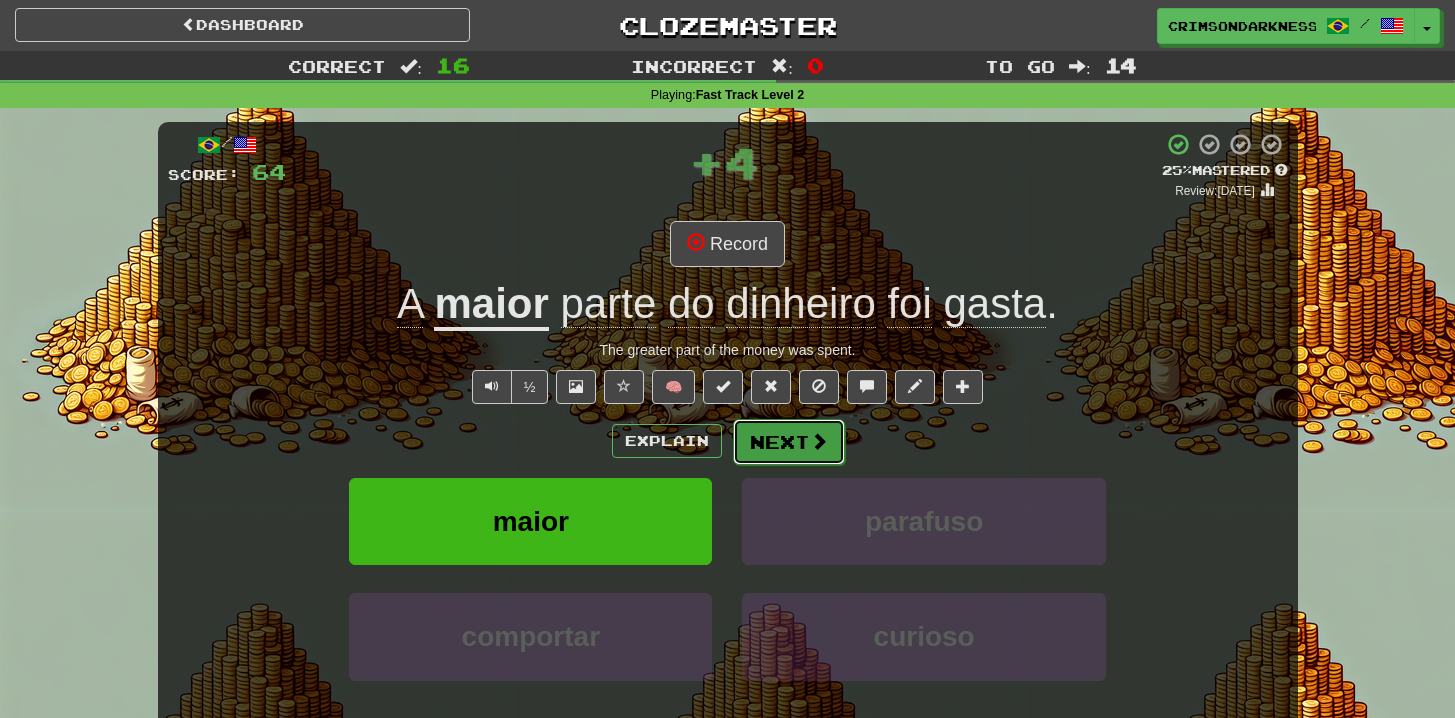 click on "Next" at bounding box center (789, 442) 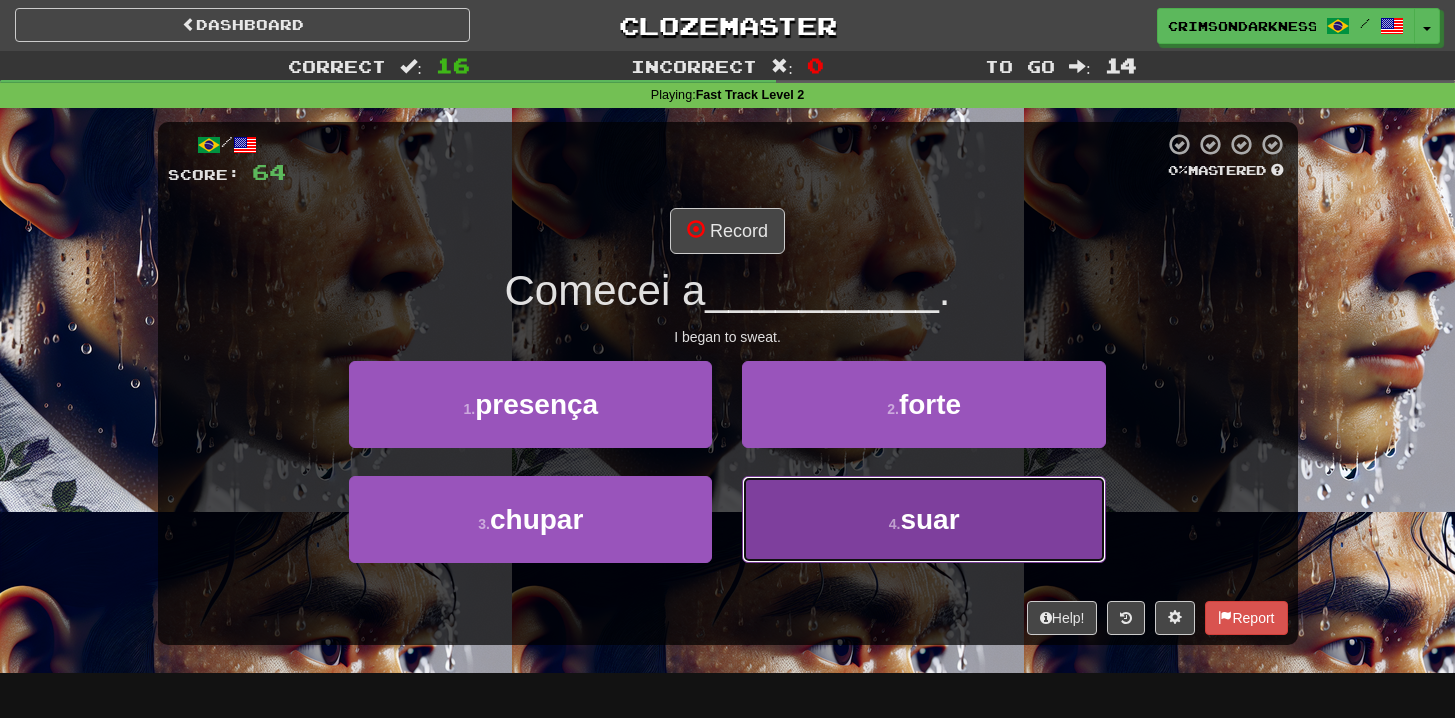 click on "4 .  suar" at bounding box center [923, 519] 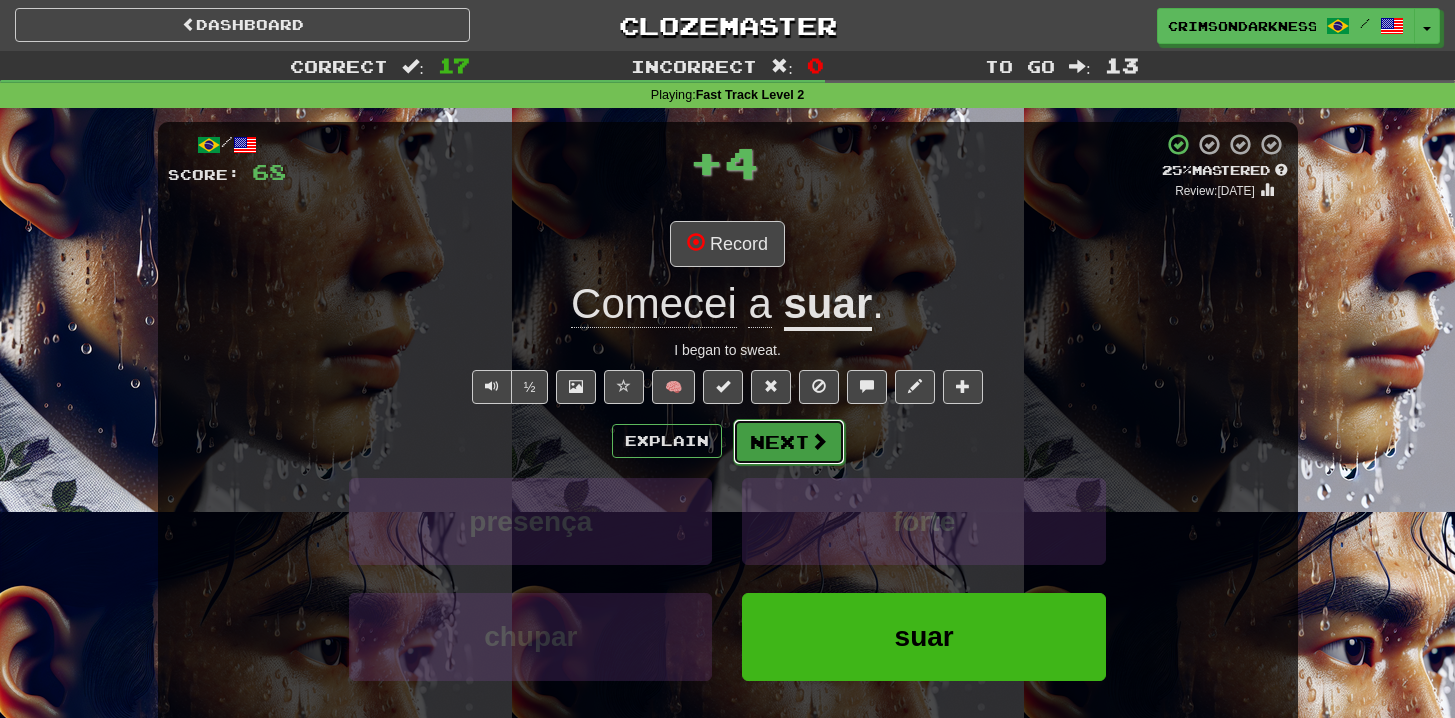 click on "Next" at bounding box center [789, 442] 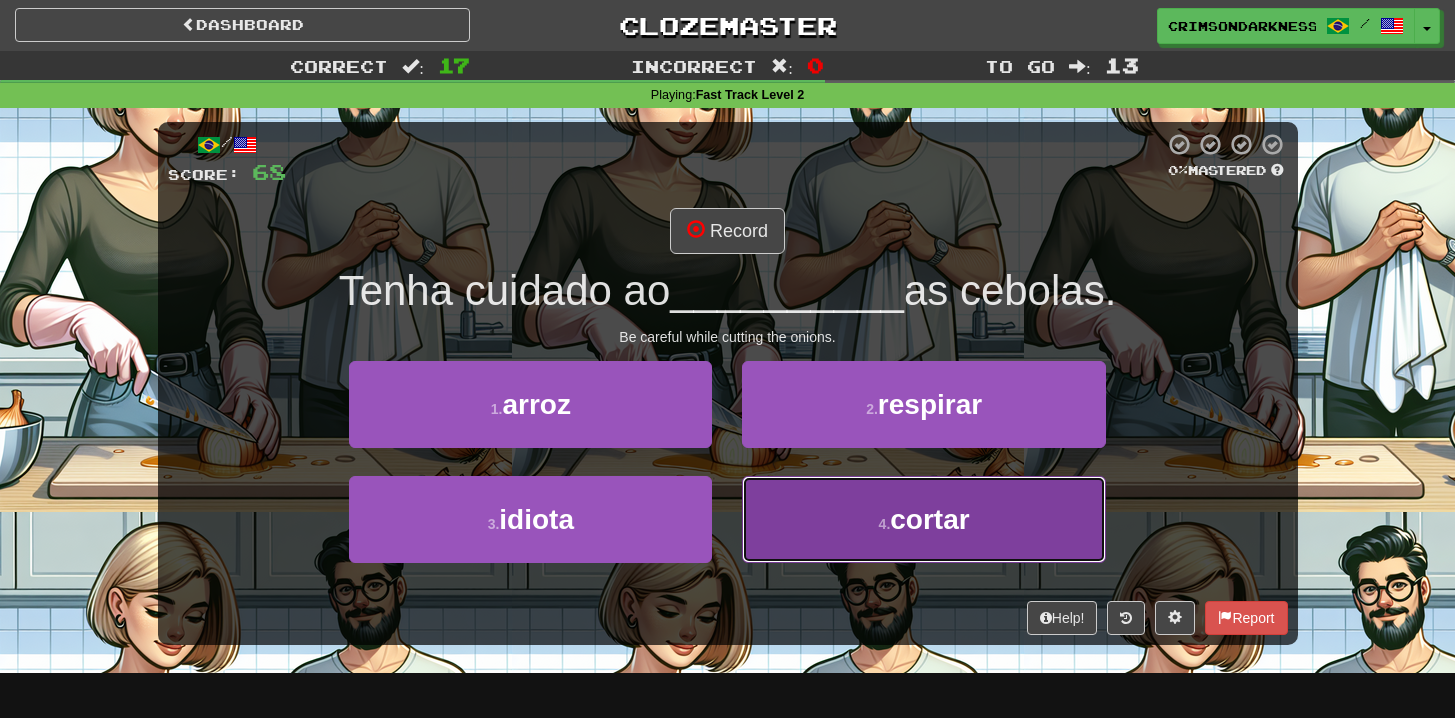 click on "4 .  cortar" at bounding box center [923, 519] 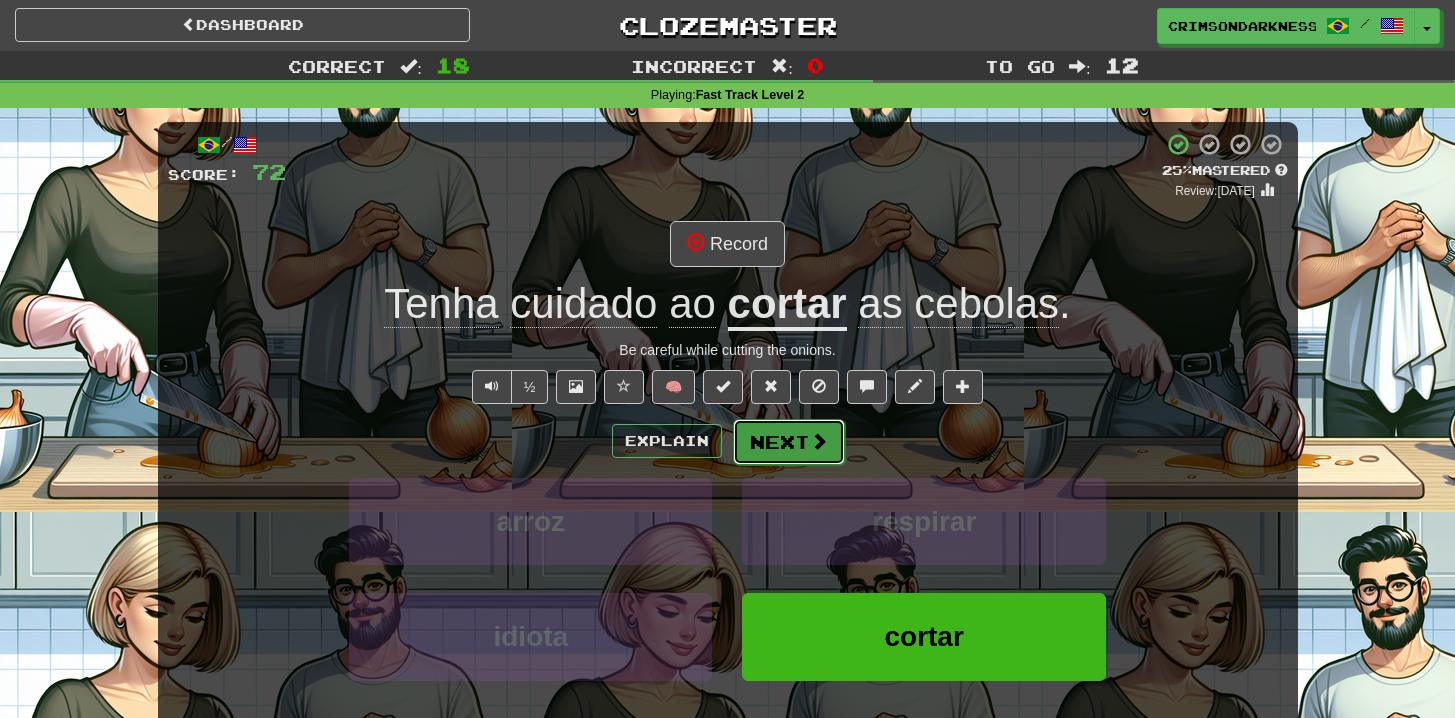 click on "Next" at bounding box center [789, 442] 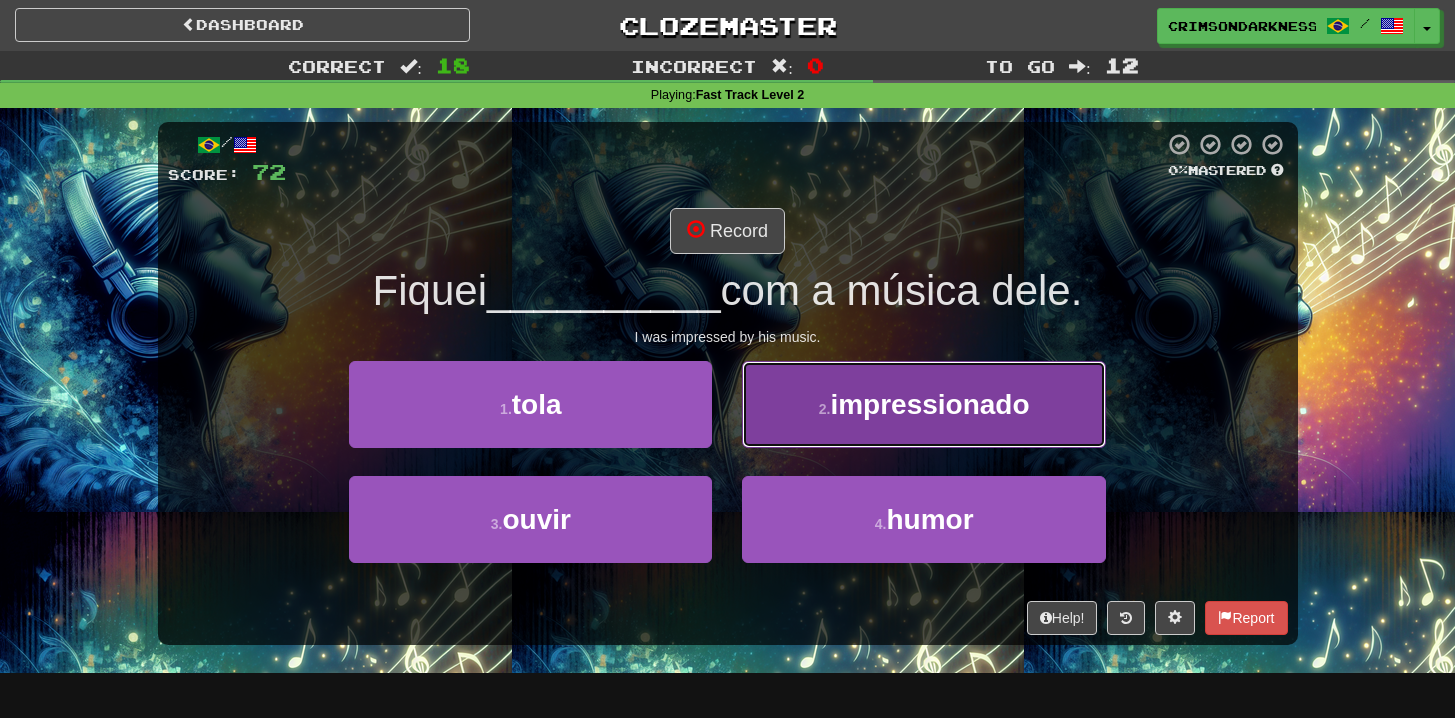 click on "2 .  impressionado" at bounding box center [923, 404] 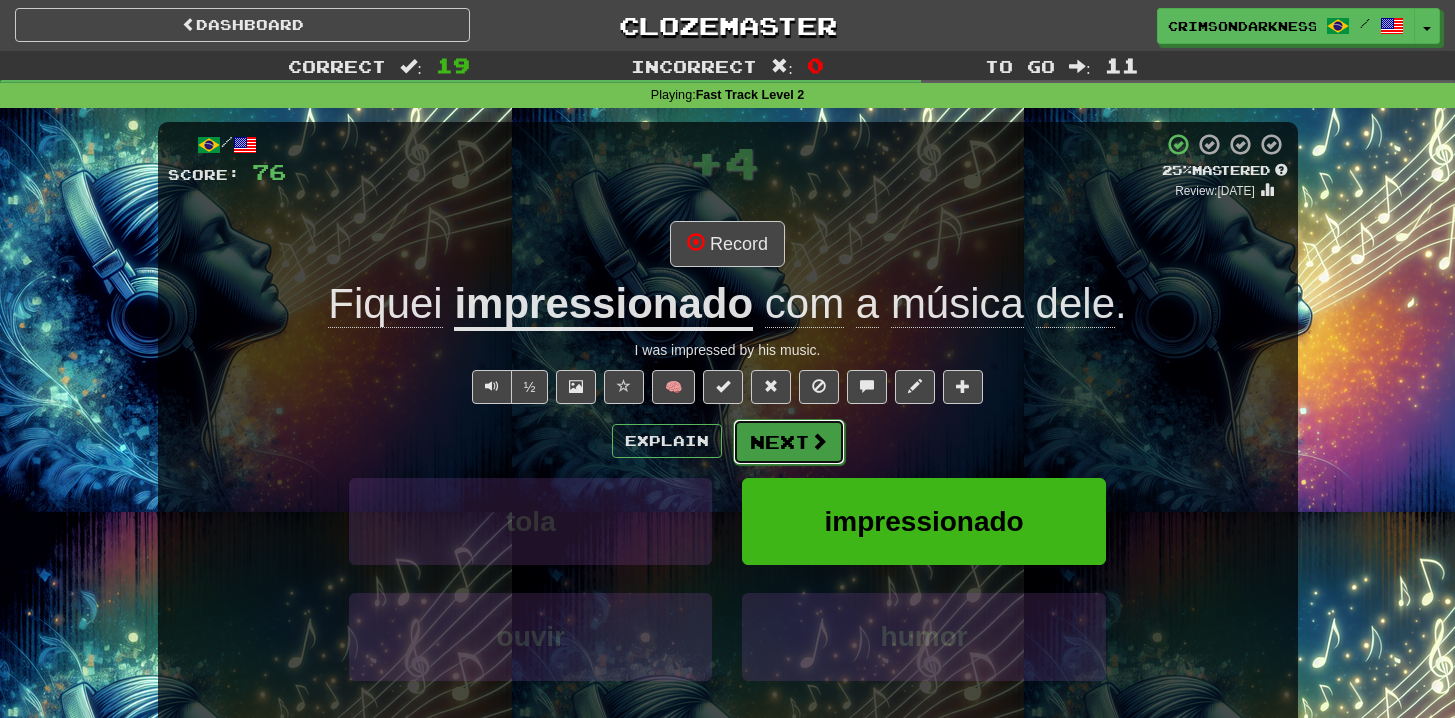 click on "Next" at bounding box center [789, 442] 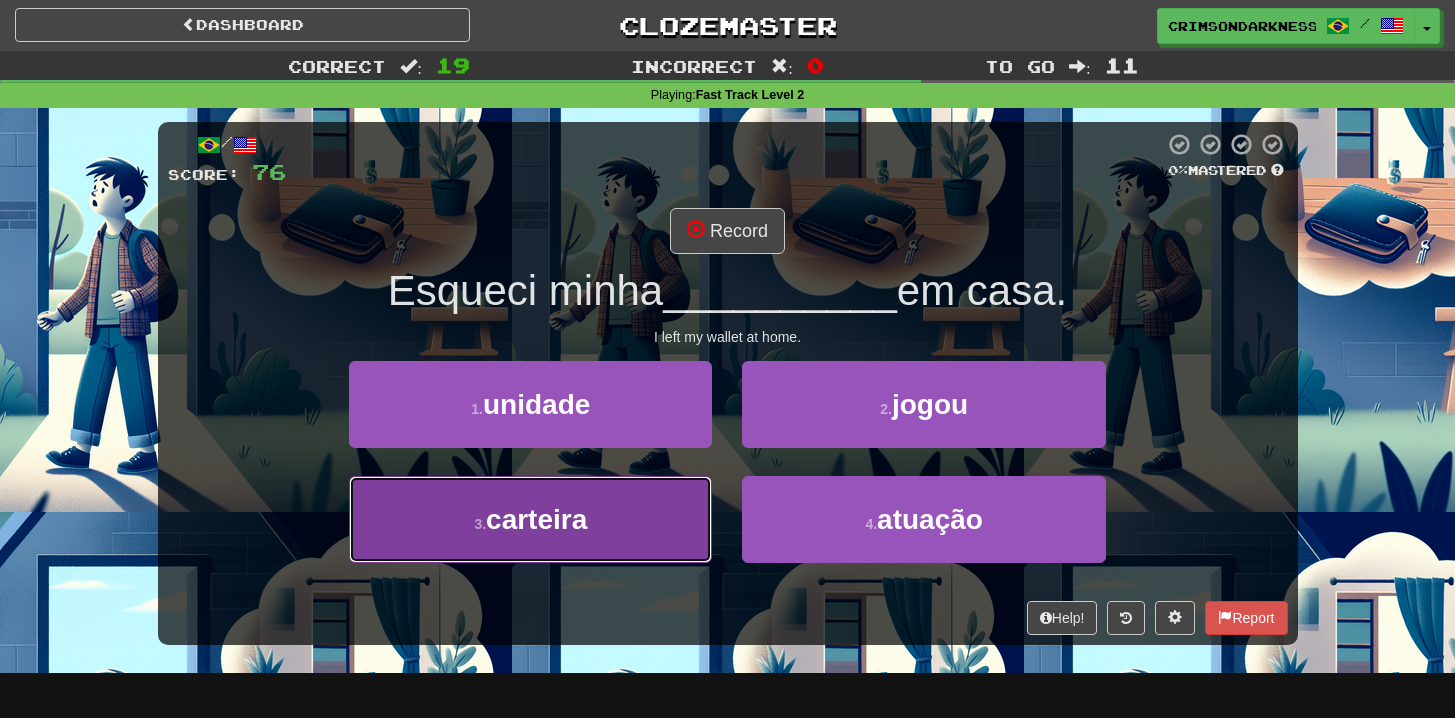 click on "3 .  carteira" at bounding box center [530, 519] 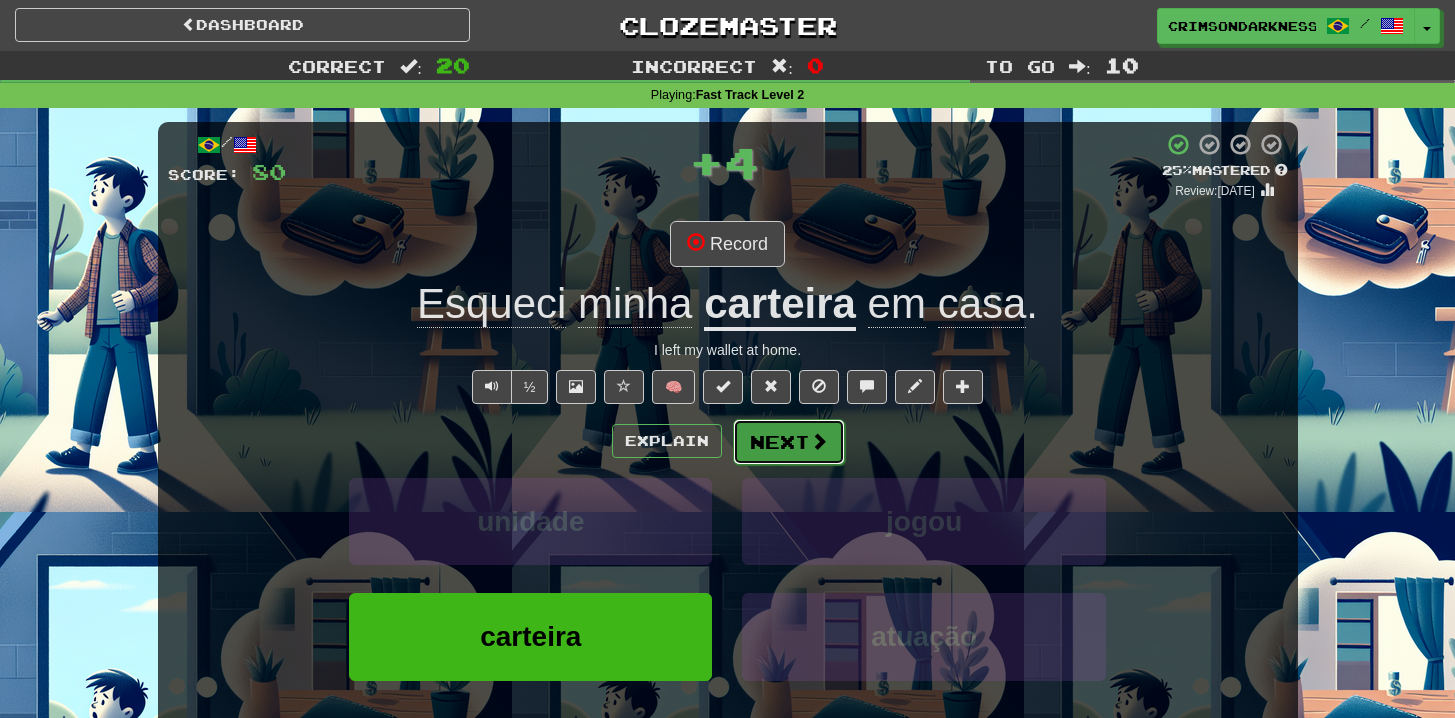 click at bounding box center (819, 441) 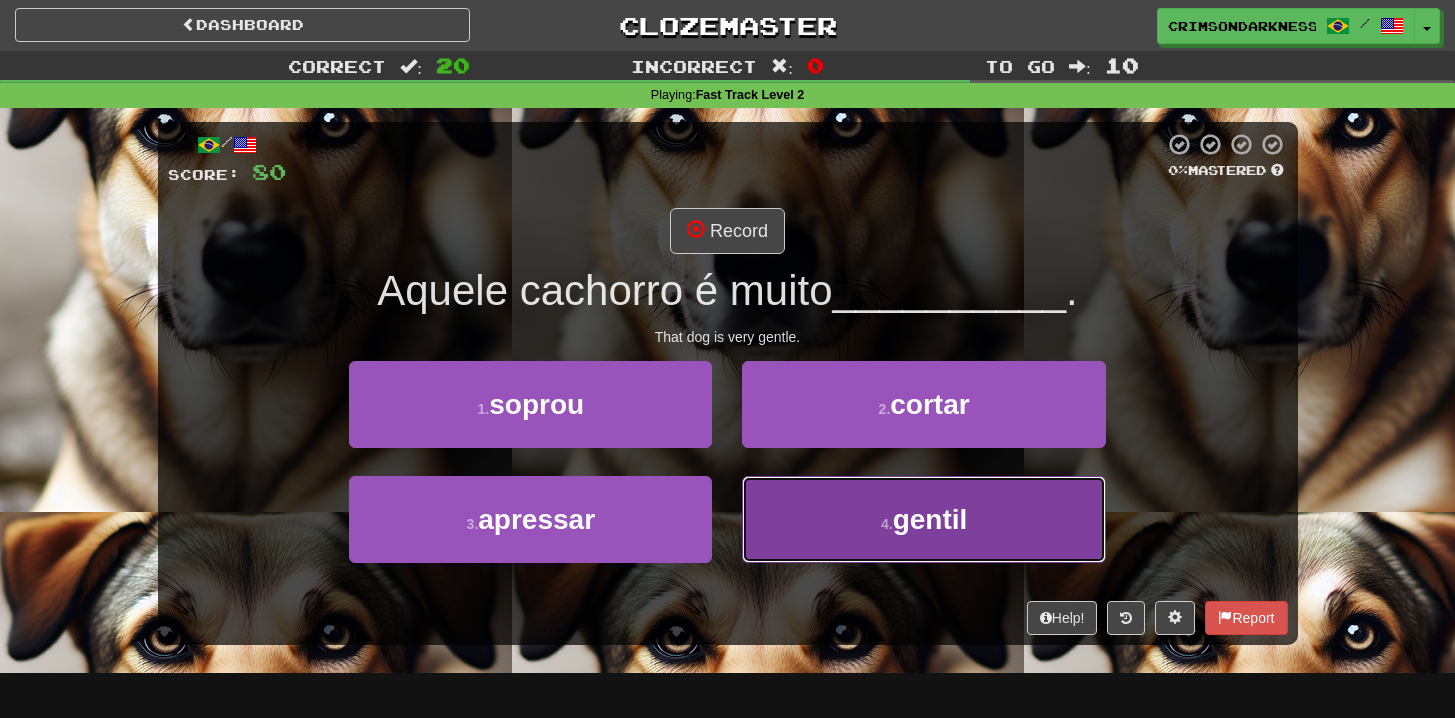 click on "4 .  gentil" at bounding box center (923, 519) 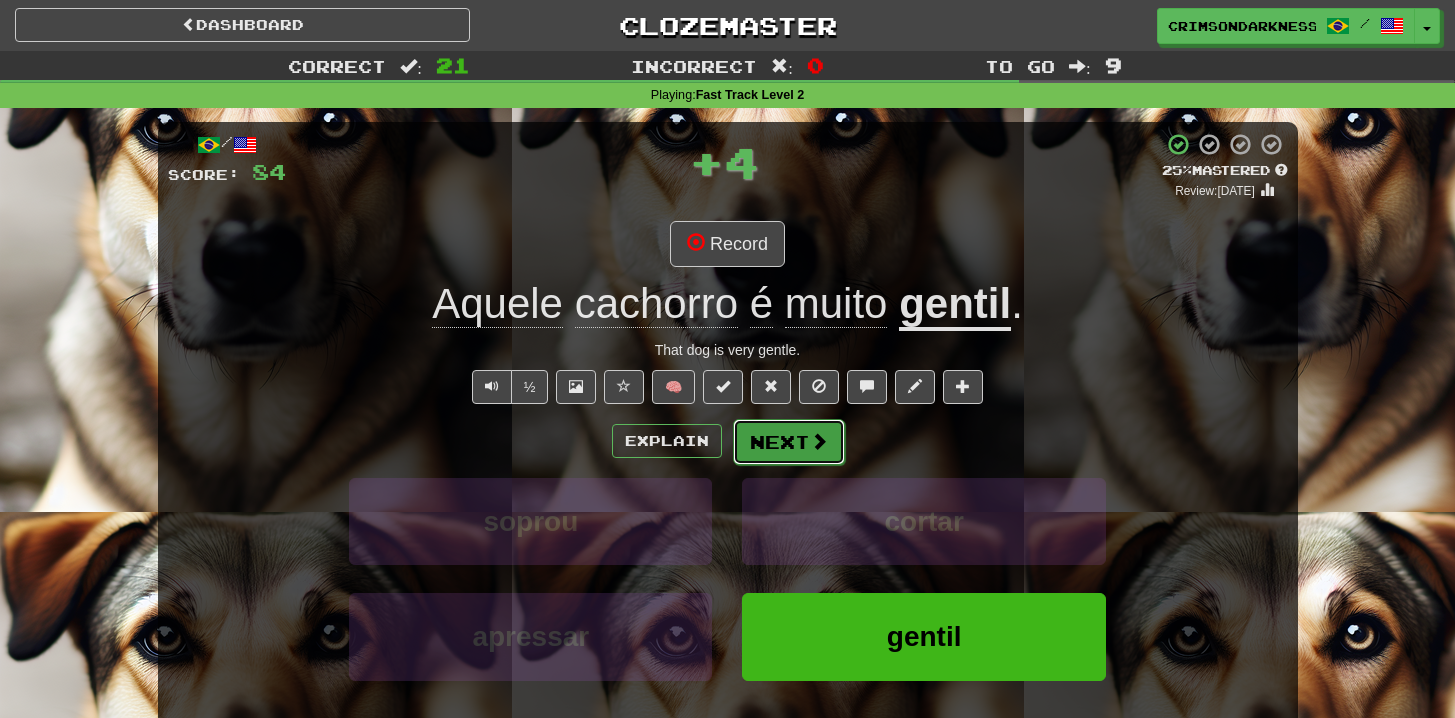 click on "Next" at bounding box center (789, 442) 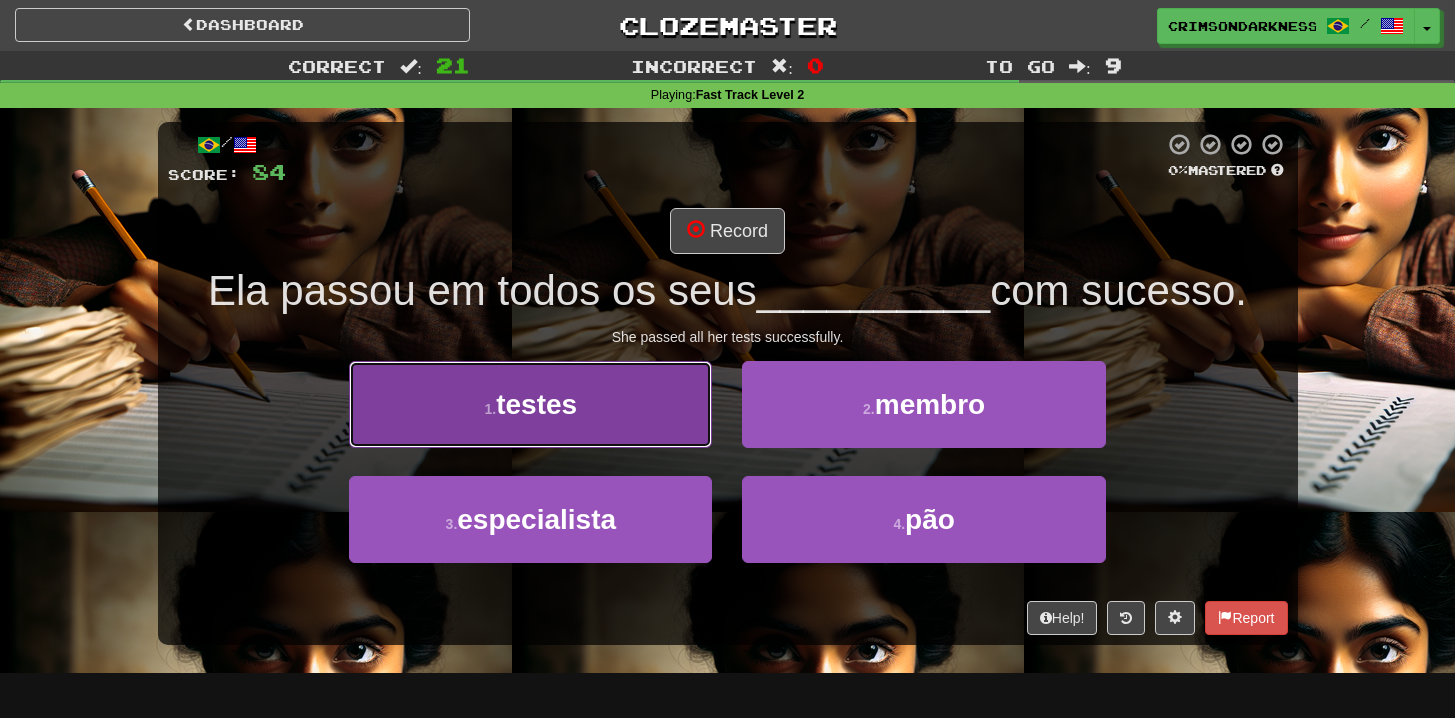 click on "1 .  testes" at bounding box center (530, 404) 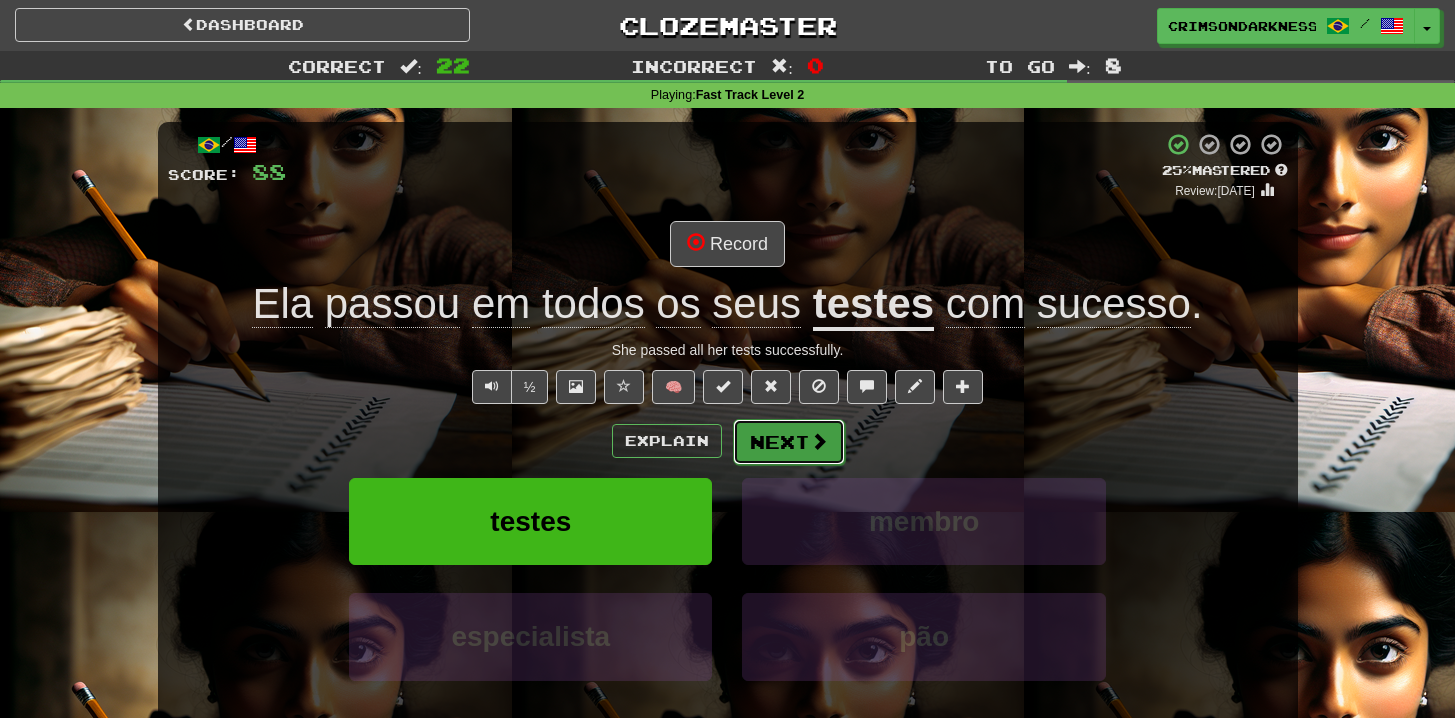 click on "Next" at bounding box center (789, 442) 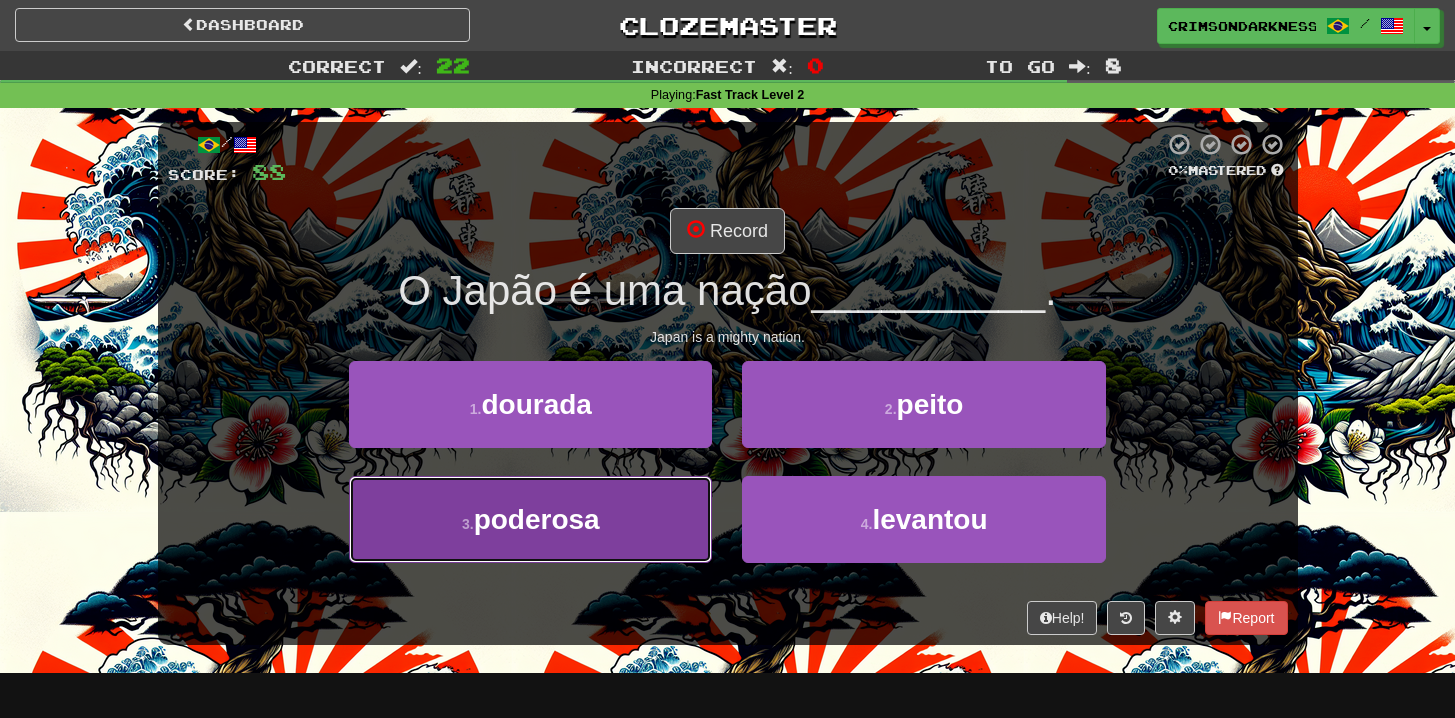 click on "3 .  poderosa" at bounding box center (530, 519) 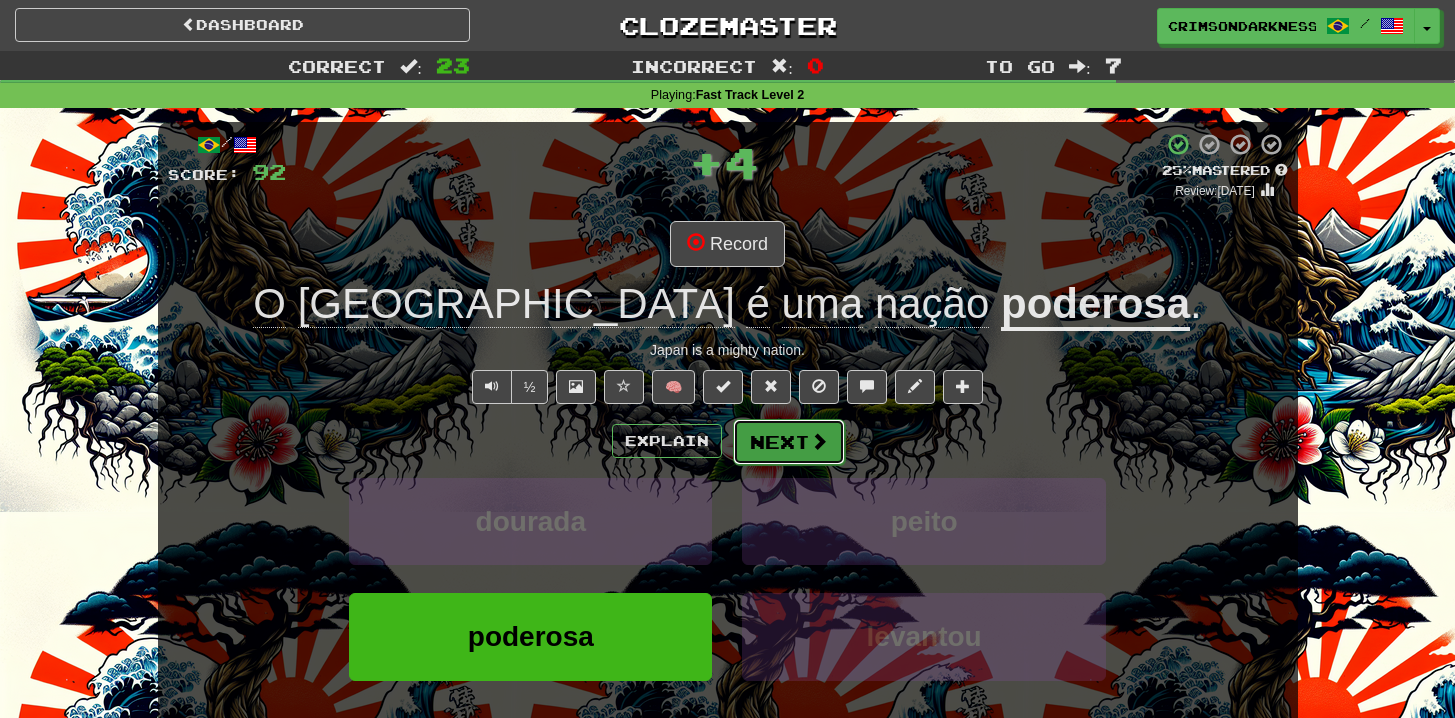 click on "Next" at bounding box center [789, 442] 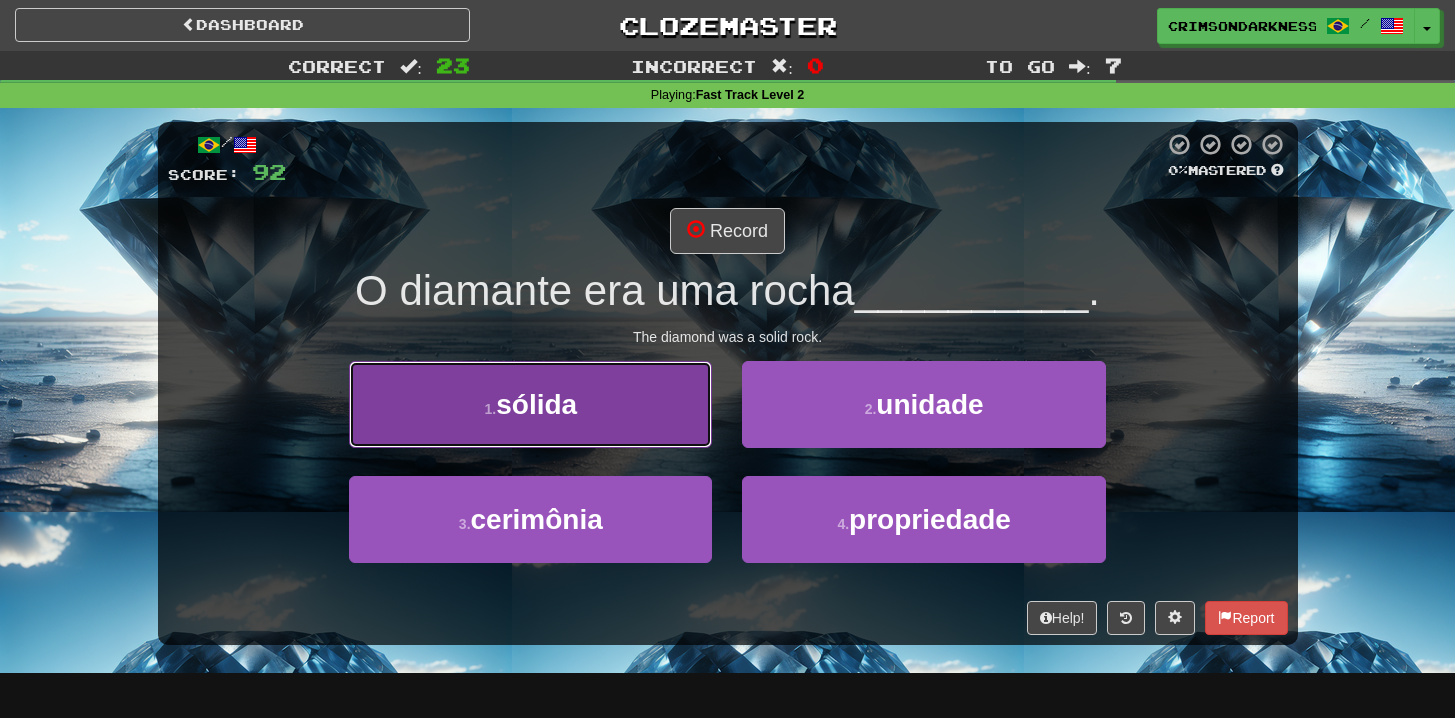 click on "1 .  sólida" at bounding box center [530, 404] 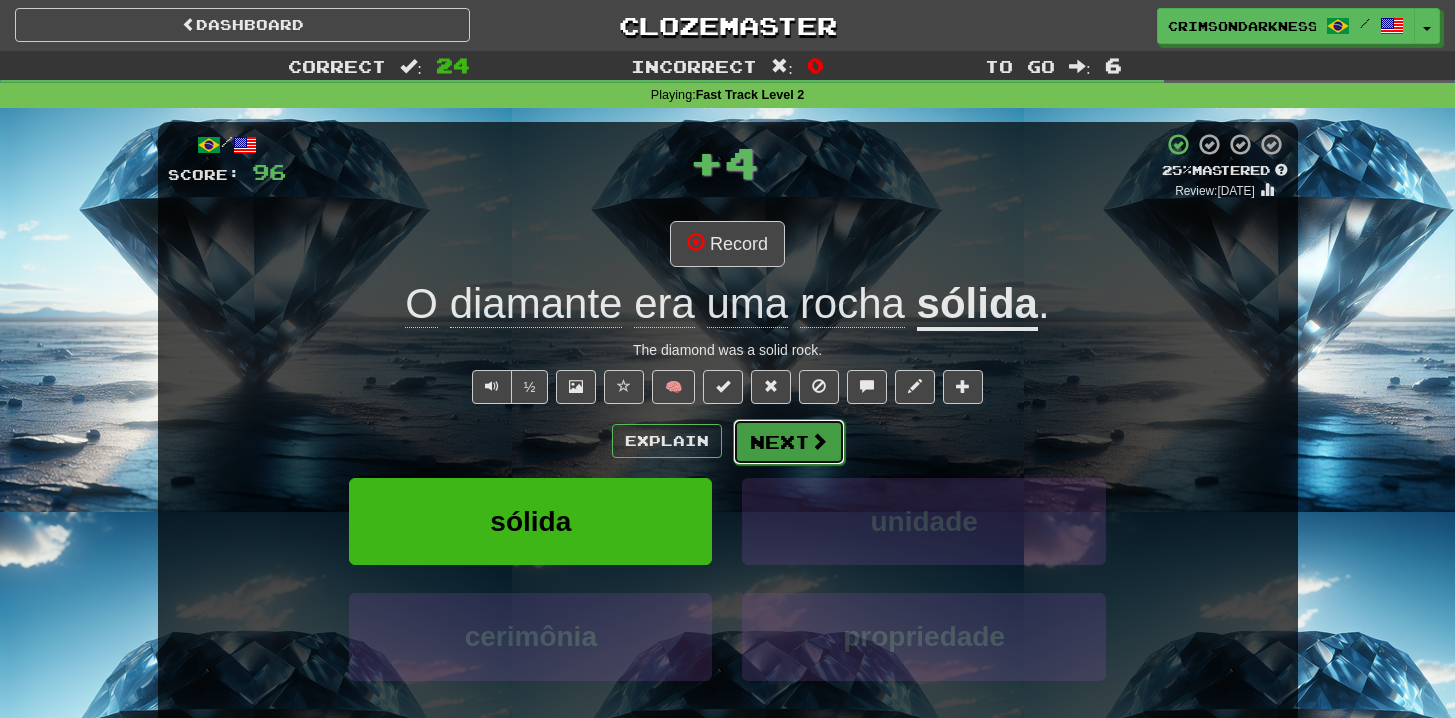 click at bounding box center [819, 441] 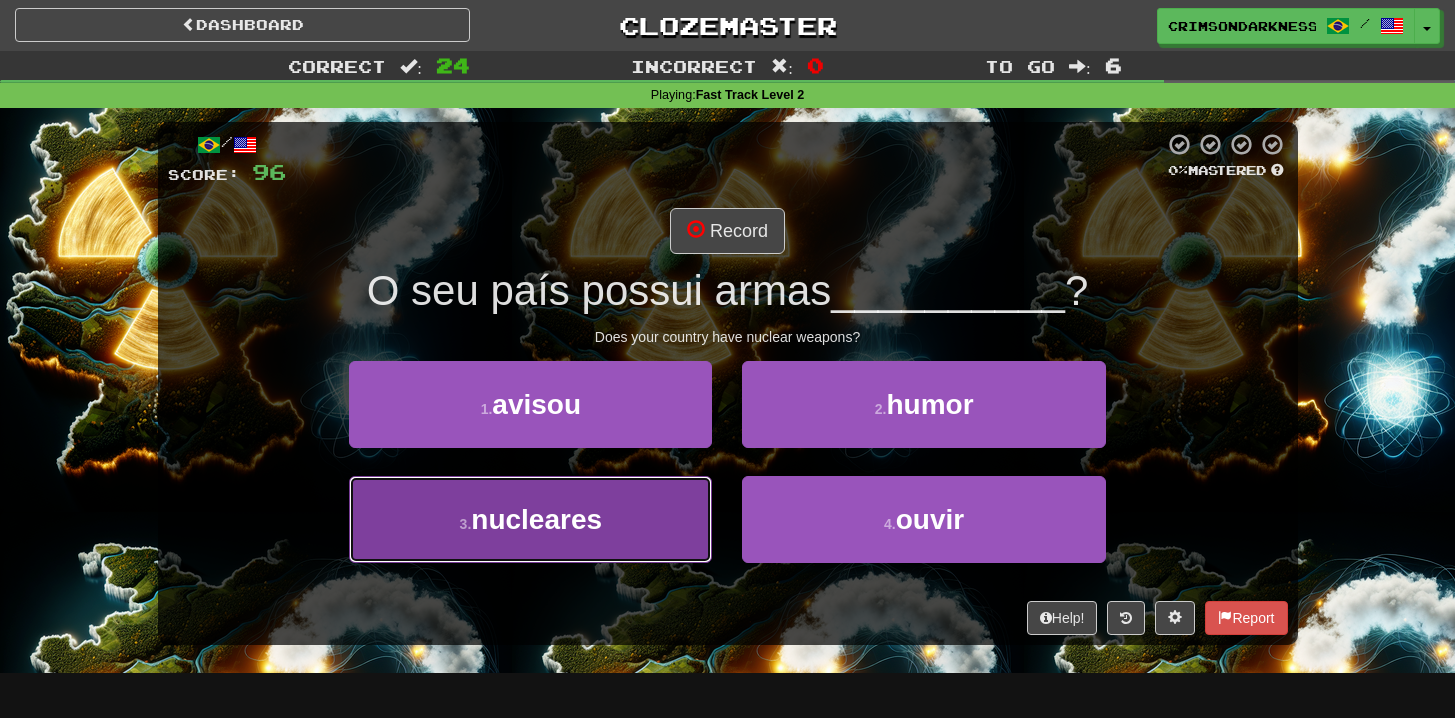 click on "3 .  nucleares" at bounding box center (530, 519) 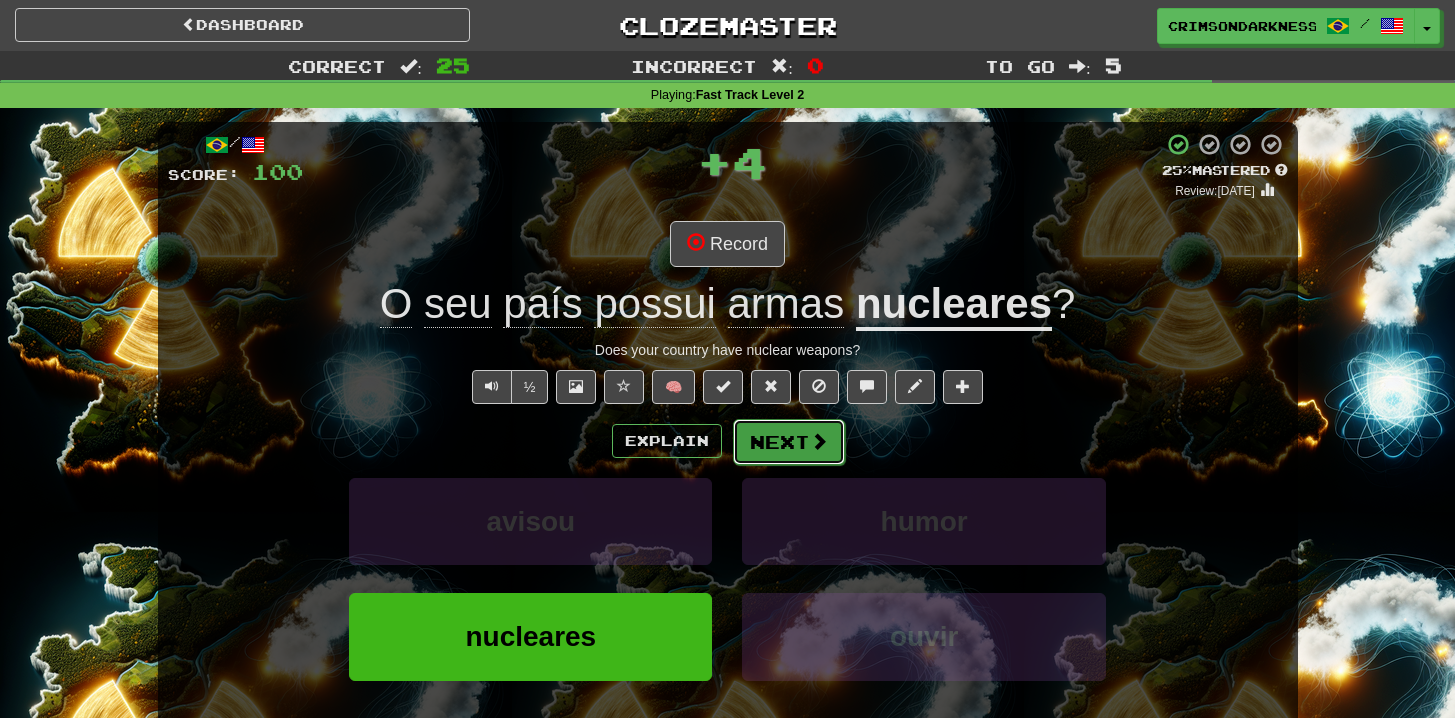 click on "Next" at bounding box center (789, 442) 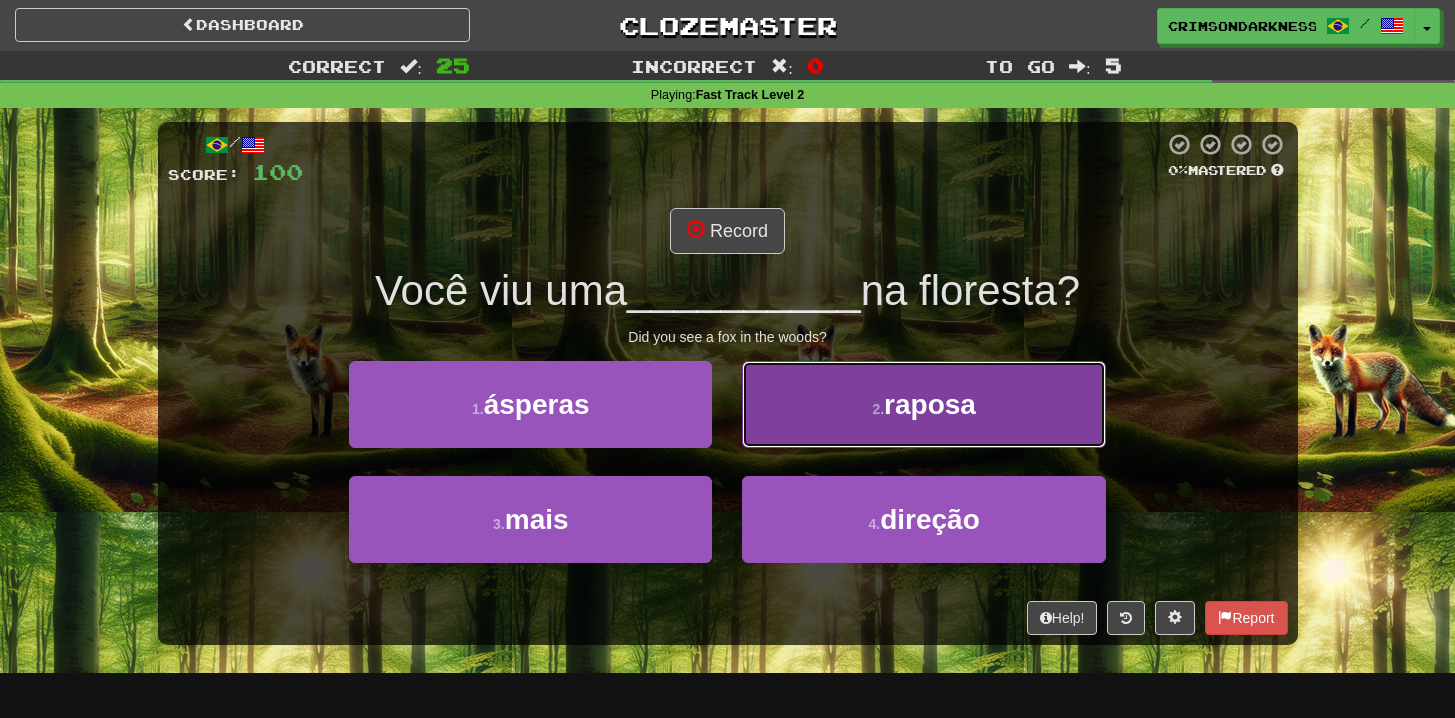 click on "2 .  raposa" at bounding box center [923, 404] 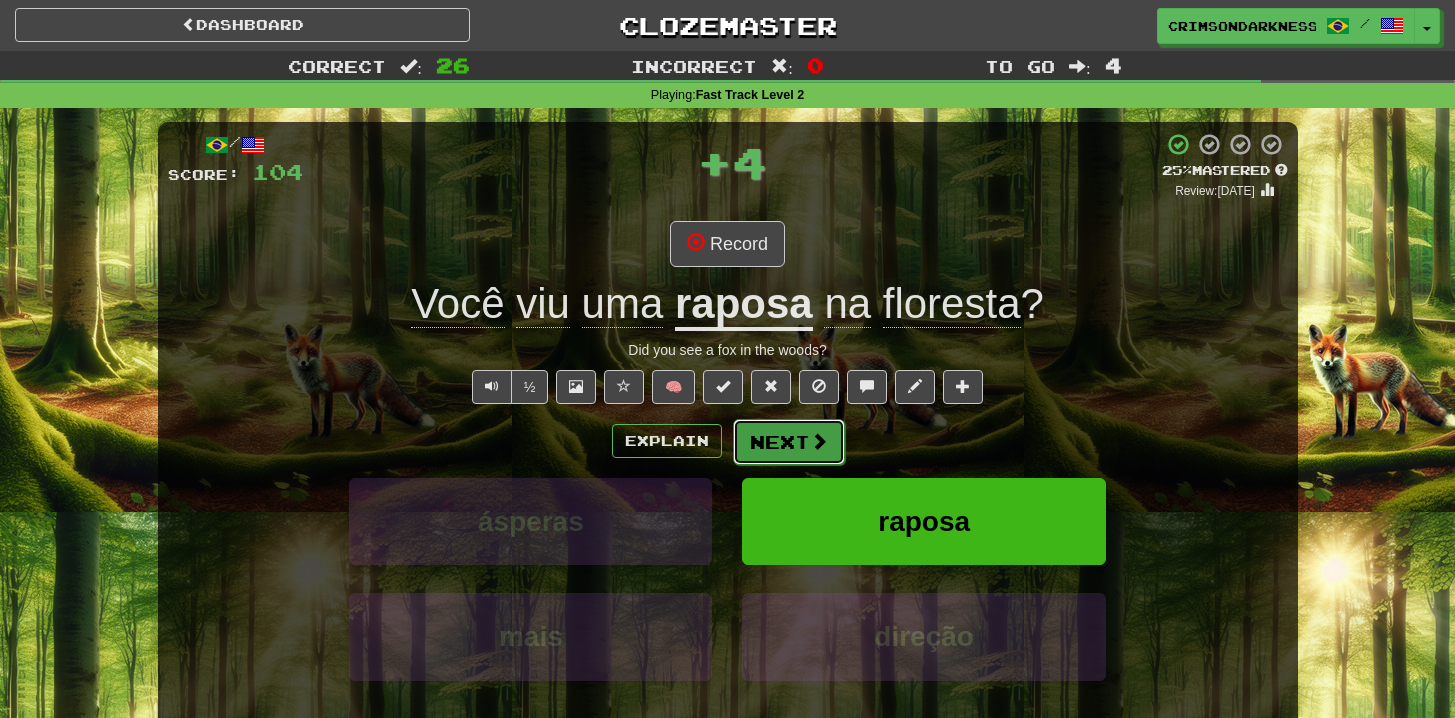 click on "Next" at bounding box center [789, 442] 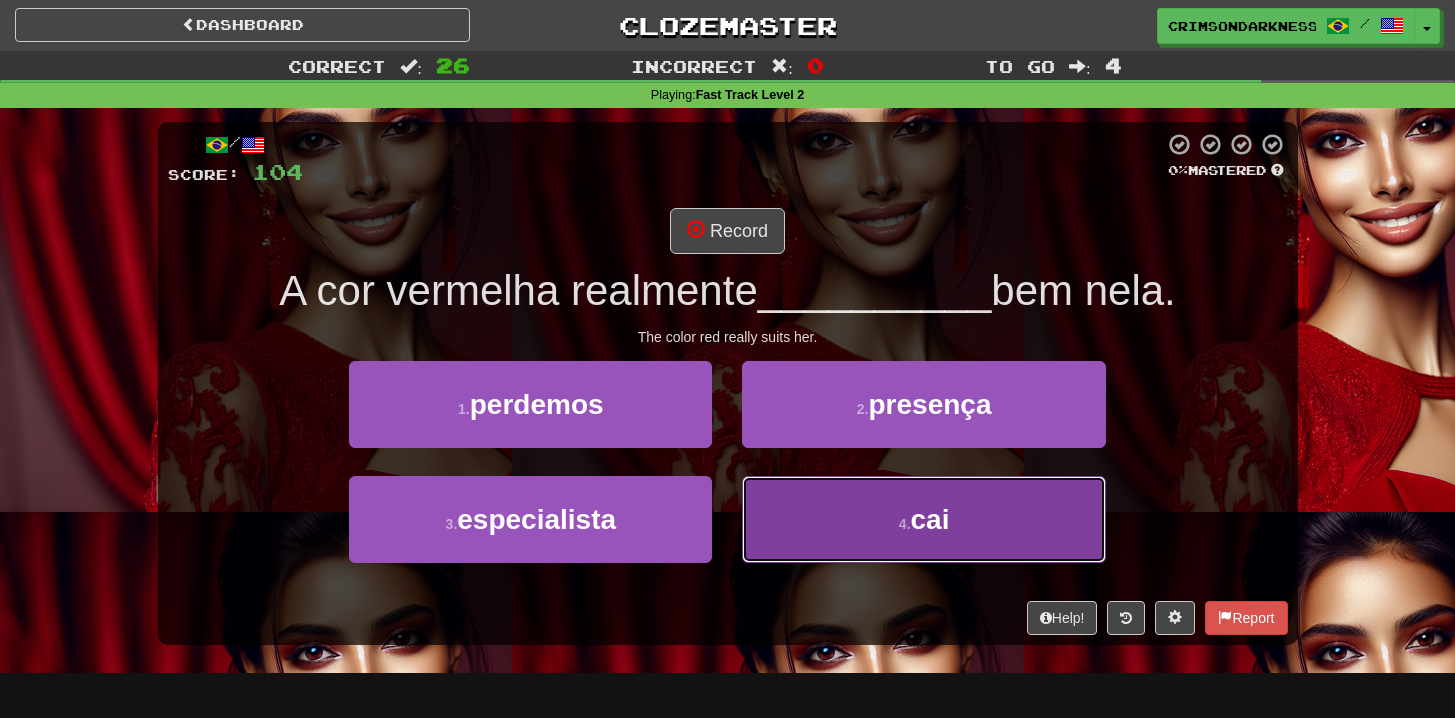 click on "4 .  cai" at bounding box center [923, 519] 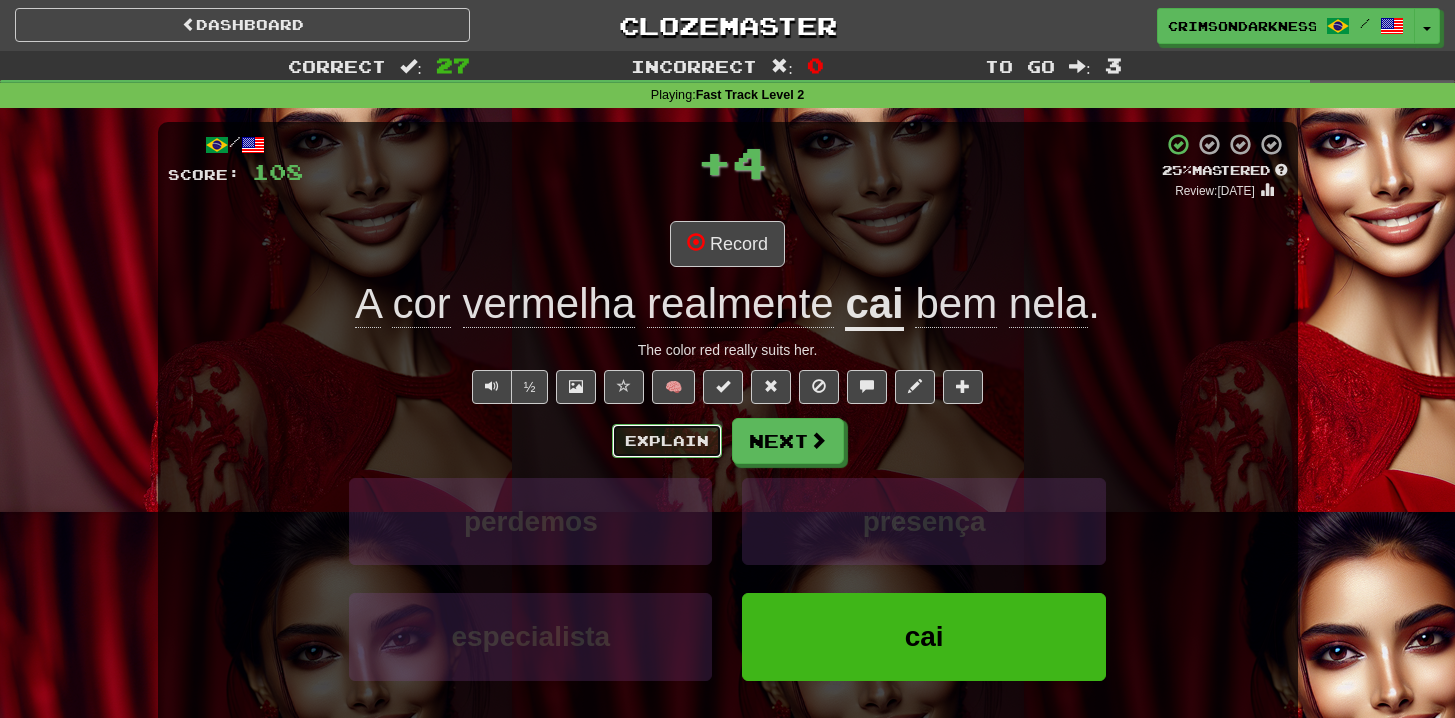 click on "Explain" at bounding box center [667, 441] 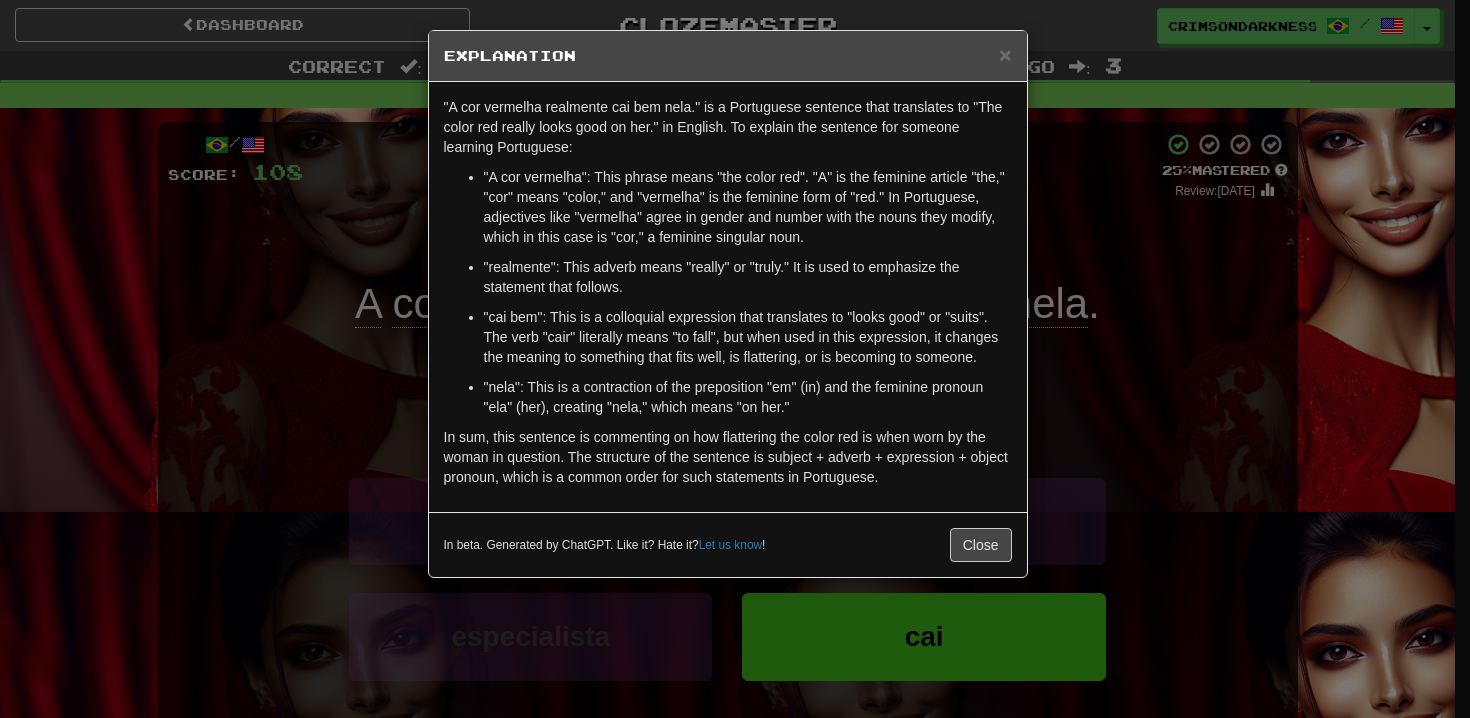 click on "× Explanation "A cor vermelha realmente cai bem nela." is a Portuguese sentence that translates to "The color red really looks good on her." in English. To explain the sentence for someone learning Portuguese:
"A cor vermelha": This phrase means "the color red". "A" is the feminine article "the," "cor" means "color," and "vermelha" is the feminine form of "red." In Portuguese, adjectives like "vermelha" agree in gender and number with the nouns they modify, which in this case is "cor," a feminine singular noun.
"realmente": This adverb means "really" or "truly." It is used to emphasize the statement that follows.
"cai bem": This is a colloquial expression that translates to "looks good" or "suits". The verb "cair" literally means "to fall", but when used in this expression, it changes the meaning to something that fits well, is flattering, or is becoming to someone.
In beta. Generated by ChatGPT. Like it? Hate it?  Let us know ! Close" at bounding box center (735, 359) 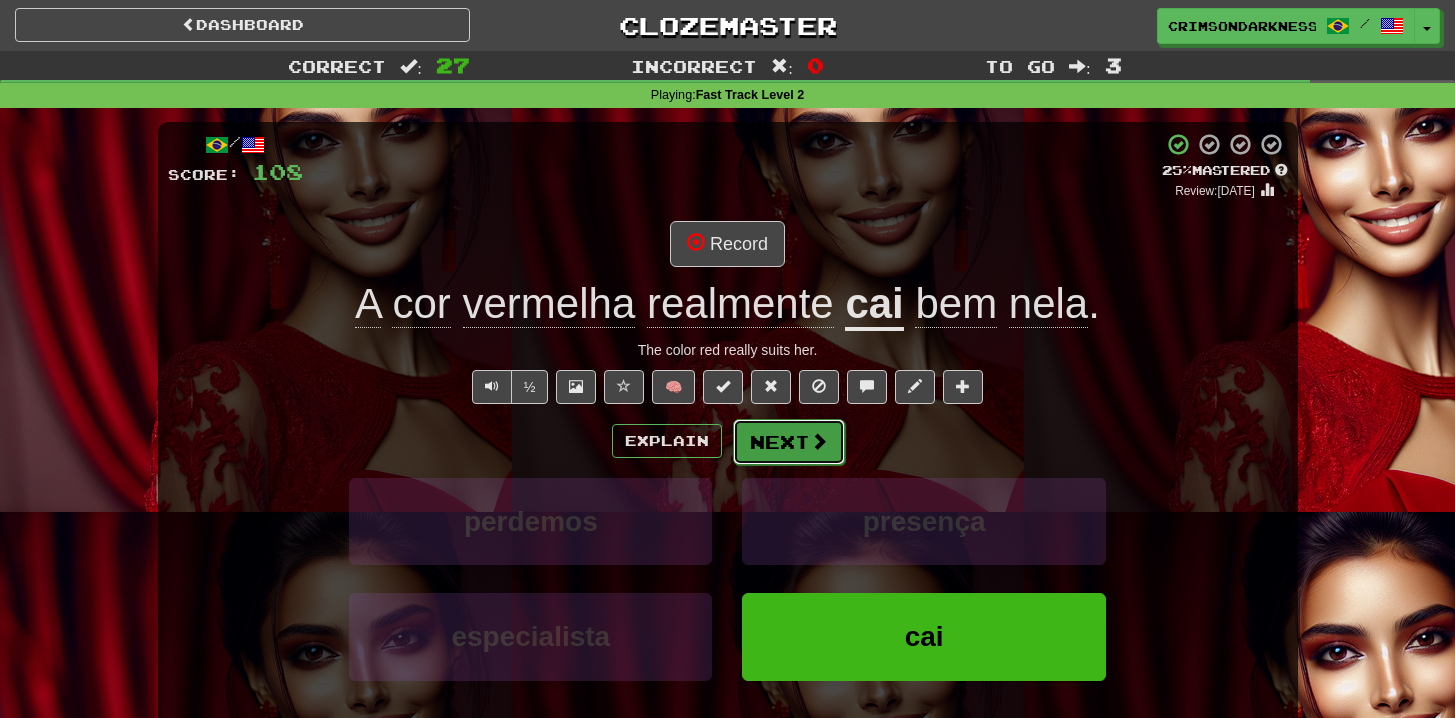 click on "Next" at bounding box center [789, 442] 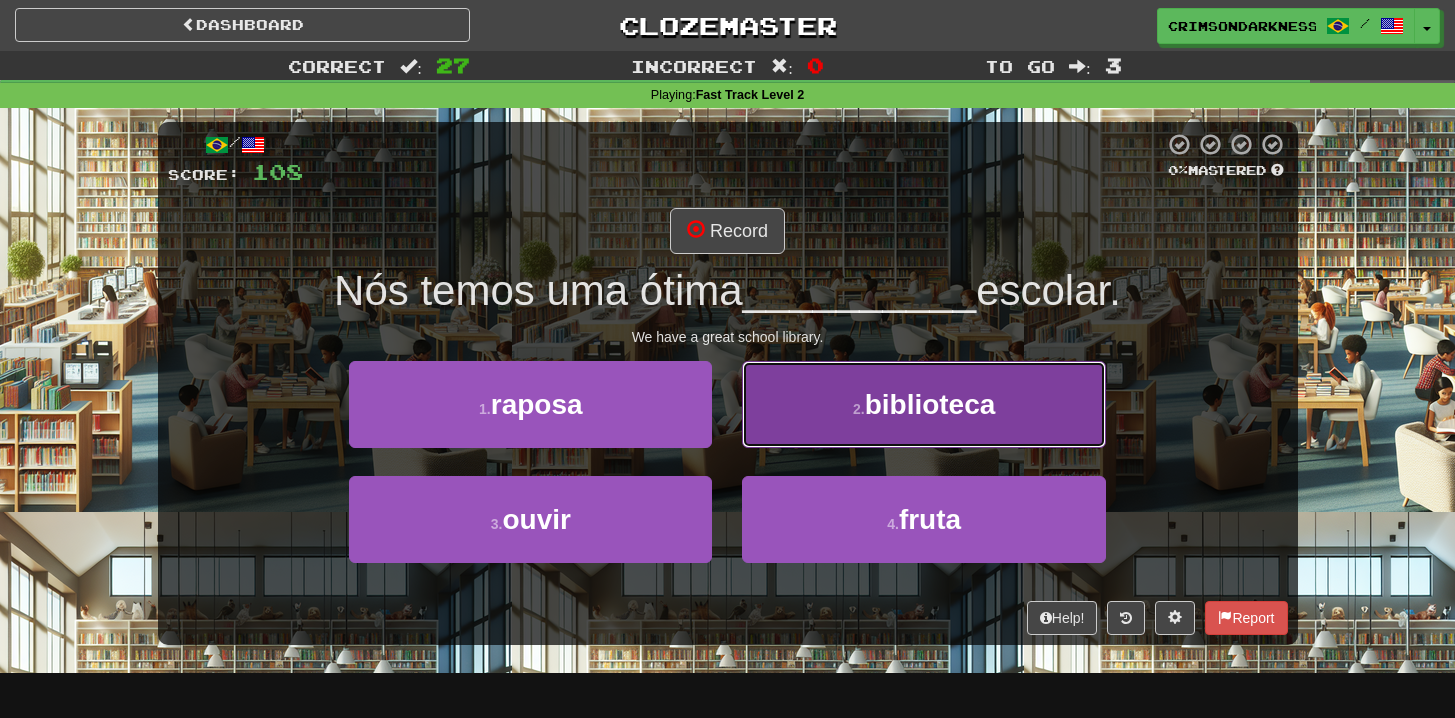 click on "2 .  biblioteca" at bounding box center [923, 404] 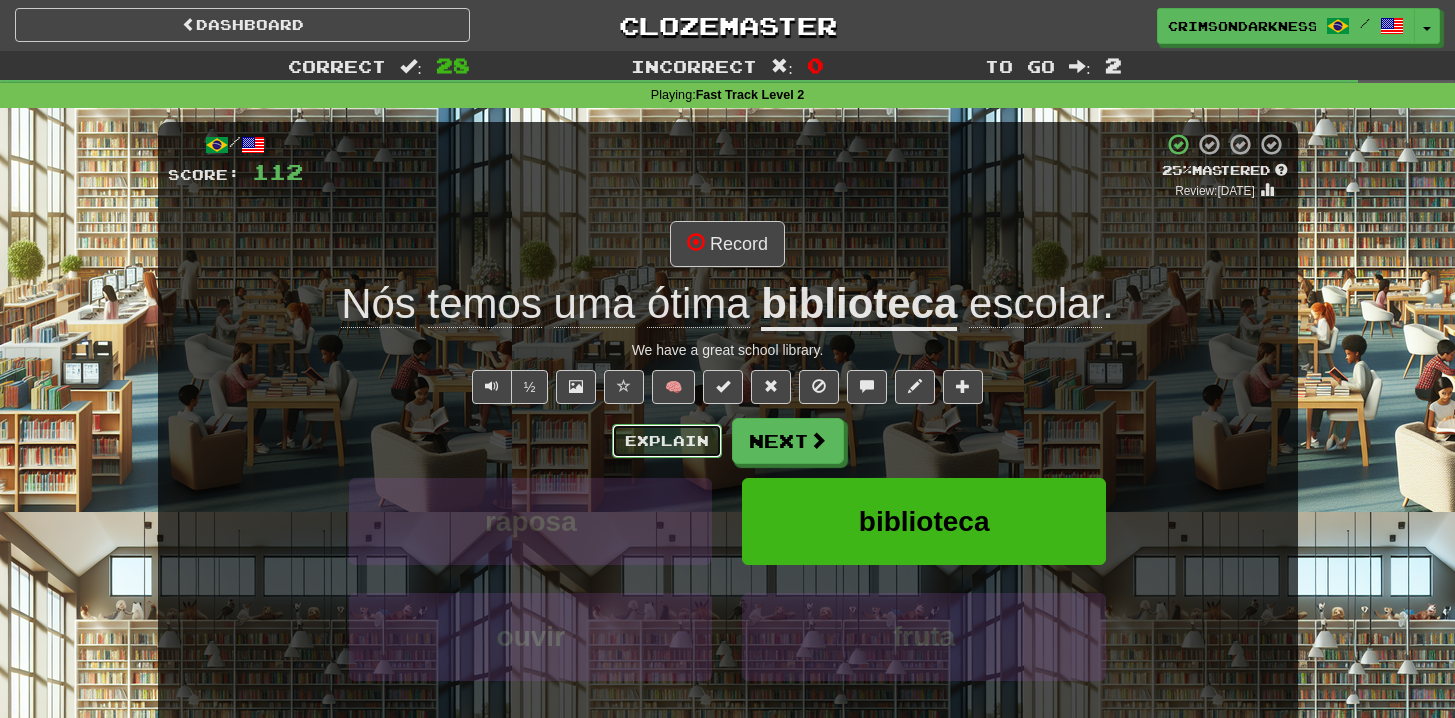 click on "Explain" at bounding box center (667, 441) 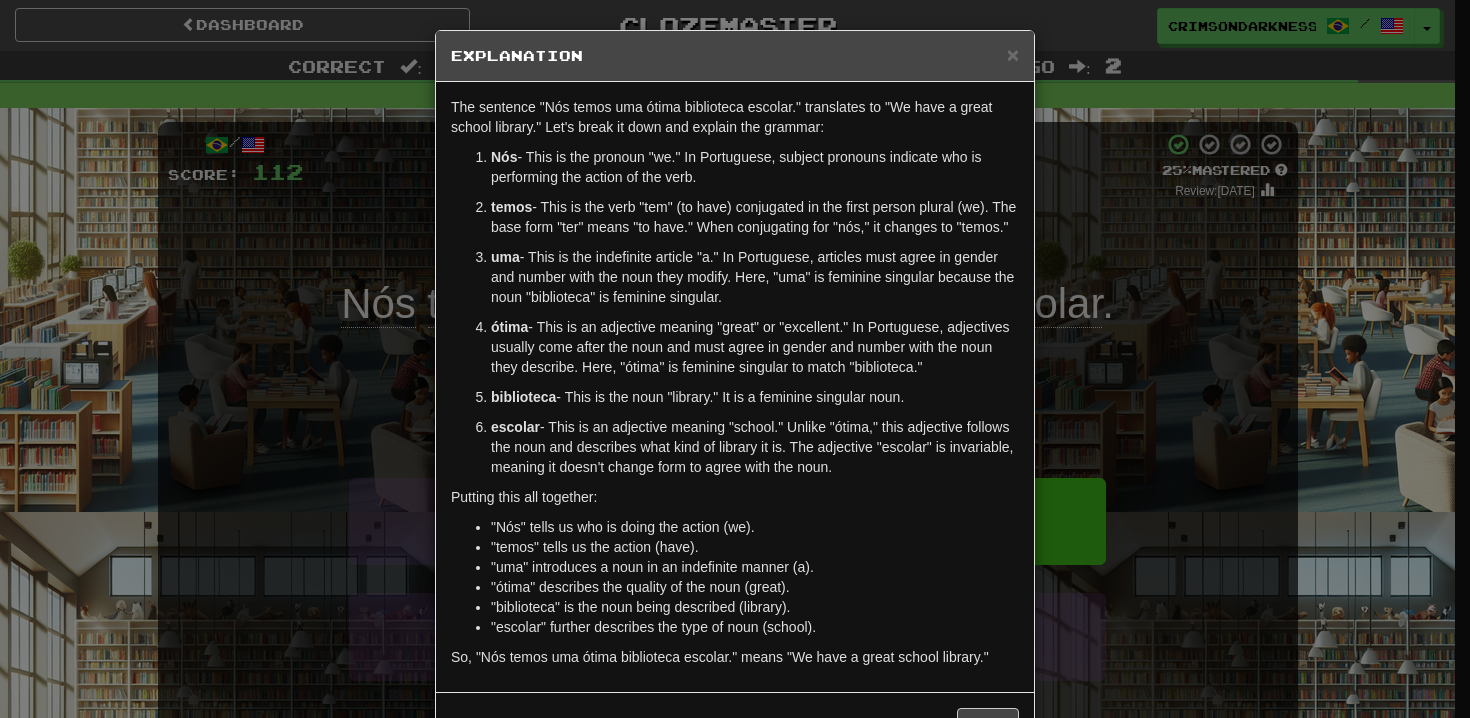 click on "× Explanation The sentence "Nós temos uma ótima biblioteca escolar." translates to "We have a great school library." Let's break it down and explain the grammar:
Nós  - This is the pronoun "we." In Portuguese, subject pronouns indicate who is performing the action of the verb.
temos  - This is the verb "tem" (to have) conjugated in the first person plural (we). The base form "ter" means "to have." When conjugating for "nós," it changes to "temos."
uma  - This is the indefinite article "a." In Portuguese, articles must agree in gender and number with the noun they modify. Here, "uma" is feminine singular because the noun "biblioteca" is feminine singular.
ótima  - This is an adjective meaning "great" or "excellent." In Portuguese, adjectives usually come after the noun and must agree in gender and number with the noun they describe. Here, "ótima" is feminine singular to match "biblioteca."
biblioteca  - This is the noun "library." It is a feminine singular noun." at bounding box center [735, 359] 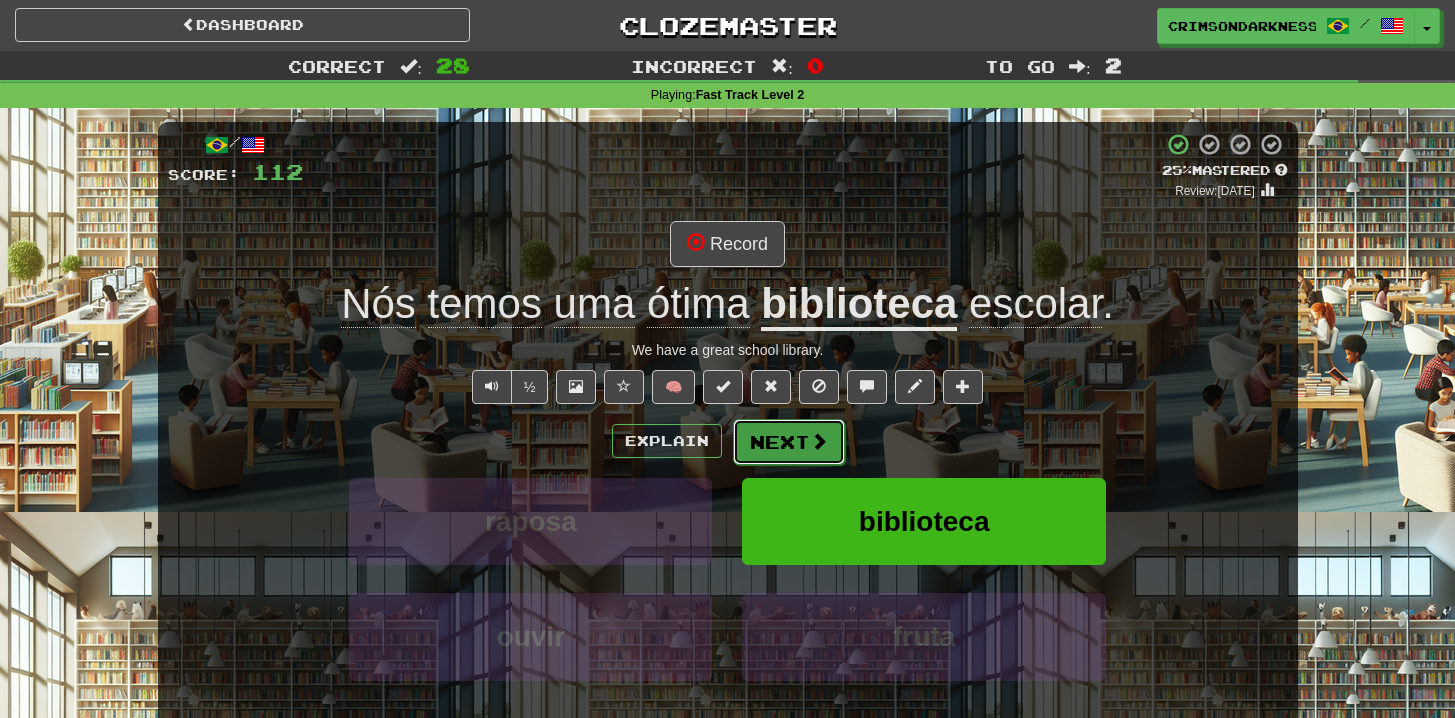 click on "Next" at bounding box center [789, 442] 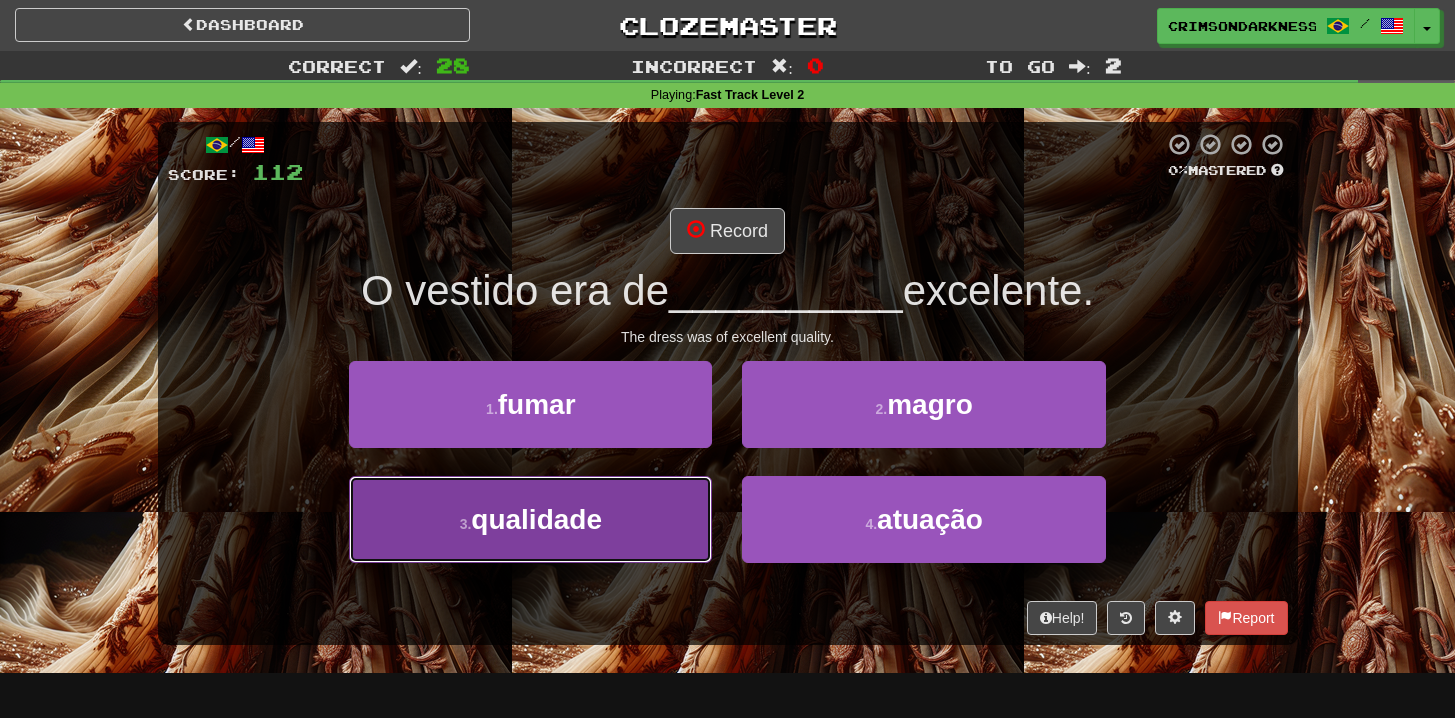 click on "3 .  qualidade" at bounding box center [530, 519] 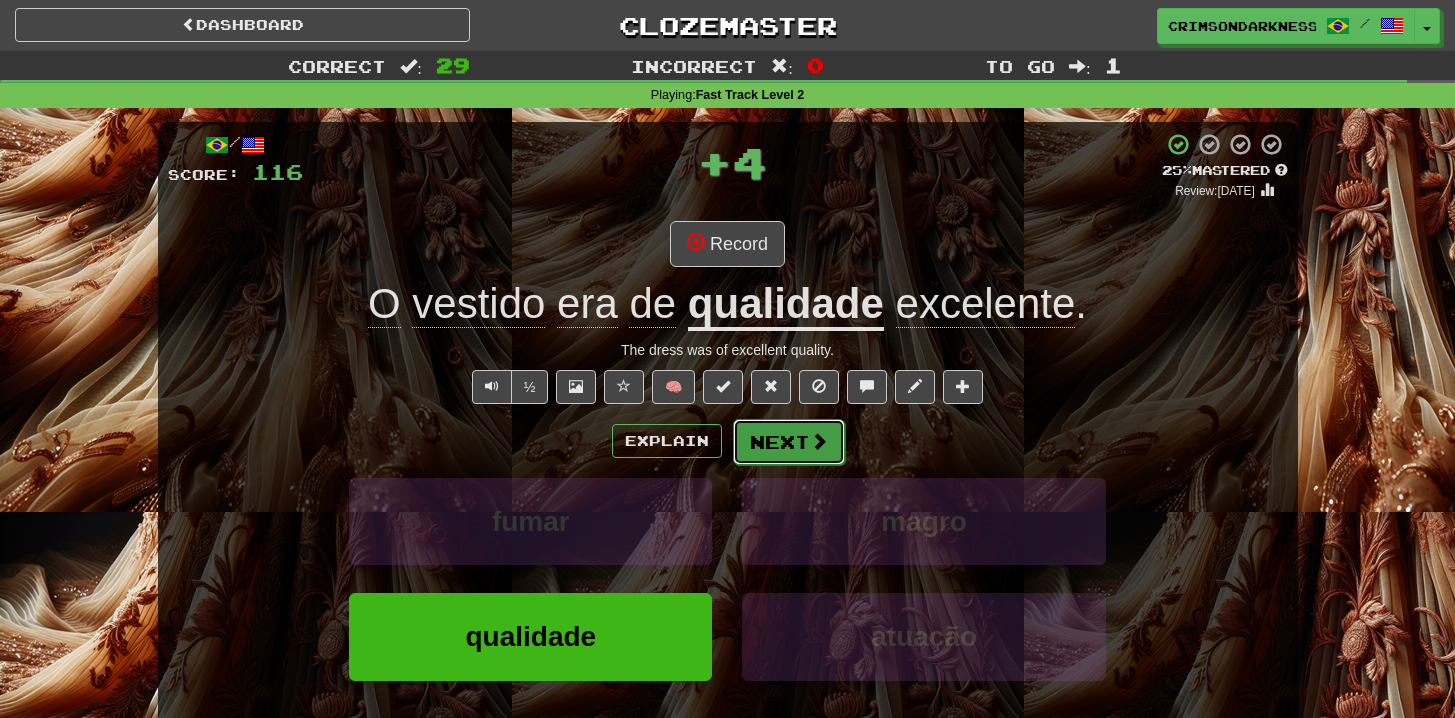click on "Next" at bounding box center (789, 442) 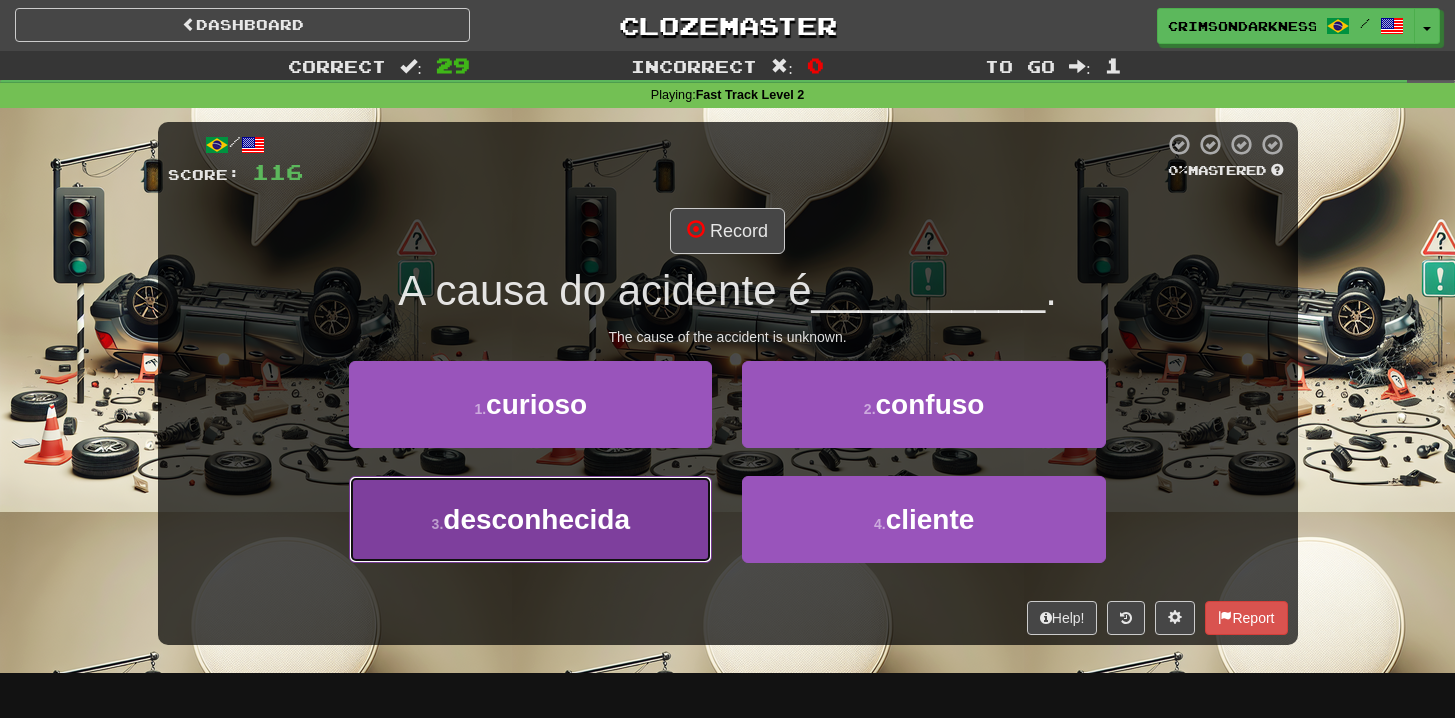 click on "3 .  desconhecida" at bounding box center [530, 519] 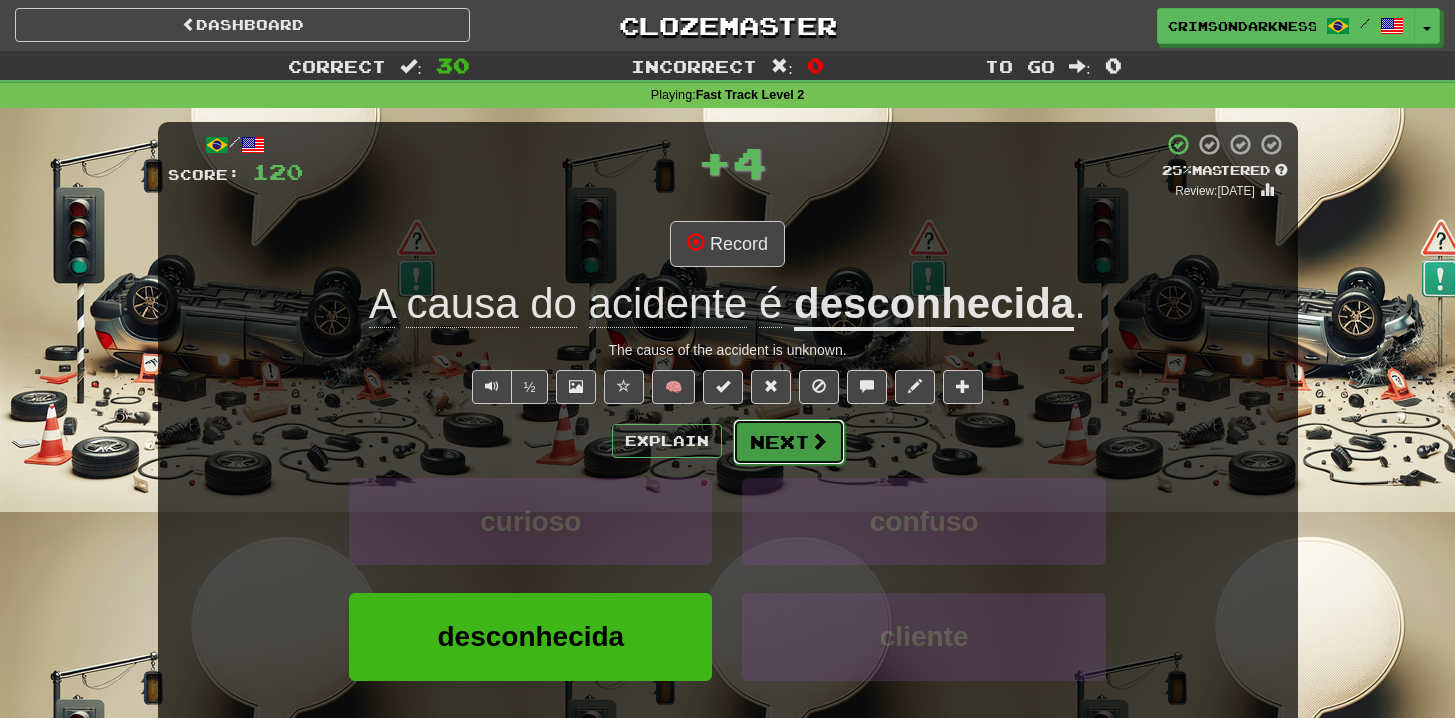 click on "Next" at bounding box center (789, 442) 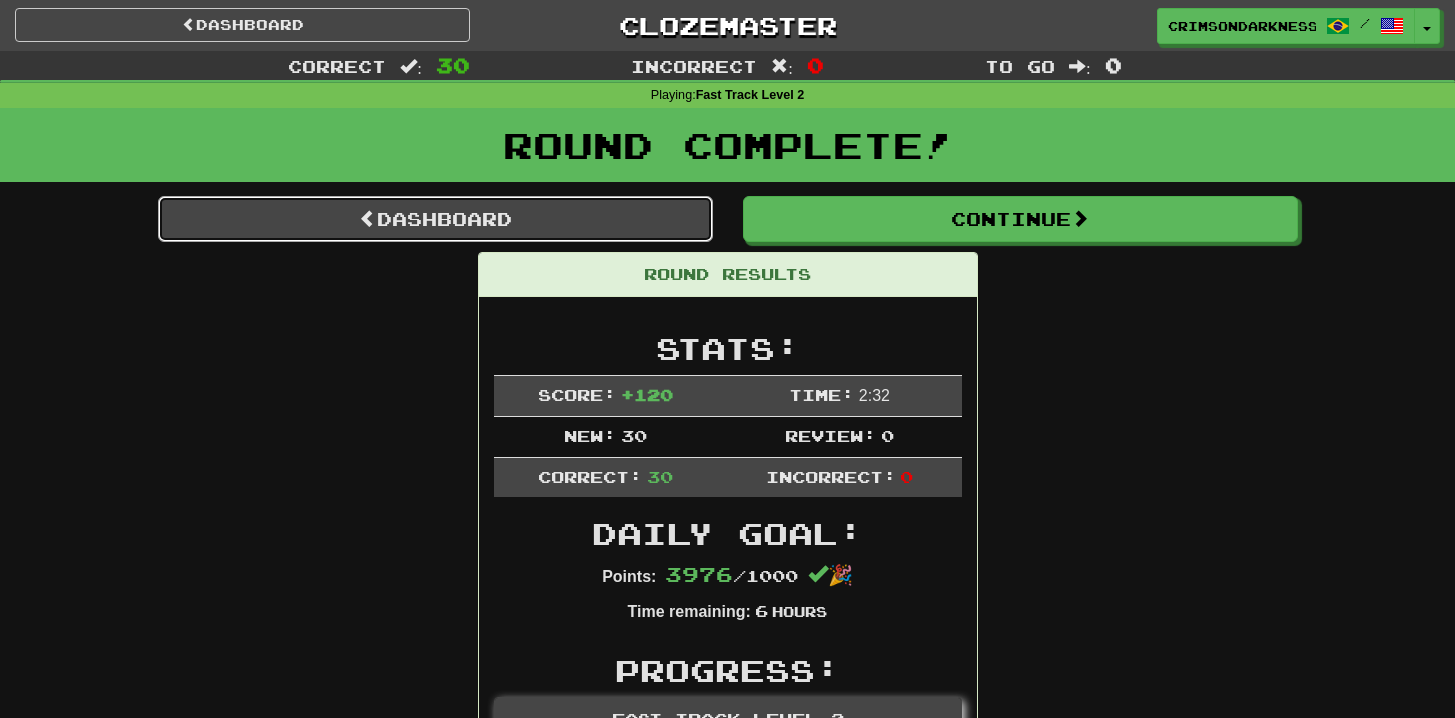 click on "Dashboard" at bounding box center [435, 219] 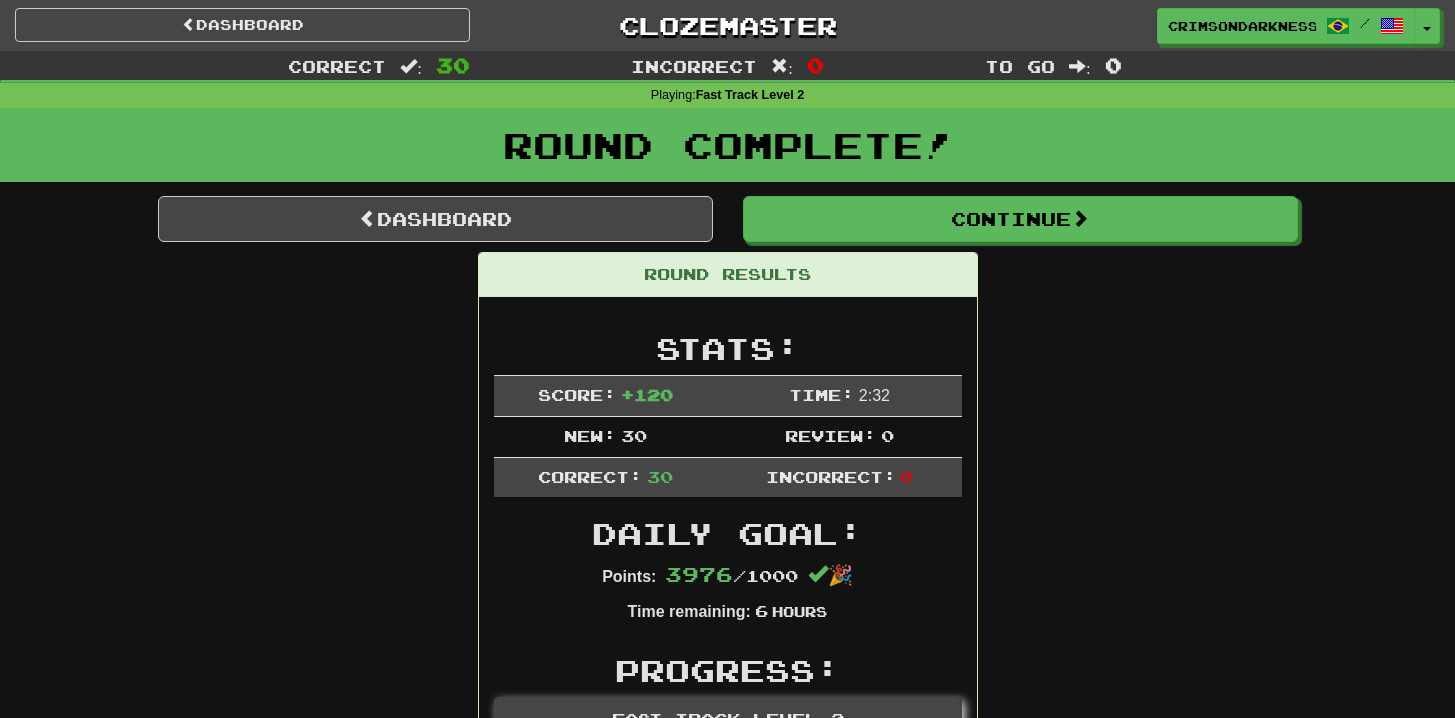 click on "Dashboard Continue  Round Results Stats: Score:   + 120 Time:   2 : 32 New:   30 Review:   0 Correct:   30 Incorrect:   0 Daily Goal: Points:   3976  /  1000  🎉 Time remaining: 6   Hours Progress: Fast Track Level 2 Playing:  971  /  1,000 + 30 94.1% 97.1% Mastered:  0  /  1,000 0% Ready for Review:  0  /  Level:  84 621  points to level  85  - keep going! Ranked:  4 th  this week ( 1,196  points to  3 rd ) Sentences:  Report Os fogos de artifício terminaram com uma  explosão  estrondosa. The fireworks ended with a loud explosion.  Report Por favor,  limpe  a mesa. Please wipe the table clean.  Report O conserto do telefone  custa  $100. The phone repair costs $100.  Report Tom acabou  parando  de fumar. Tom ended up stopping smoking.  Report A multidão começou a  torcer  quando o time fez um gol. The crowd began to cheer when the team scored a goal.  Report Este guia é  útil  para iniciantes. This guide is useful for beginners.  Report Você pode me  emprestar  um livro? Can you lend me a book? . ." at bounding box center [728, 2133] 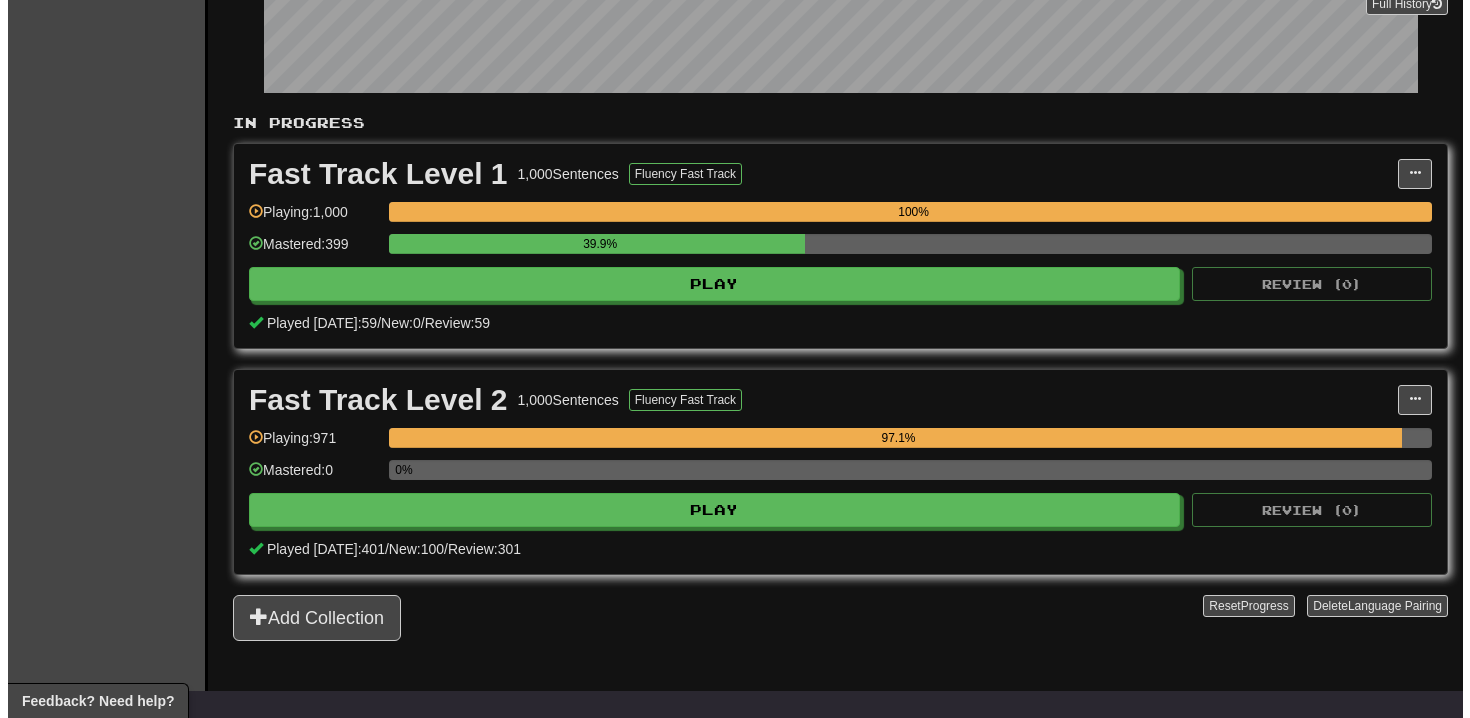 scroll, scrollTop: 350, scrollLeft: 0, axis: vertical 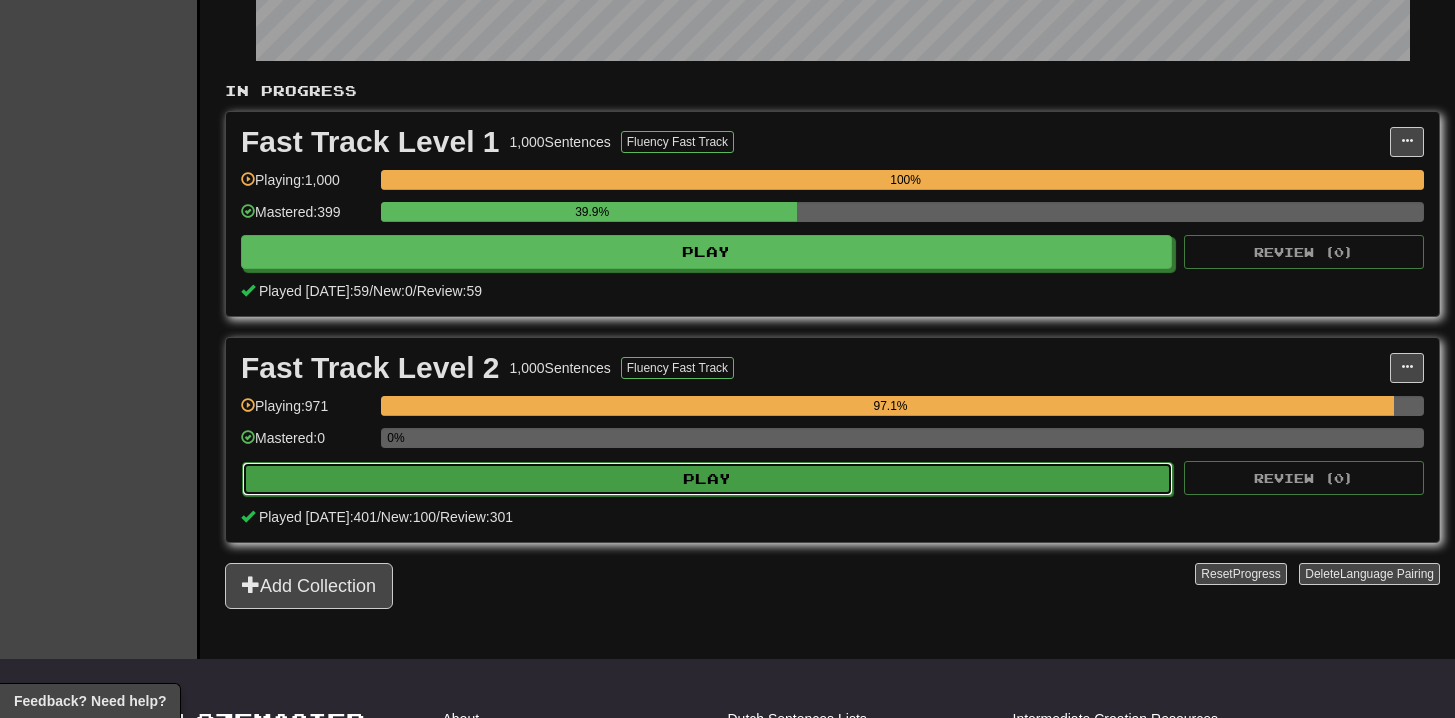 click on "Play" at bounding box center (707, 479) 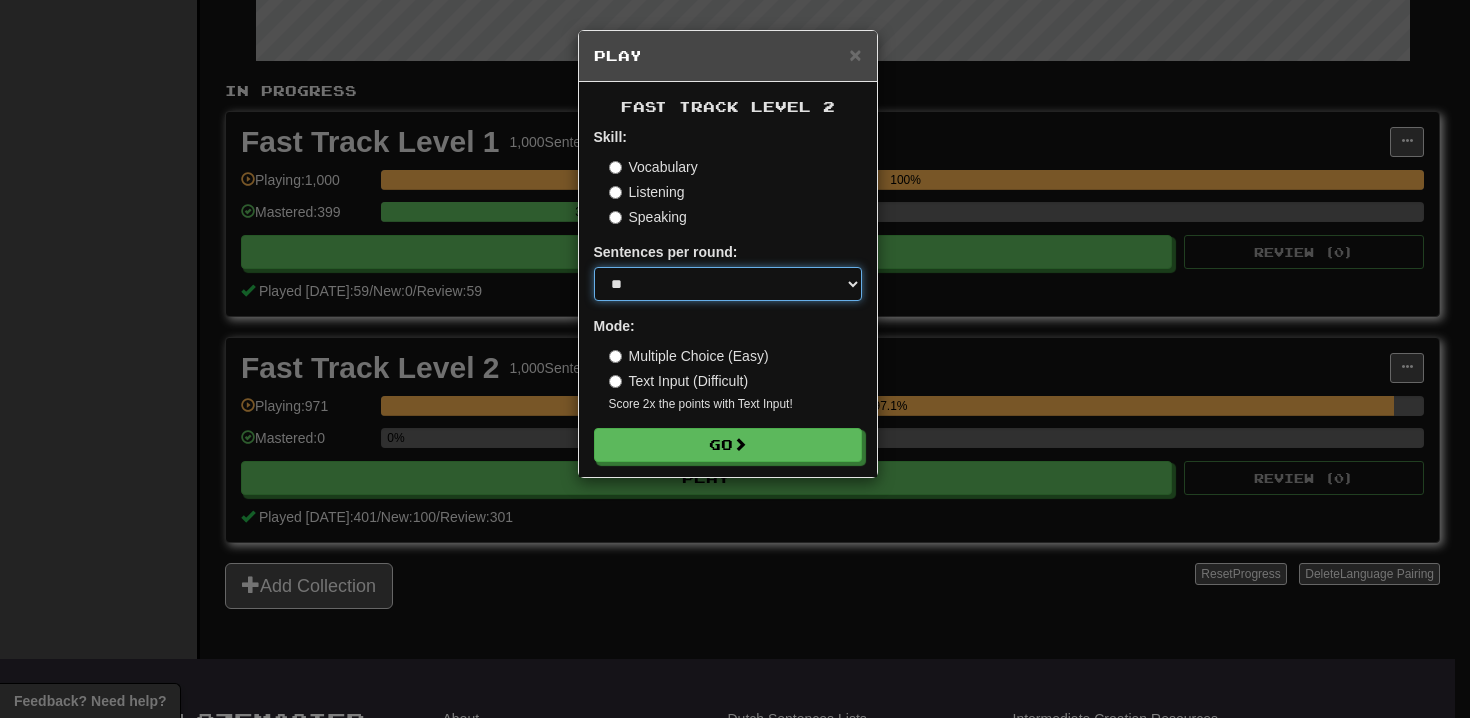 click on "* ** ** ** ** ** *** ********" at bounding box center [728, 284] 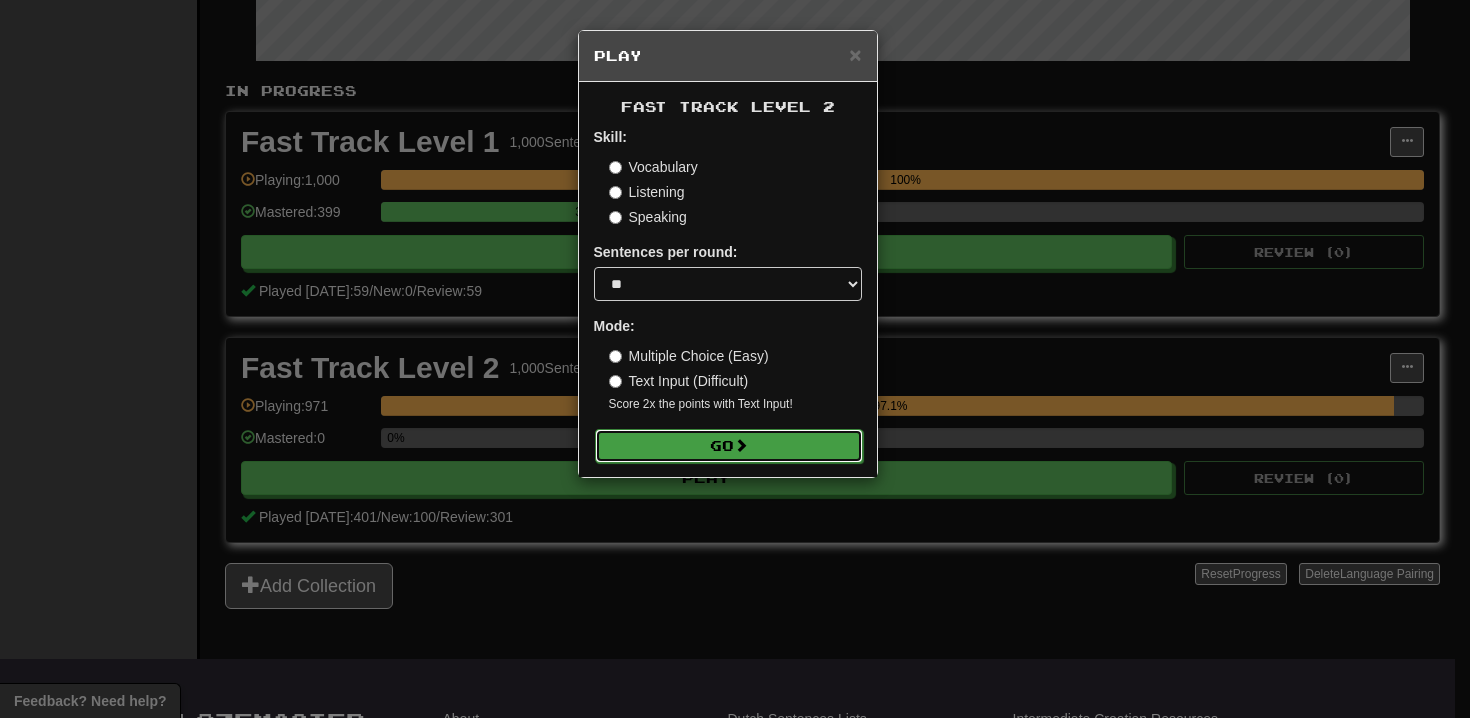 click on "Go" at bounding box center [729, 446] 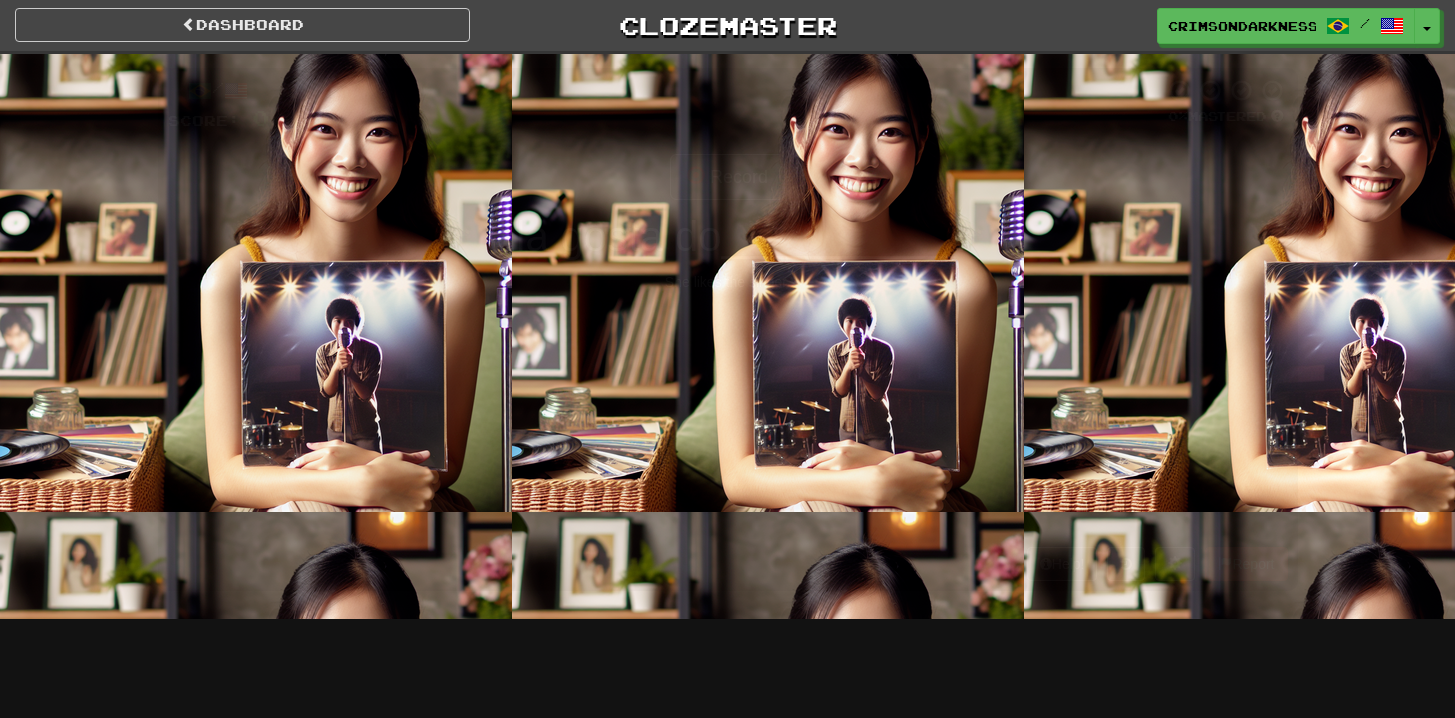 scroll, scrollTop: 0, scrollLeft: 0, axis: both 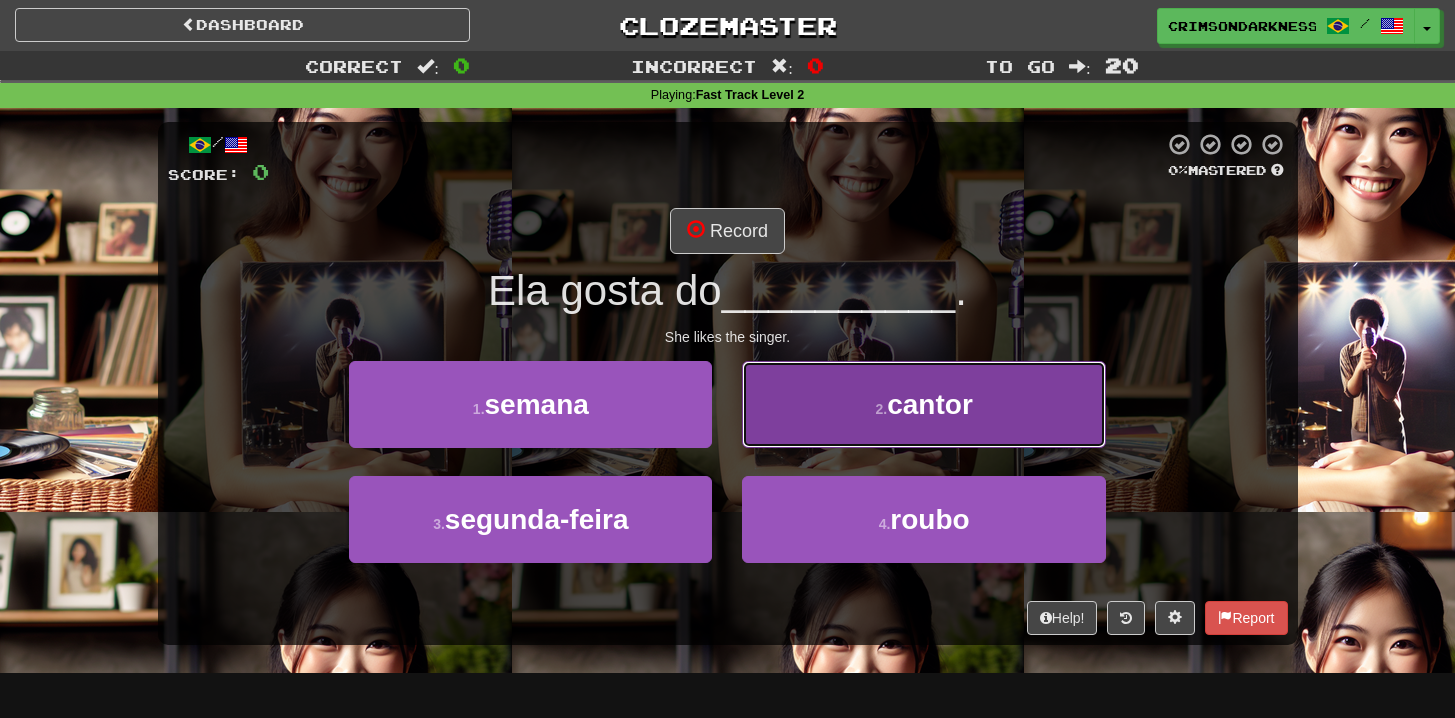 click on "2 .  cantor" at bounding box center [923, 404] 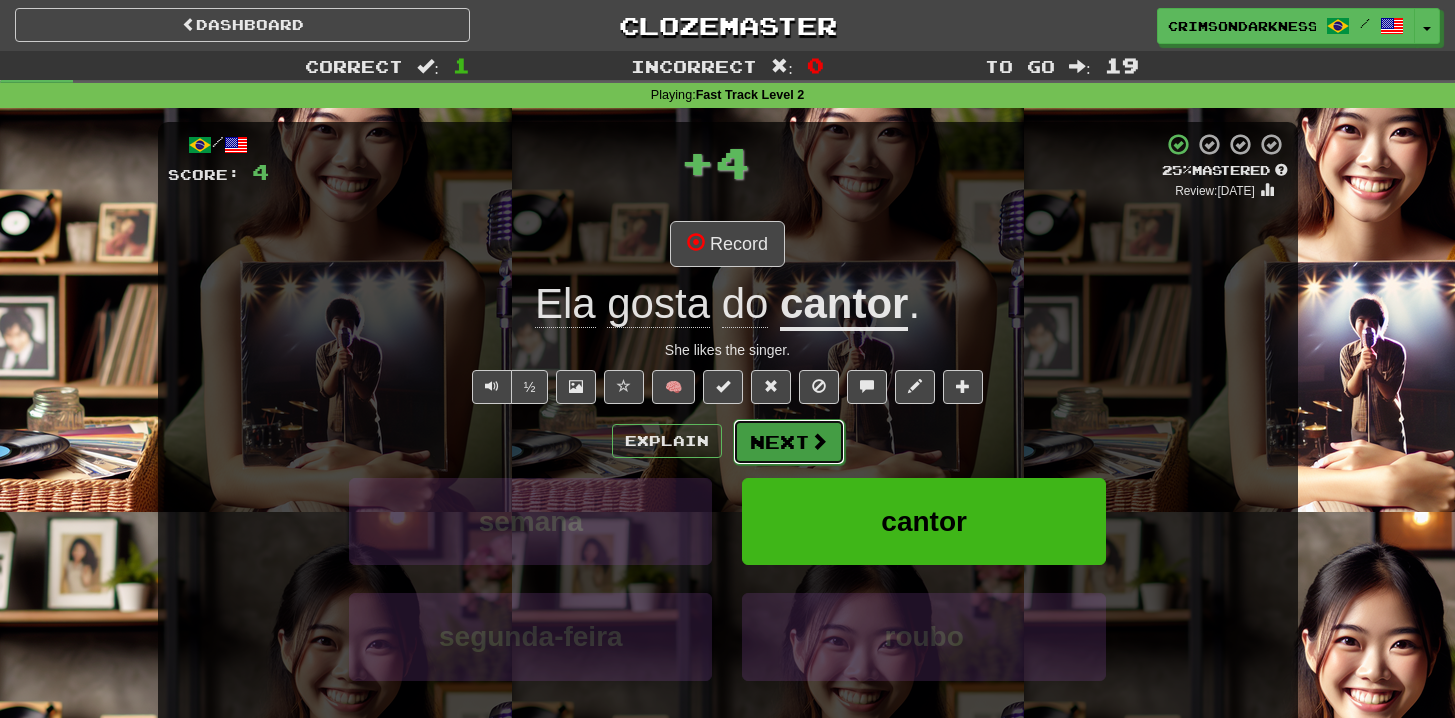 click on "Next" at bounding box center [789, 442] 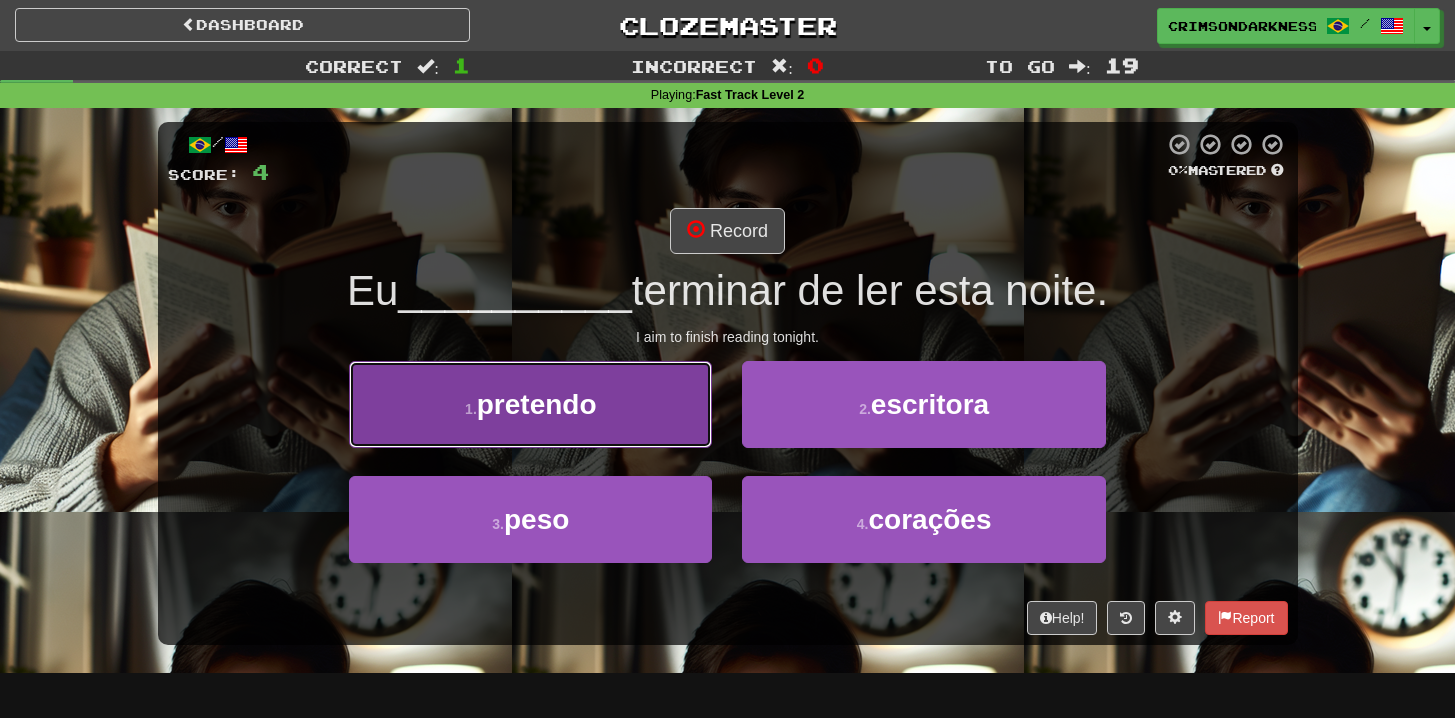 click on "1 .  pretendo" at bounding box center (530, 404) 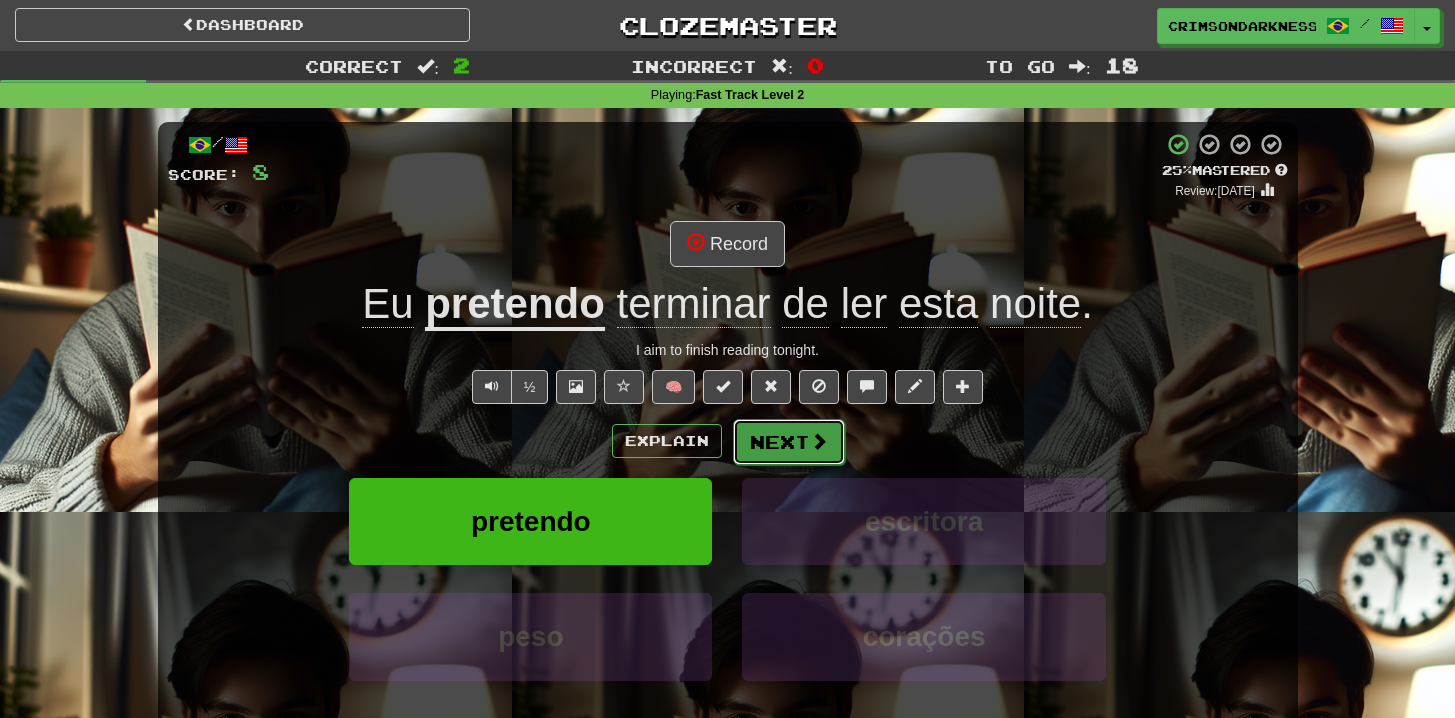 click on "Next" at bounding box center (789, 442) 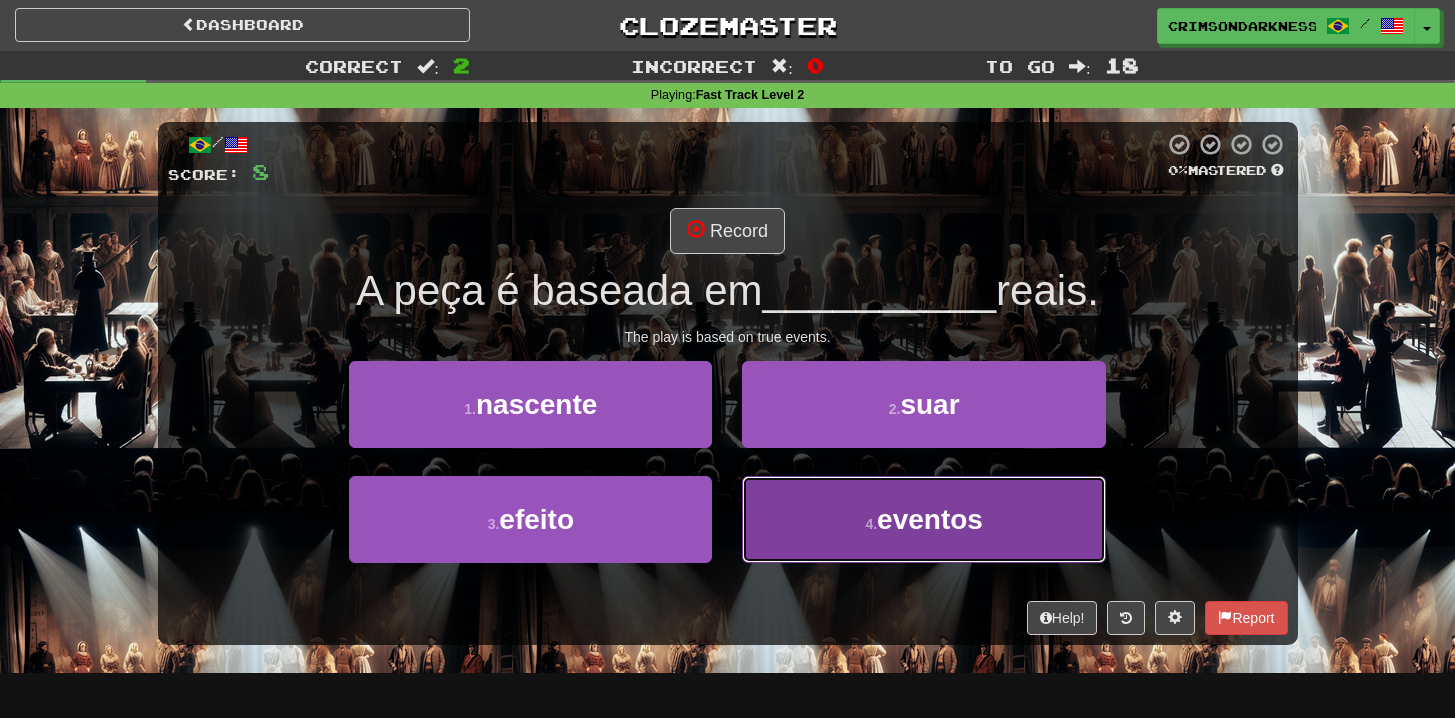 click on "4 .  eventos" at bounding box center (923, 519) 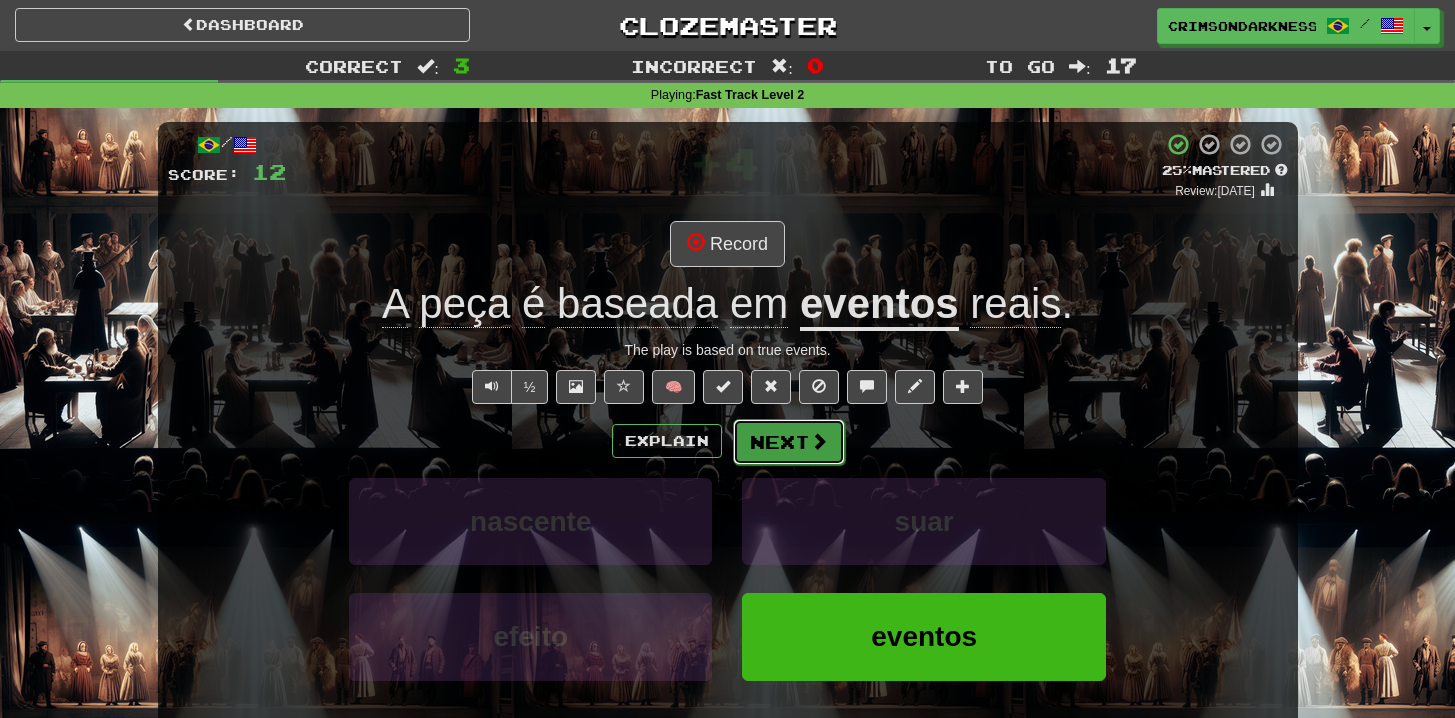 click on "Next" at bounding box center [789, 442] 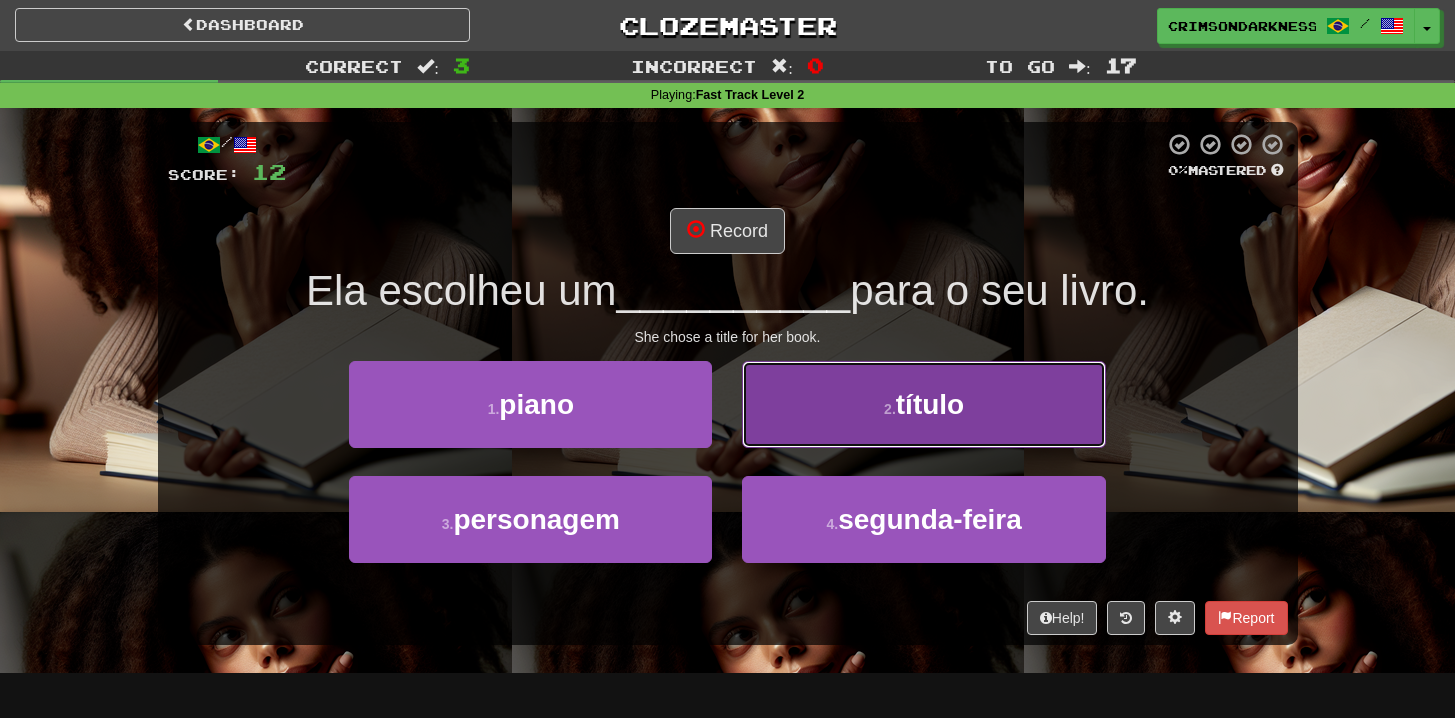click on "2 .  título" at bounding box center (923, 404) 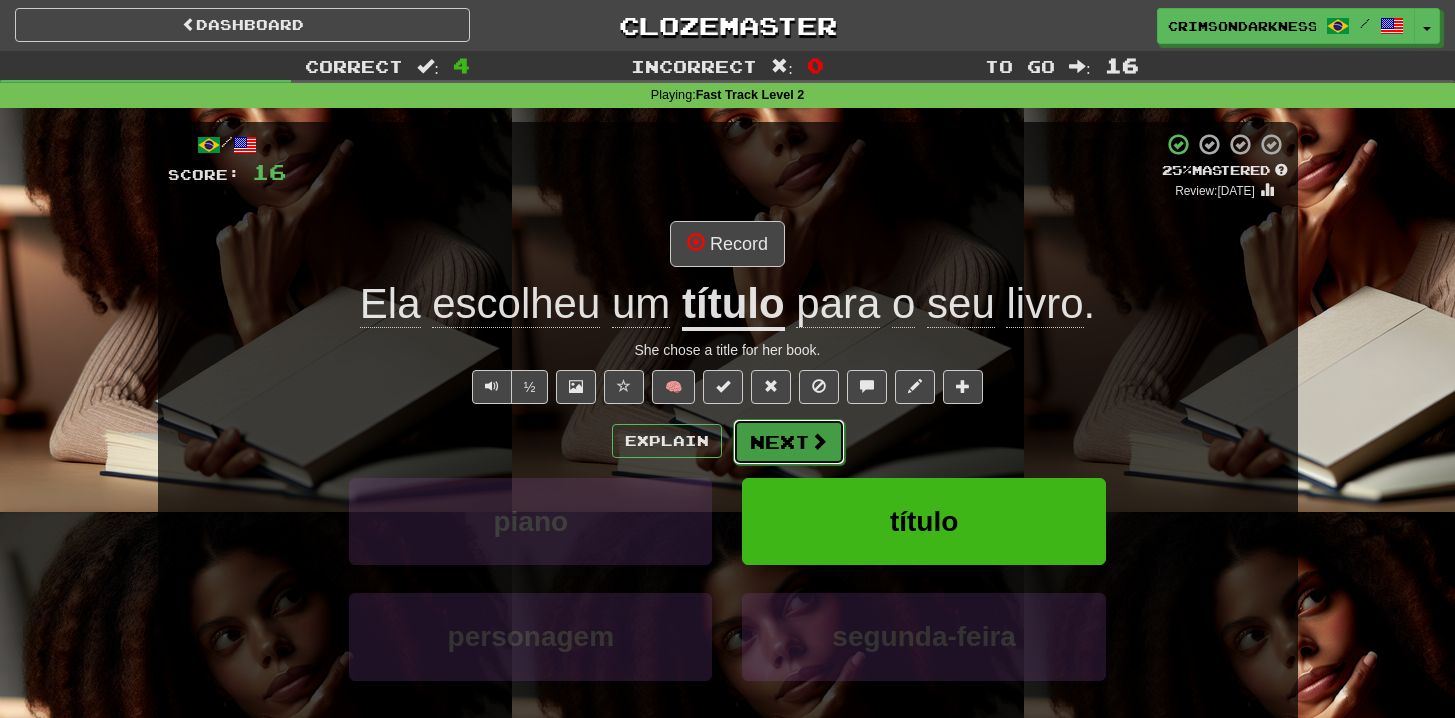 click on "Next" at bounding box center [789, 442] 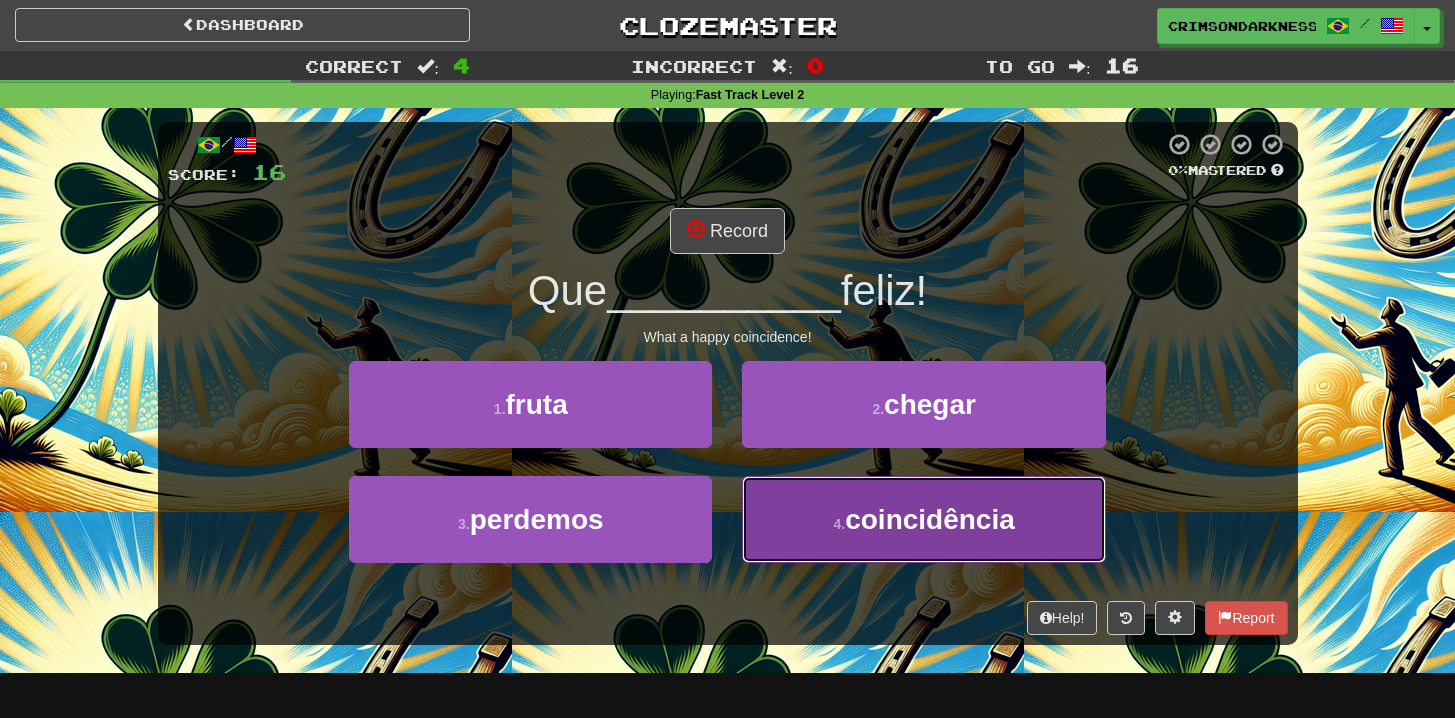 click on "4 ." at bounding box center [839, 524] 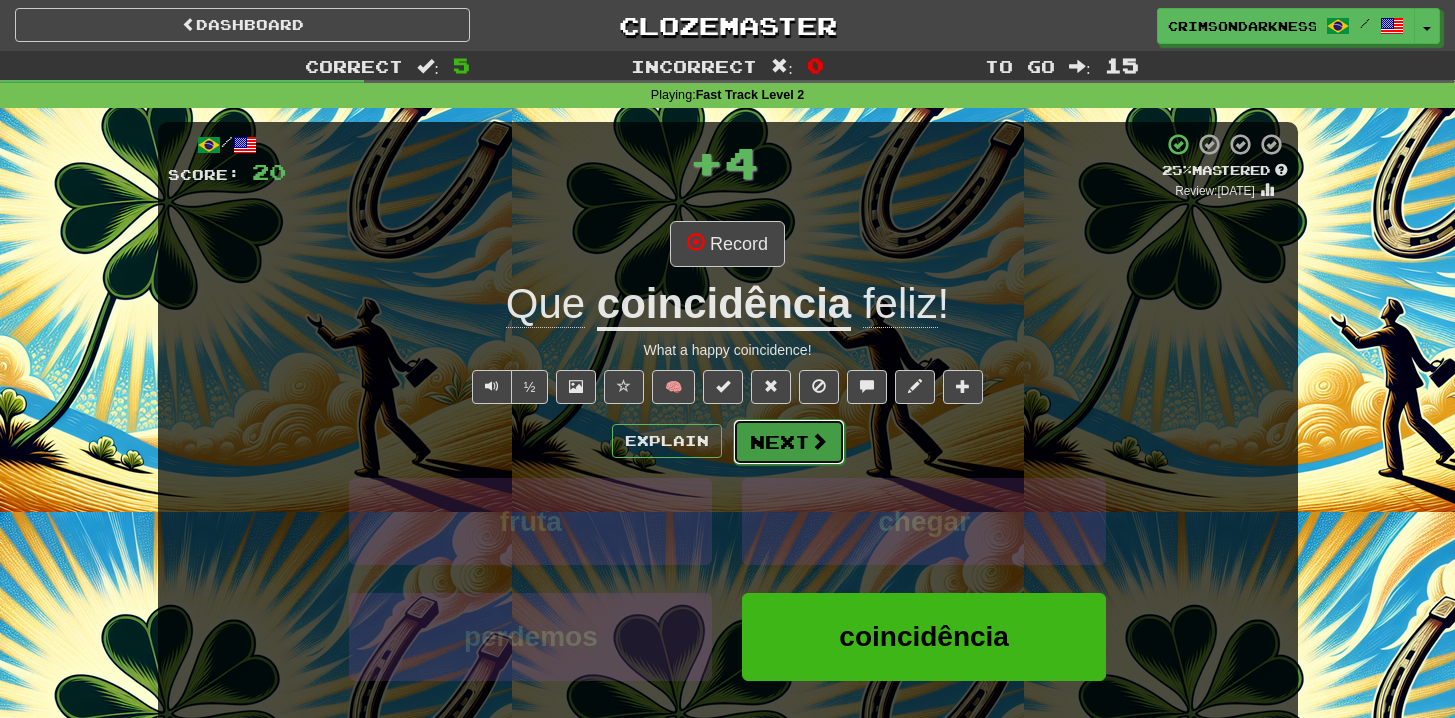 click on "Next" at bounding box center (789, 442) 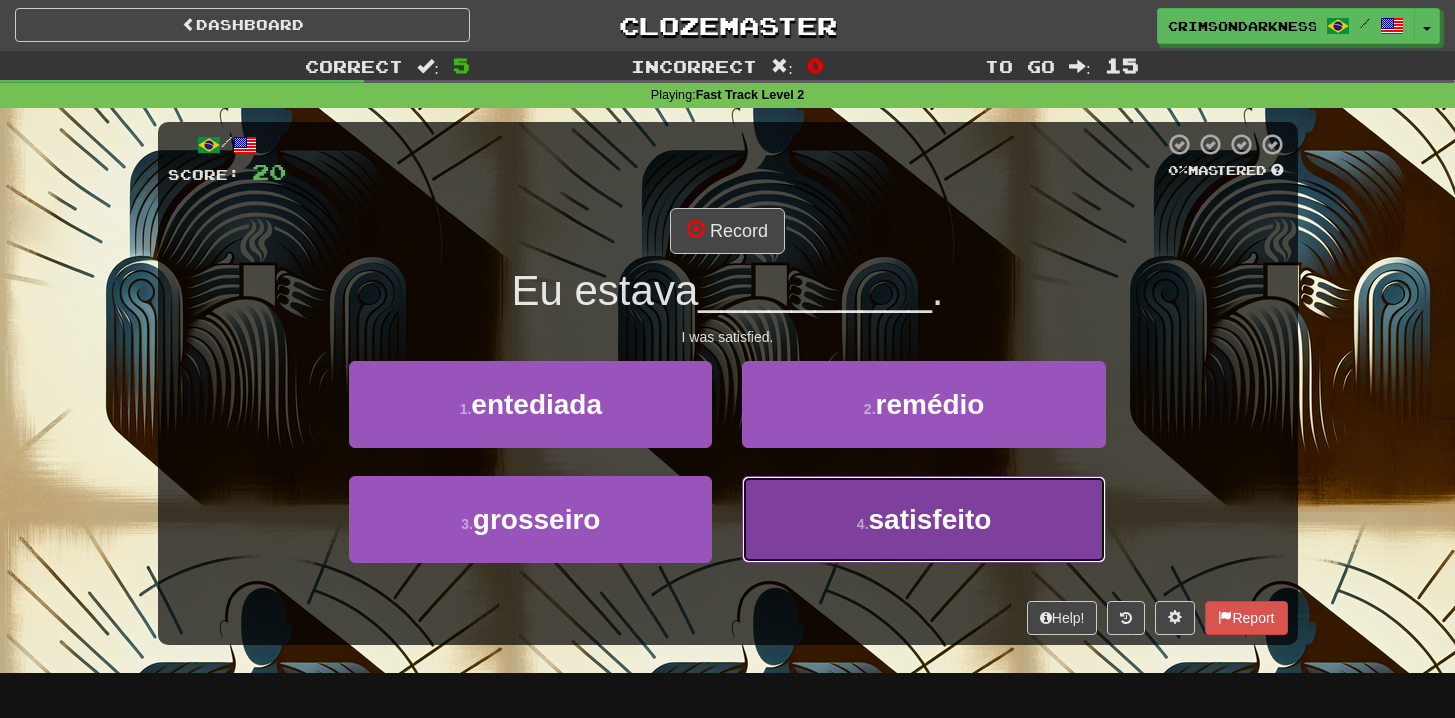 click on "4 .  satisfeito" at bounding box center (923, 519) 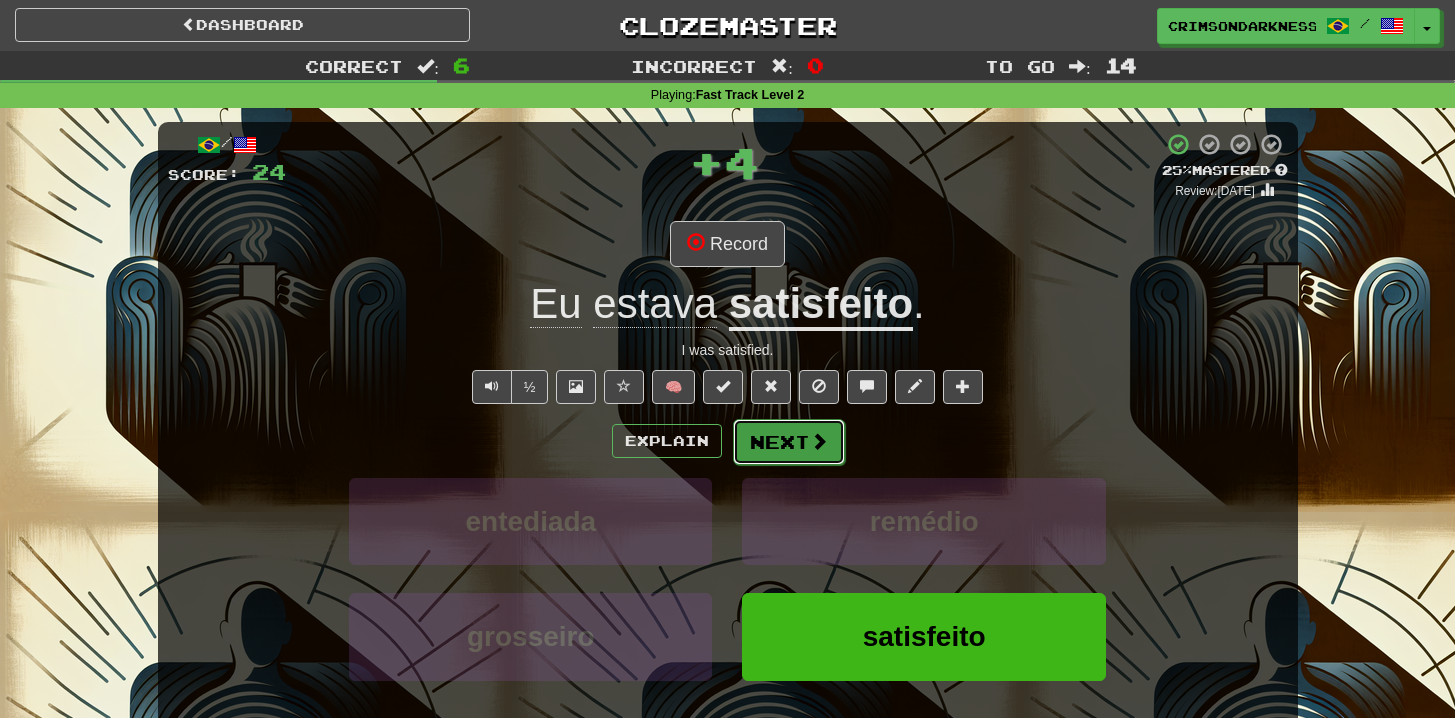 click at bounding box center (819, 441) 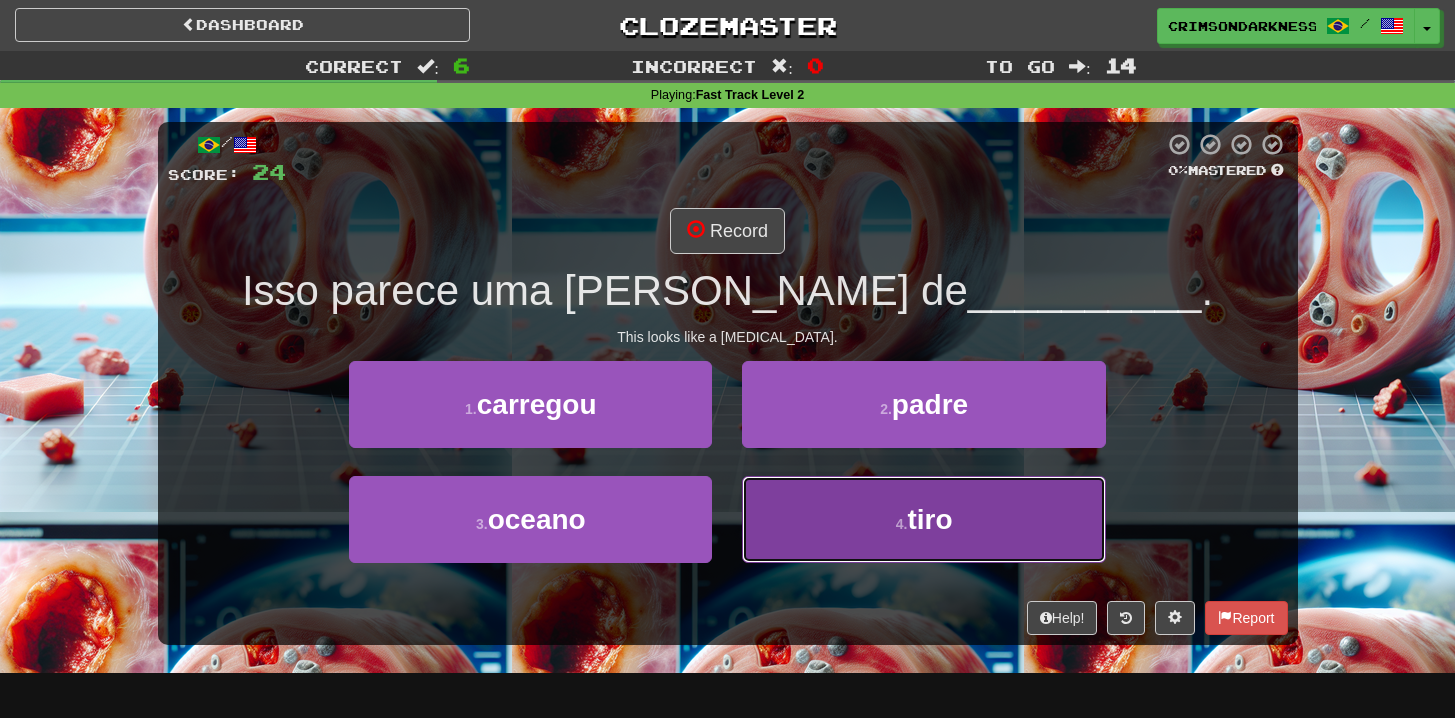 click on "4 .  tiro" at bounding box center [923, 519] 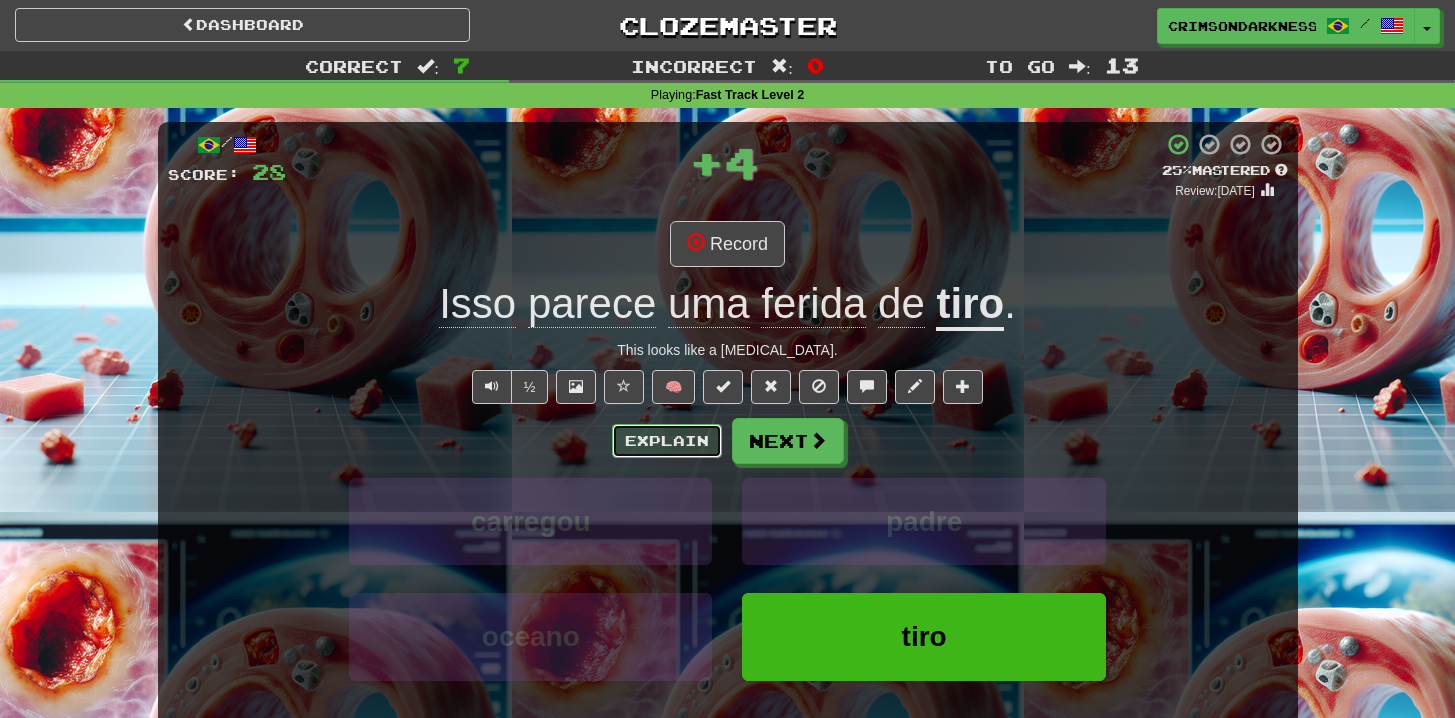 click on "Explain" at bounding box center (667, 441) 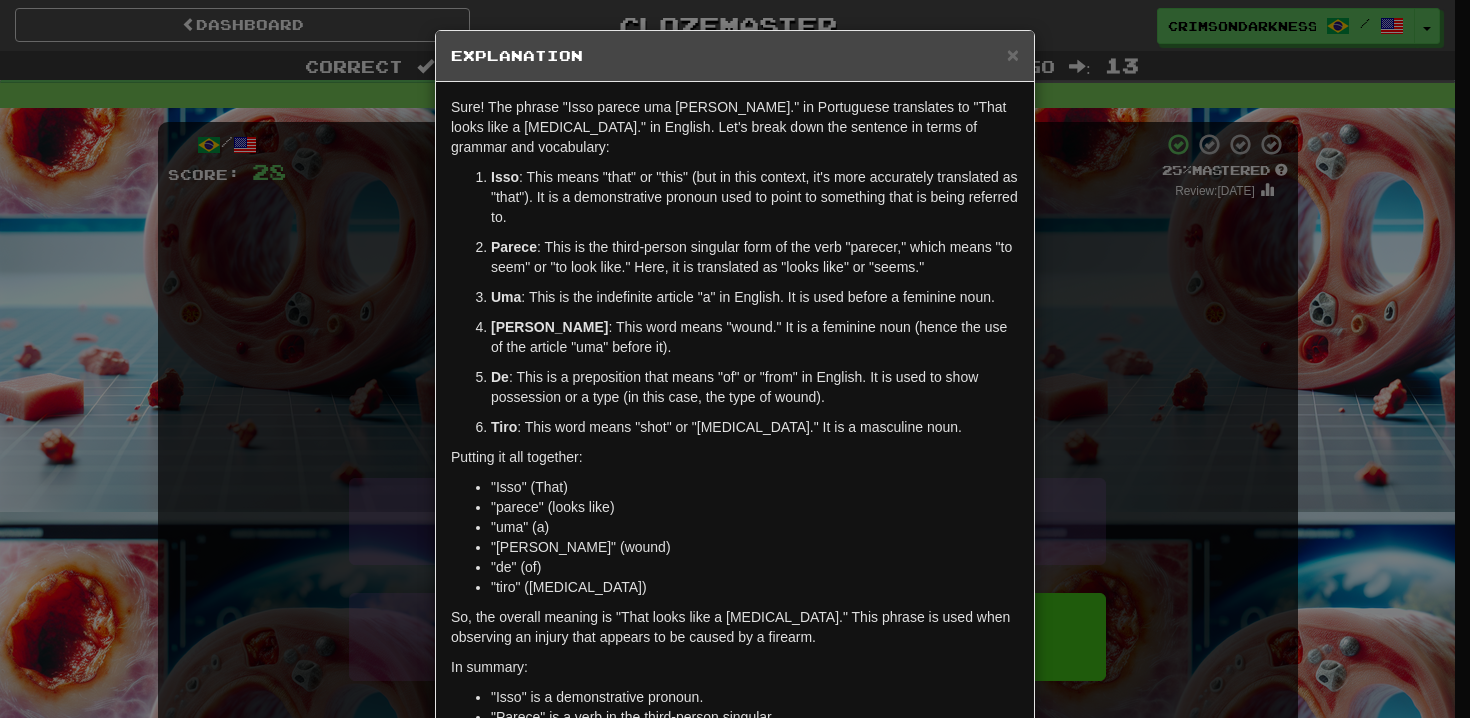 click on "× Explanation Sure! The phrase "Isso parece uma ferida de tiro." in Portuguese translates to "That looks like a gunshot wound." in English. Let's break down the sentence in terms of grammar and vocabulary:
Isso : This means "that" or "this" (but in this context, it's more accurately translated as "that"). It is a demonstrative pronoun used to point to something that is being referred to.
Parece : This is the third-person singular form of the verb "parecer," which means "to seem" or "to look like." Here, it is translated as "looks like" or "seems."
Uma : This is the indefinite article "a" in English. It is used before a feminine noun.
Ferida : This word means "wound." It is a feminine noun (hence the use of the article "uma" before it).
De : This is a preposition that means "of" or "from" in English. It is used to show possession or a type (in this case, the type of wound).
Tiro : This word means "shot" or "gunshot." It is a masculine noun.
Putting it all together:" at bounding box center (735, 359) 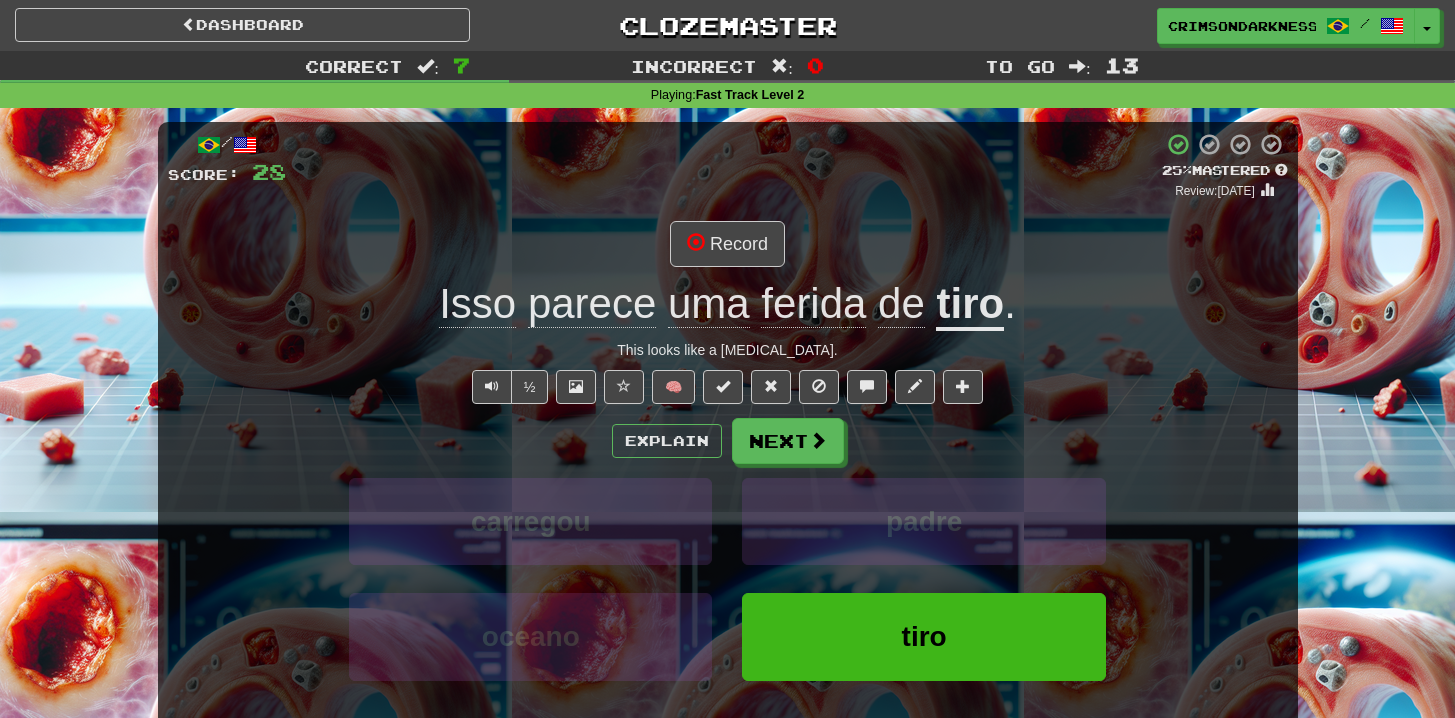 click on "Explain Next" at bounding box center [728, 441] 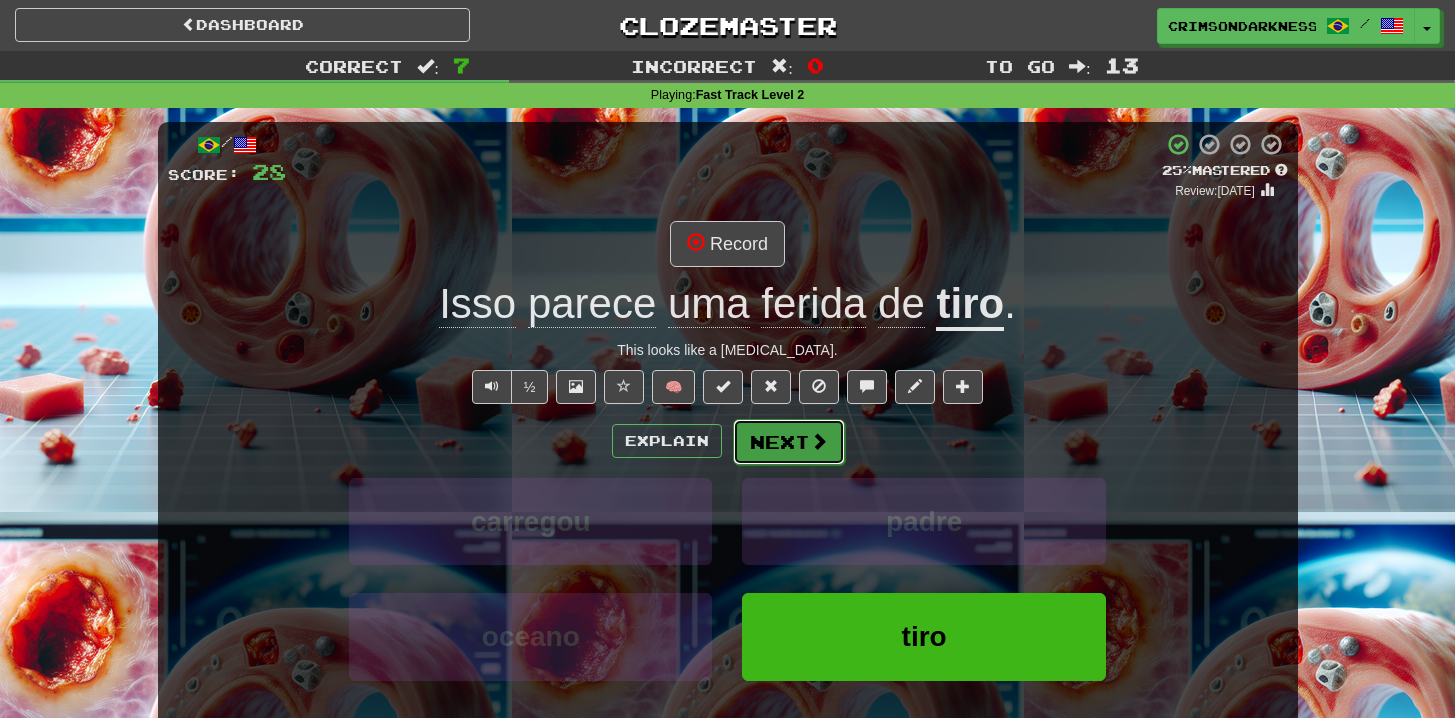 click at bounding box center [819, 441] 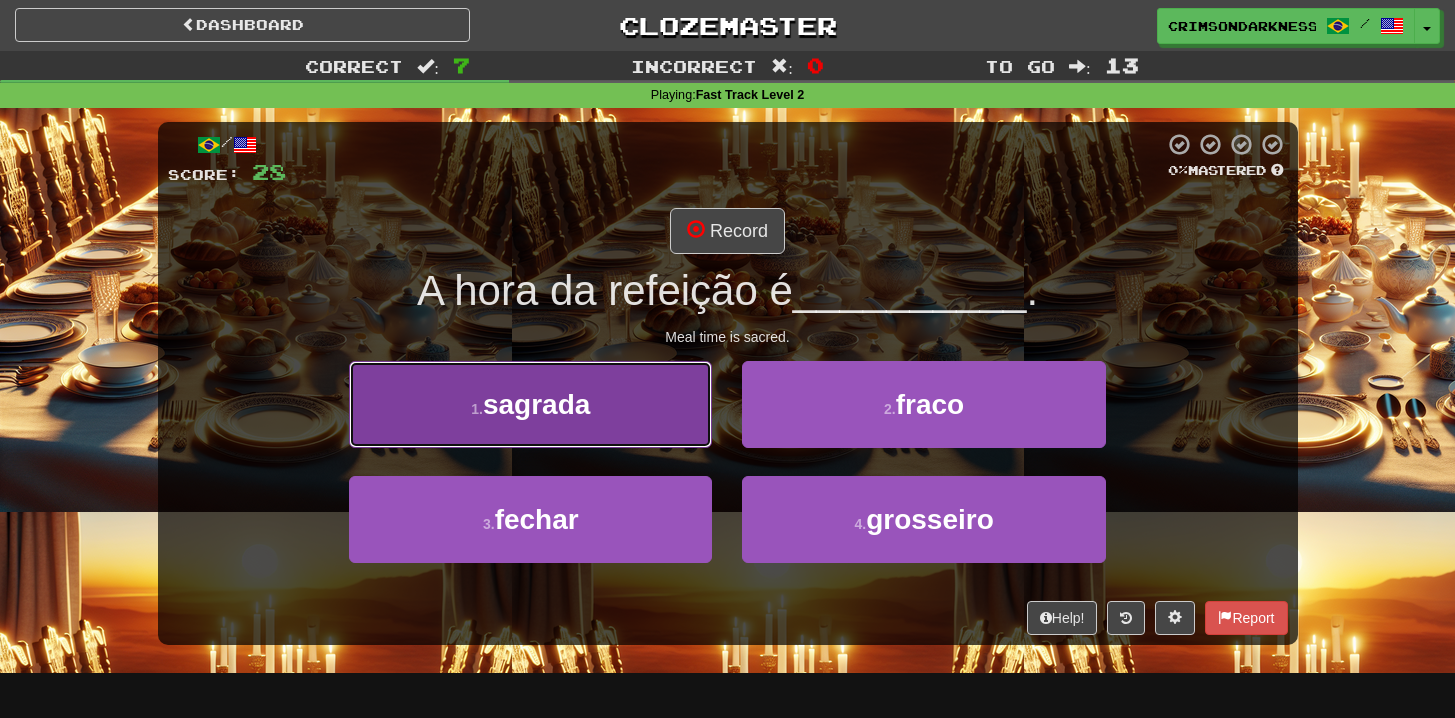 click on "1 .  sagrada" at bounding box center (530, 404) 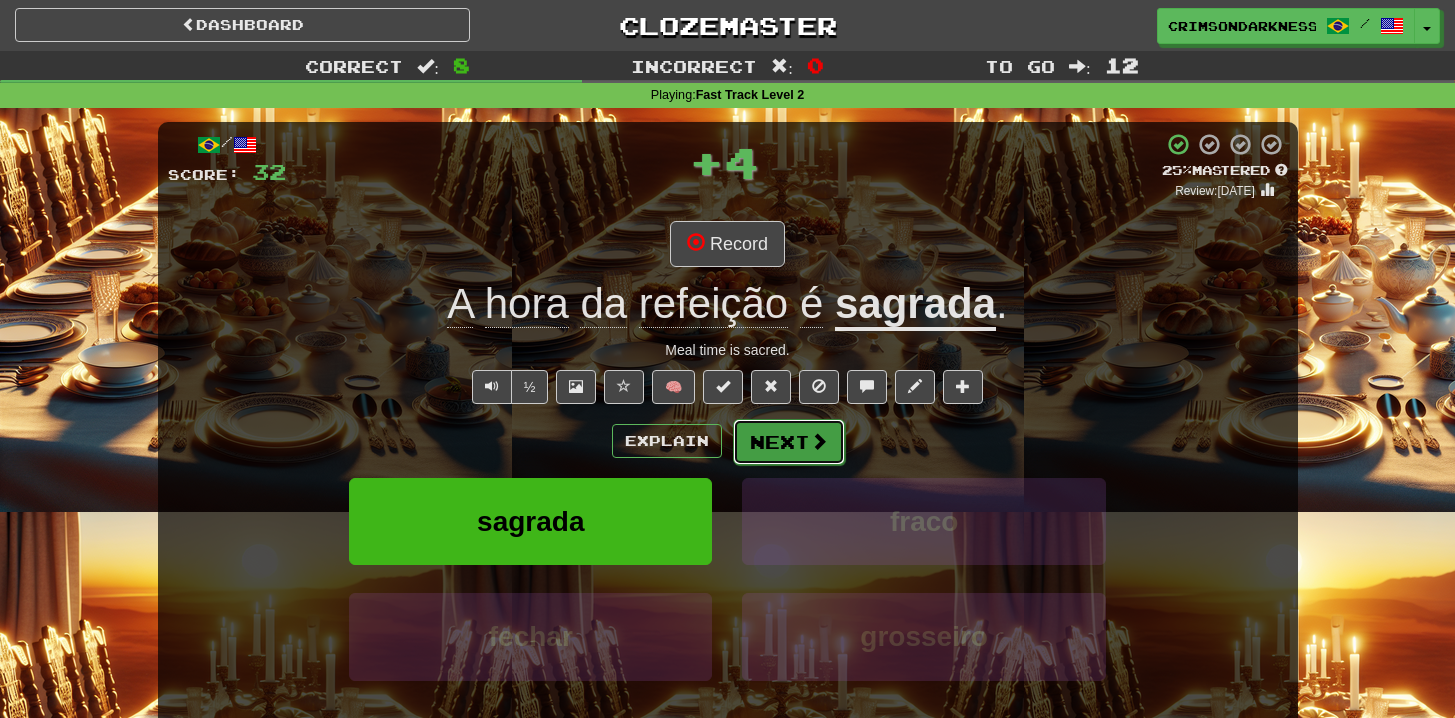 click at bounding box center [819, 441] 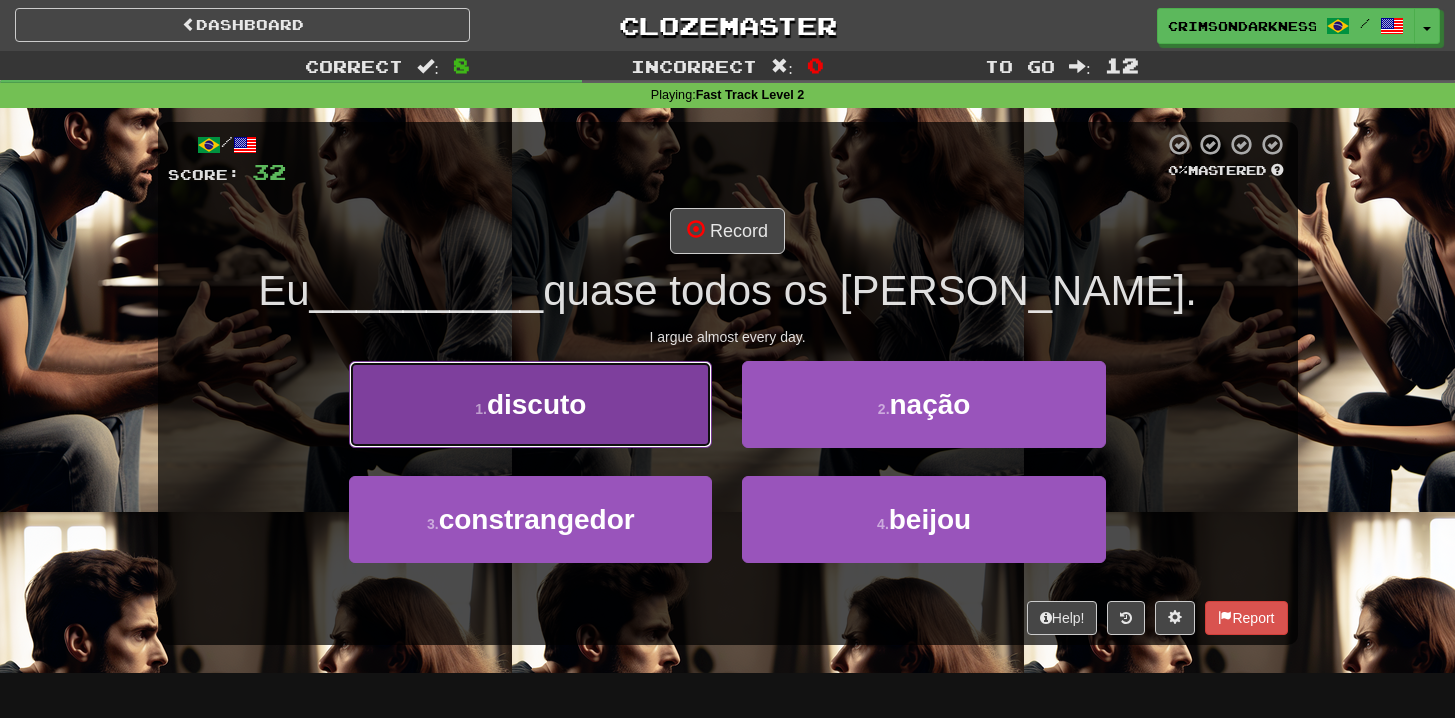 click on "1 .  discuto" at bounding box center (530, 404) 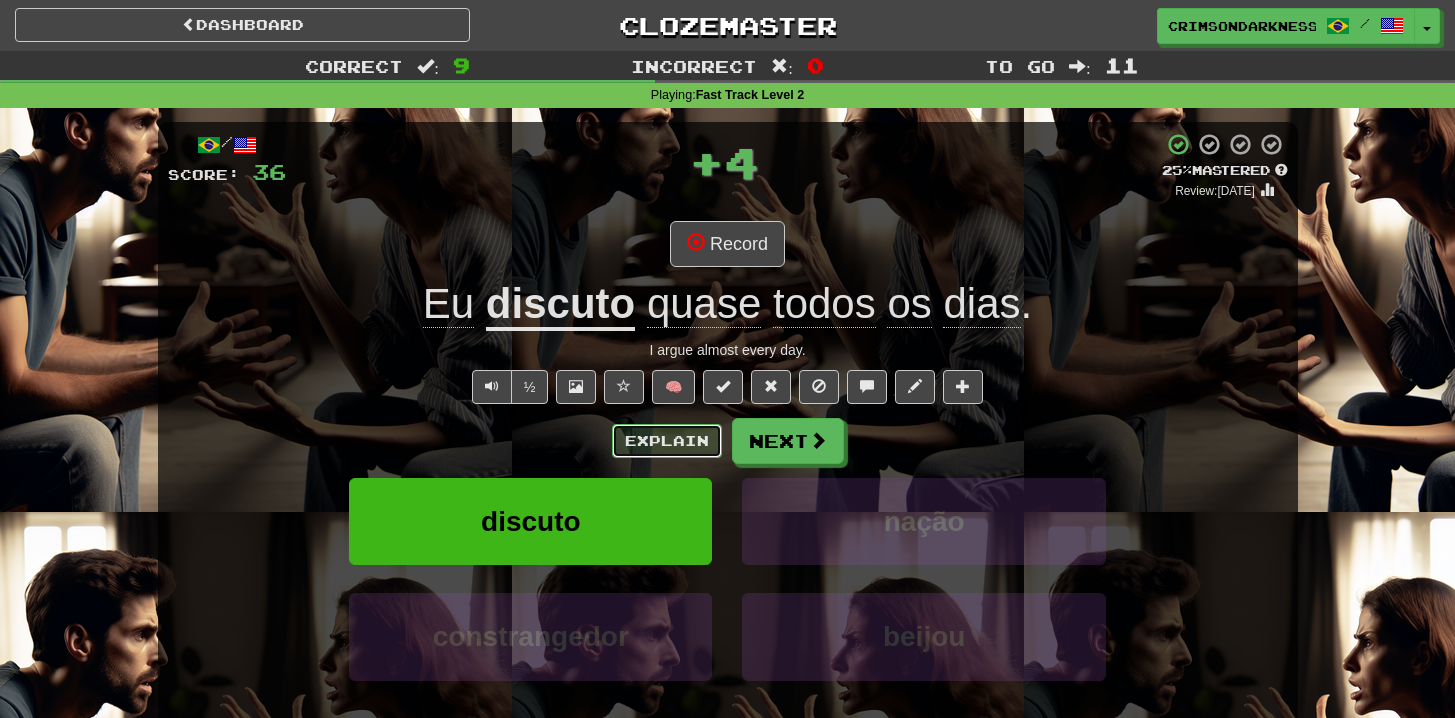 click on "Explain" at bounding box center [667, 441] 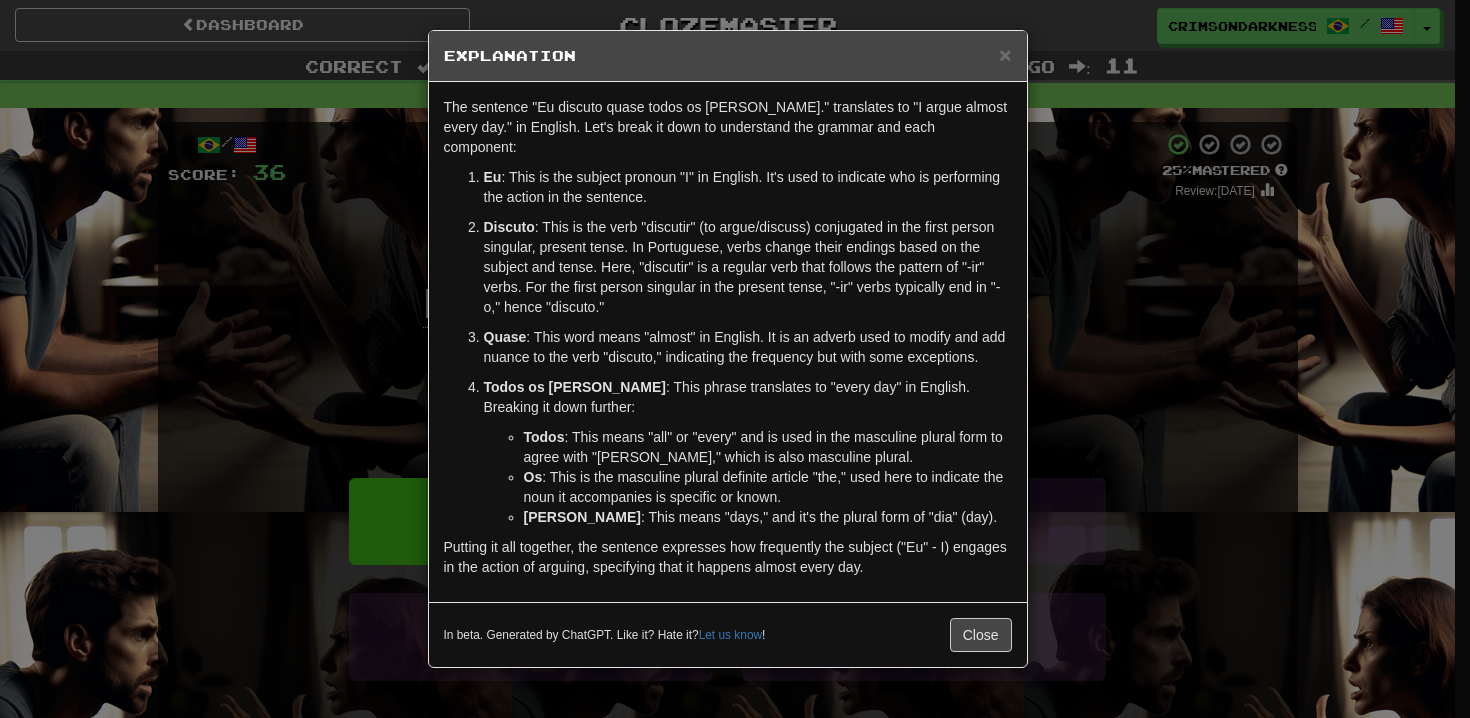 click on "× Explanation The sentence "Eu discuto quase todos os dias." translates to "I argue almost every day." in English. Let's break it down to understand the grammar and each component:
Eu : This is the subject pronoun "I" in English. It's used to indicate who is performing the action in the sentence.
Discuto : This is the verb "discutir" (to argue/discuss) conjugated in the first person singular, present tense. In Portuguese, verbs change their endings based on the subject and tense. Here, "discutir" is a regular verb that follows the pattern of "-ir" verbs. For the first person singular in the present tense, "-ir" verbs typically end in "-o," hence "discuto."
Quase : This word means "almost" in English. It is an adverb used to modify and add nuance to the verb "discuto," indicating the frequency but with some exceptions.
Todos os dias : This phrase translates to "every day" in English. Breaking it down further:
Todos
Os
Dias
Let us know ! Close" at bounding box center [735, 359] 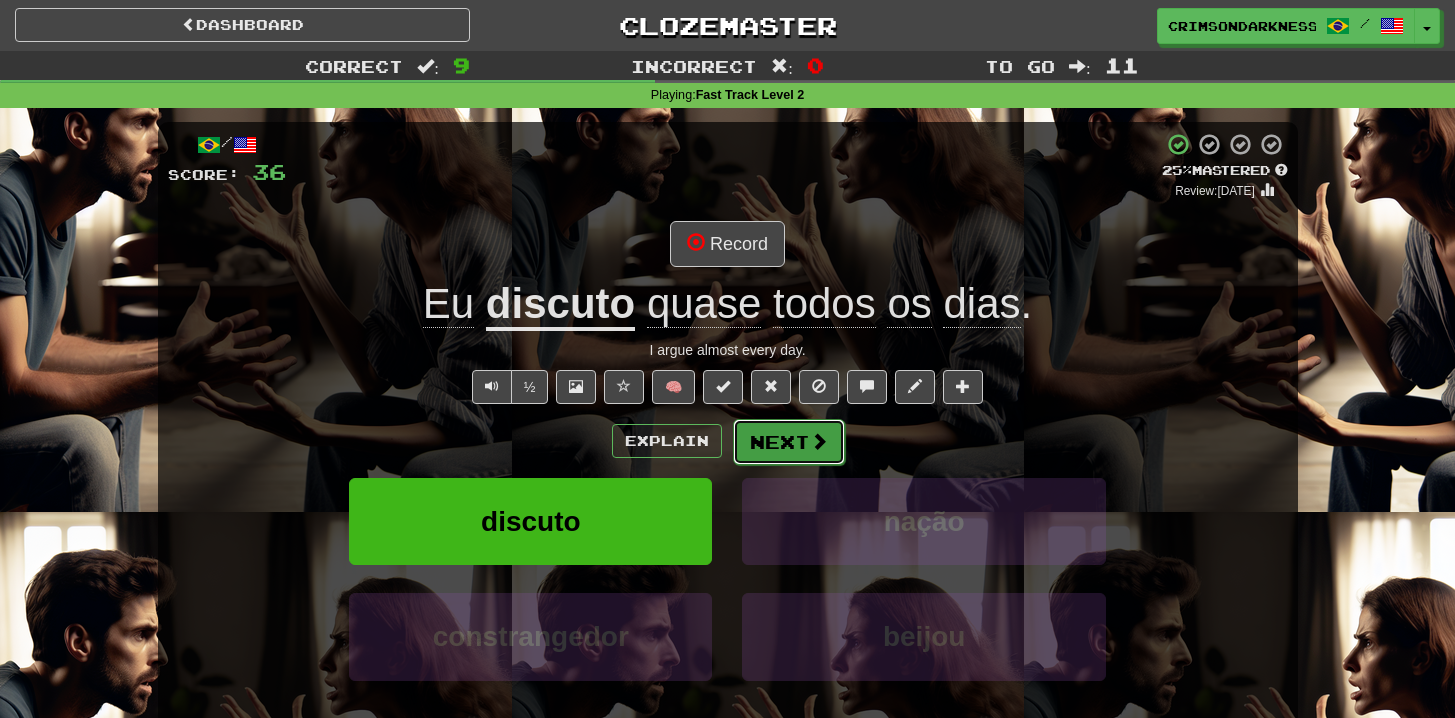 click on "Next" at bounding box center (789, 442) 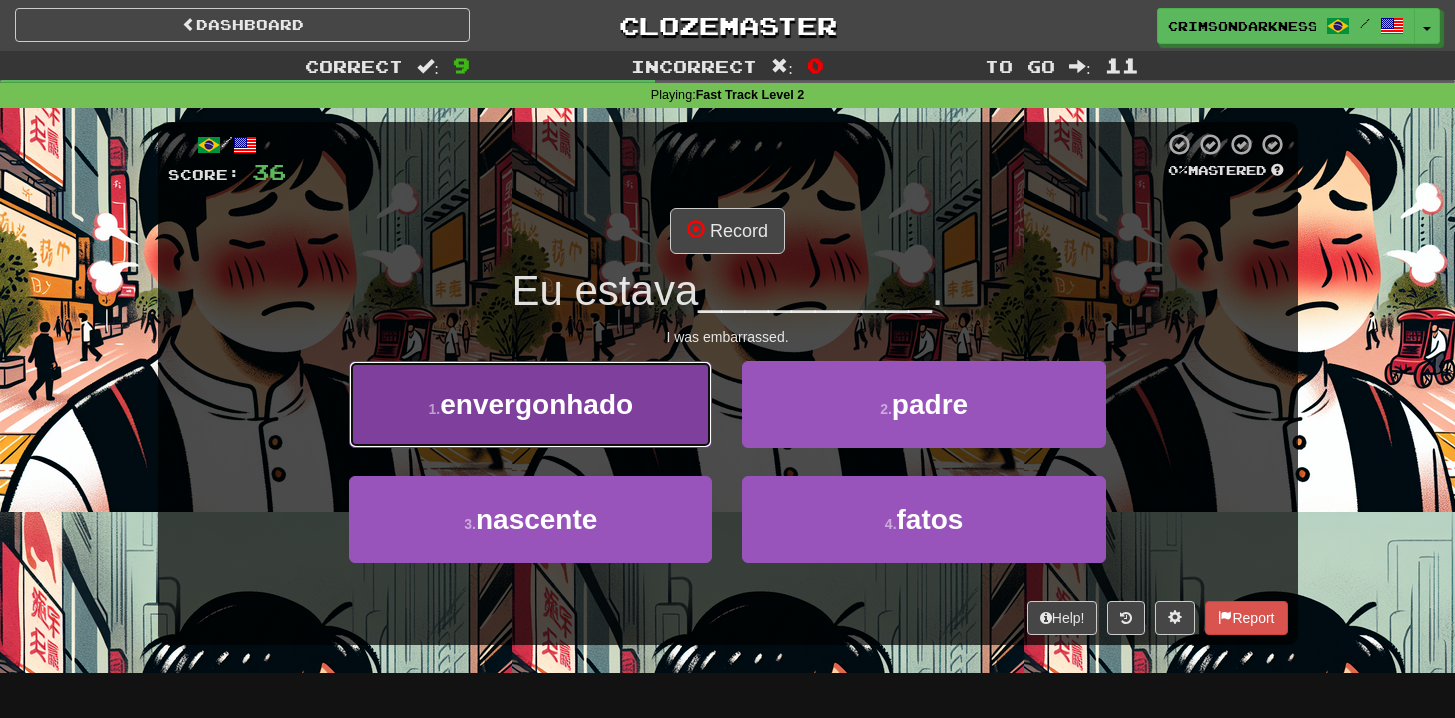 click on "1 .  envergonhado" at bounding box center (530, 404) 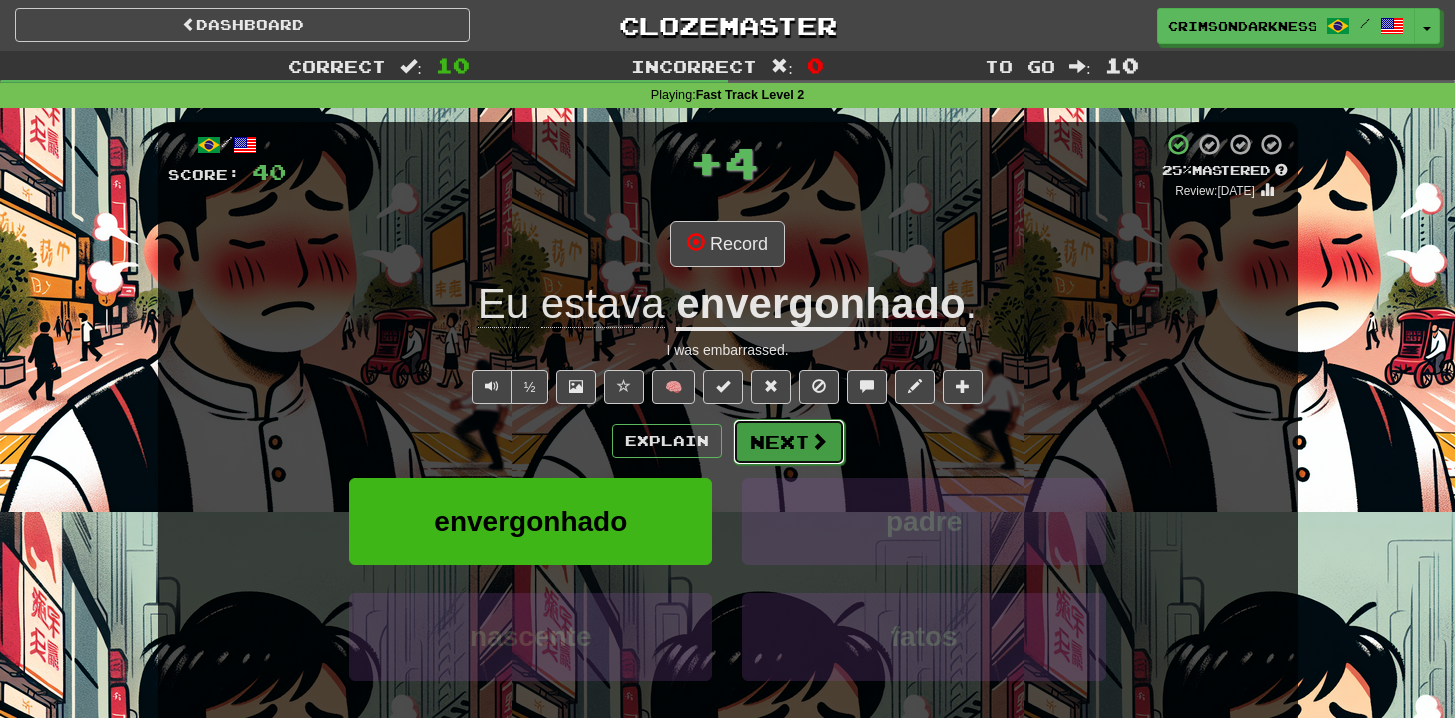 click at bounding box center (819, 441) 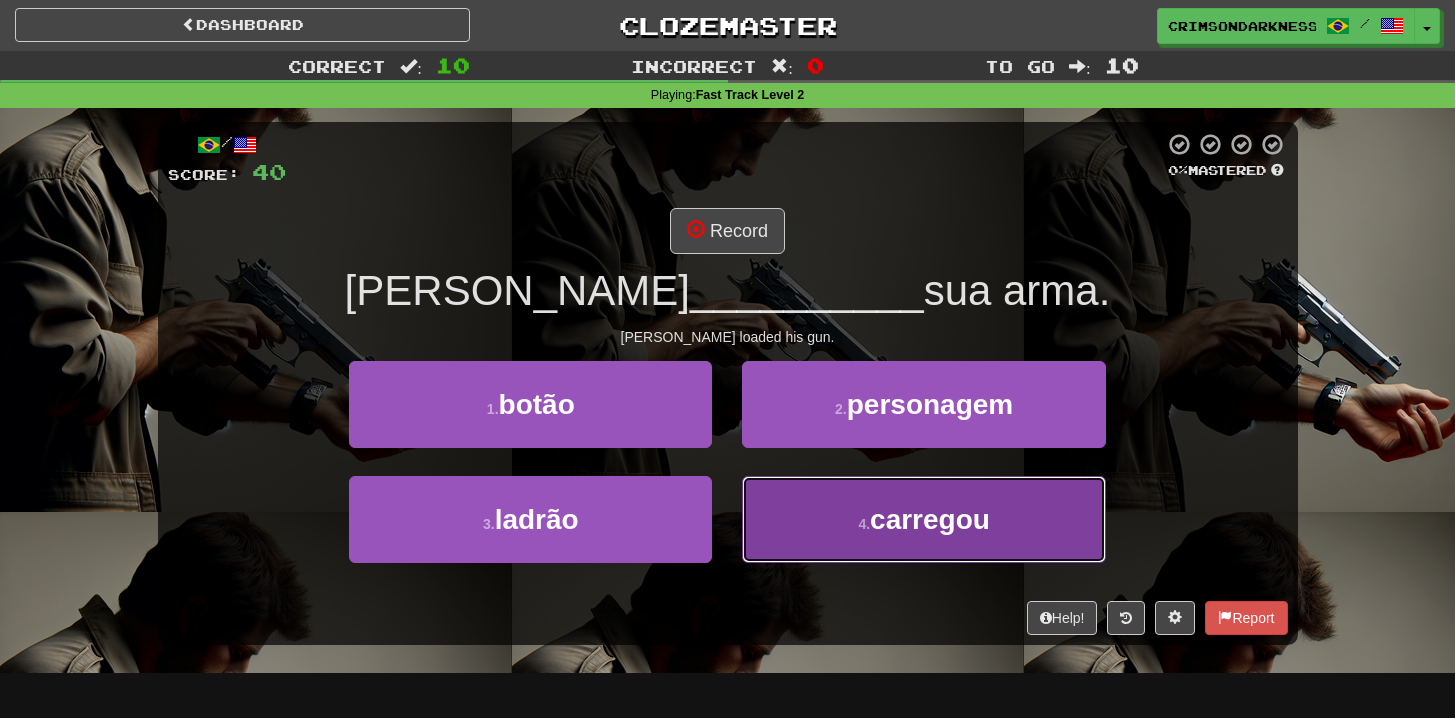 click on "4 .  carregou" at bounding box center [923, 519] 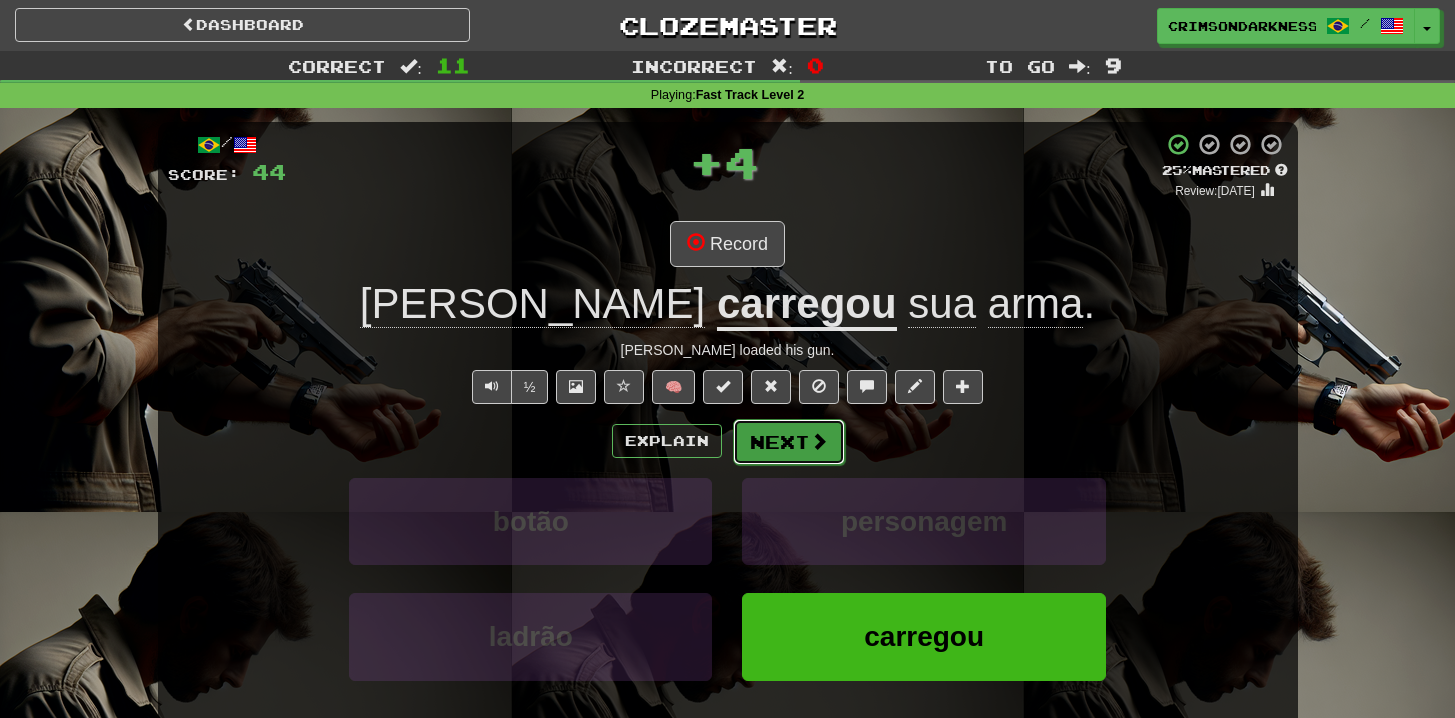 click at bounding box center (819, 441) 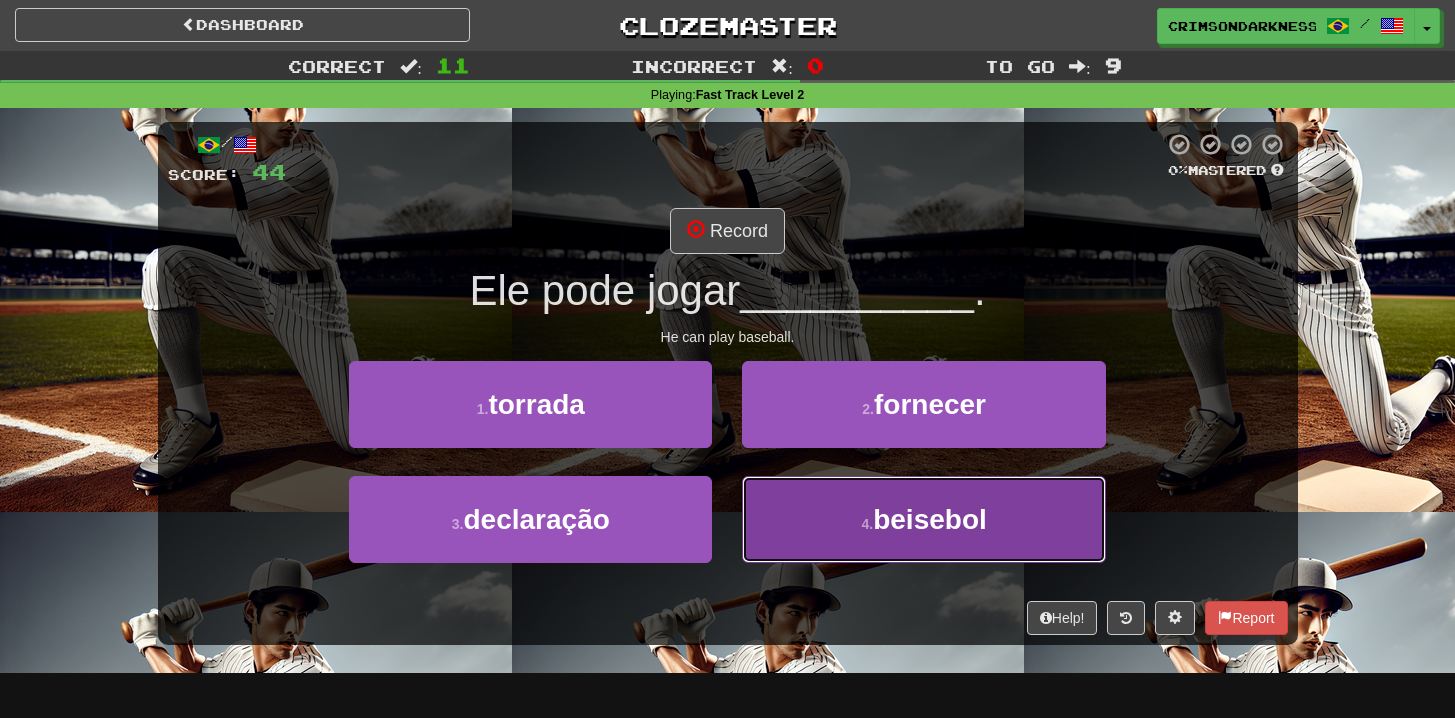 click on "4 .  beisebol" at bounding box center [923, 519] 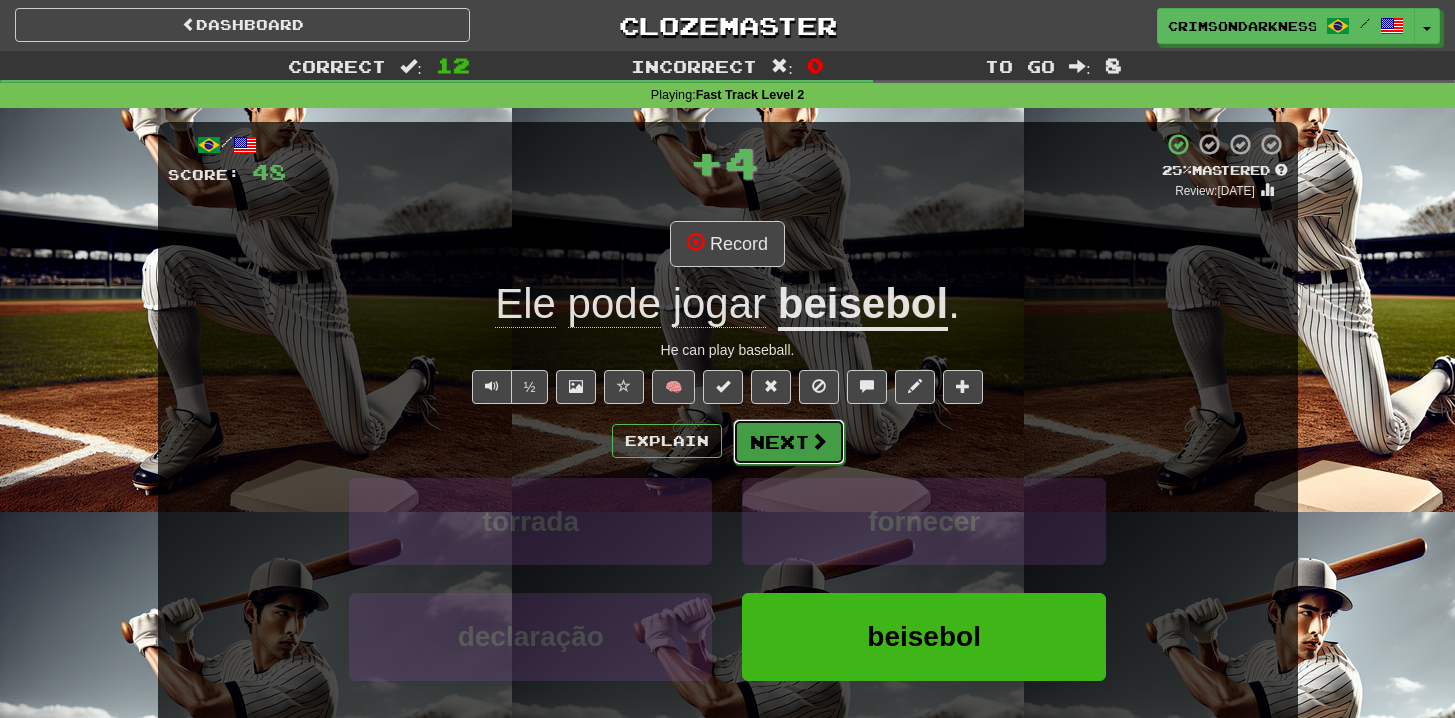 click on "Next" at bounding box center (789, 442) 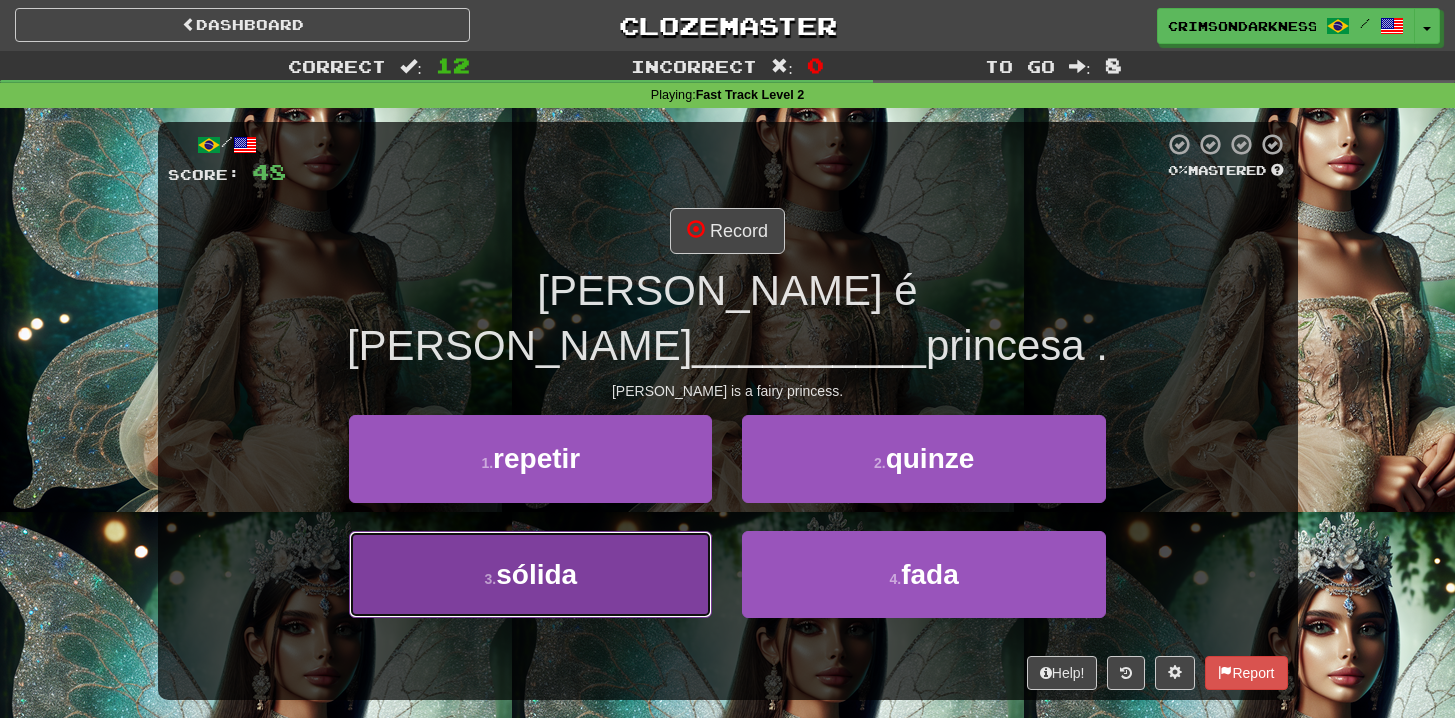 click on "3 .  sólida" at bounding box center (530, 574) 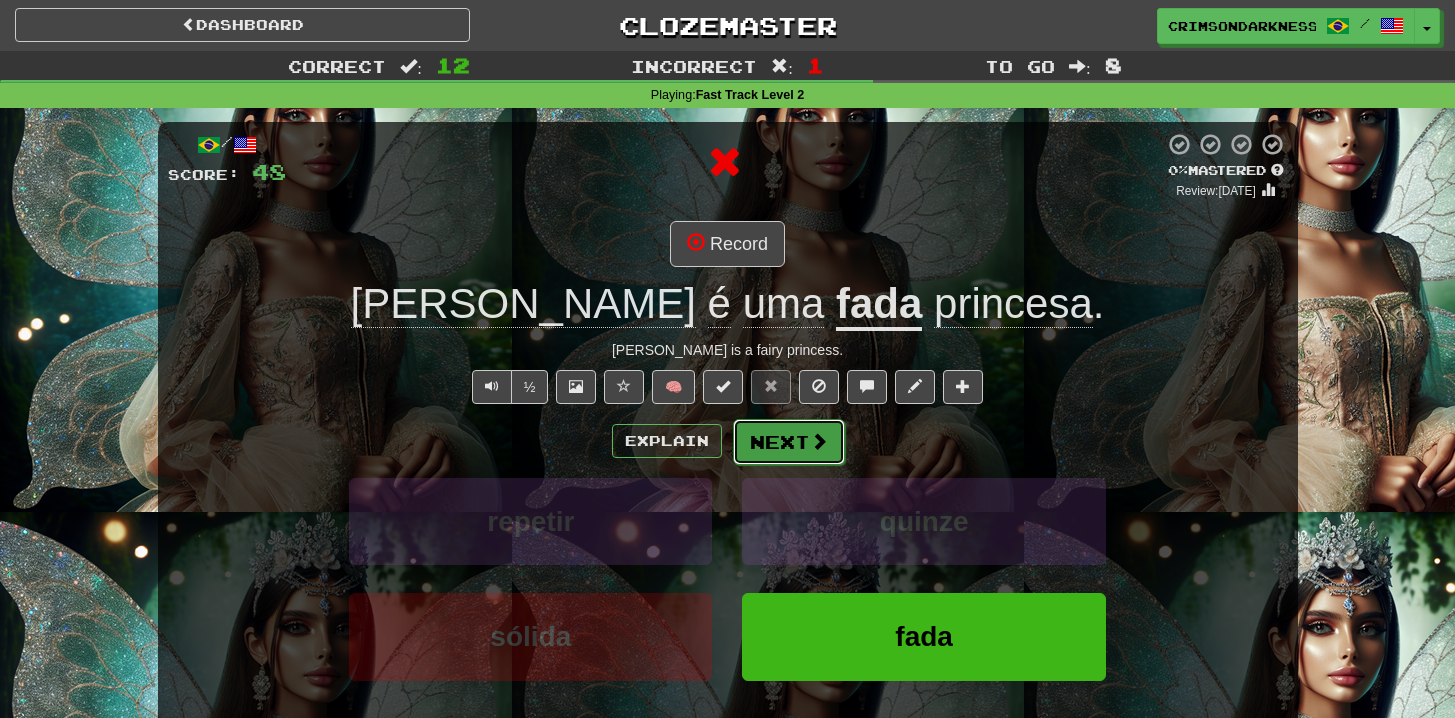 click on "Next" at bounding box center [789, 442] 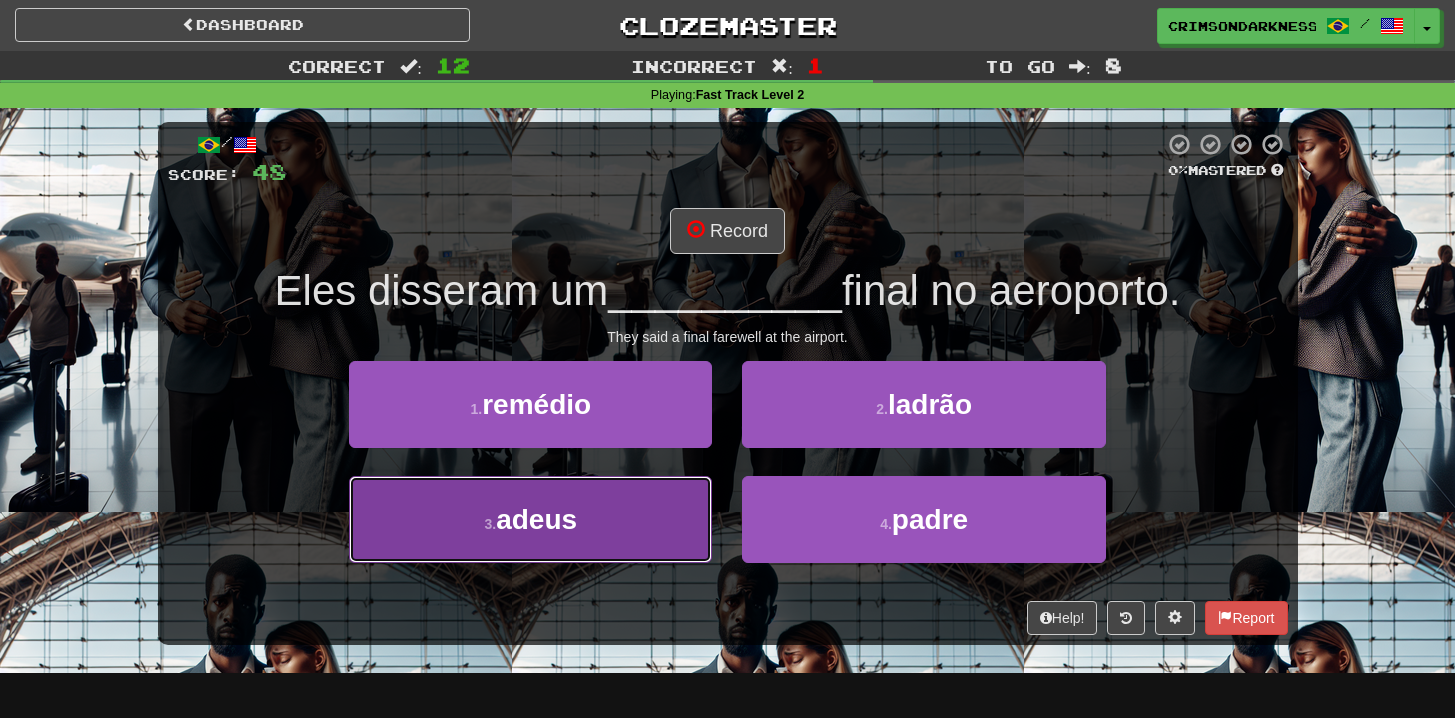 click on "3 .  adeus" at bounding box center (530, 519) 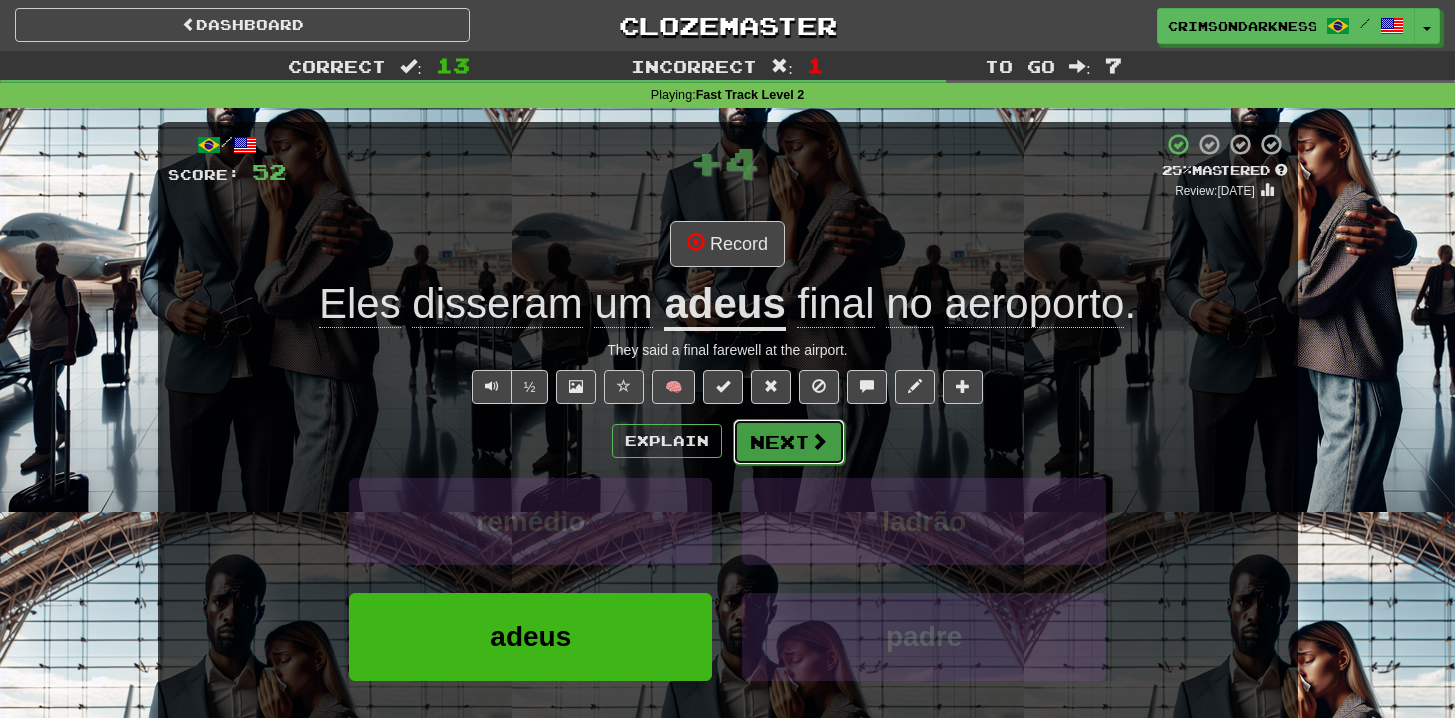 click at bounding box center (819, 441) 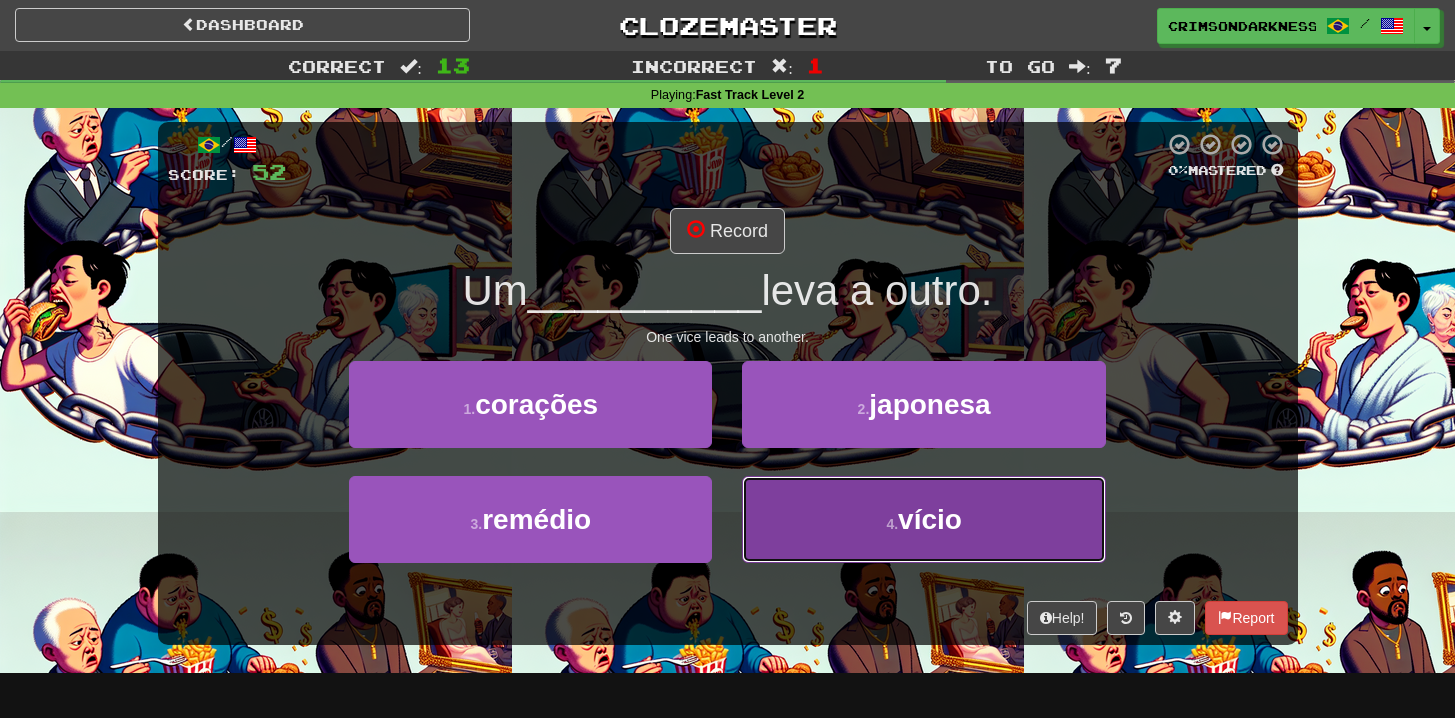 click on "4 .  vício" at bounding box center [923, 519] 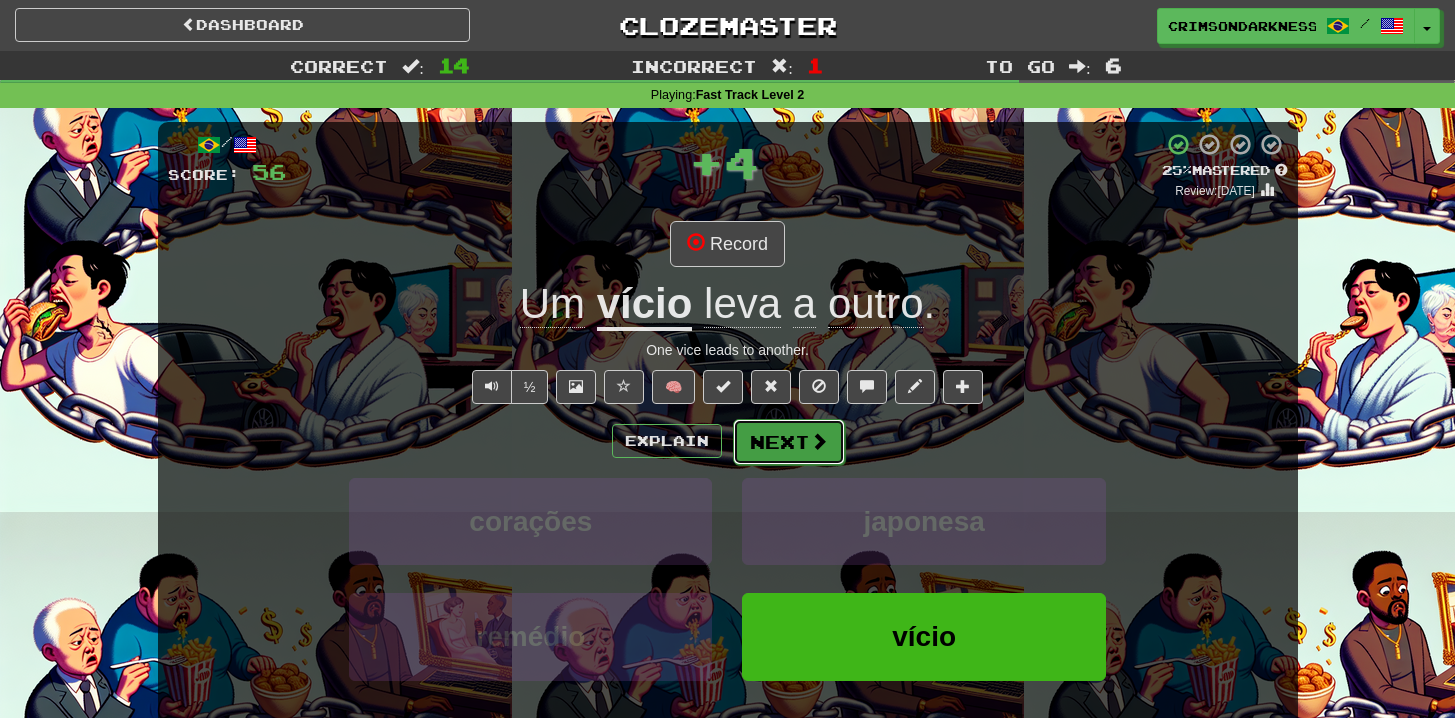 click on "Next" at bounding box center (789, 442) 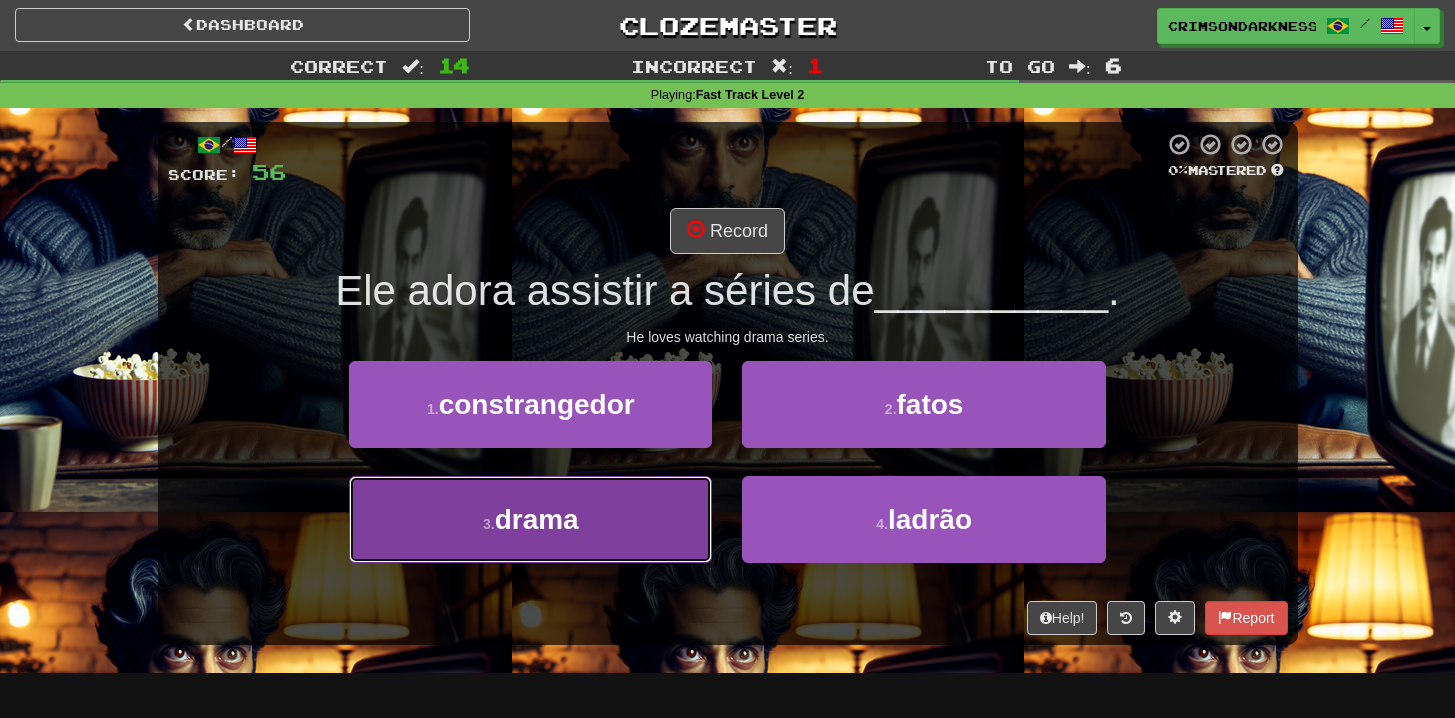 click on "3 .  drama" at bounding box center [530, 519] 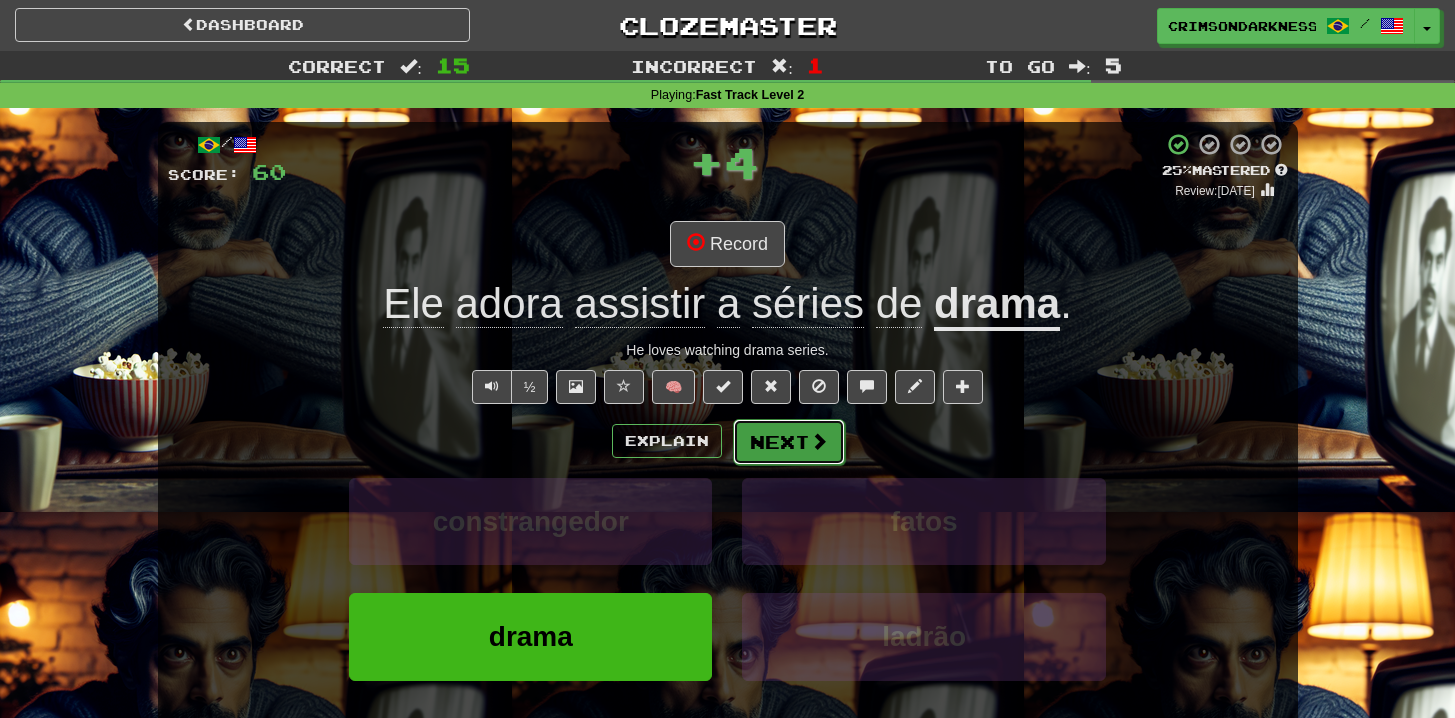 click on "Next" at bounding box center (789, 442) 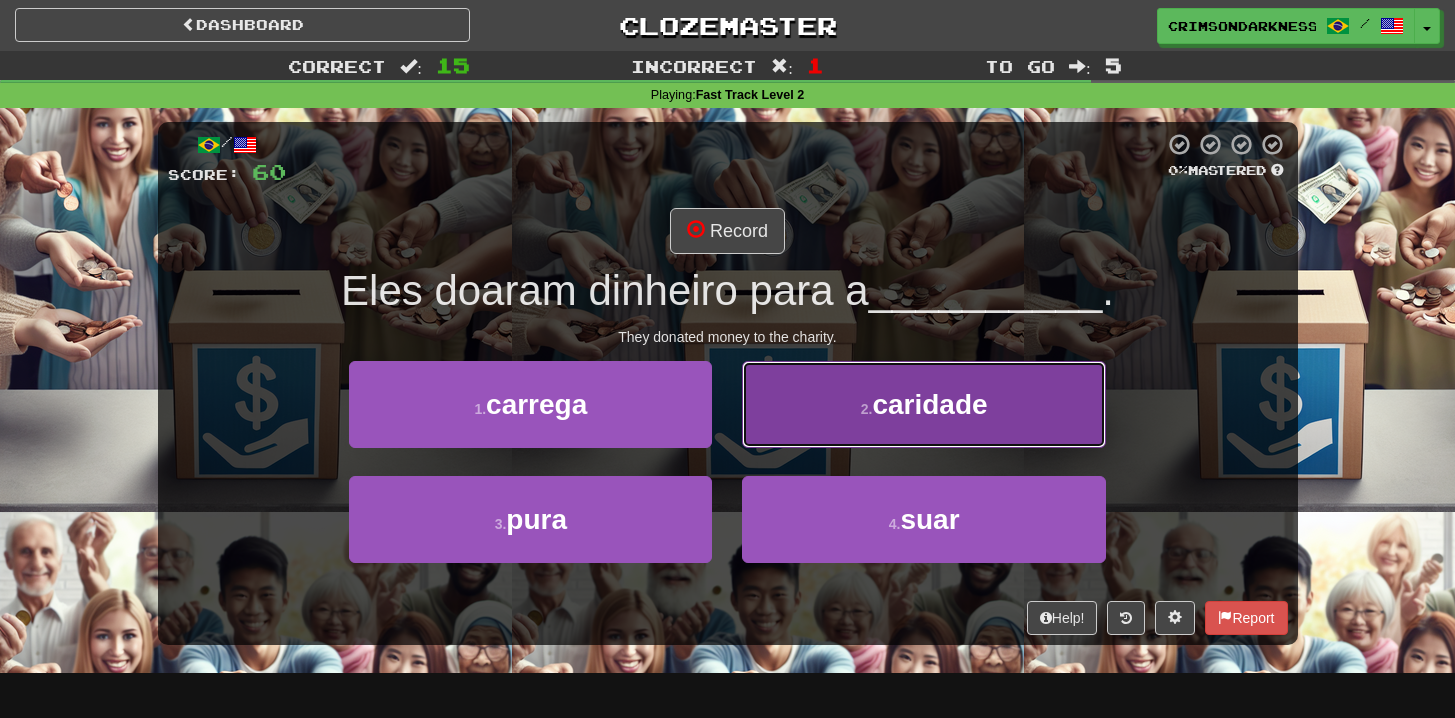 click on "caridade" at bounding box center (929, 404) 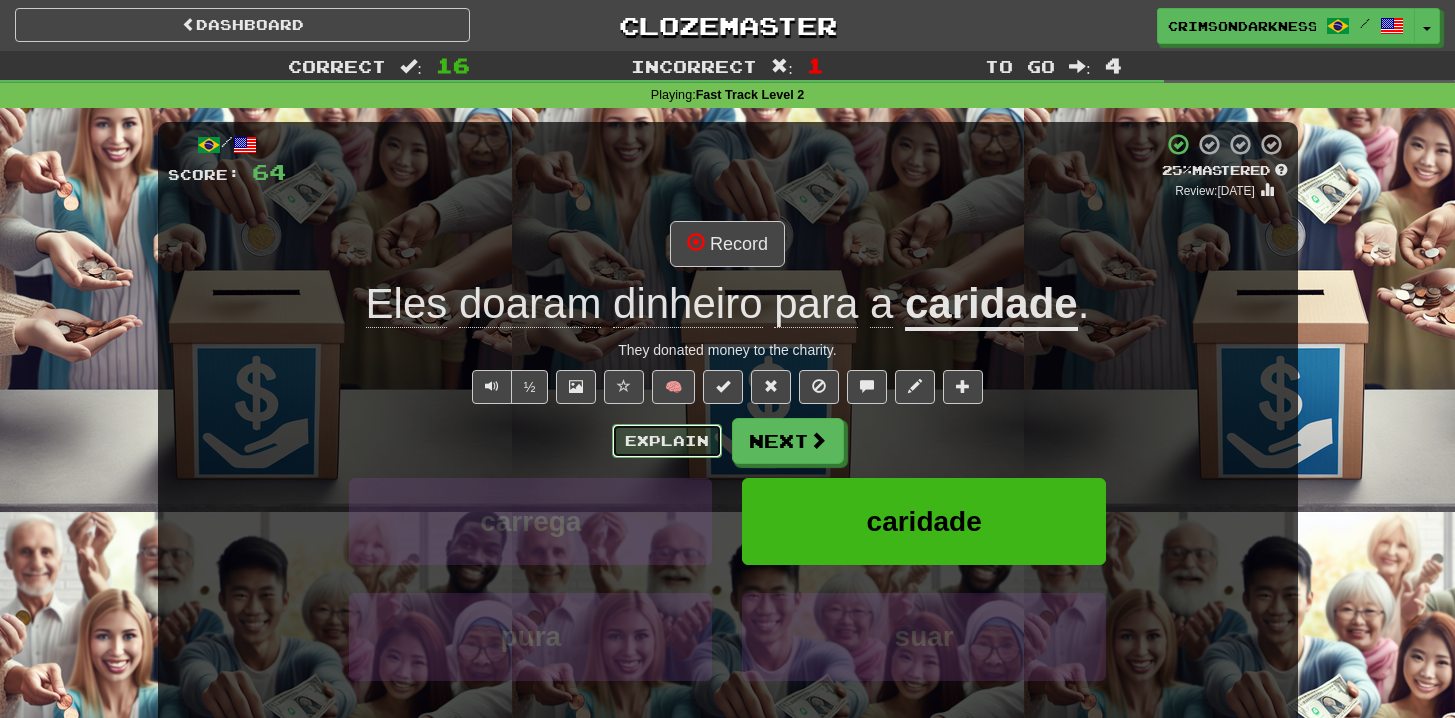 click on "Explain" at bounding box center [667, 441] 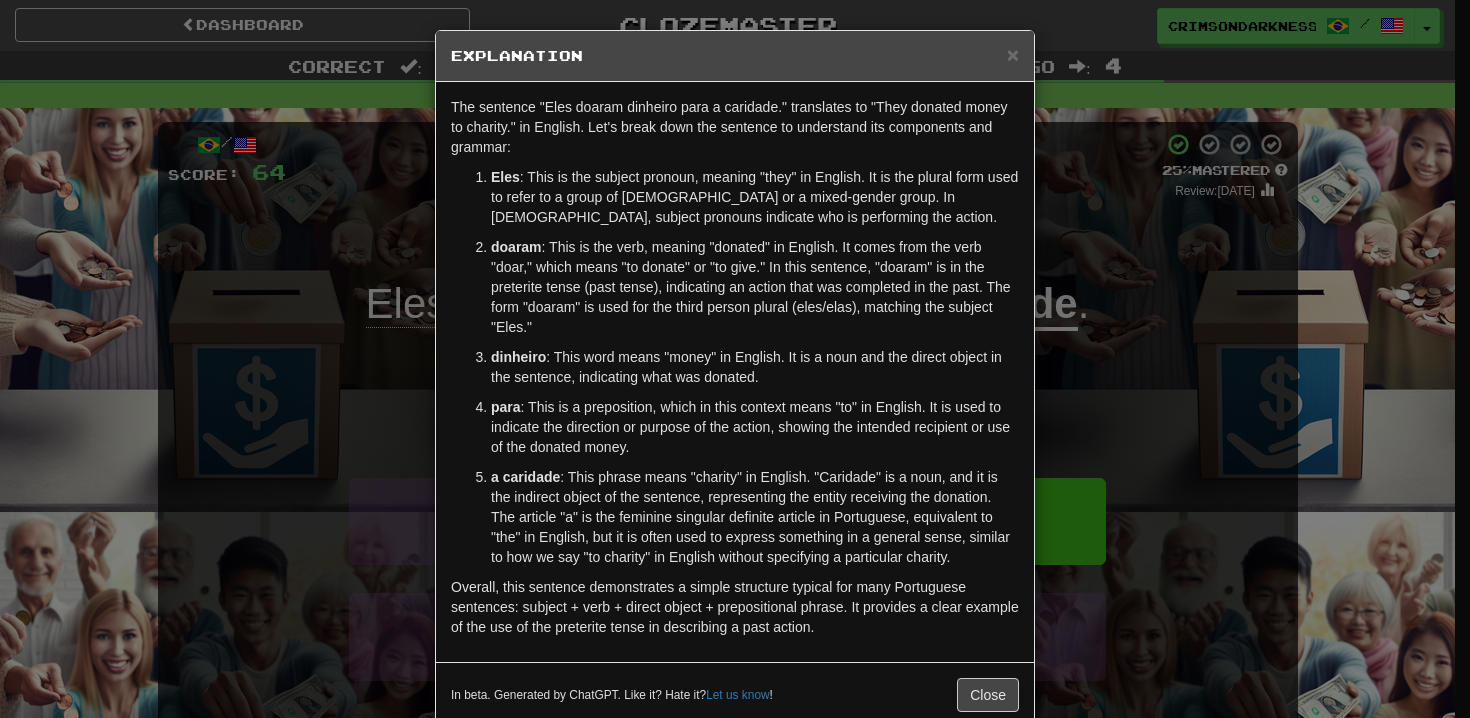click on "× Explanation The sentence "Eles doaram dinheiro para a caridade." translates to "They donated money to charity." in English. Let's break down the sentence to understand its components and grammar:
Eles : This is the subject pronoun, meaning "they" in English. It is the plural form used to refer to a group of males or a mixed-gender group. In Portuguese, subject pronouns indicate who is performing the action.
doaram : This is the verb, meaning "donated" in English. It comes from the verb "doar," which means "to donate" or "to give." In this sentence, "doaram" is in the preterite tense (past tense), indicating an action that was completed in the past. The form "doaram" is used for the third person plural (eles/elas), matching the subject "Eles."
dinheiro : This word means "money" in English. It is a noun and the direct object in the sentence, indicating what was donated.
para
a caridade
In beta. Generated by ChatGPT. Like it? Hate it?  Let us know ! Close" at bounding box center (735, 359) 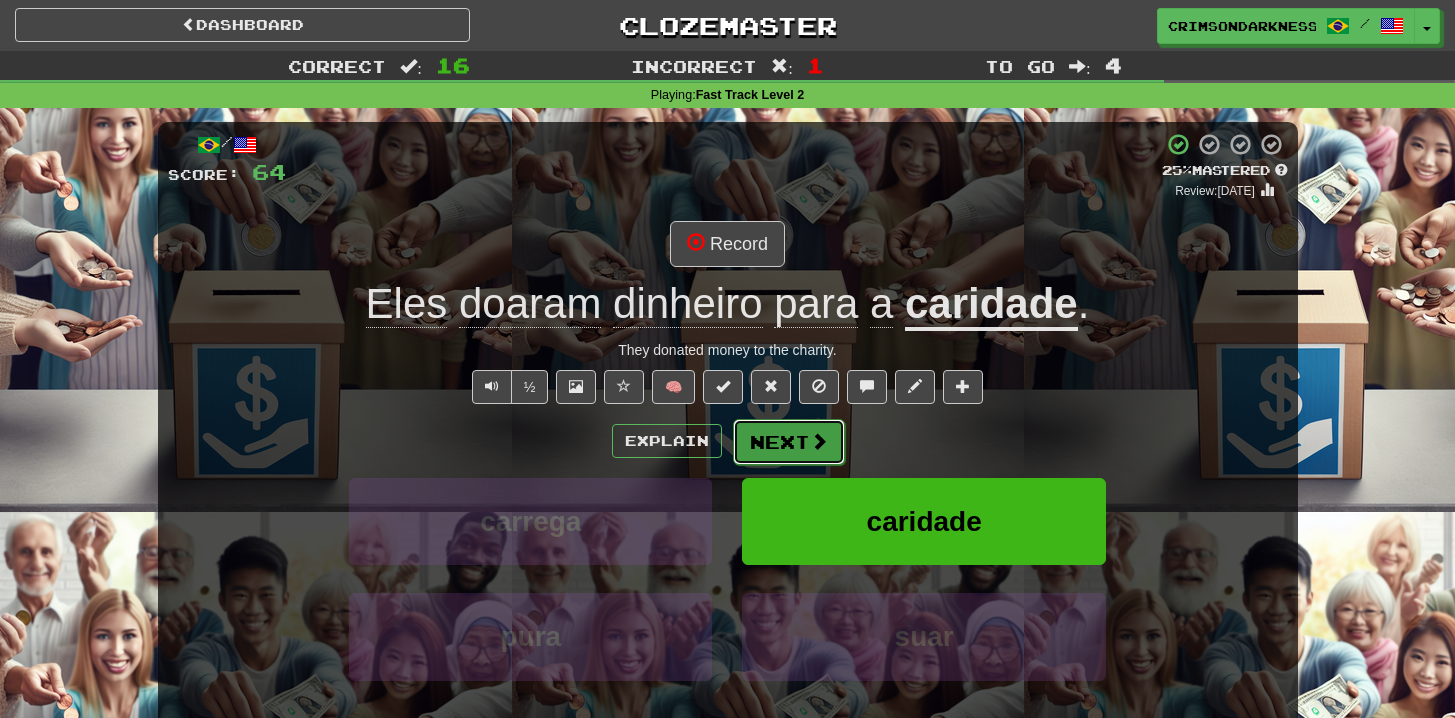 click on "Next" at bounding box center [789, 442] 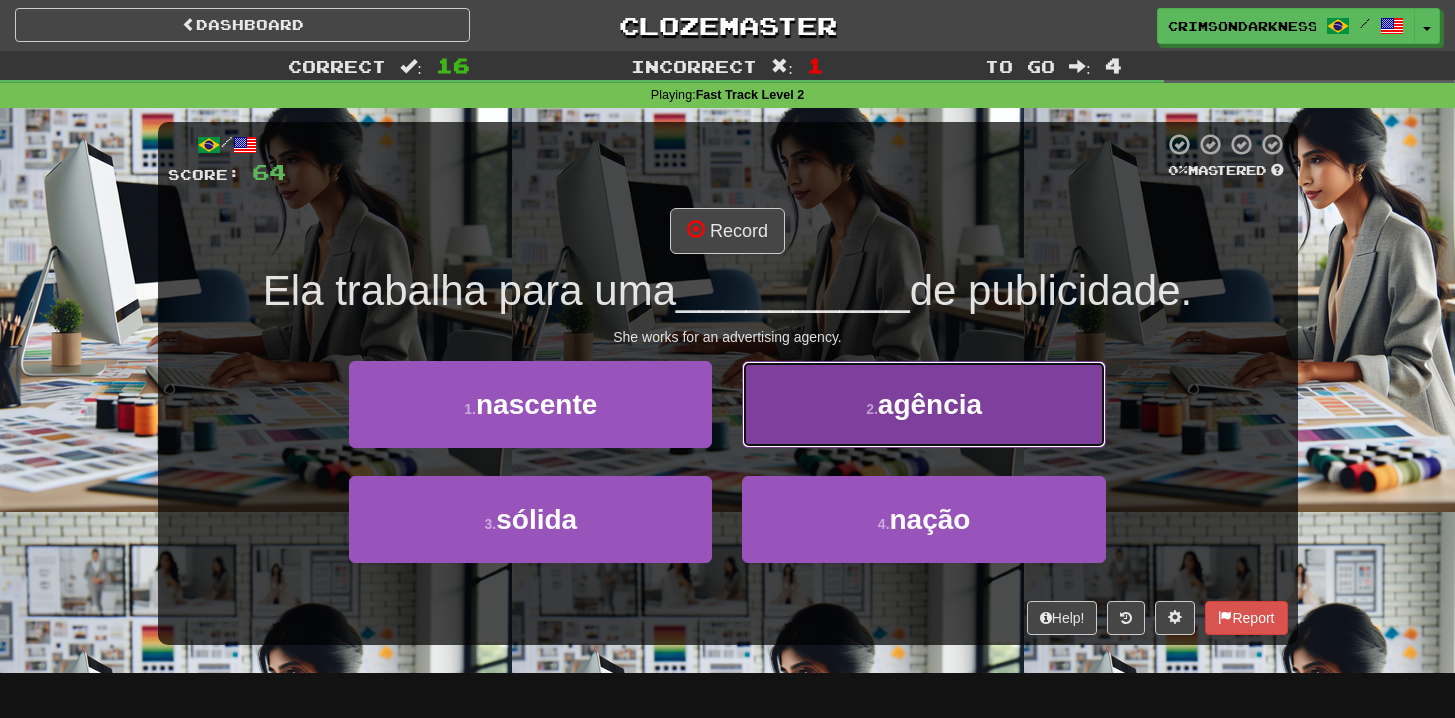click on "2 .  agência" at bounding box center (923, 404) 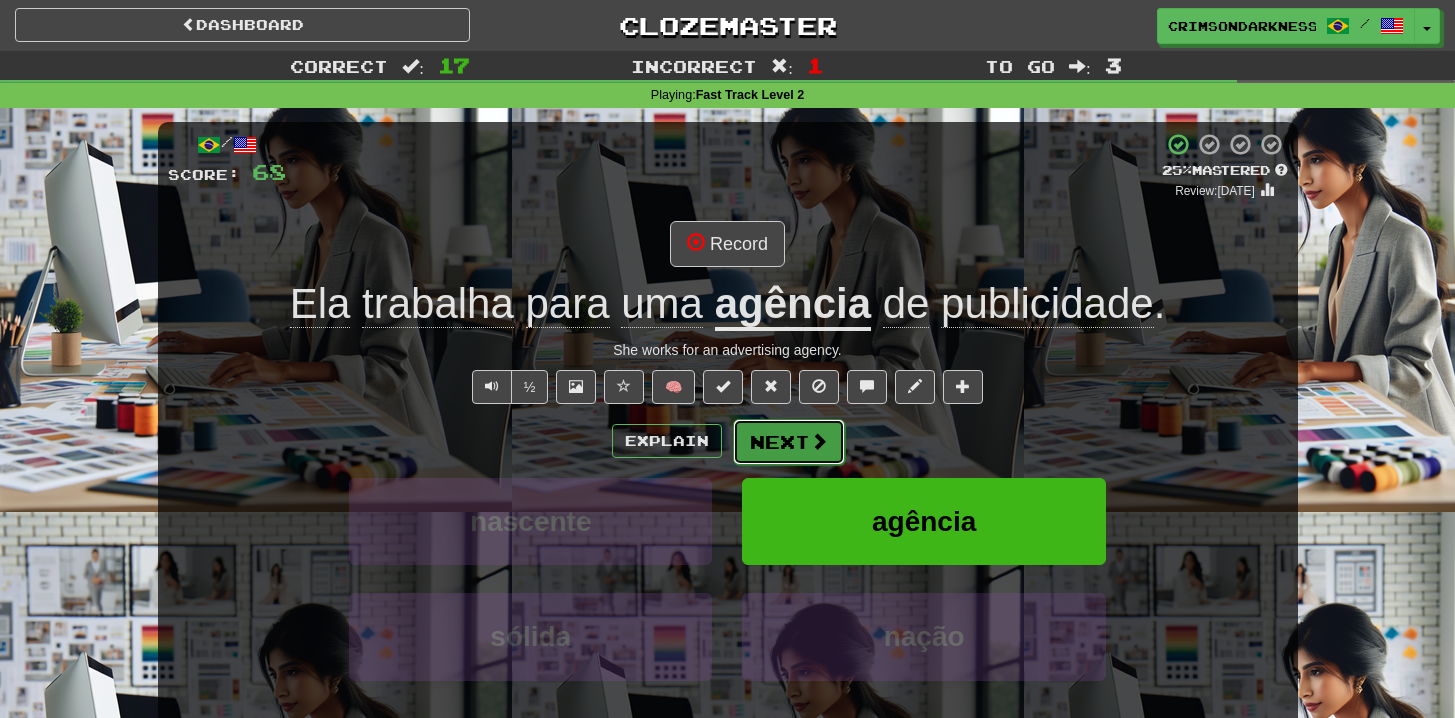 click on "Next" at bounding box center [789, 442] 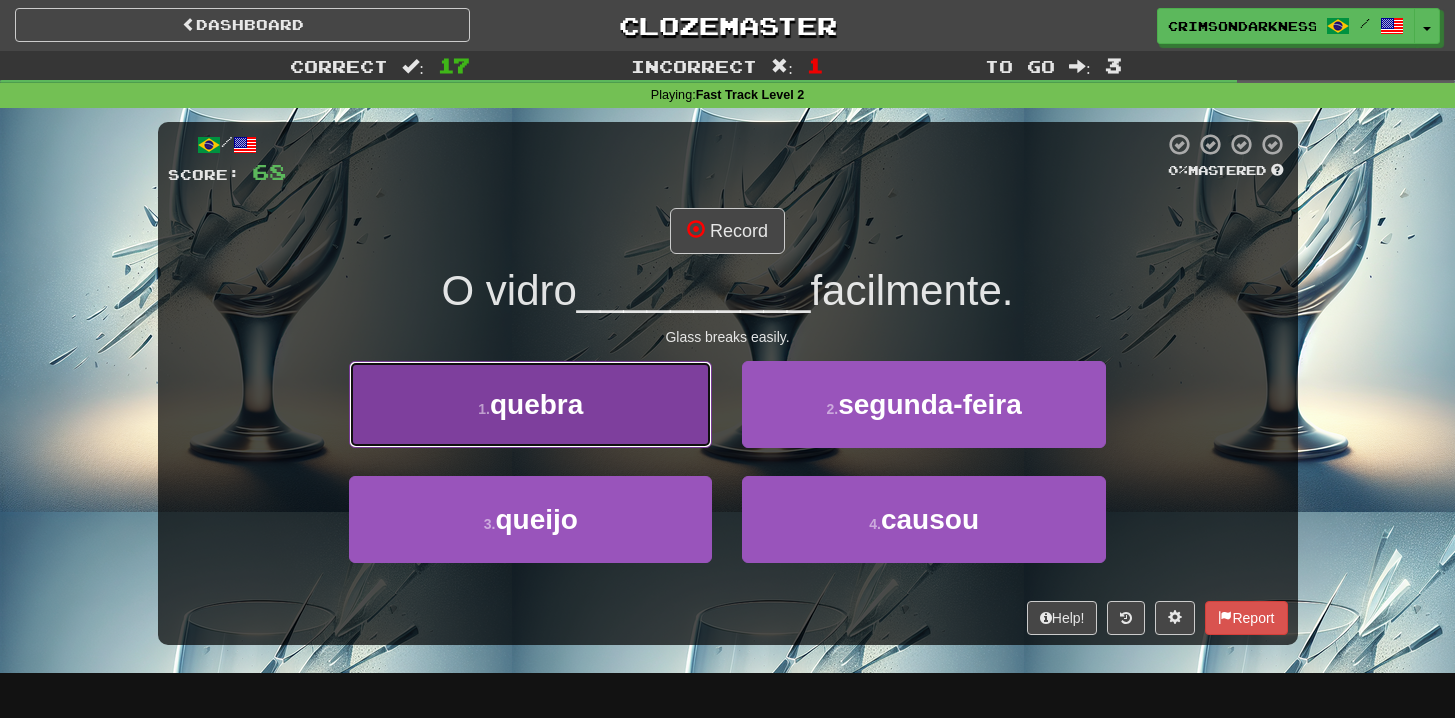 click on "1 .  quebra" at bounding box center (530, 404) 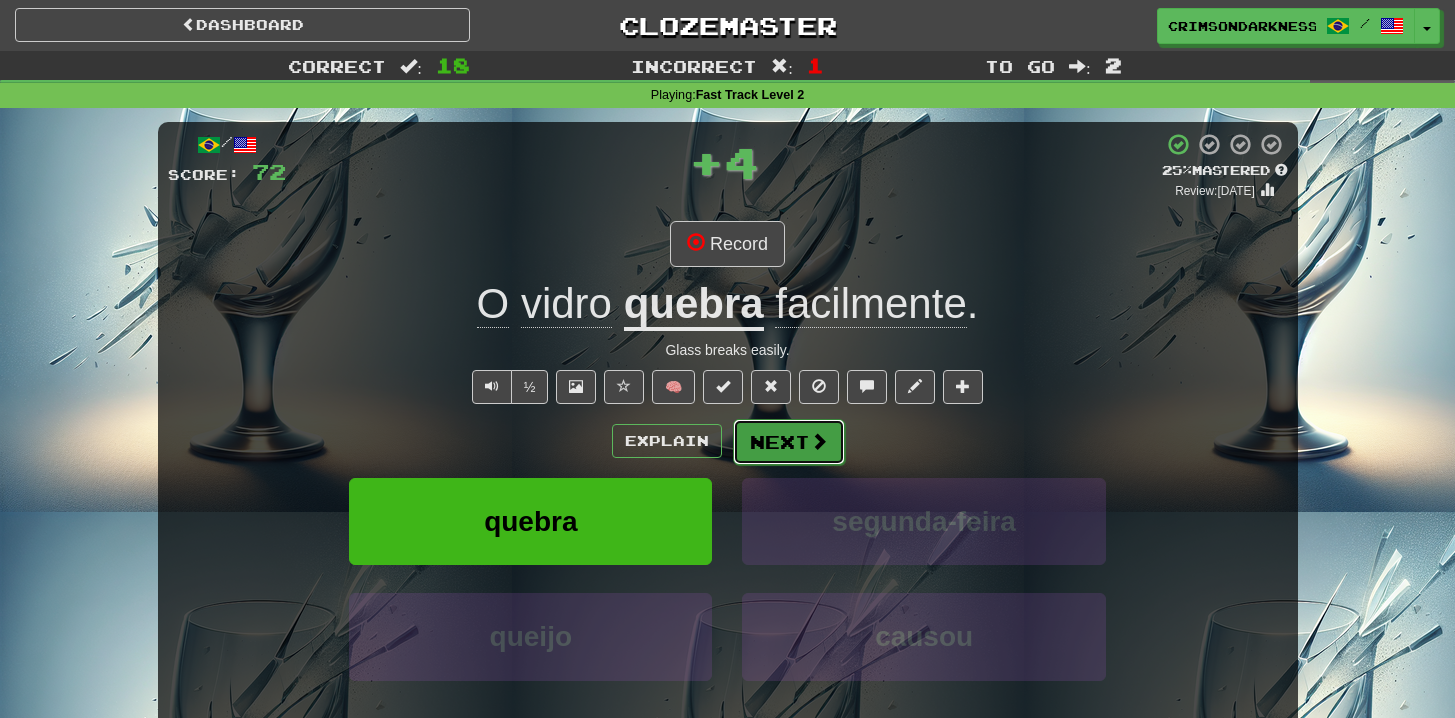 click on "Next" at bounding box center [789, 442] 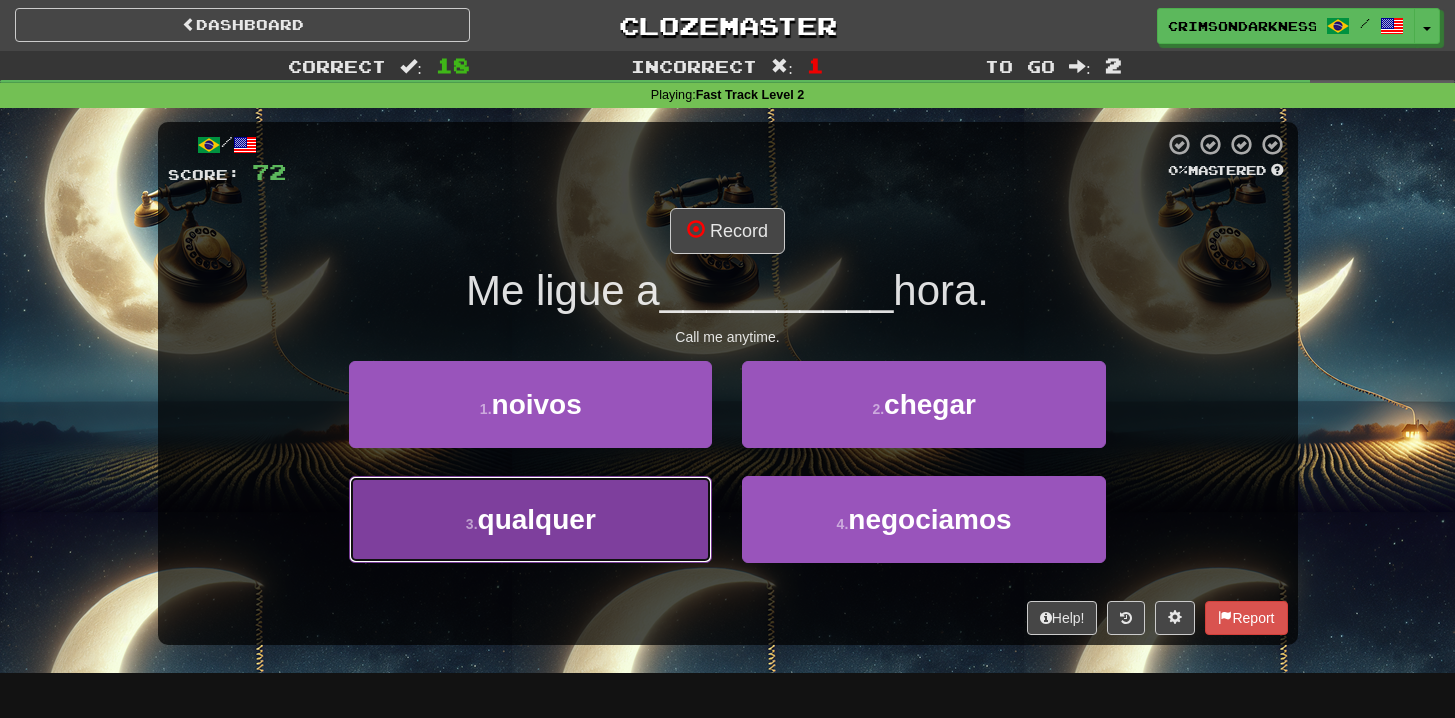 click on "3 .  qualquer" at bounding box center (530, 519) 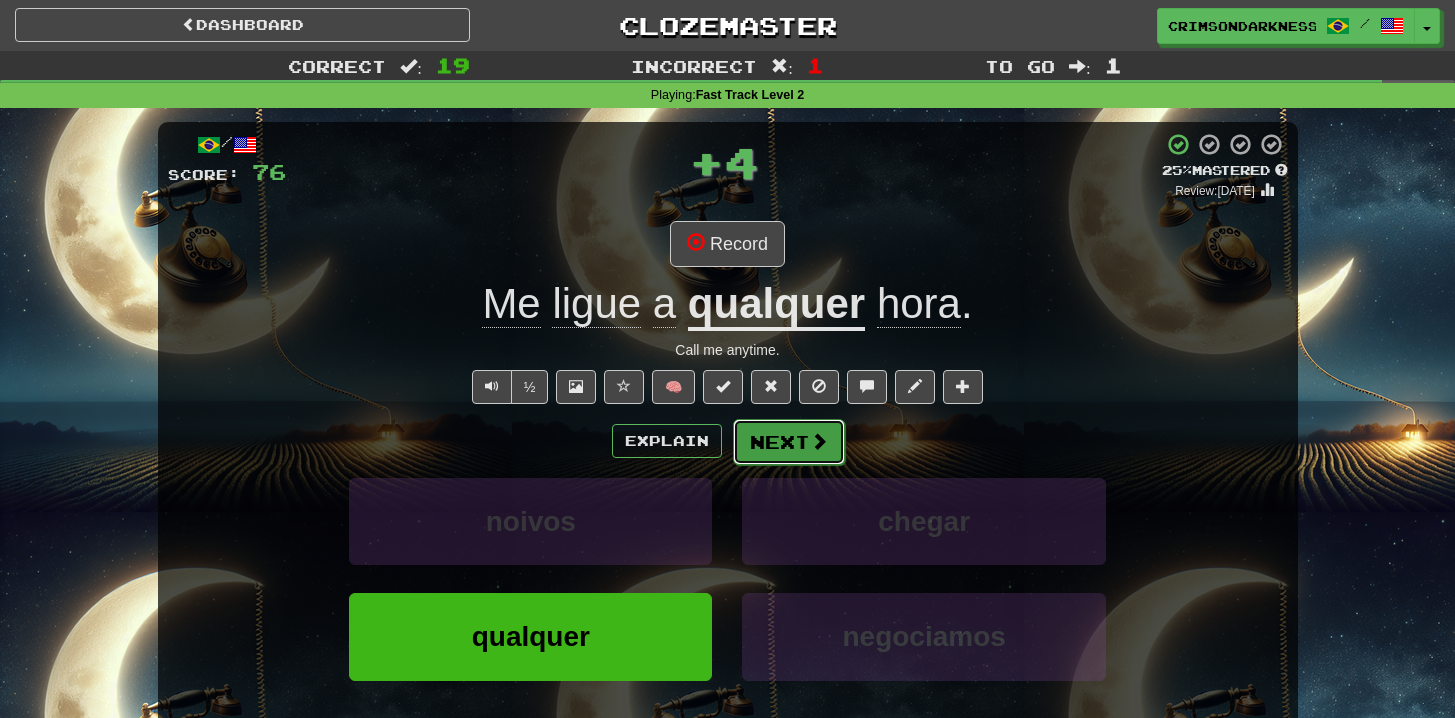 click at bounding box center [819, 441] 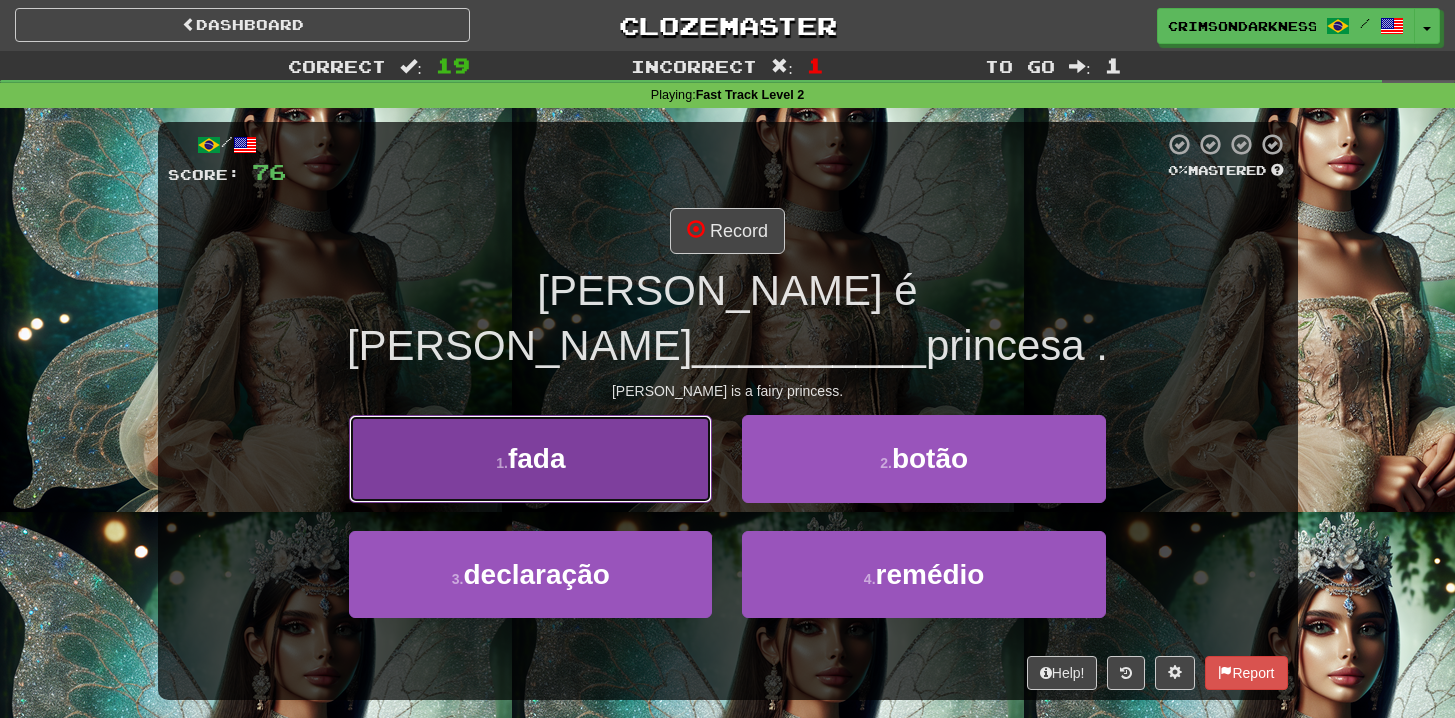 click on "1 .  fada" at bounding box center (530, 458) 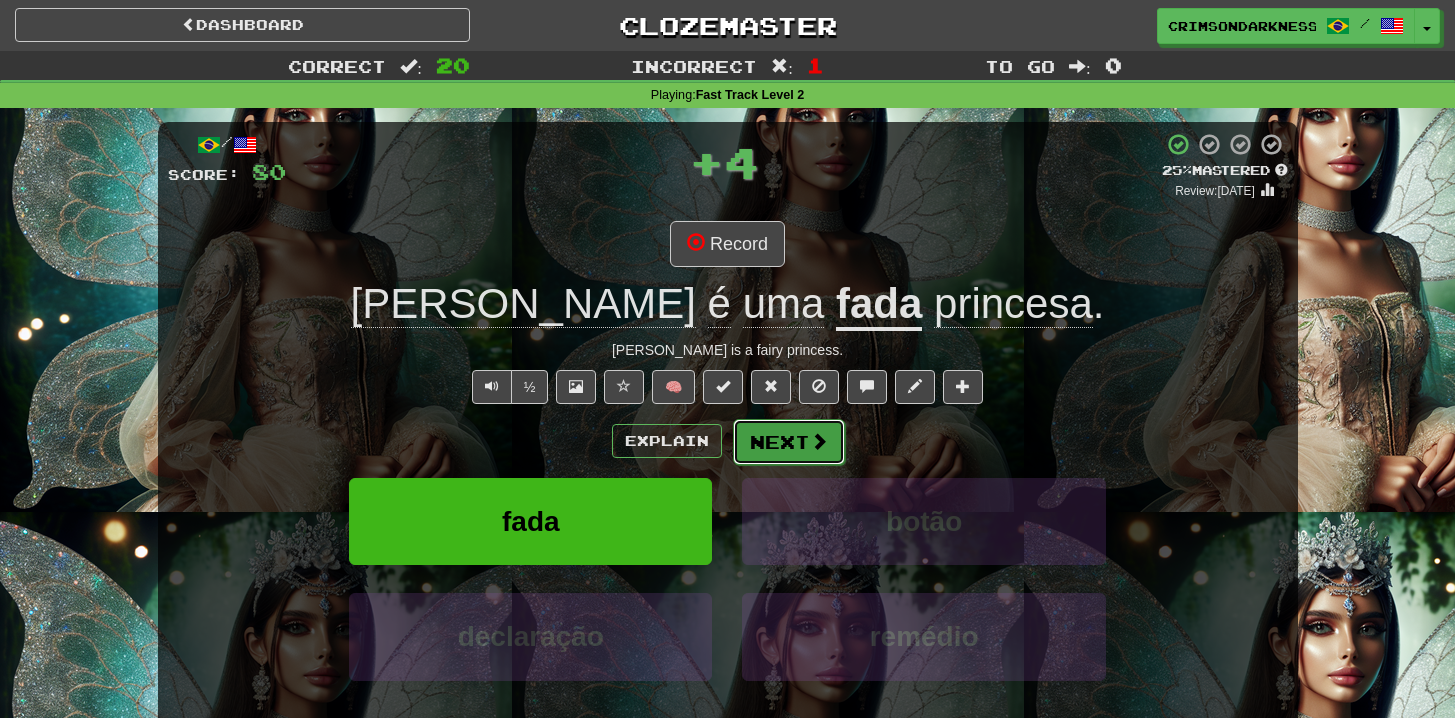 click on "Next" at bounding box center [789, 442] 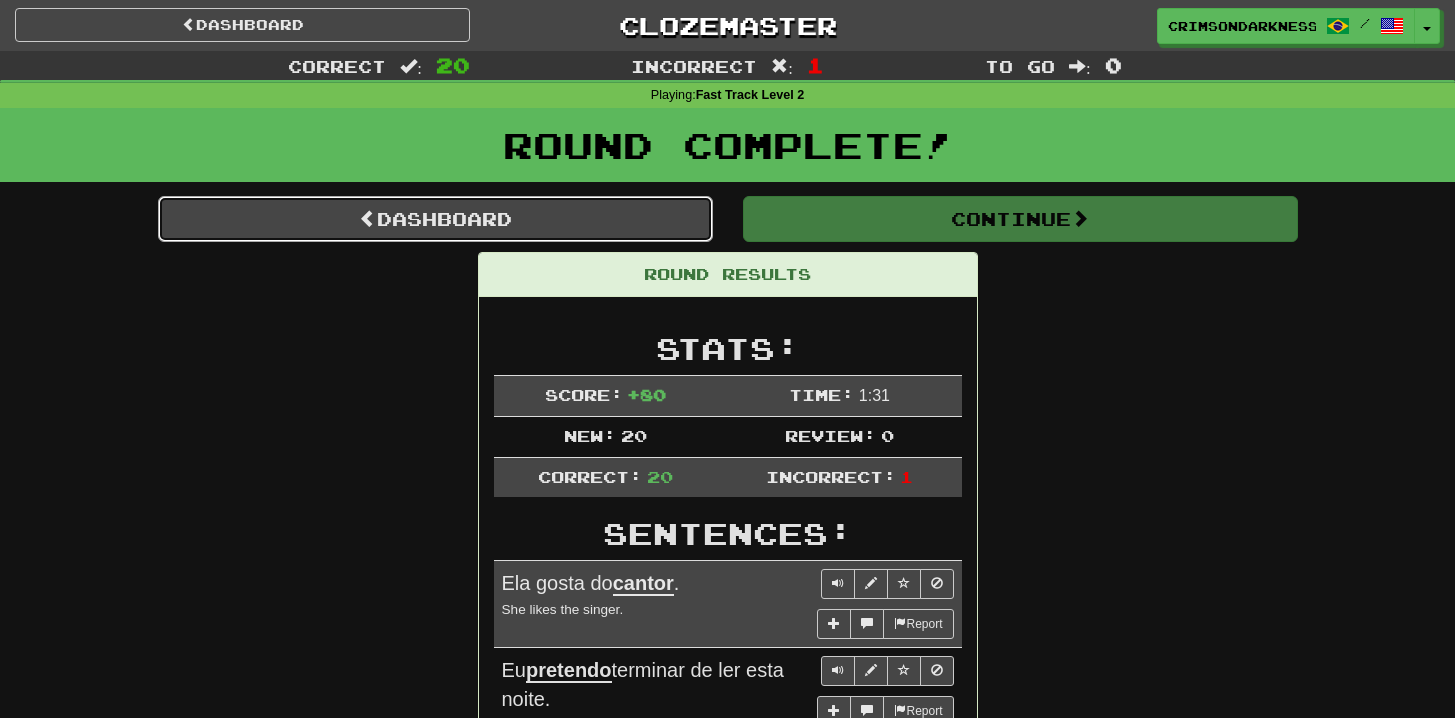 click on "Dashboard" at bounding box center (435, 219) 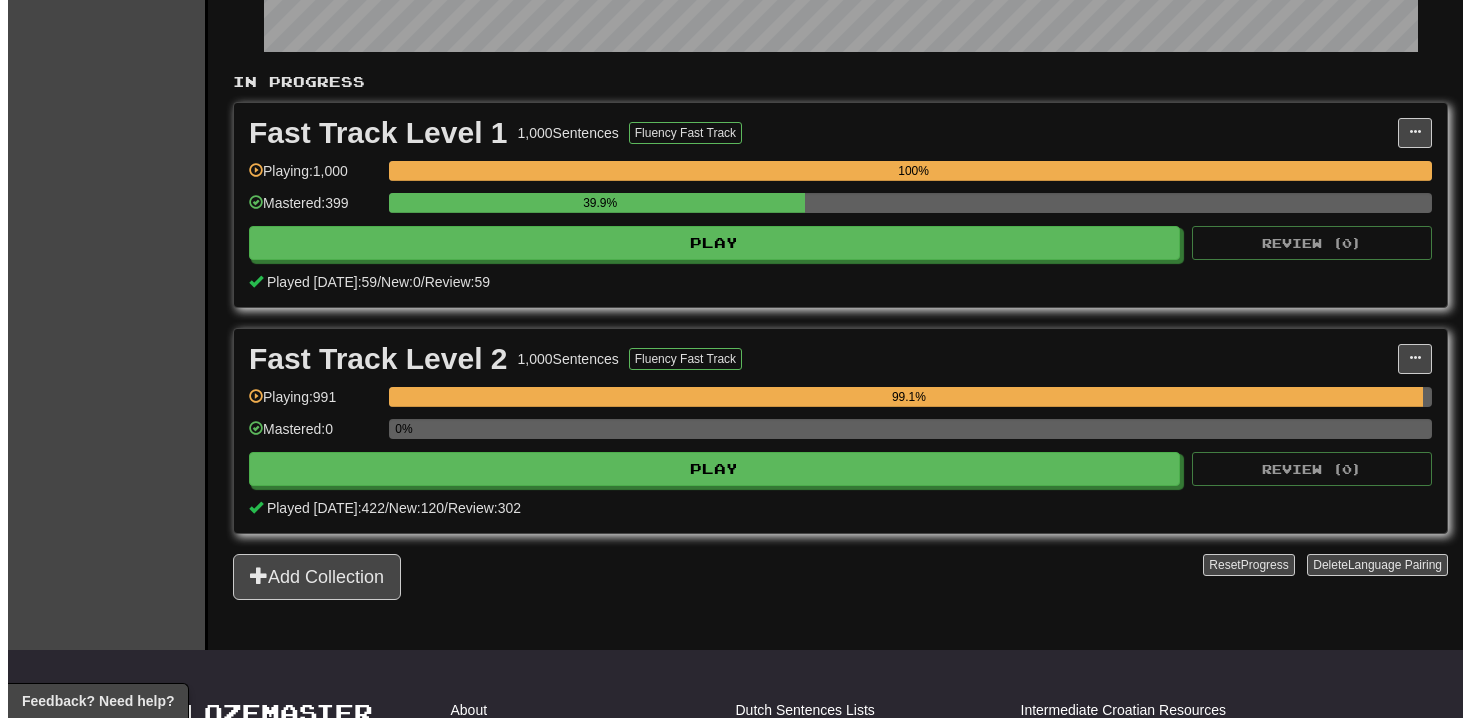 scroll, scrollTop: 352, scrollLeft: 0, axis: vertical 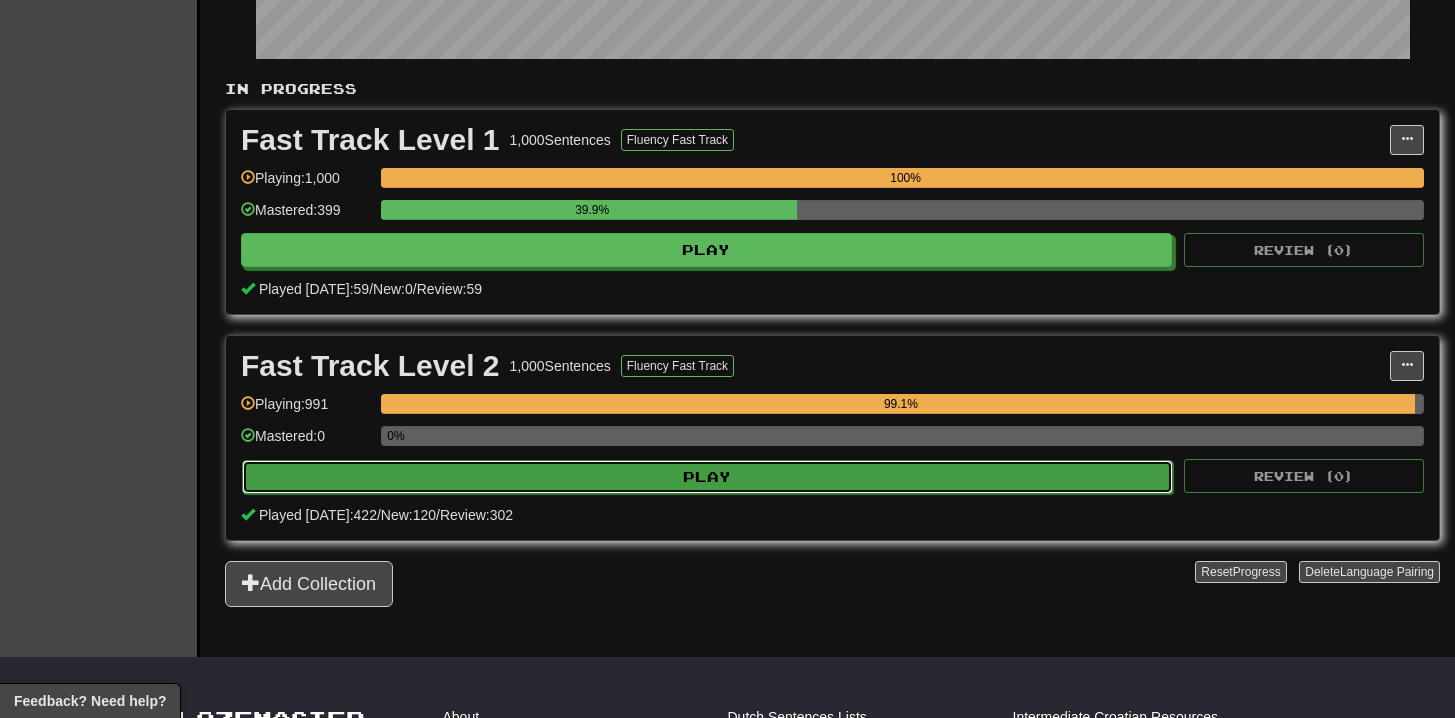 click on "Play" at bounding box center (707, 477) 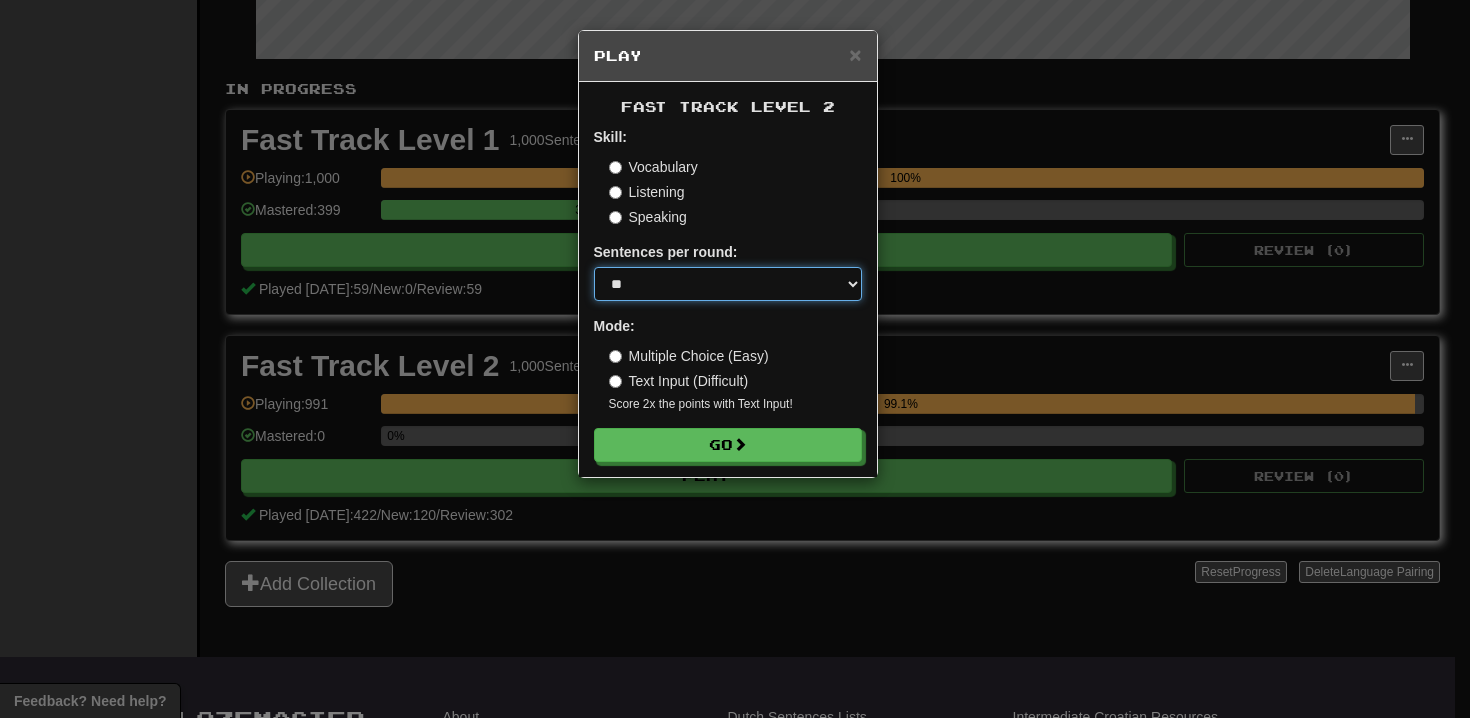 click on "* ** ** ** ** ** *** ********" at bounding box center [728, 284] 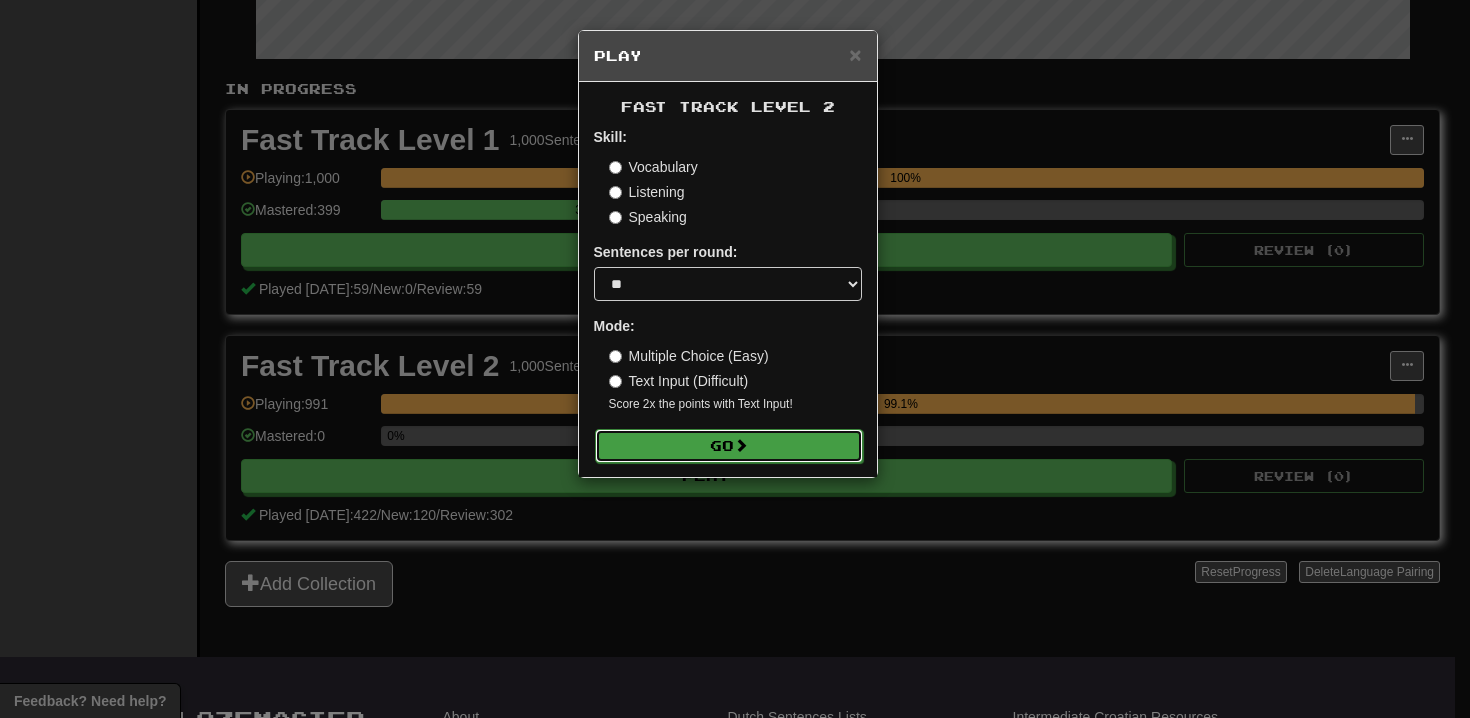 click on "Go" at bounding box center (729, 446) 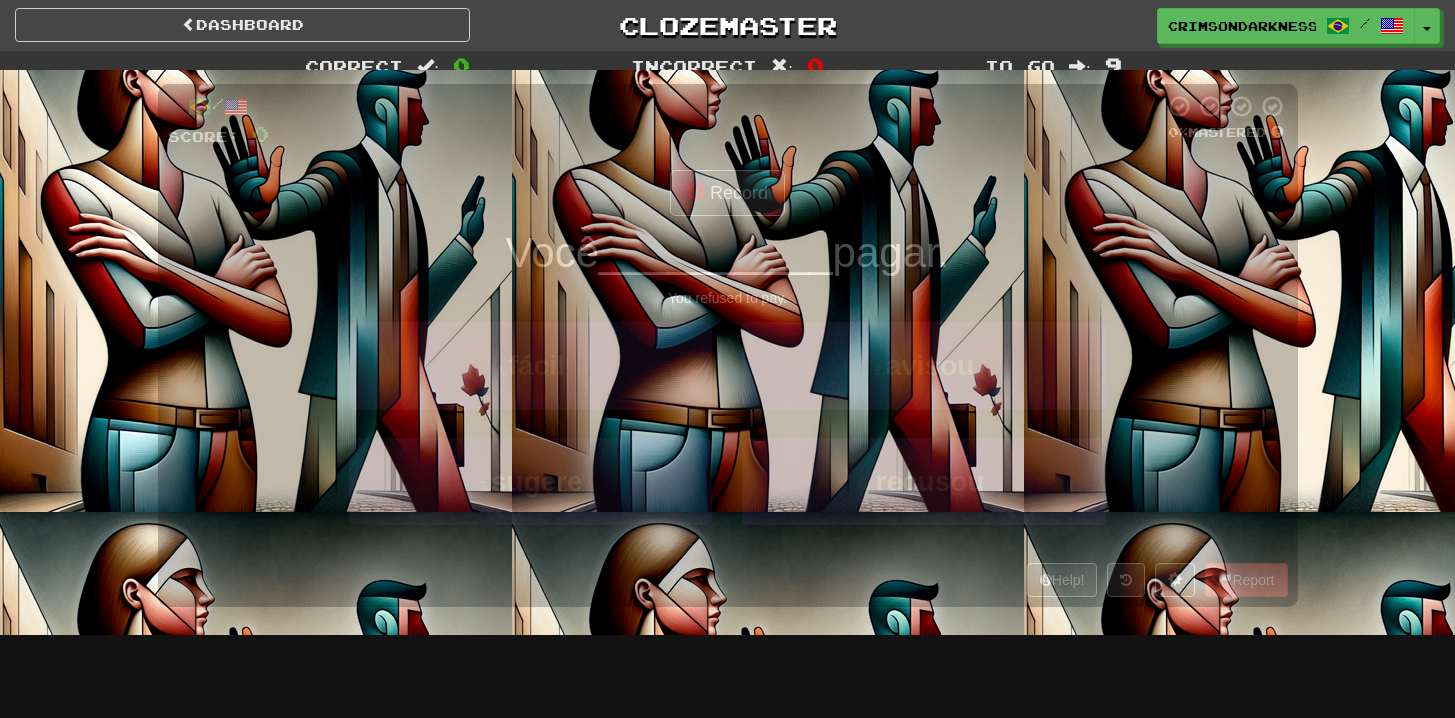 scroll, scrollTop: 0, scrollLeft: 0, axis: both 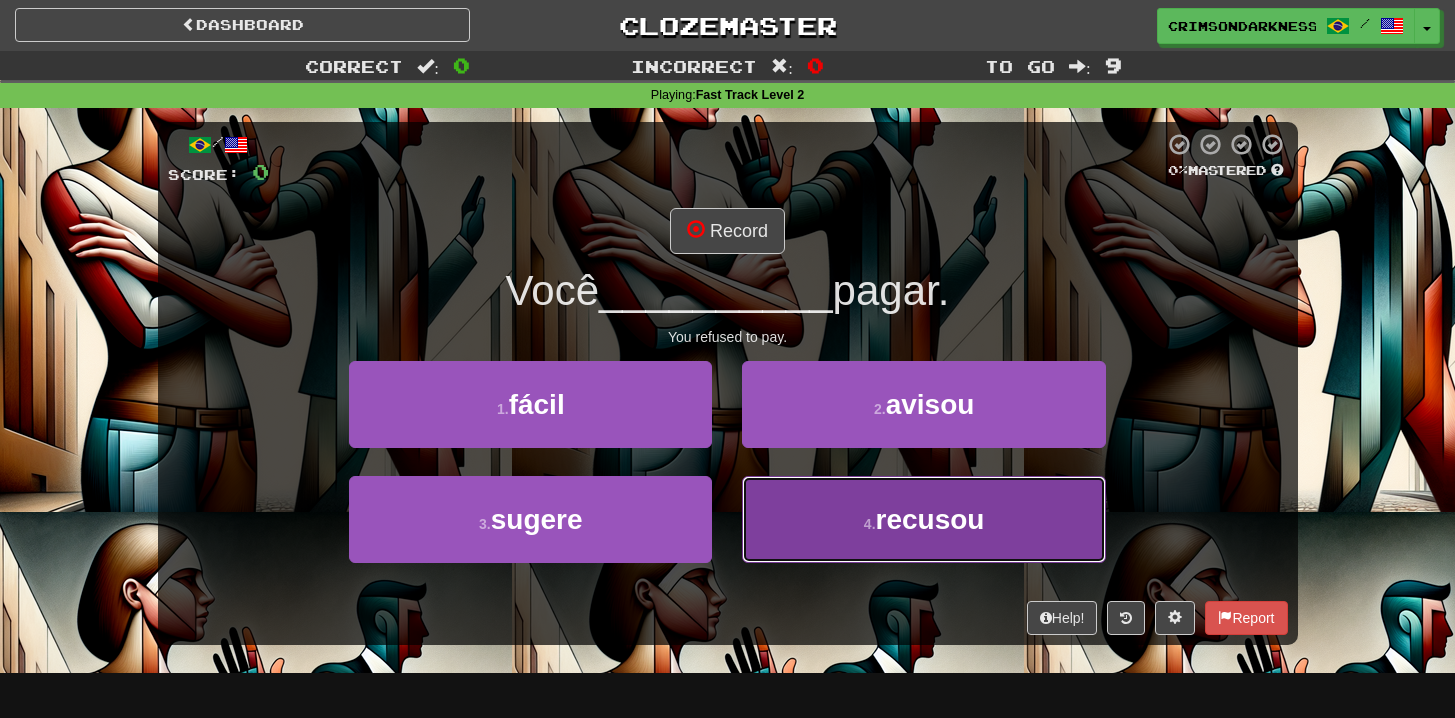 click on "4 .  recusou" at bounding box center (923, 519) 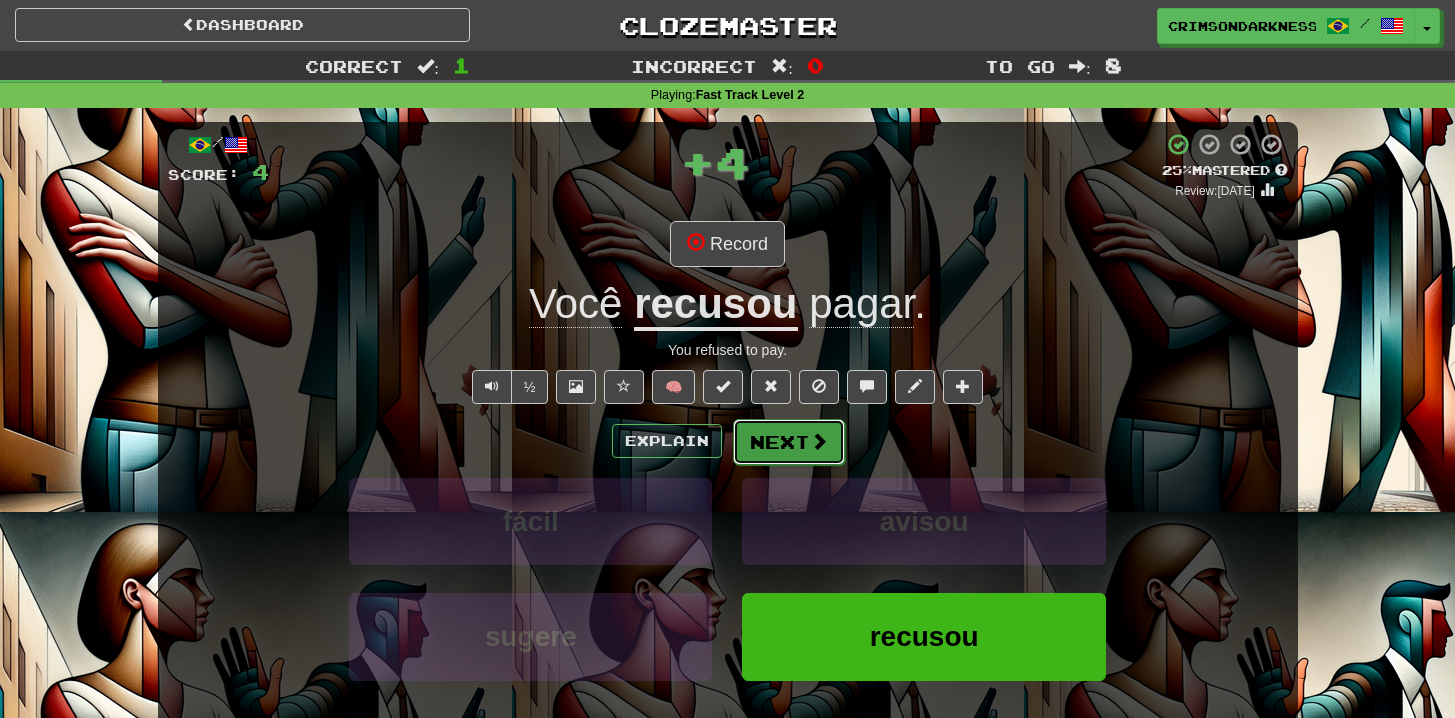 click on "Next" at bounding box center [789, 442] 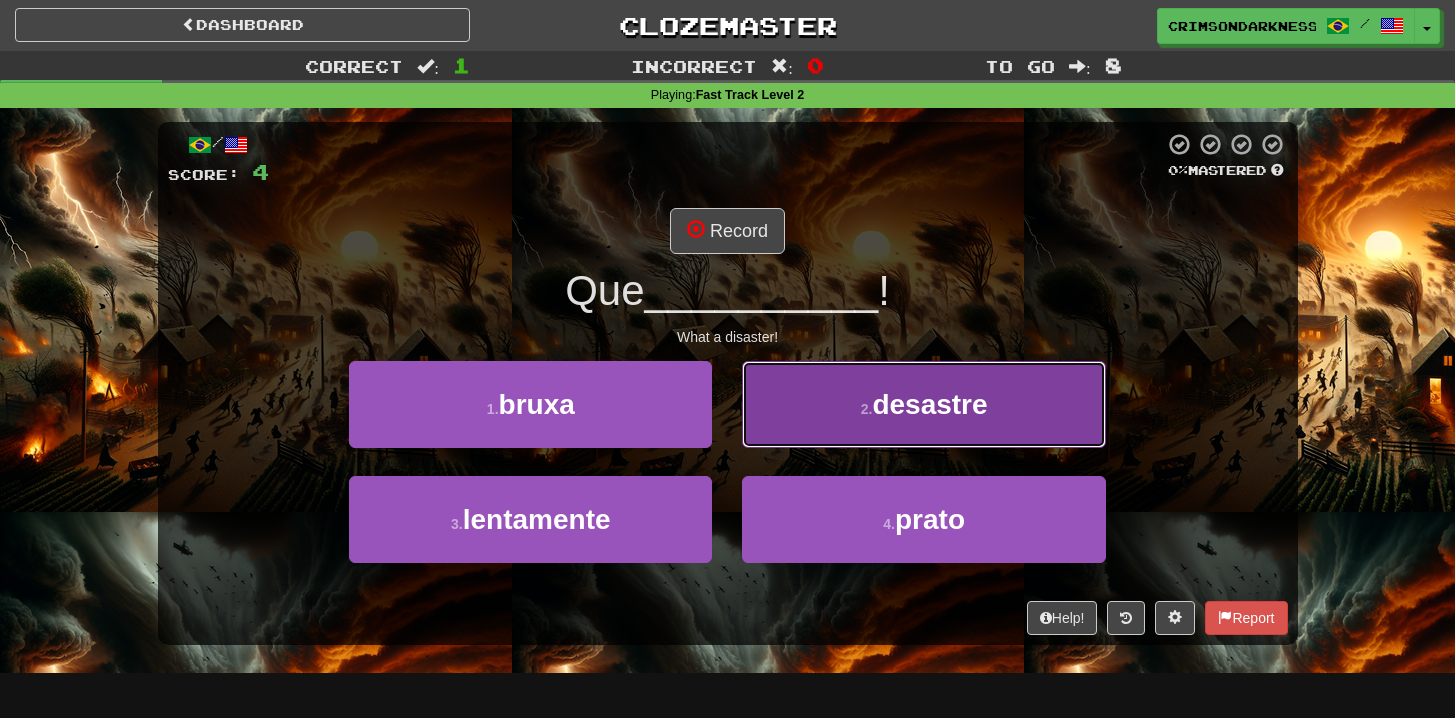 click on "2 .  desastre" at bounding box center [923, 404] 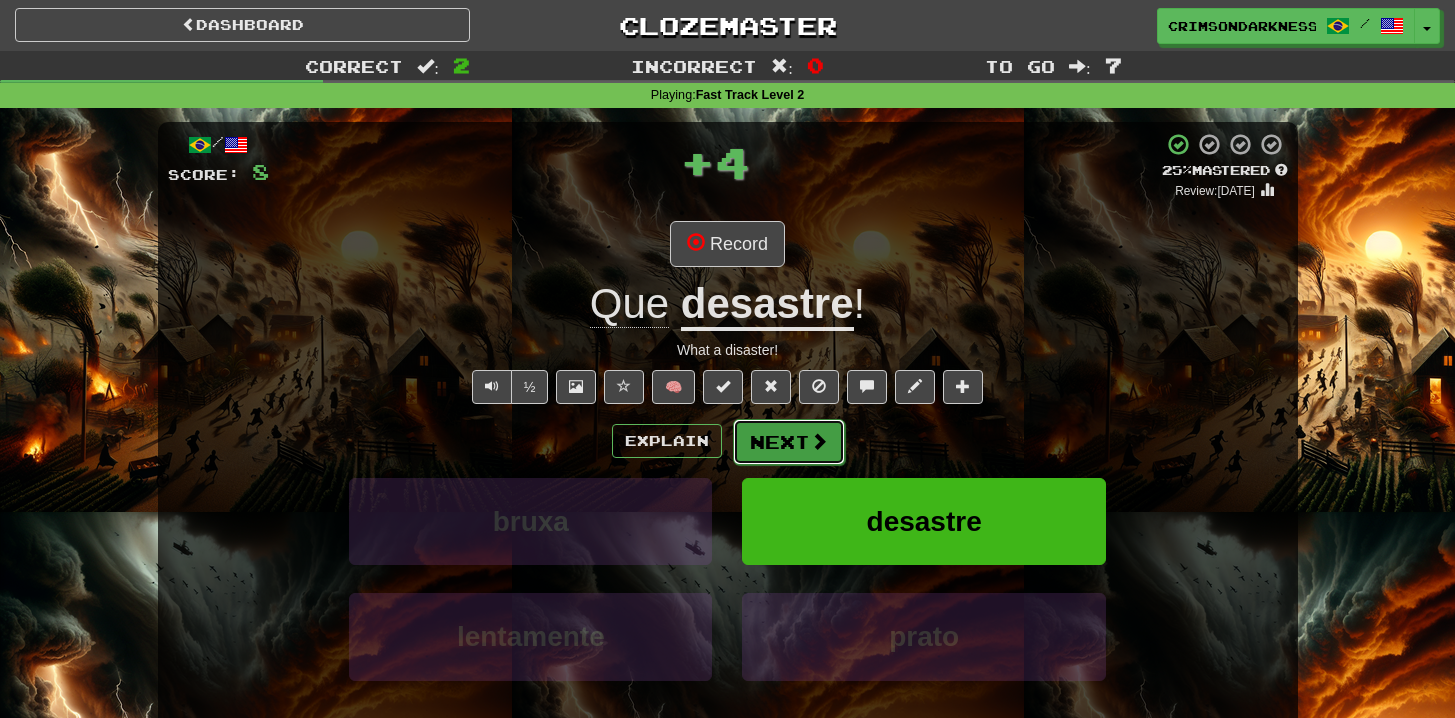 click on "Next" at bounding box center (789, 442) 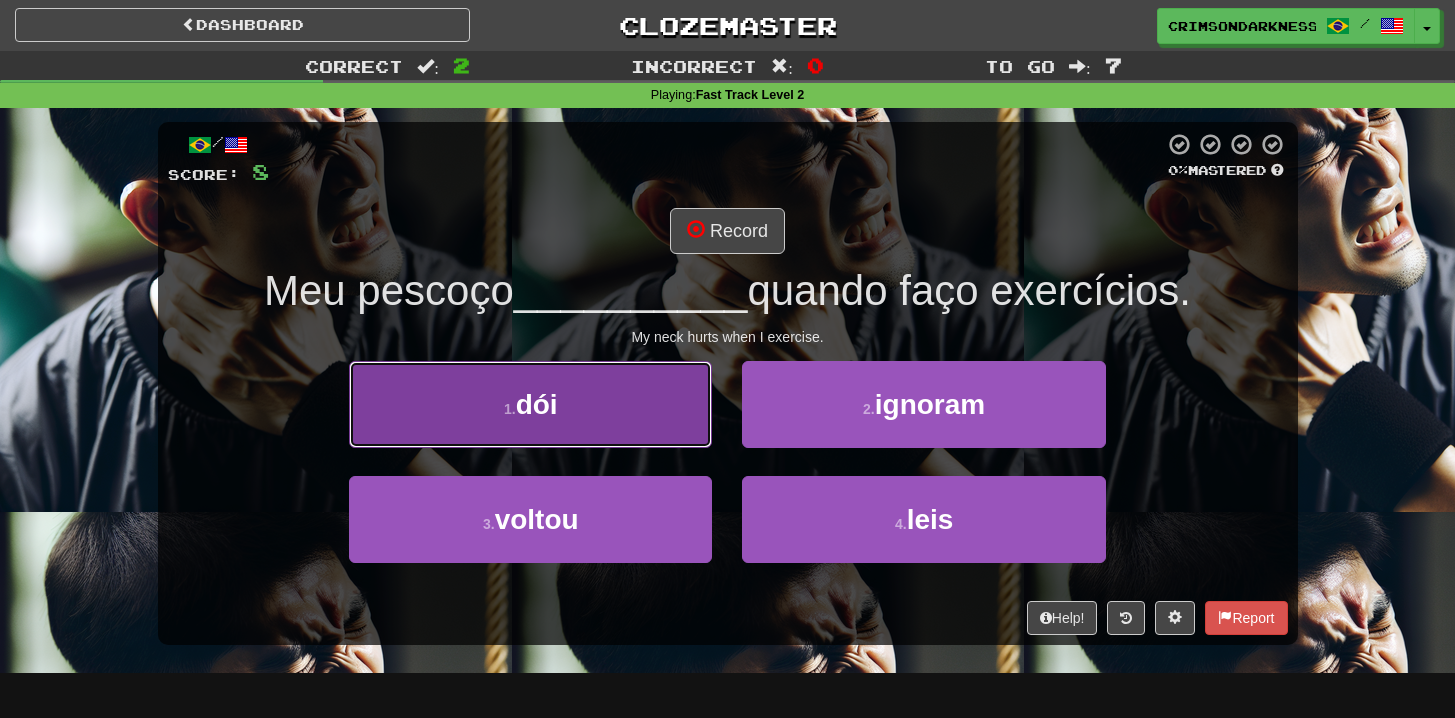 click on "1 .  dói" at bounding box center [530, 404] 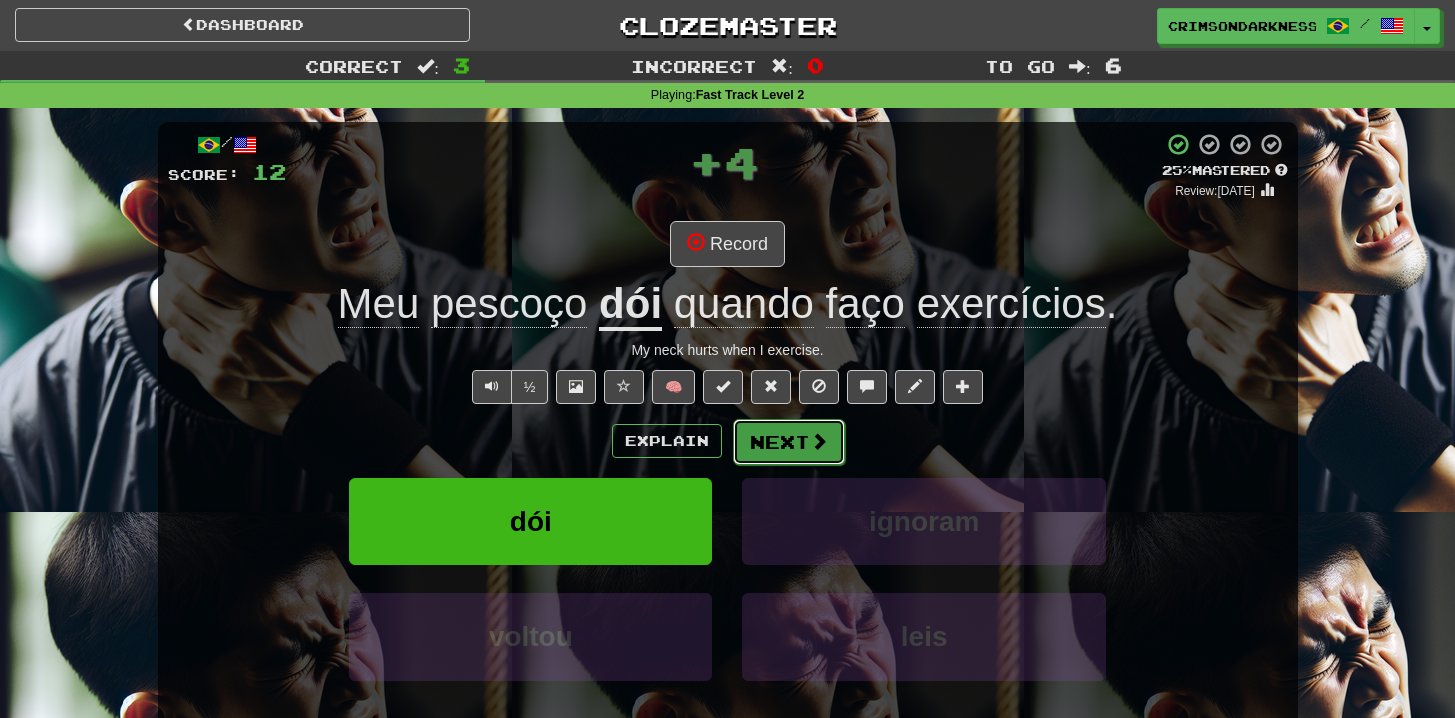 click on "Next" at bounding box center (789, 442) 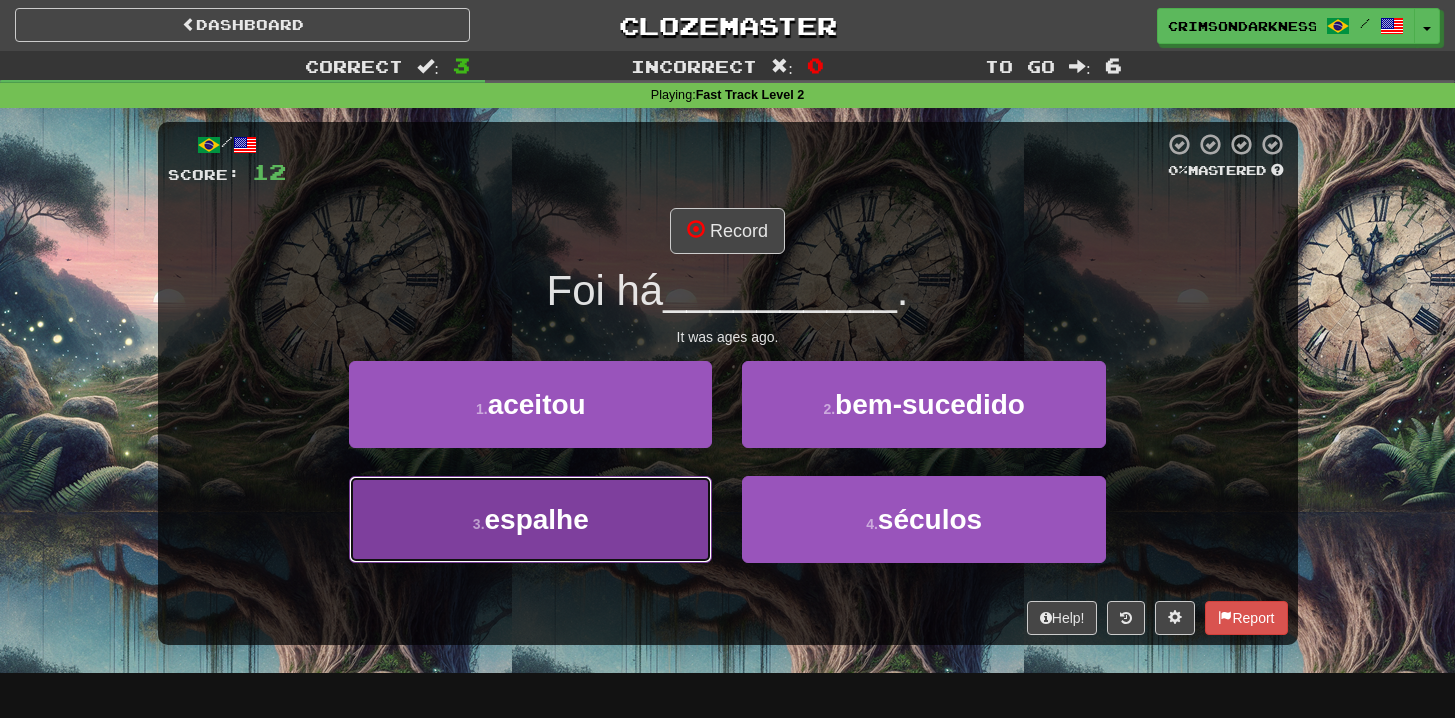click on "3 .  espalhe" at bounding box center [530, 519] 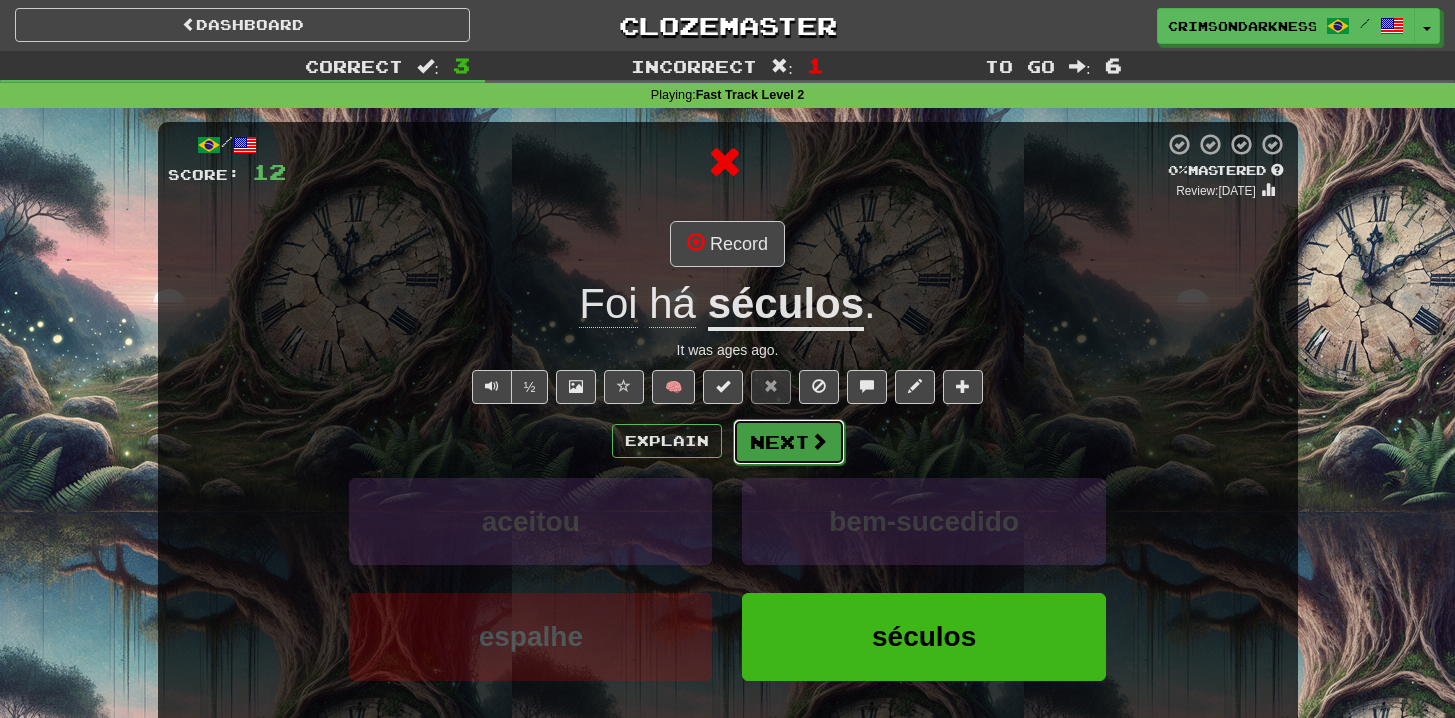 click on "Next" at bounding box center (789, 442) 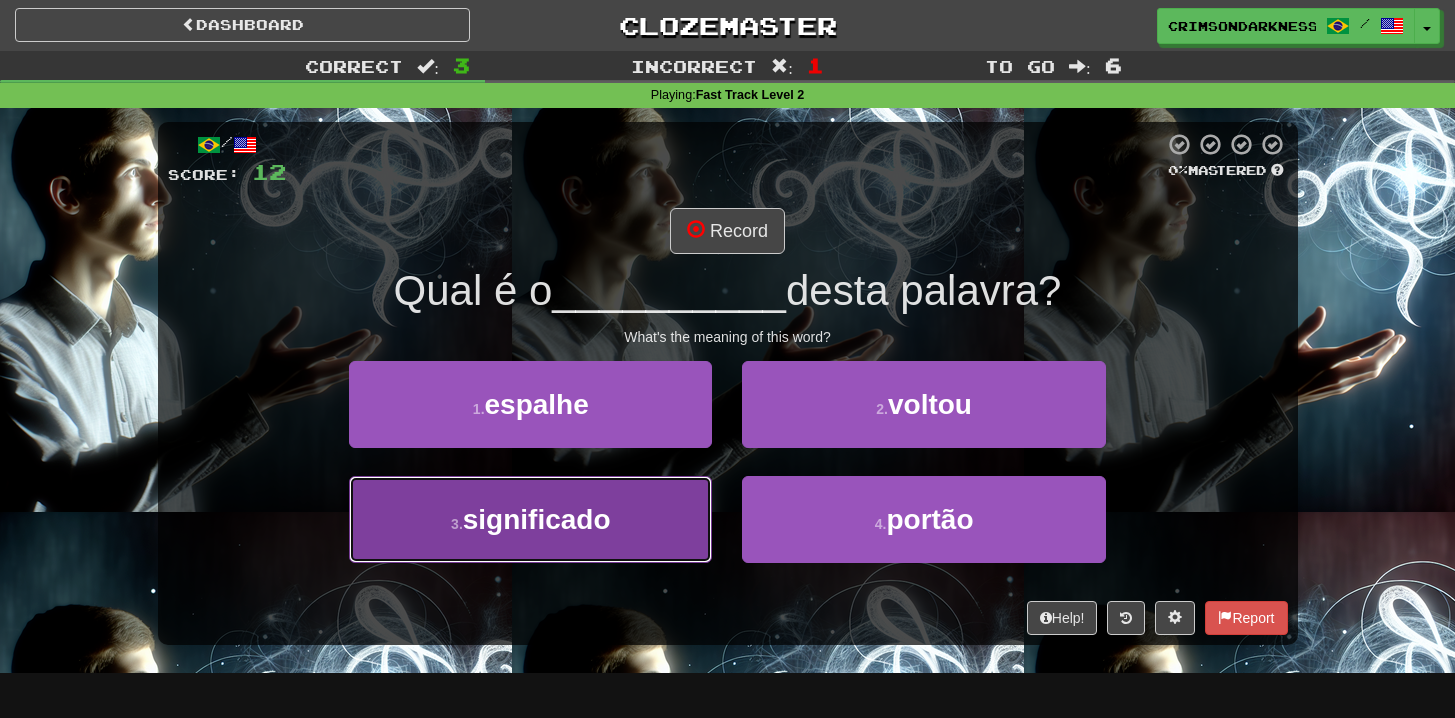 click on "3 .  significado" at bounding box center [530, 519] 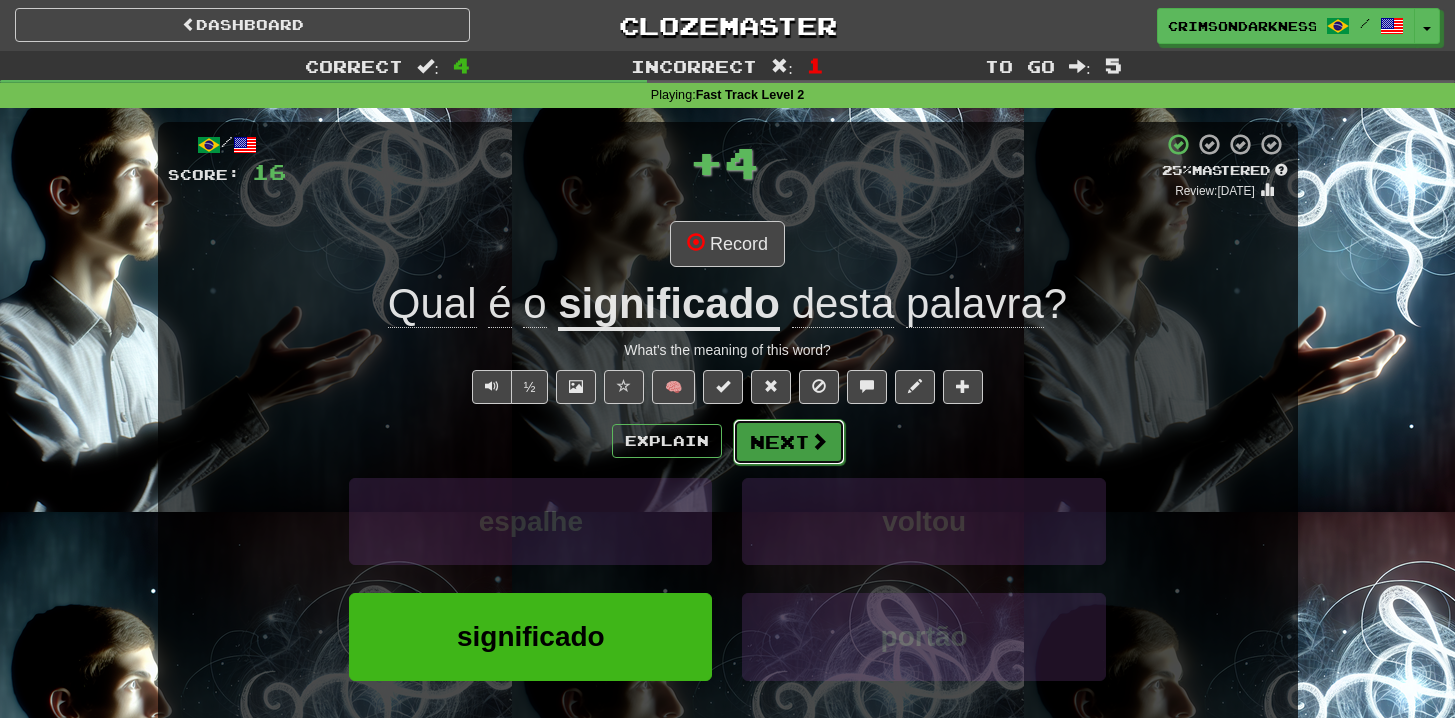 click on "Next" at bounding box center (789, 442) 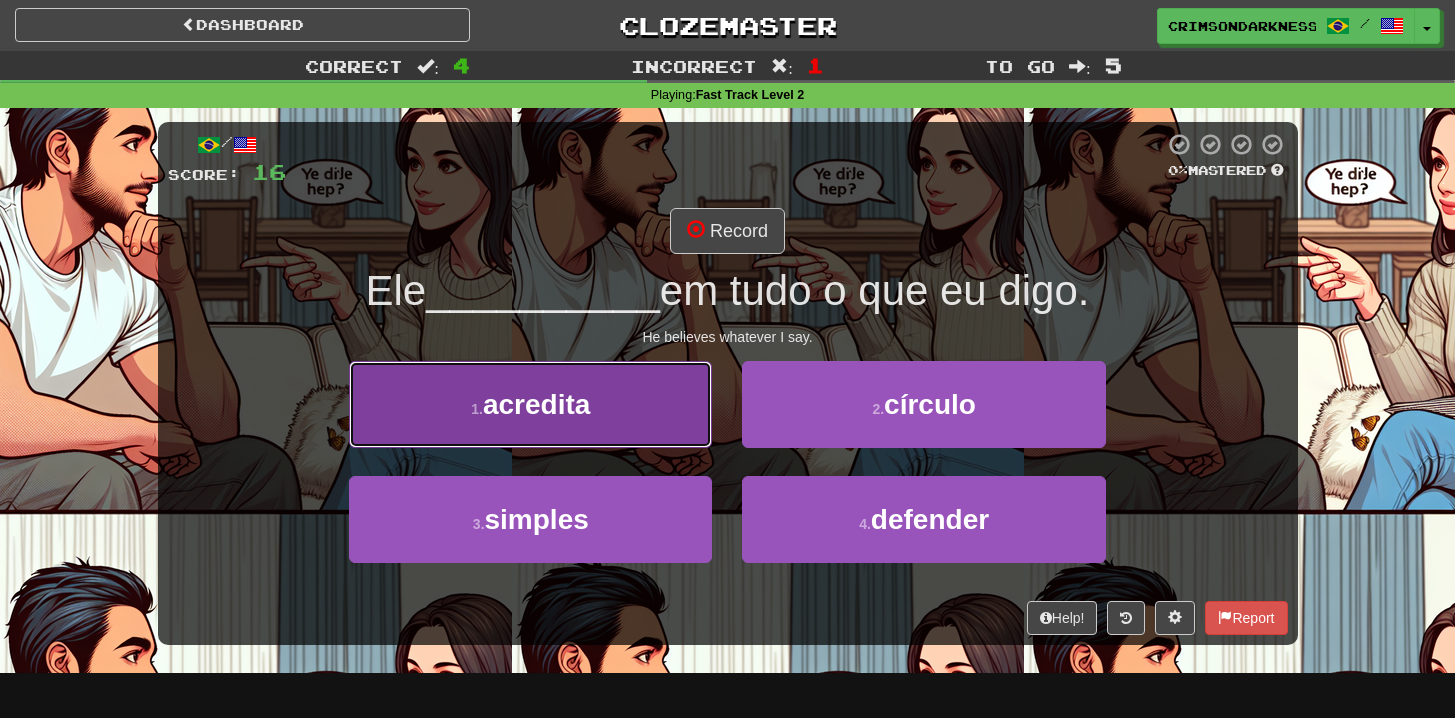 click on "1 .  acredita" at bounding box center [530, 404] 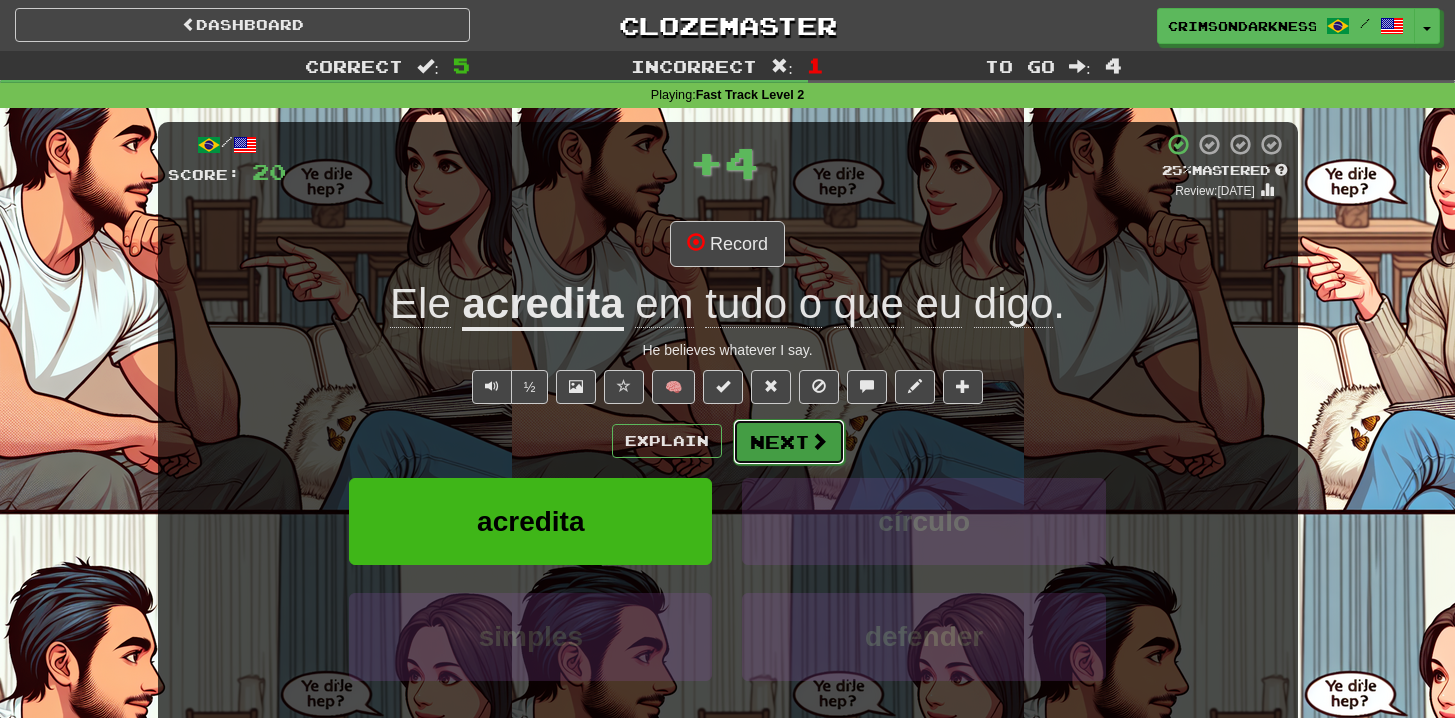 click on "Next" at bounding box center (789, 442) 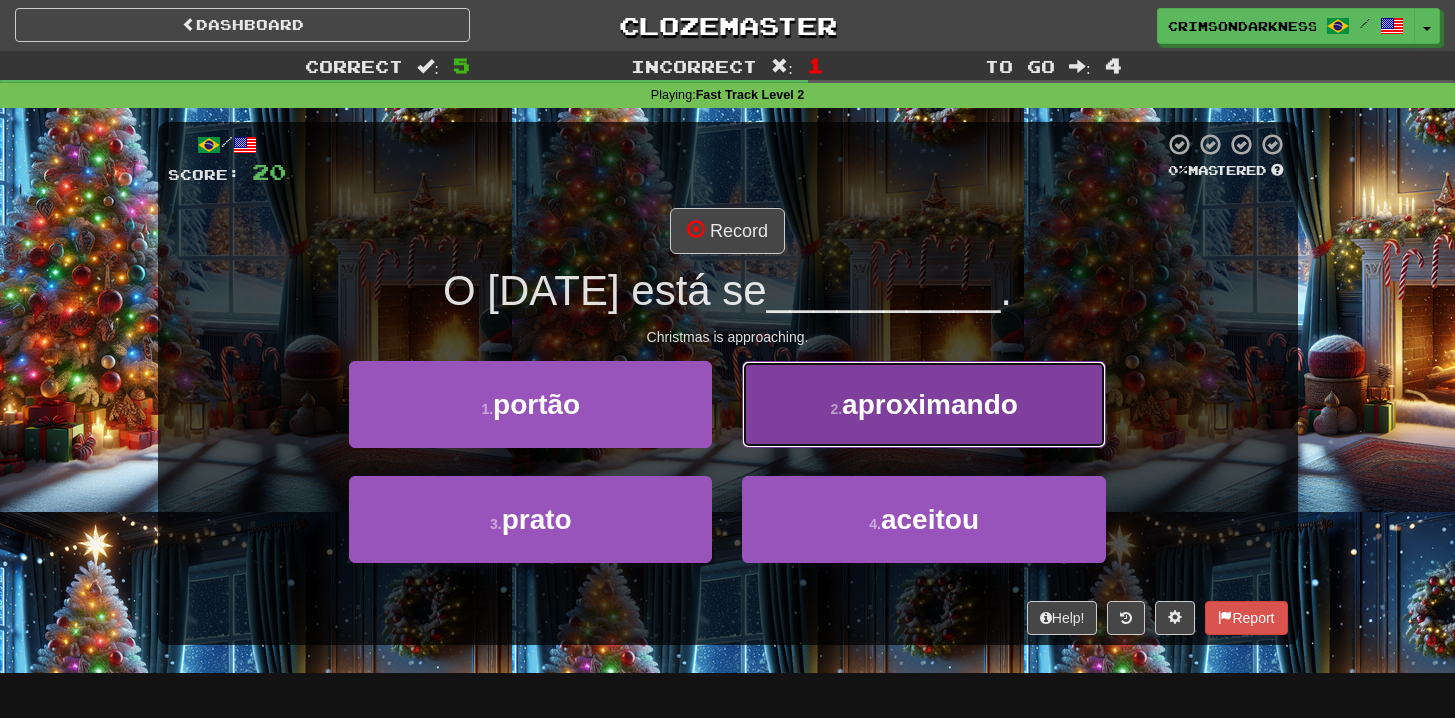 click on "aproximando" at bounding box center (930, 404) 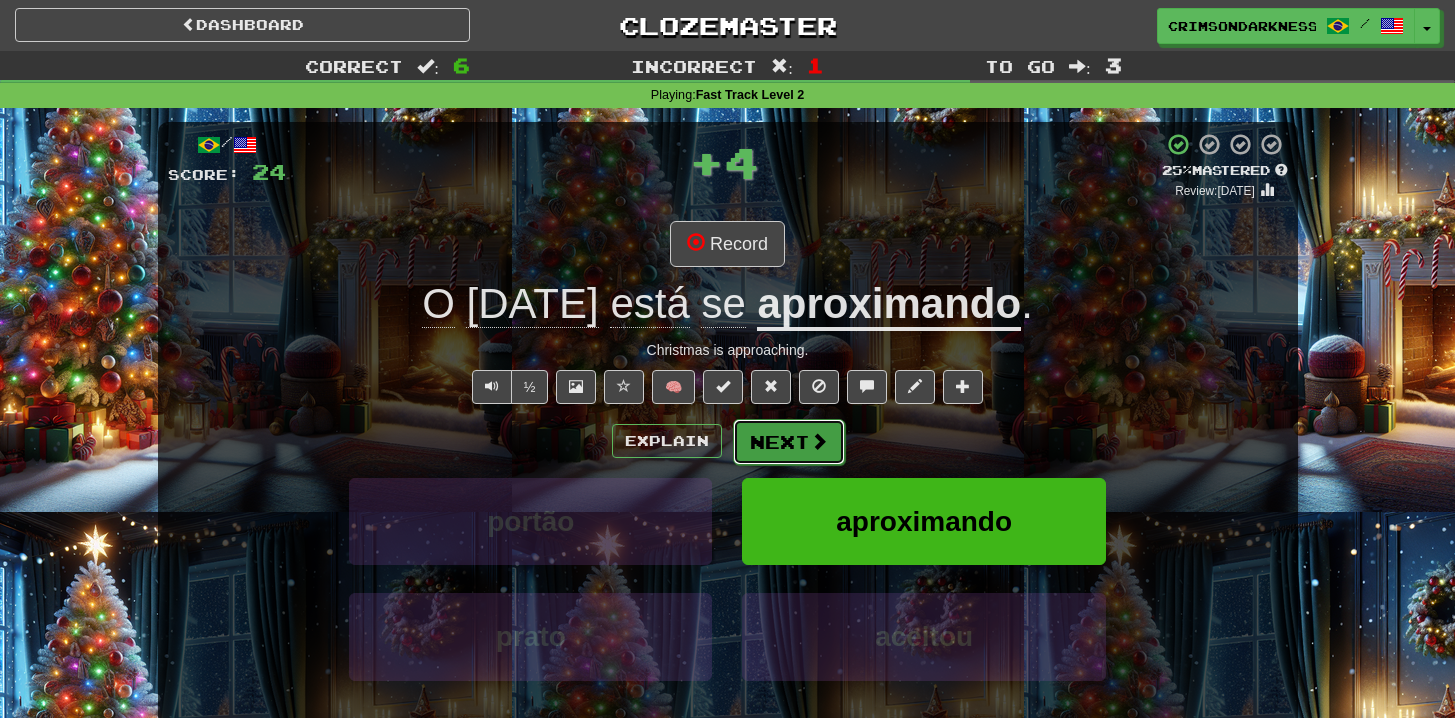 click on "Next" at bounding box center (789, 442) 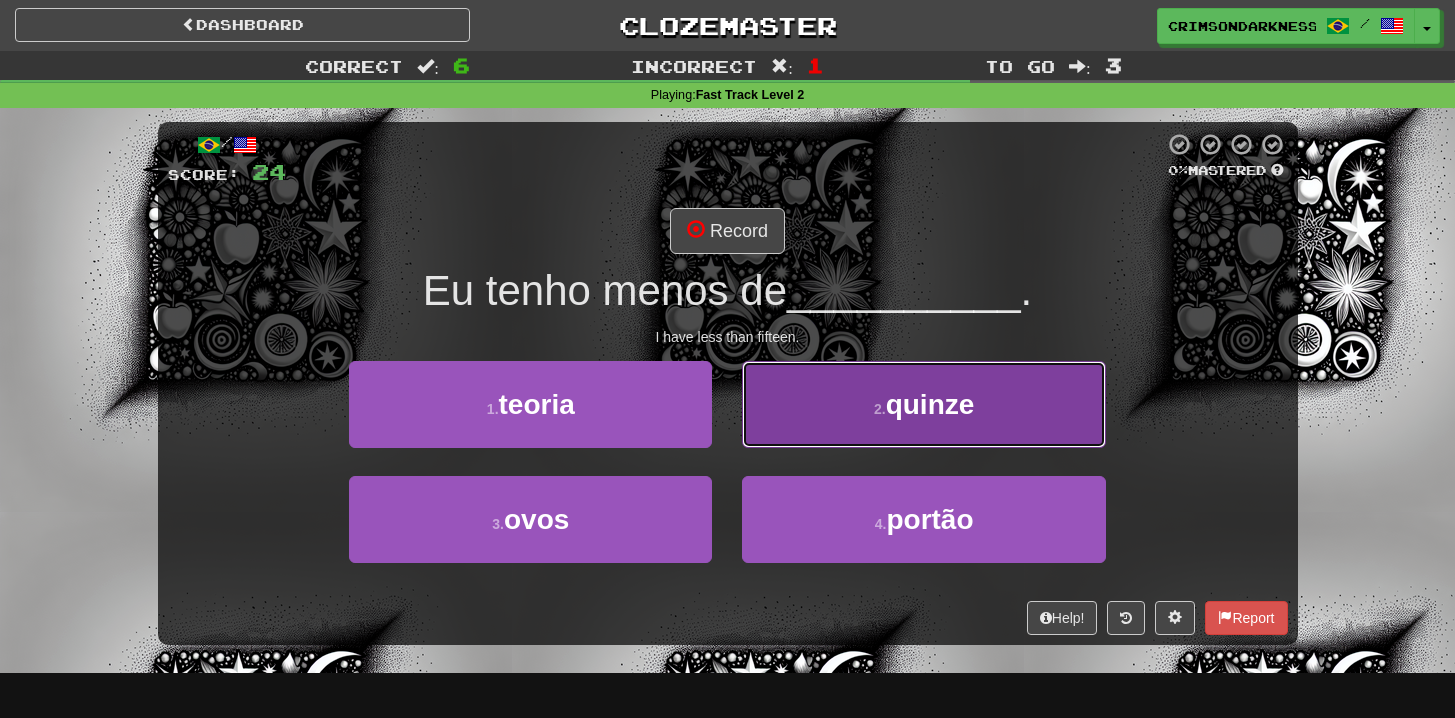 click on "2 .  quinze" at bounding box center [923, 404] 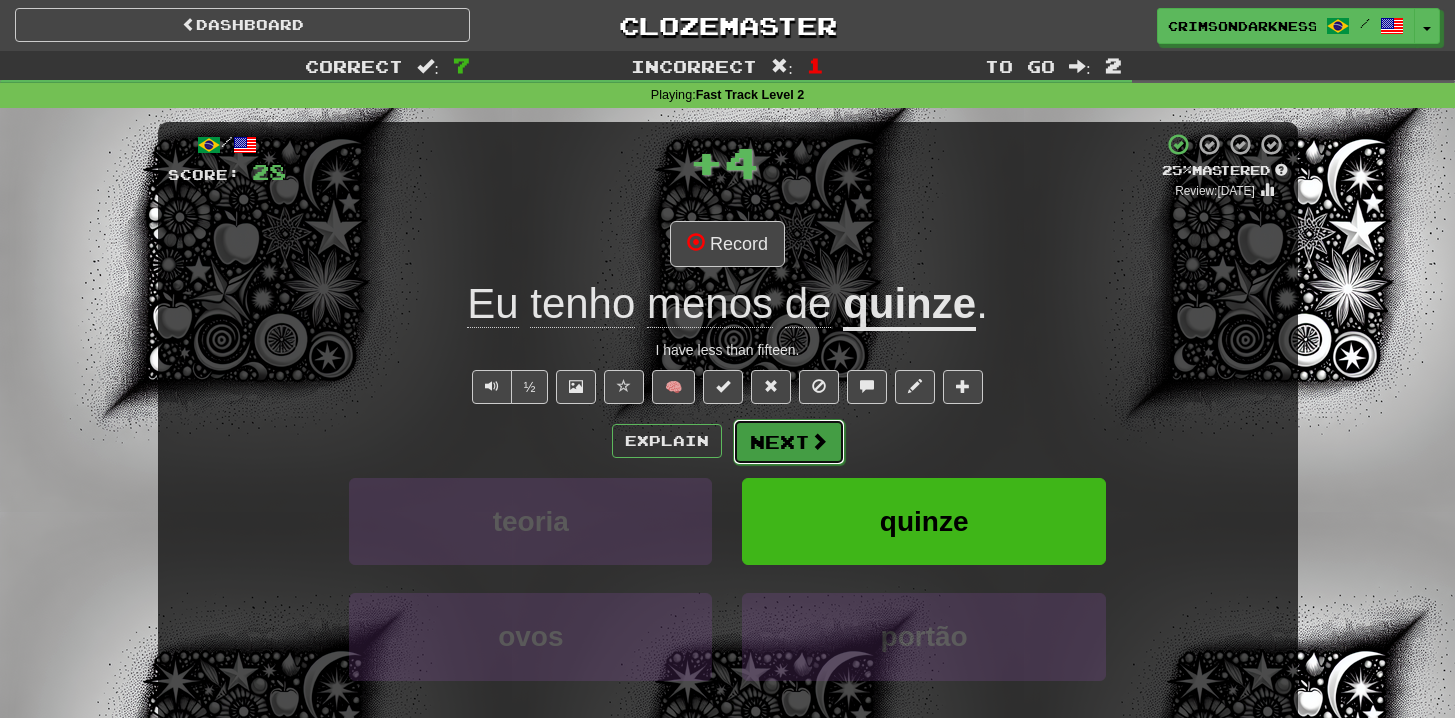 click on "Next" at bounding box center (789, 442) 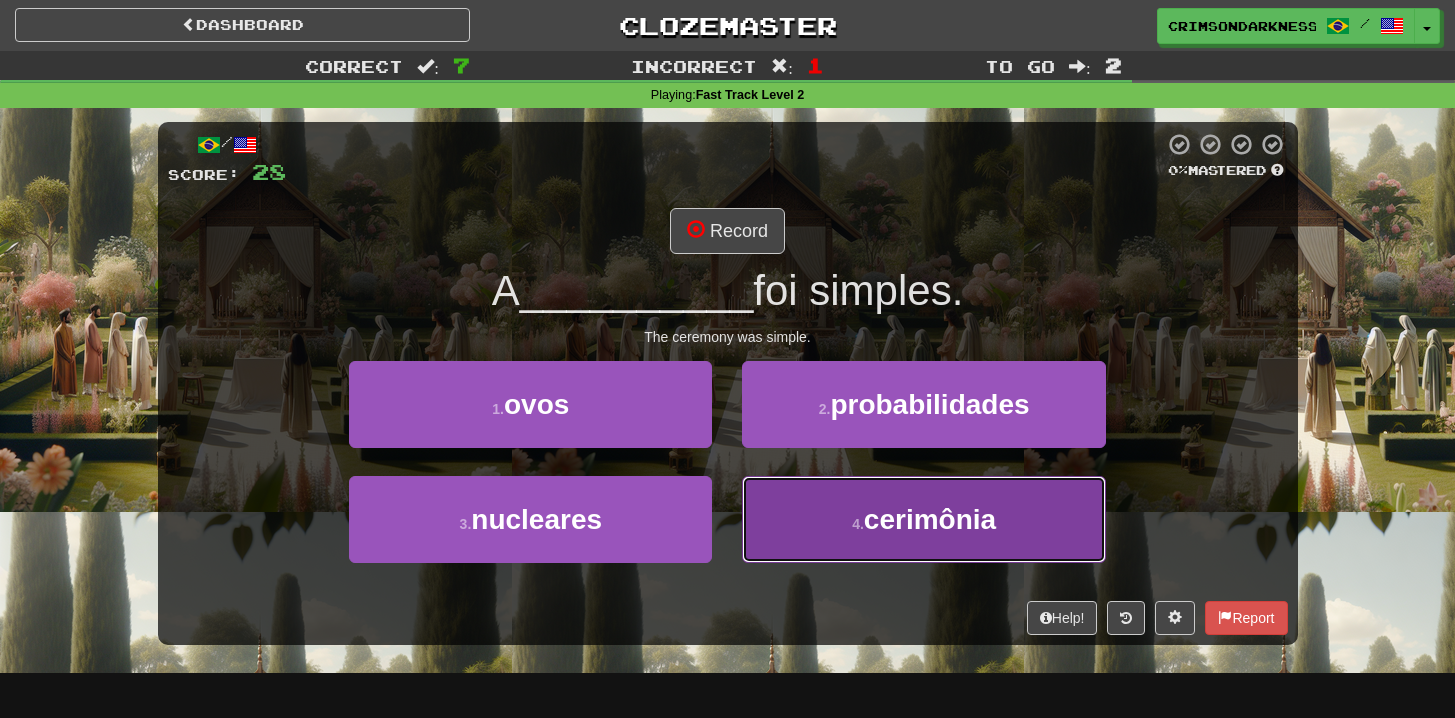 click on "4 .  cerimônia" at bounding box center (923, 519) 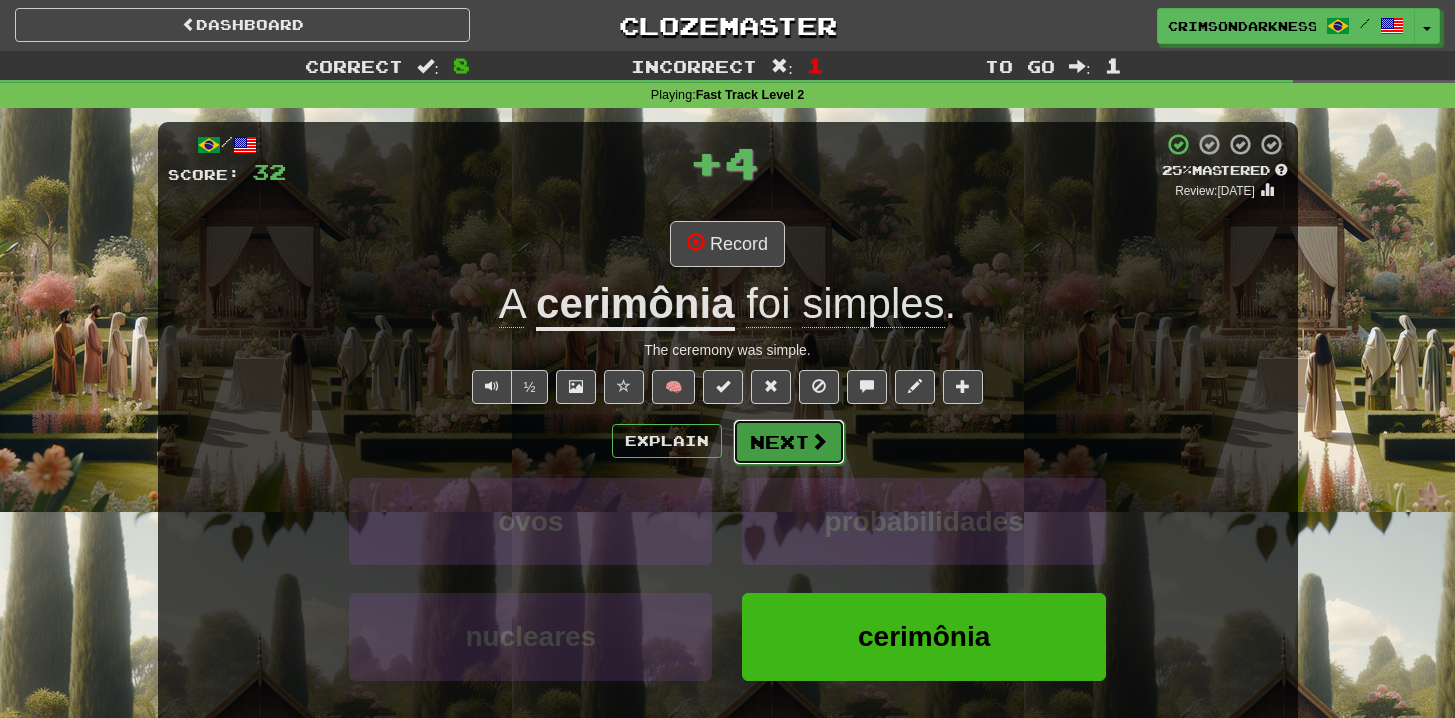 click on "Next" at bounding box center (789, 442) 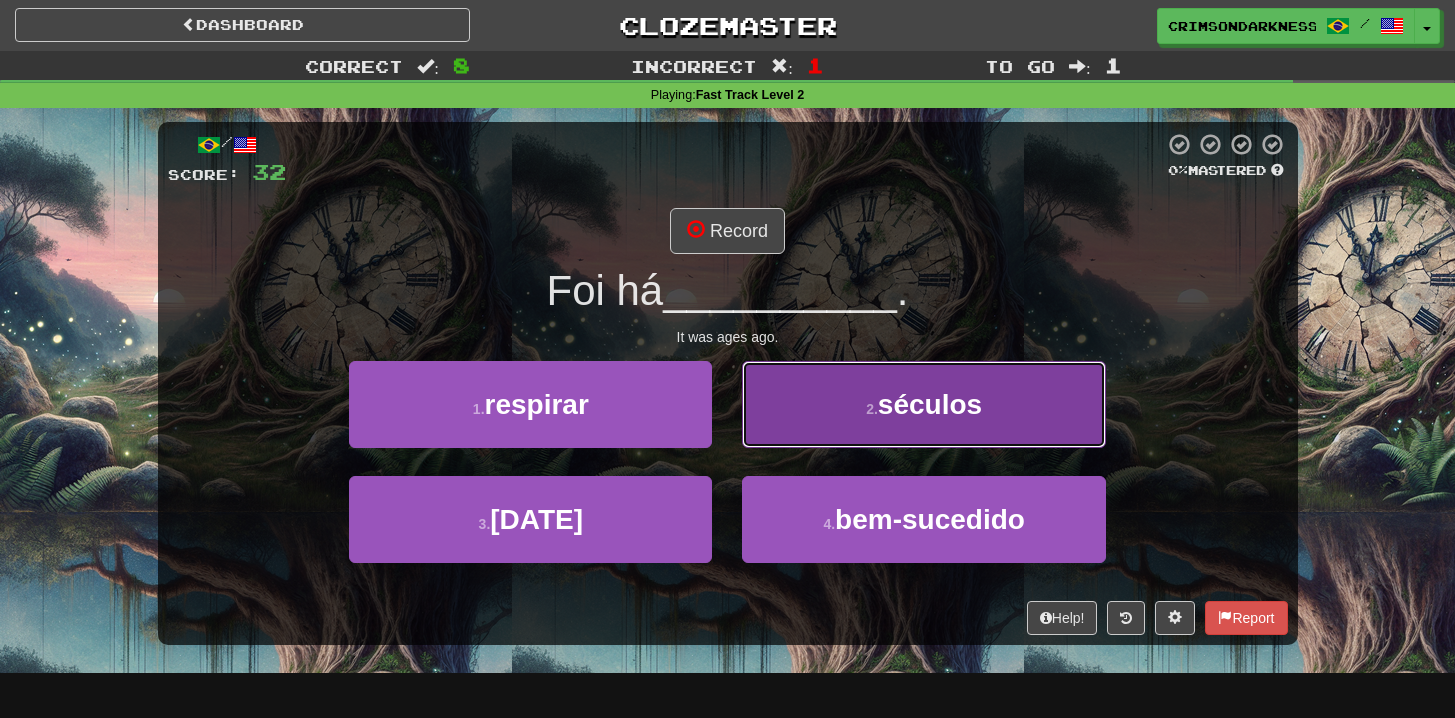click on "2 .  séculos" at bounding box center (923, 404) 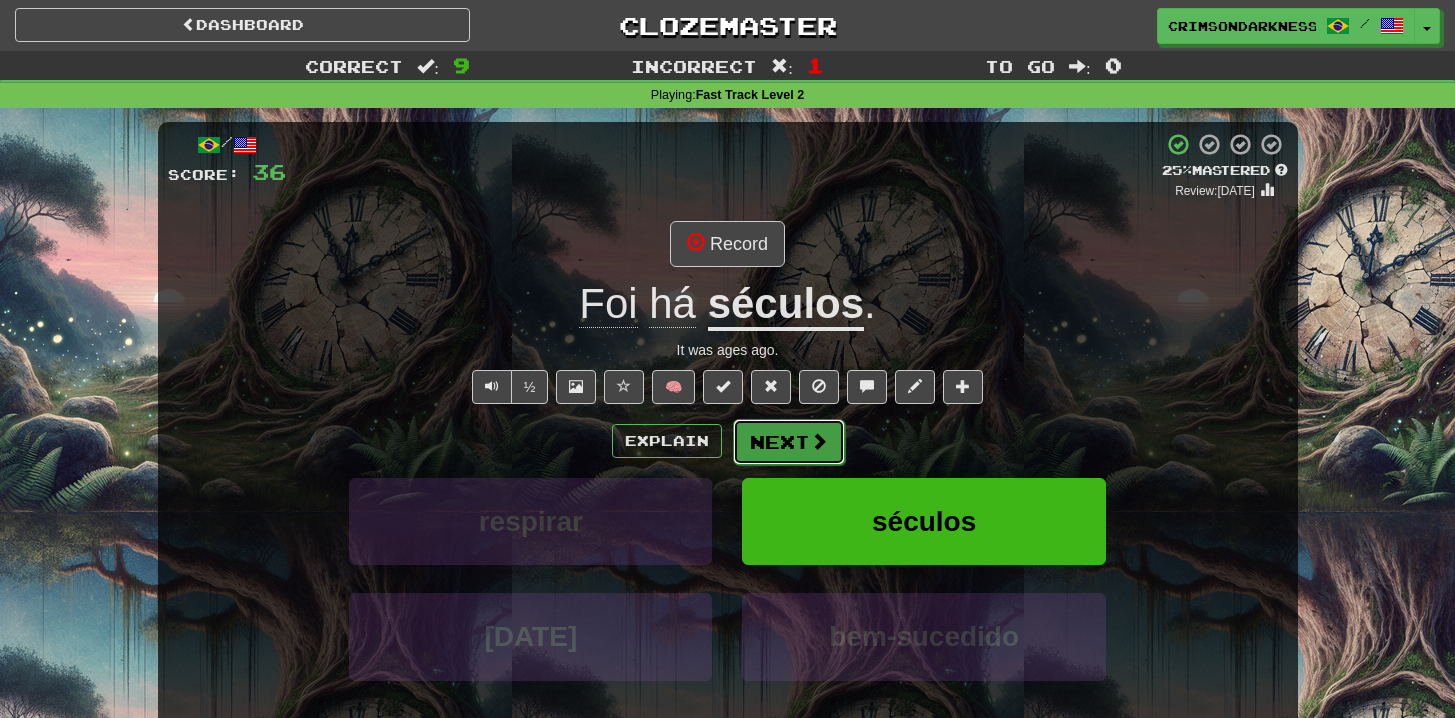 click at bounding box center (819, 441) 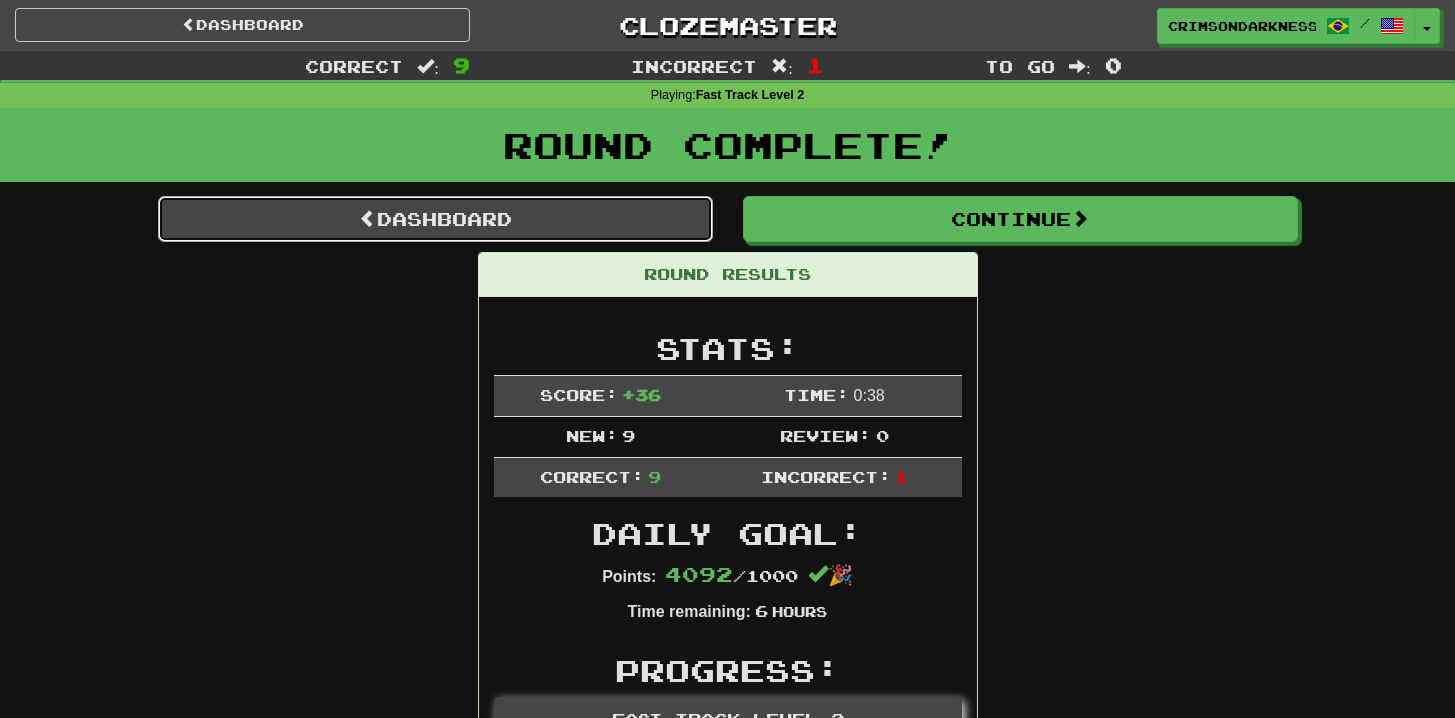 click on "Dashboard" at bounding box center (435, 219) 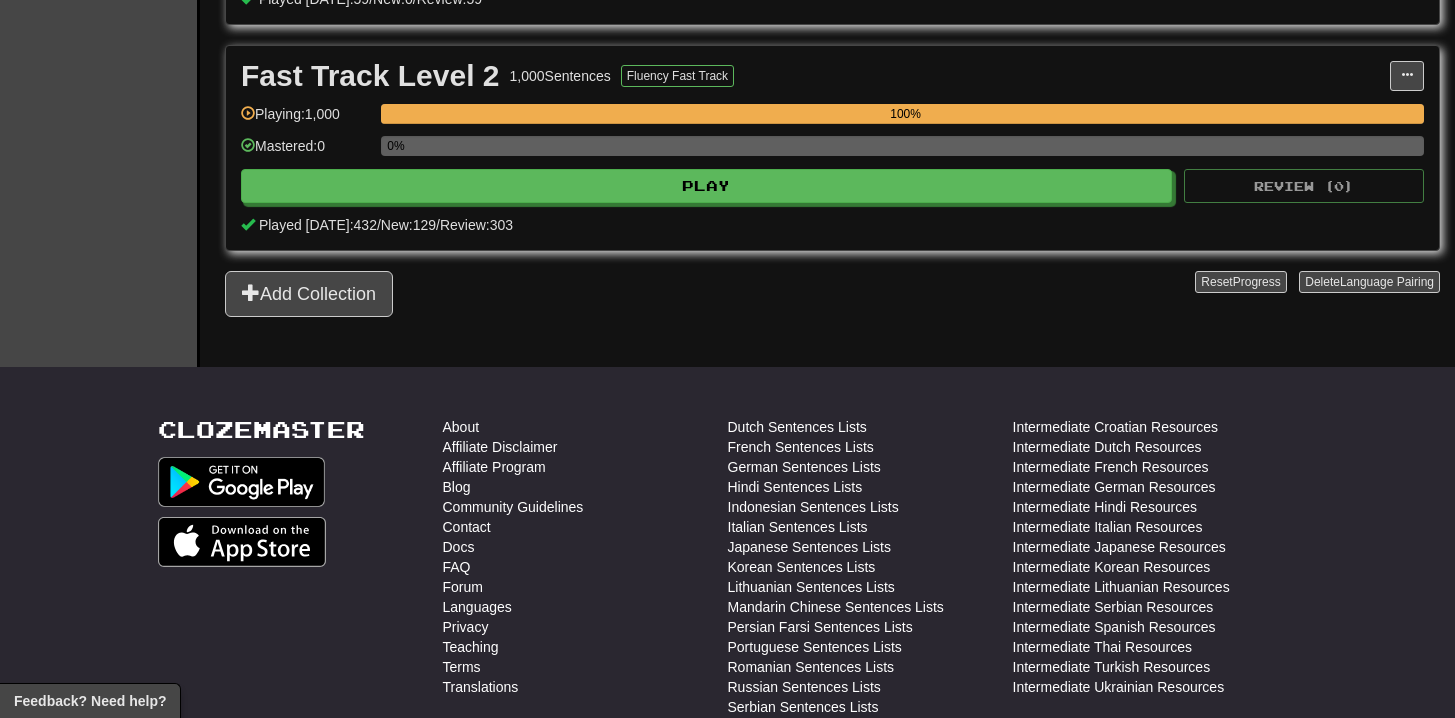 scroll, scrollTop: 754, scrollLeft: 0, axis: vertical 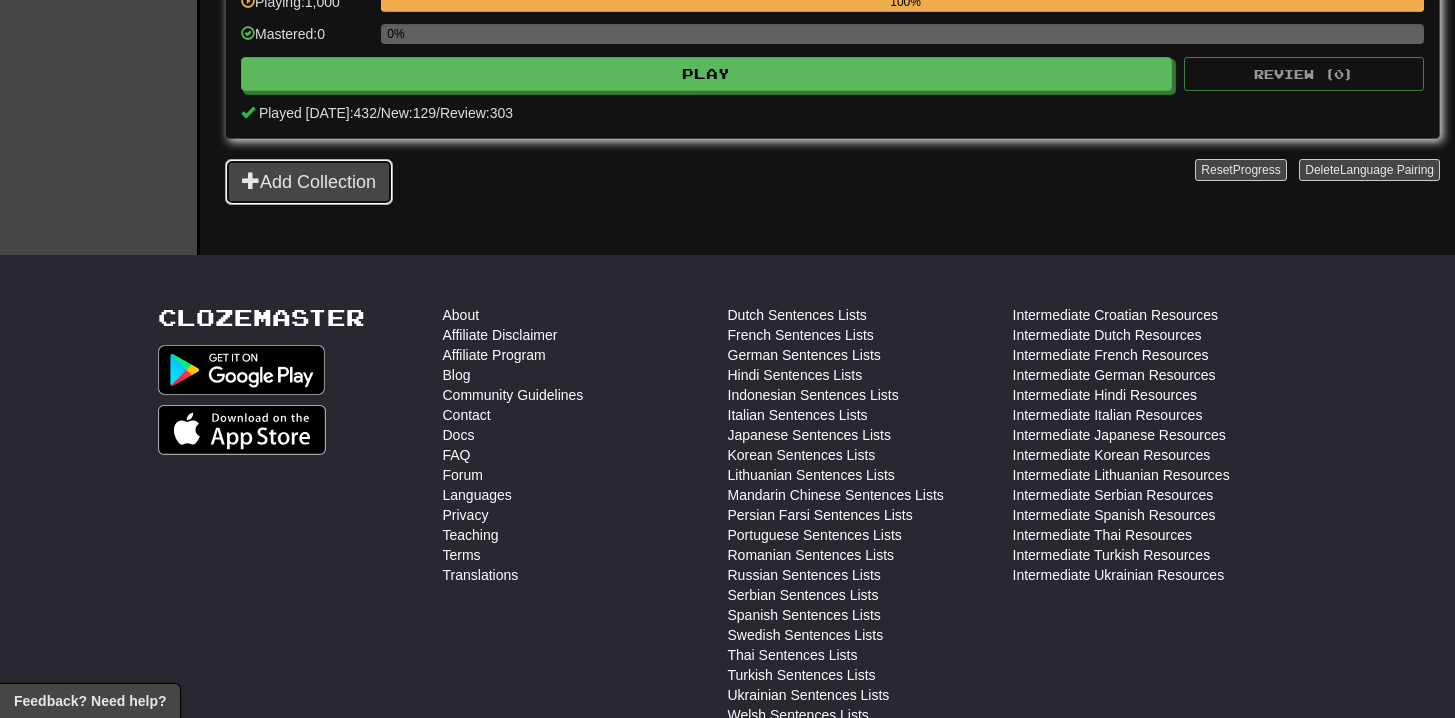 click on "Add Collection" at bounding box center (309, 182) 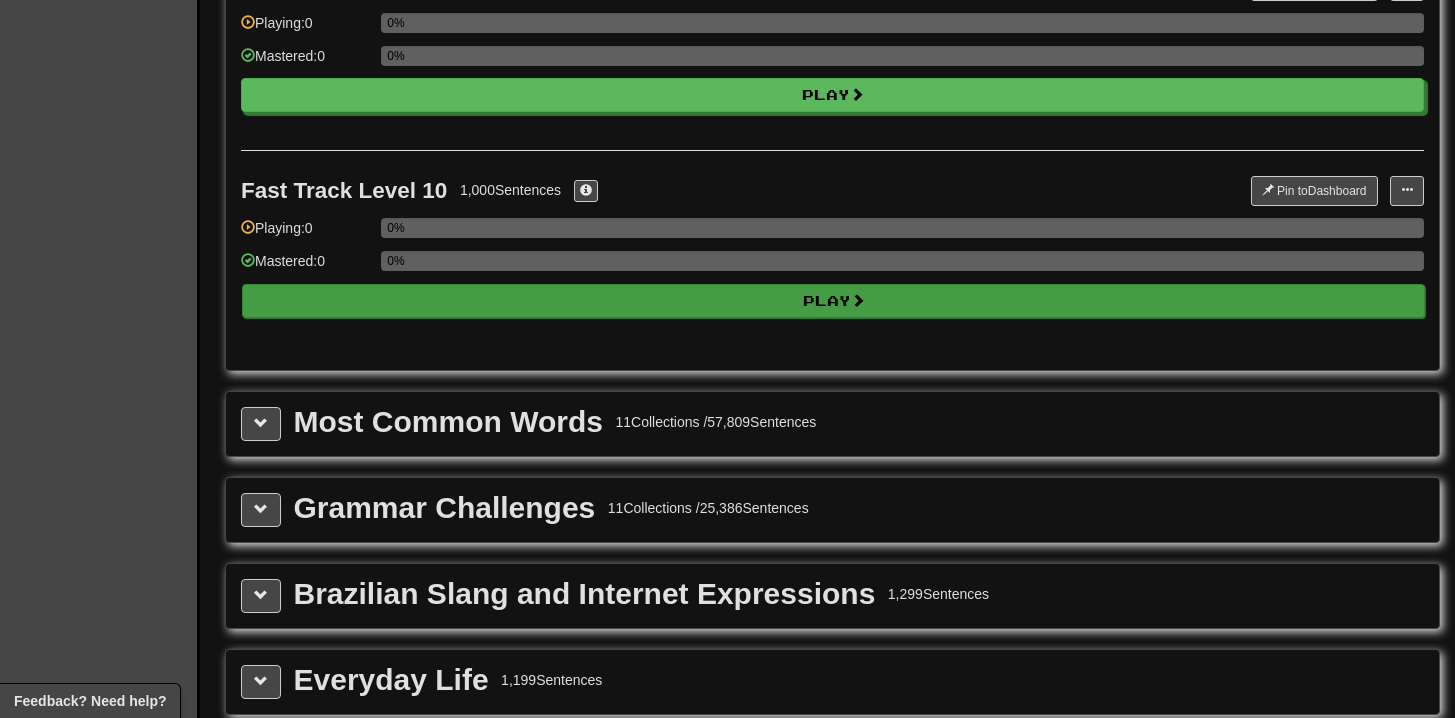 scroll, scrollTop: 2001, scrollLeft: 0, axis: vertical 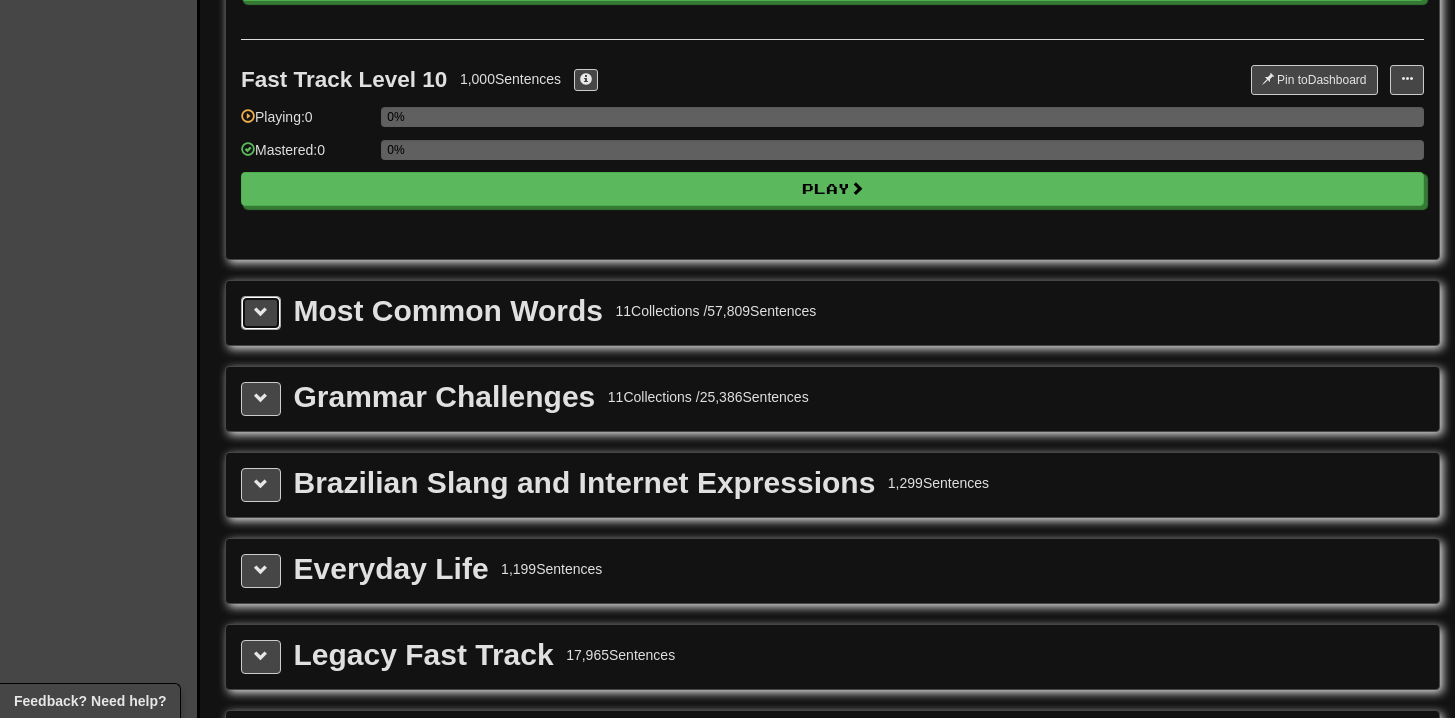 click at bounding box center [261, 313] 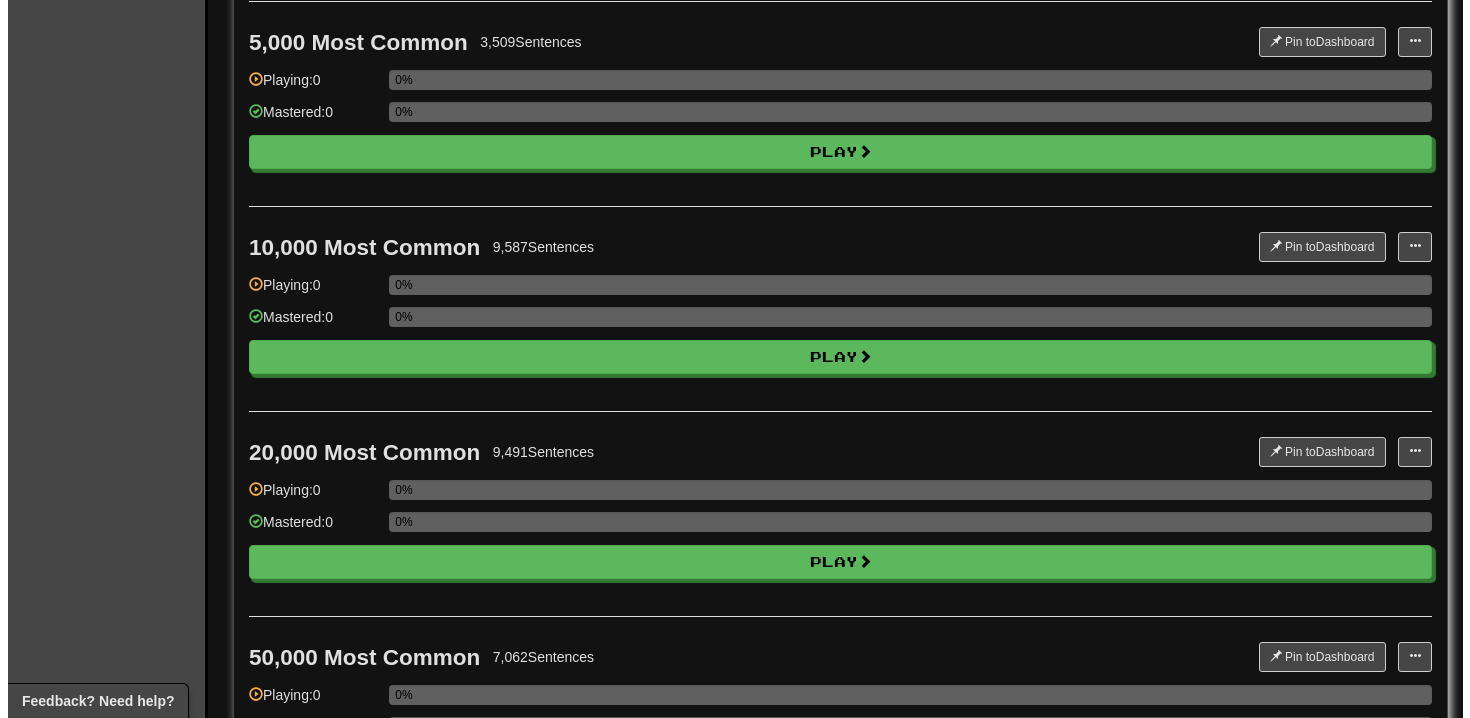 scroll, scrollTop: 3500, scrollLeft: 0, axis: vertical 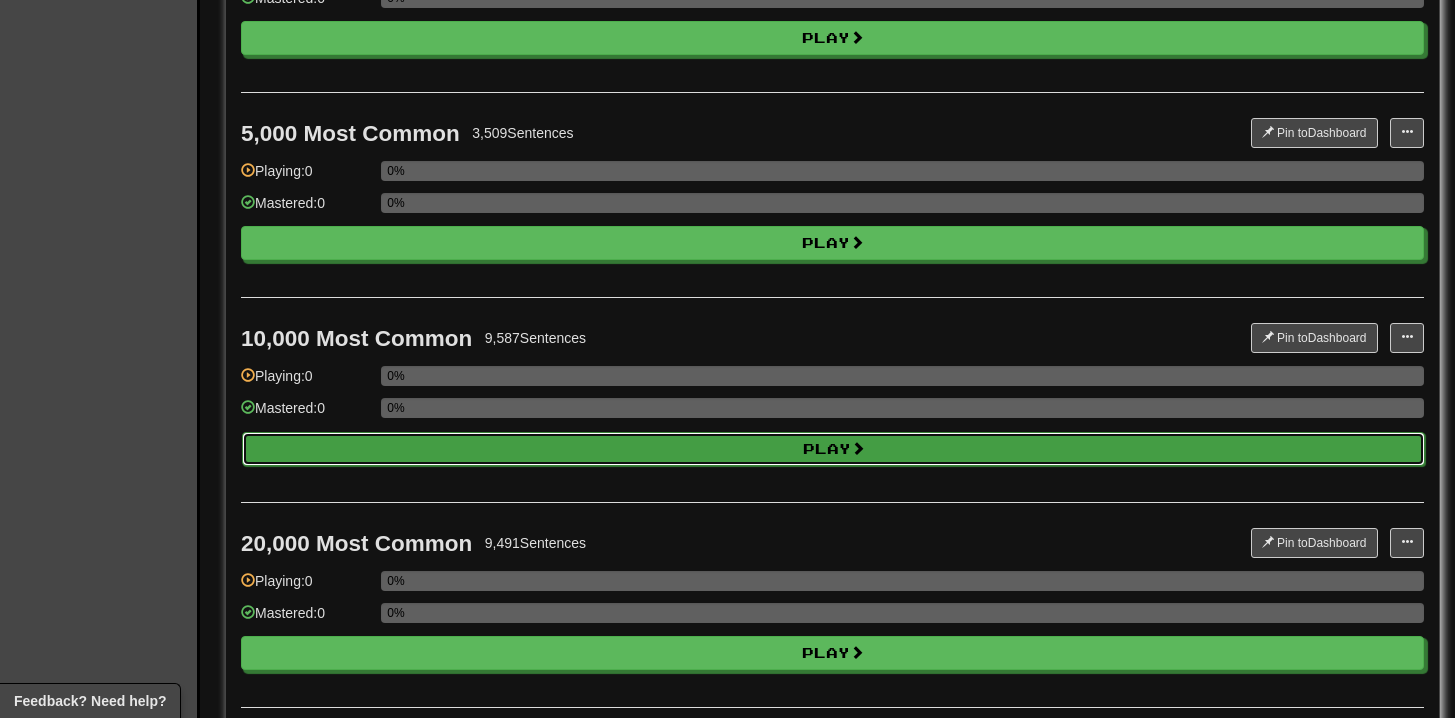click on "Play" at bounding box center [833, 449] 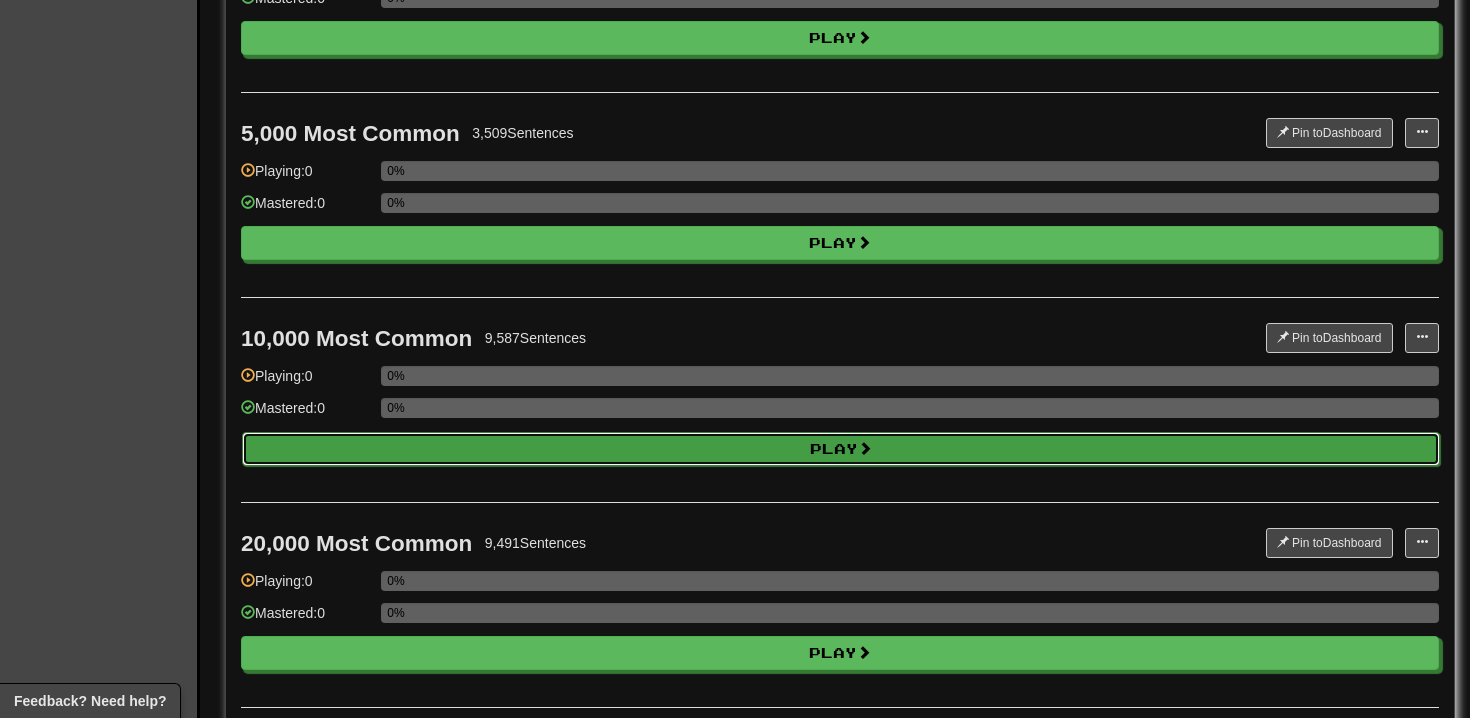 select on "**" 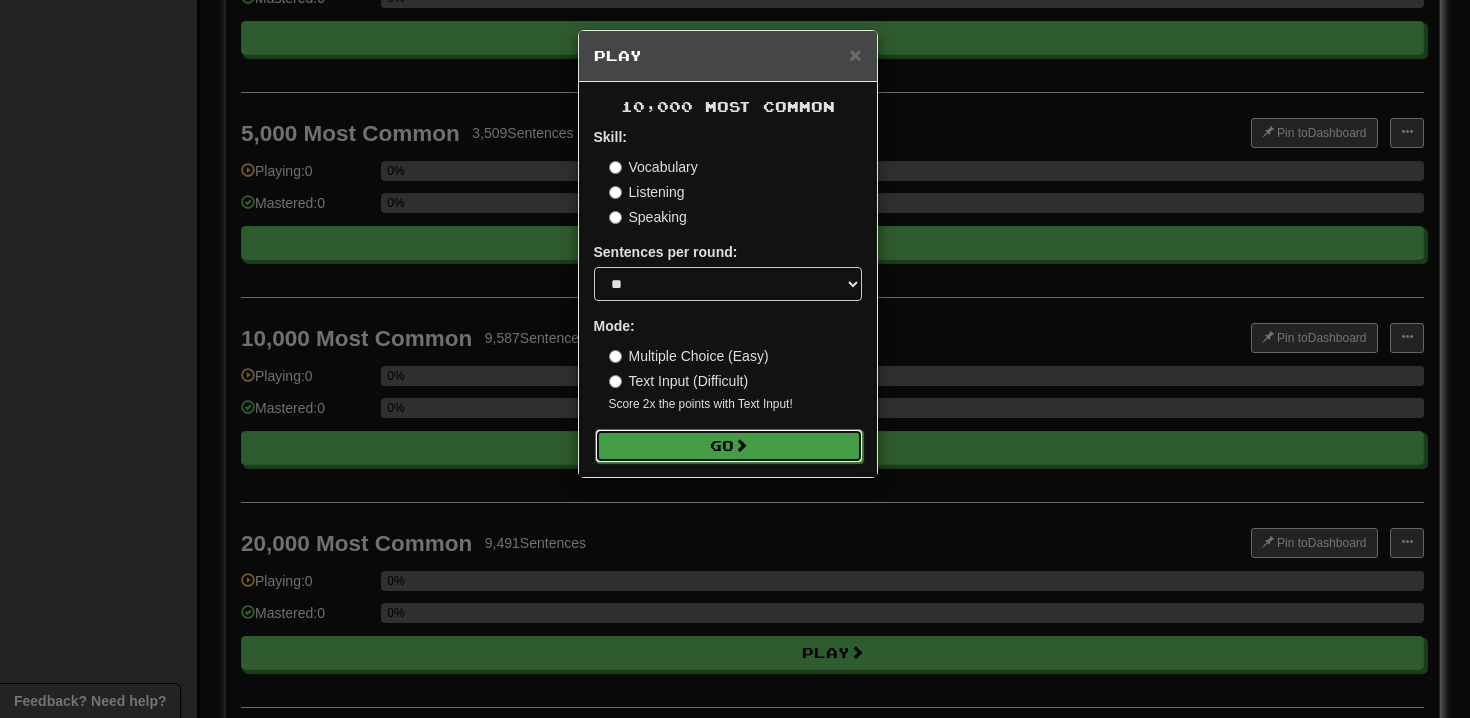 click on "Go" at bounding box center [729, 446] 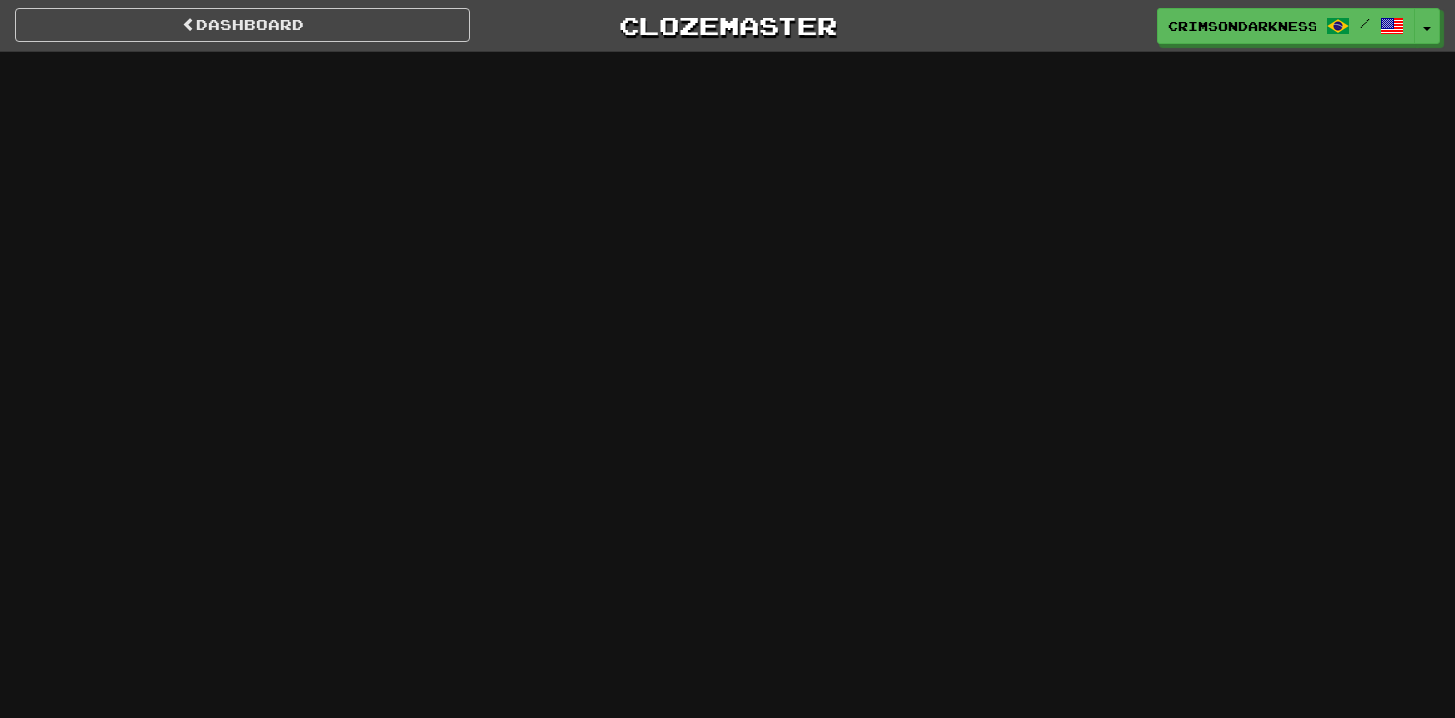 scroll, scrollTop: 0, scrollLeft: 0, axis: both 